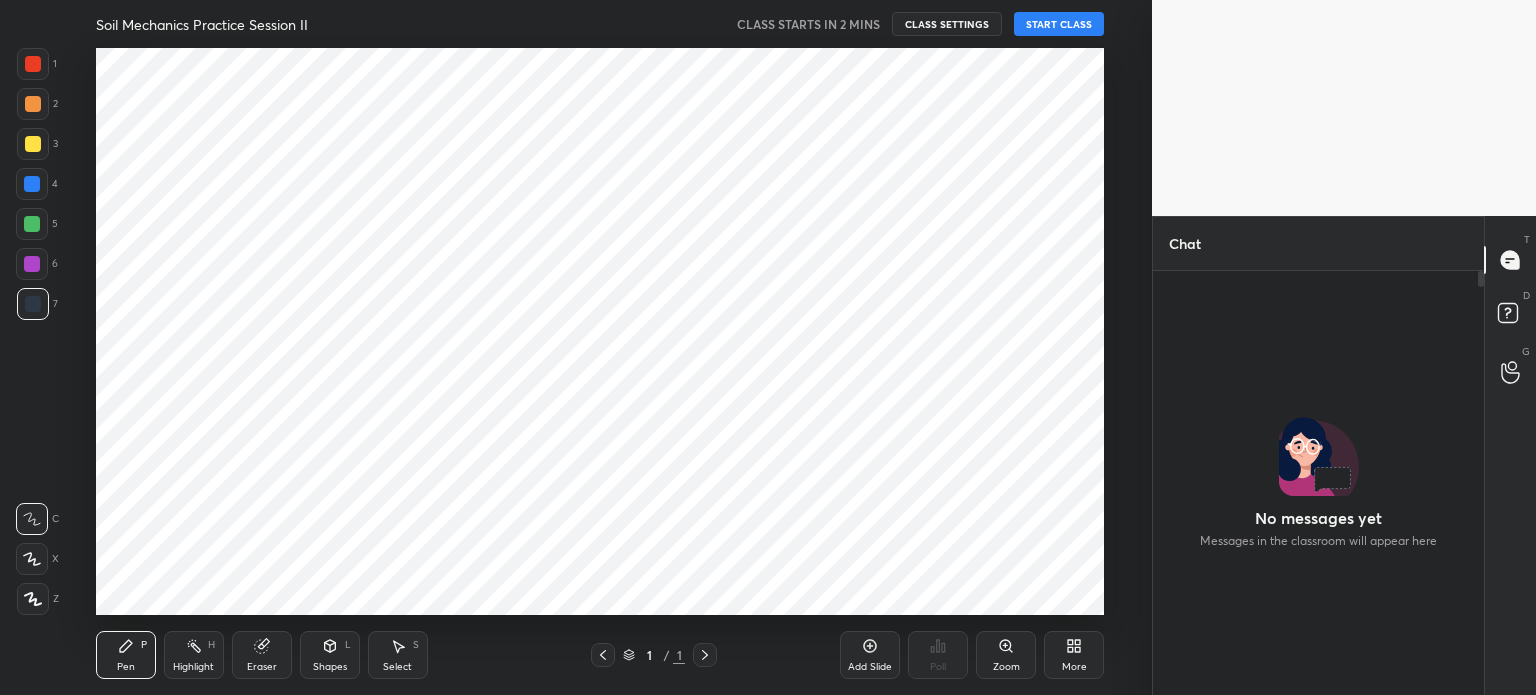 scroll, scrollTop: 0, scrollLeft: 0, axis: both 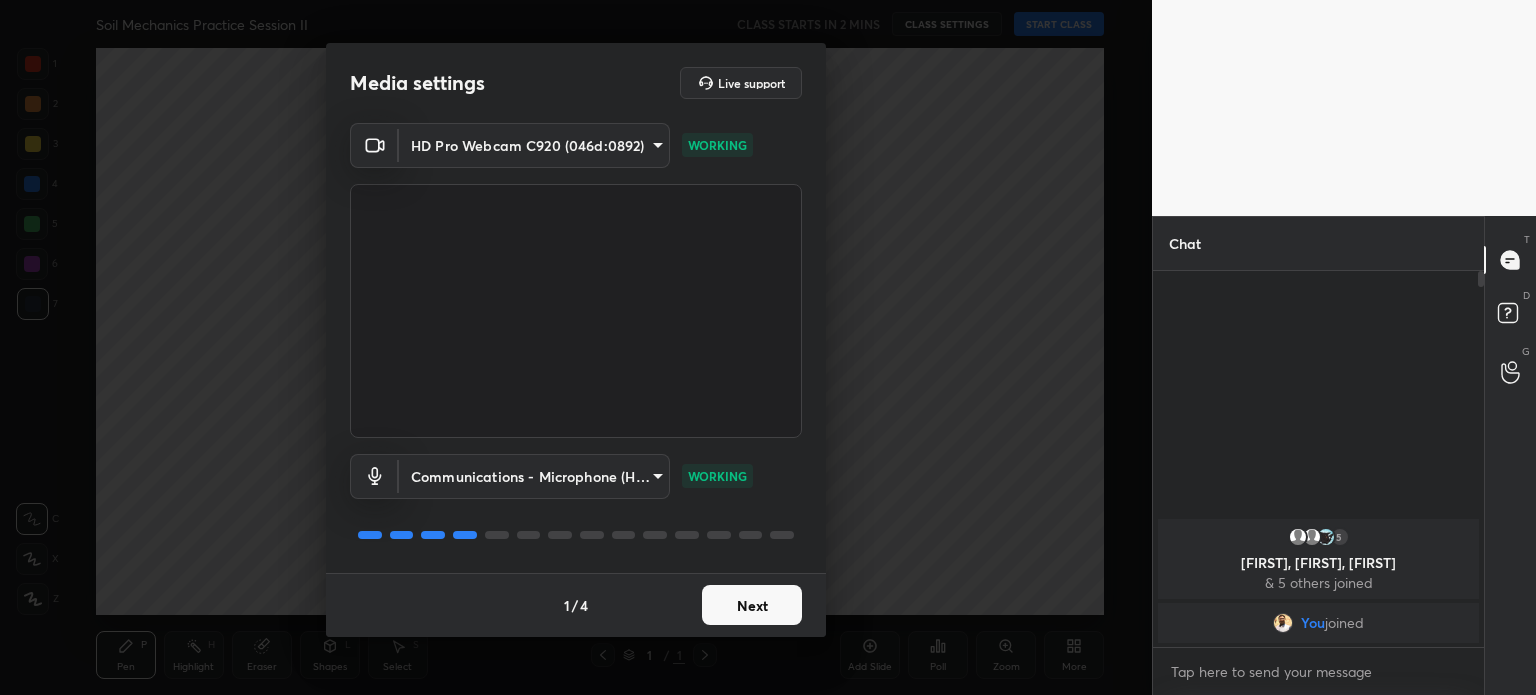 click on "[NUMBER] [NUMBER] [NUMBER] [NUMBER] [NUMBER] [NUMBER] [NUMBER] C X Z C X Z E E Erase all   H H Soil Mechanics Practice Session II CLASS STARTS IN 2 MINS CLASS SETTINGS START CLASS Setting up your live class Back Soil Mechanics Practice Session II • L2 of Soil Mechanics & Foundation Engg - AE JE Practice Course Nvlk Prakash Pen P Highlight H Eraser Shapes L Select S 1 / 1 Add Slide Poll Zoom More Chat 5 [FIRST], [FIRST], [FIRST] &  5 others  joined You  joined 1 NEW MESSAGE Enable hand raising Enable raise hand to speak to learners. Once enabled, chat will be turned off temporarily. Enable x   Doubts asked by learners will show up here Raise hand disabled You have disabled Raise hand currently. Enable it to invite learners to speak Enable Can't raise hand Looks like educator just invited you to speak. Please wait before you can raise your hand again. Got it T Messages (T) D Doubts (D) G Raise Hand (G) Report an issue Reason for reporting Buffering Chat not working Audio - Video sync issue Educator video quality low ​ Attach an image Report Media settings 1 /" at bounding box center (768, 347) 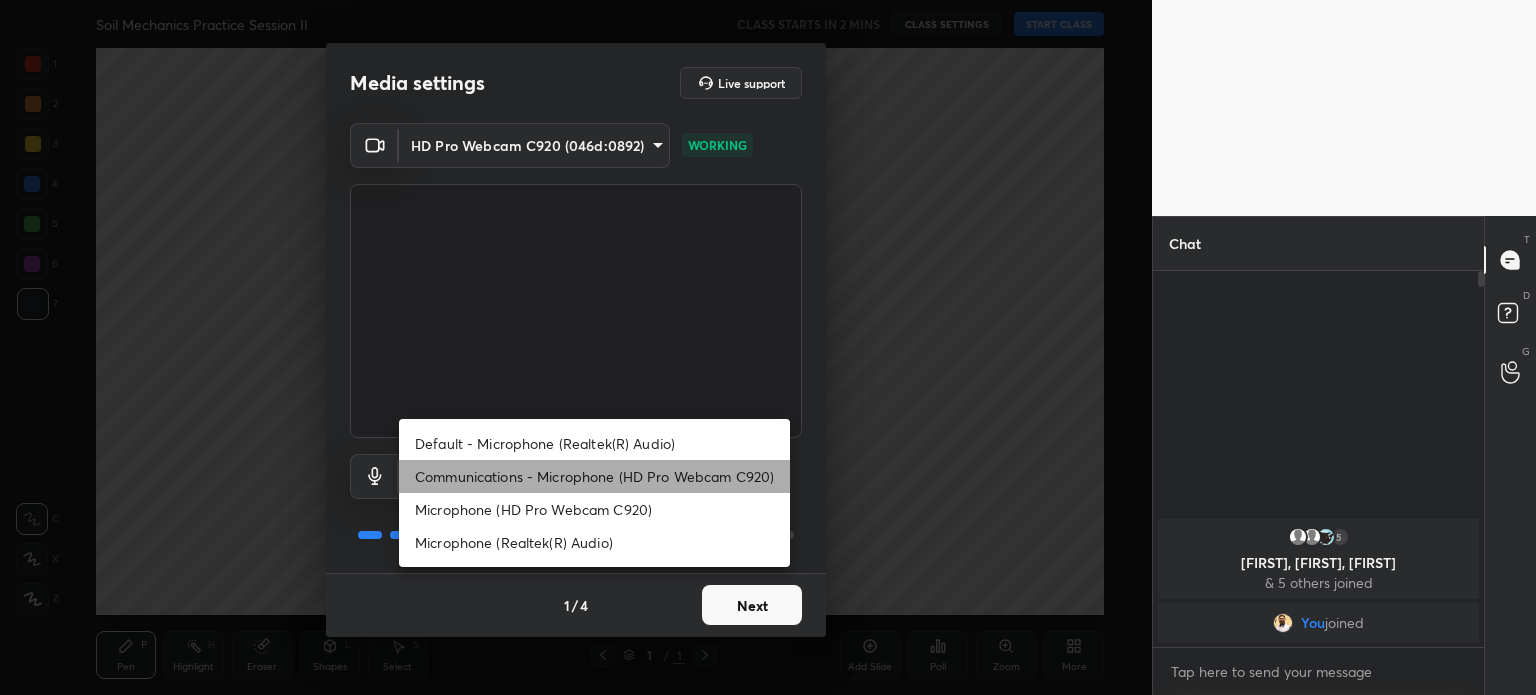 click on "Communications - Microphone (HD Pro Webcam C920)" at bounding box center (594, 476) 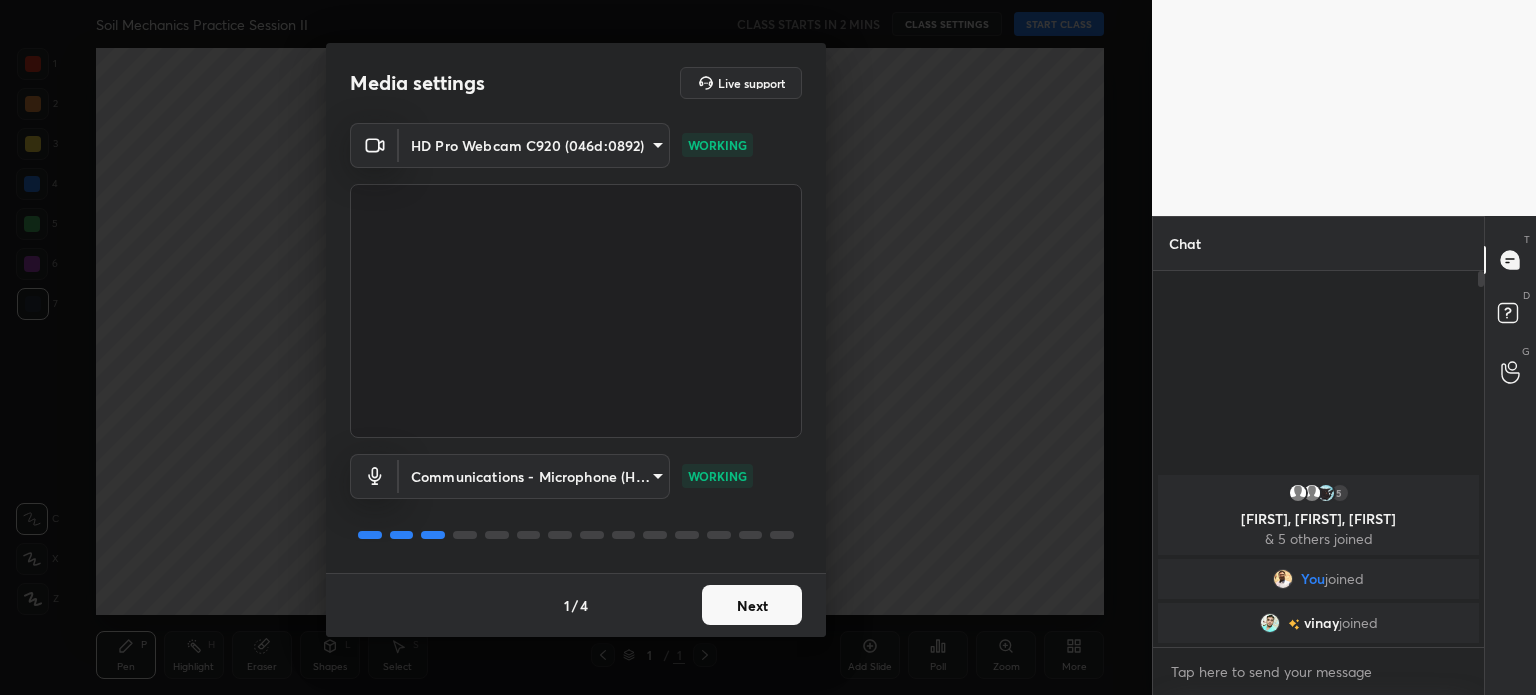 click on "Next" at bounding box center [752, 605] 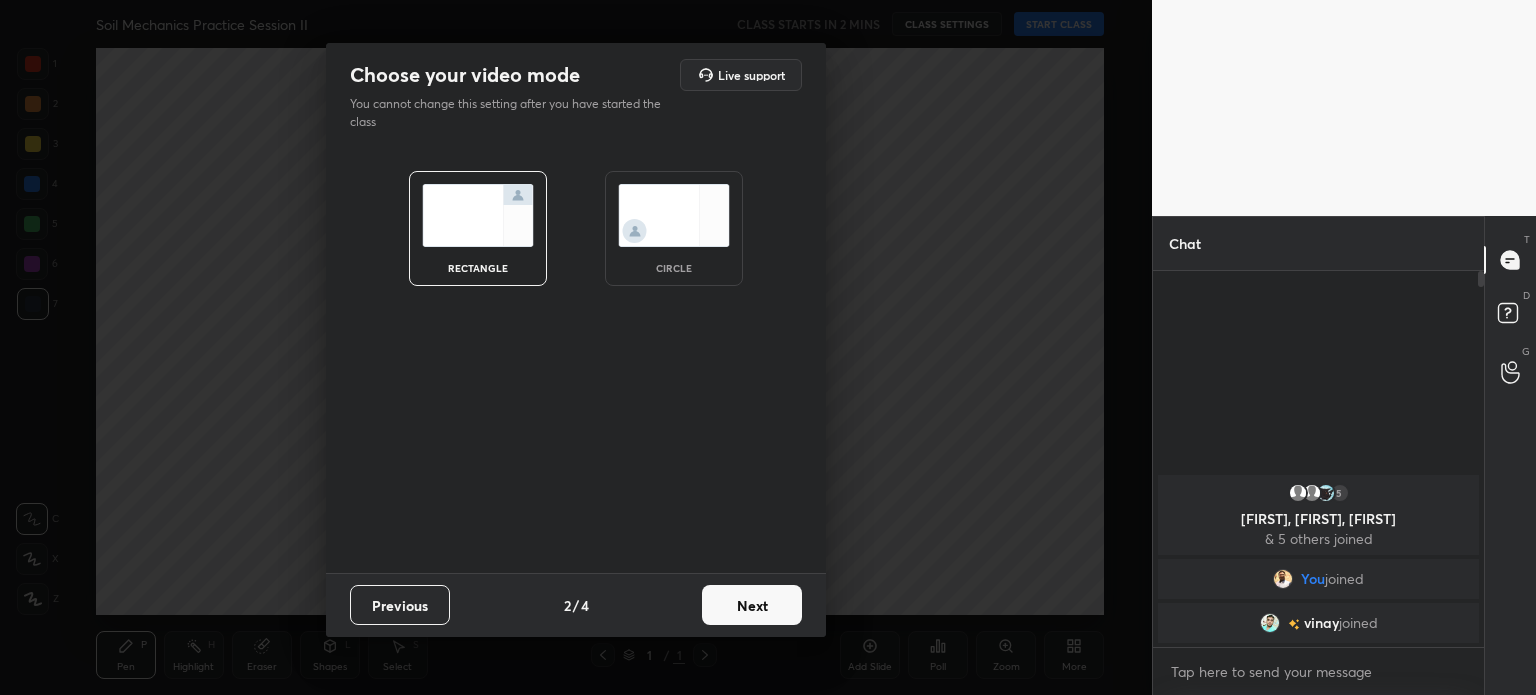 click on "Next" at bounding box center (752, 605) 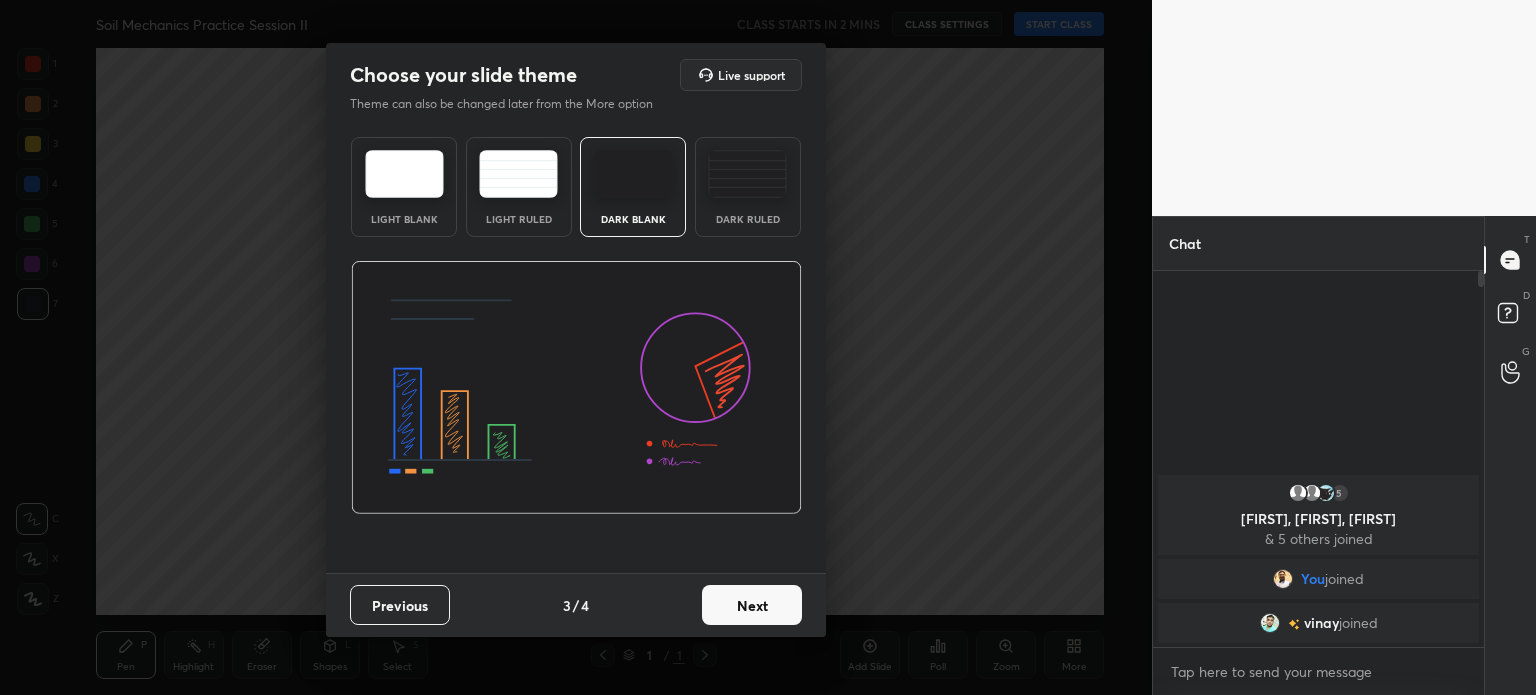 click on "Next" at bounding box center [752, 605] 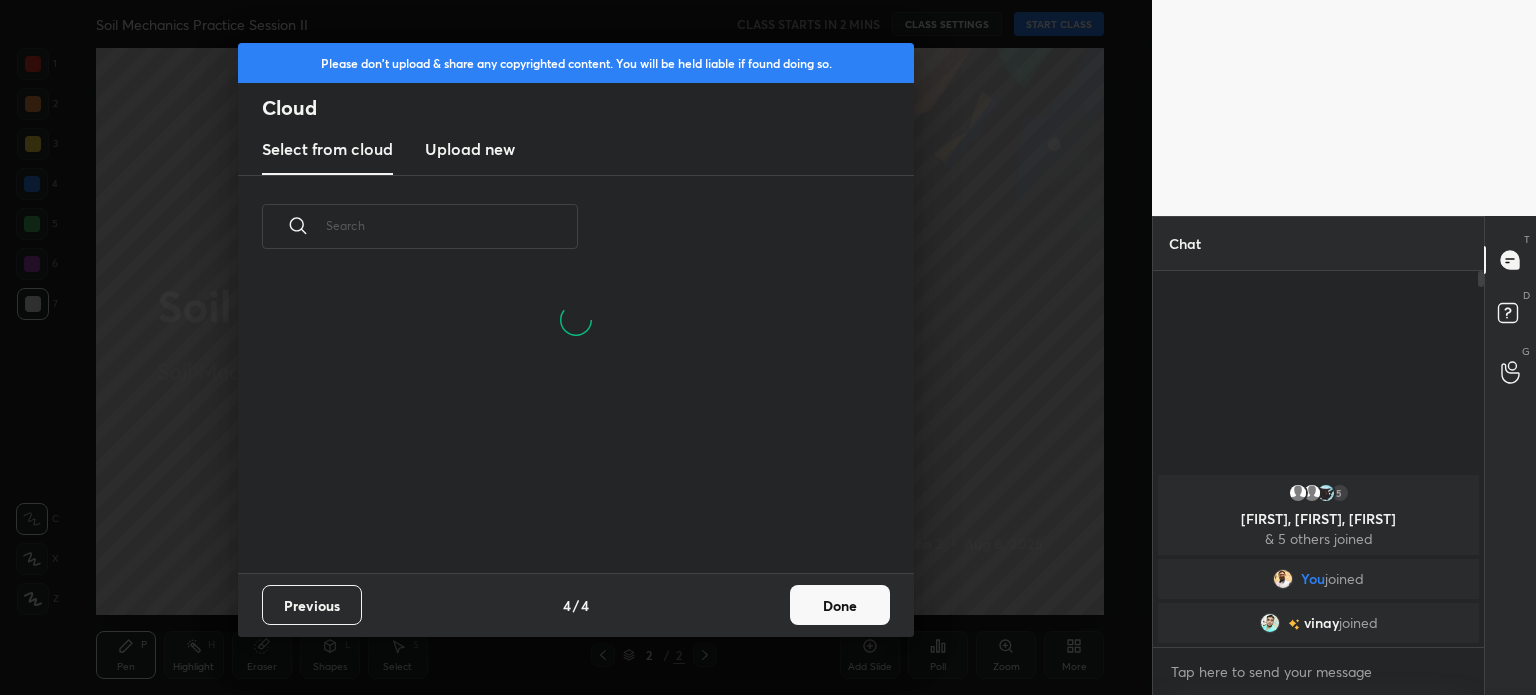 click on "Upload new" at bounding box center [470, 149] 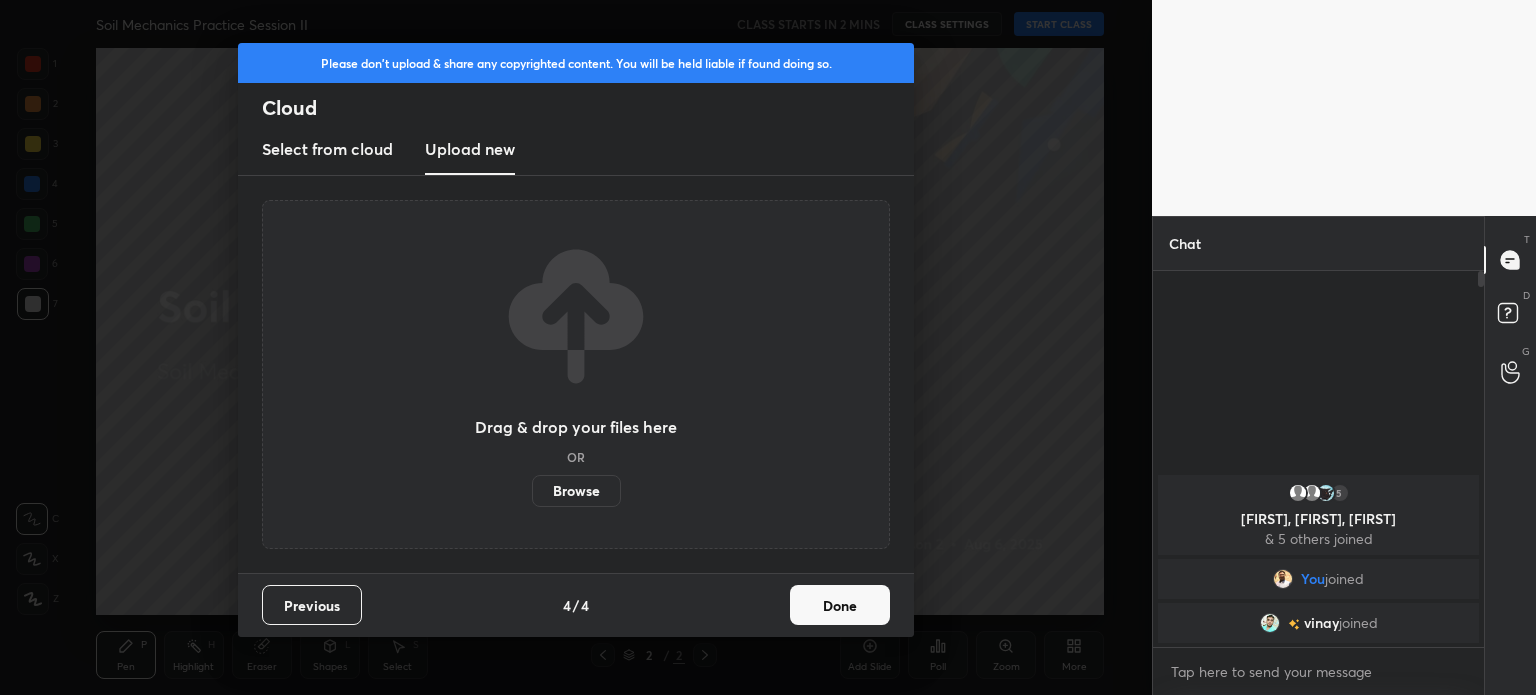 click on "Browse" at bounding box center (576, 491) 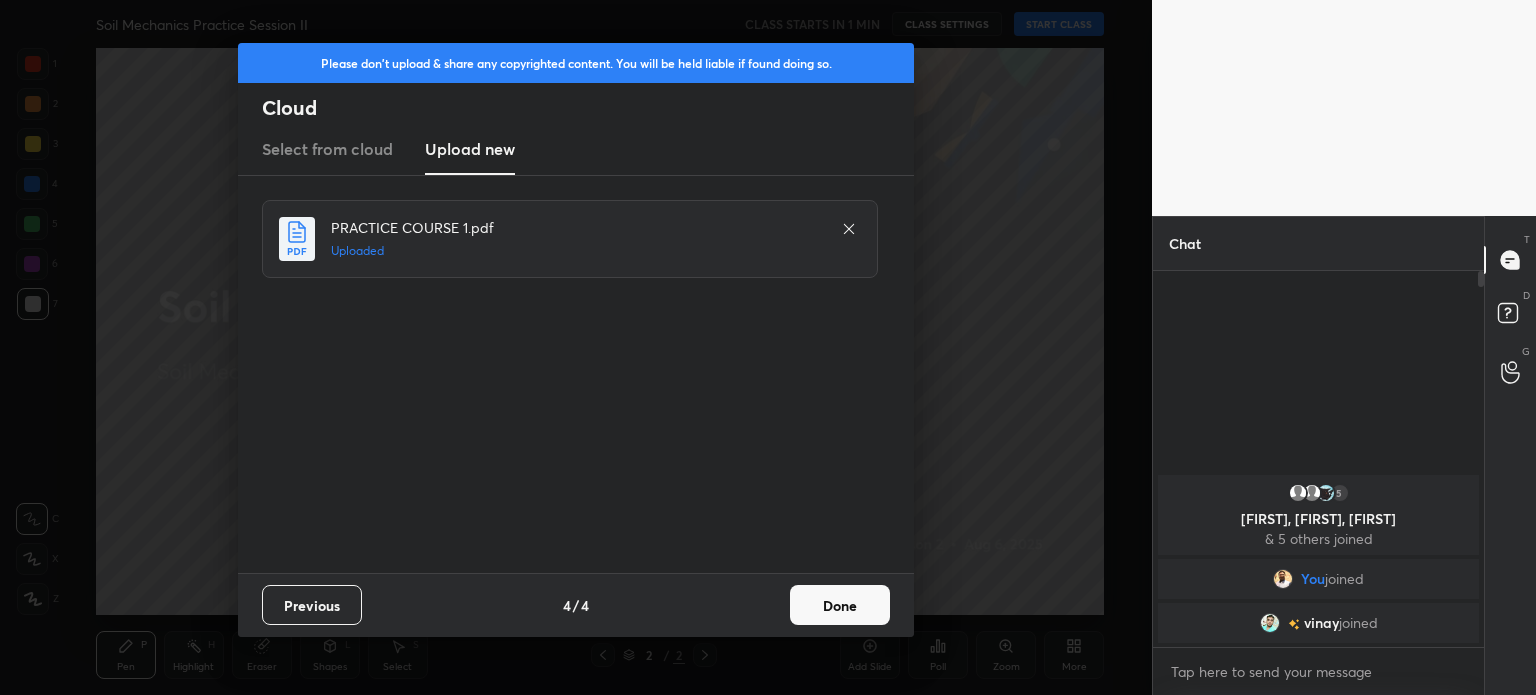 click on "Done" at bounding box center (840, 605) 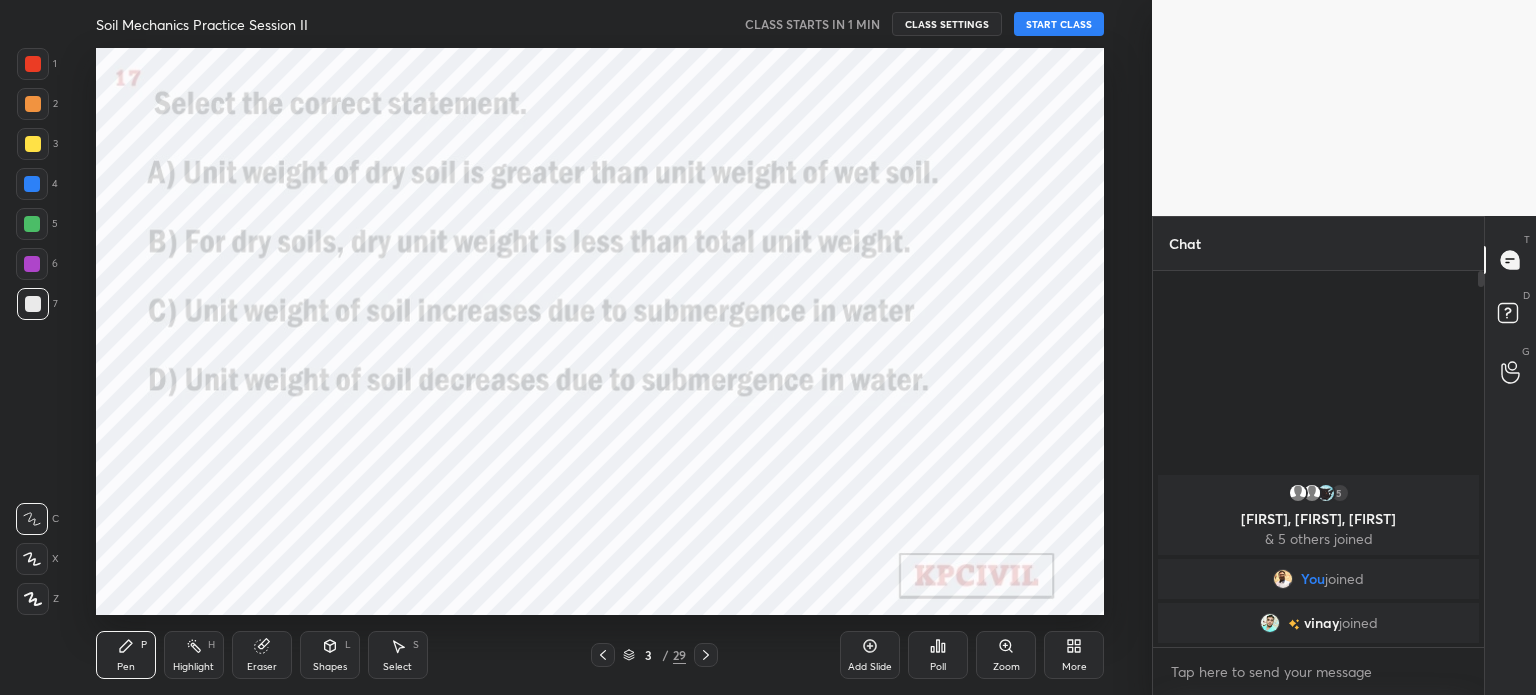 click 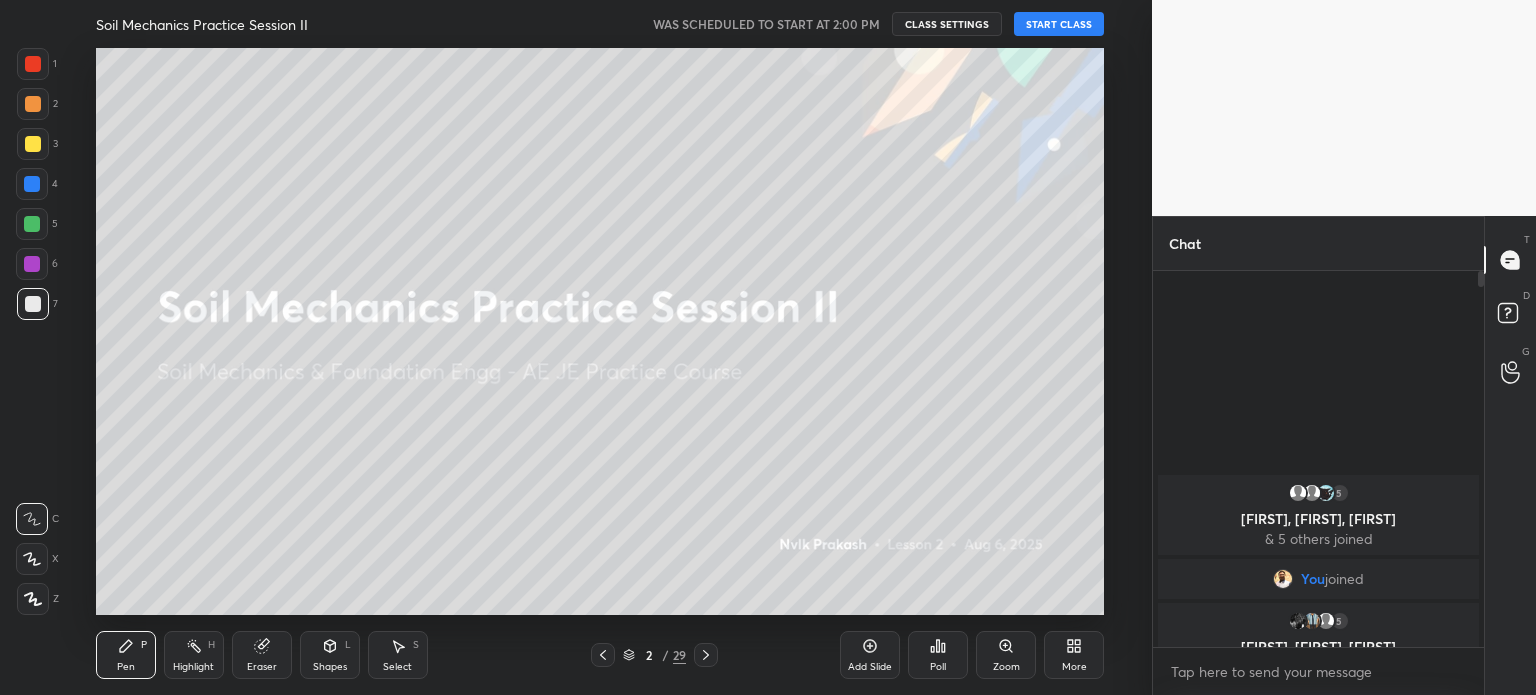 click on "START CLASS" at bounding box center (1059, 24) 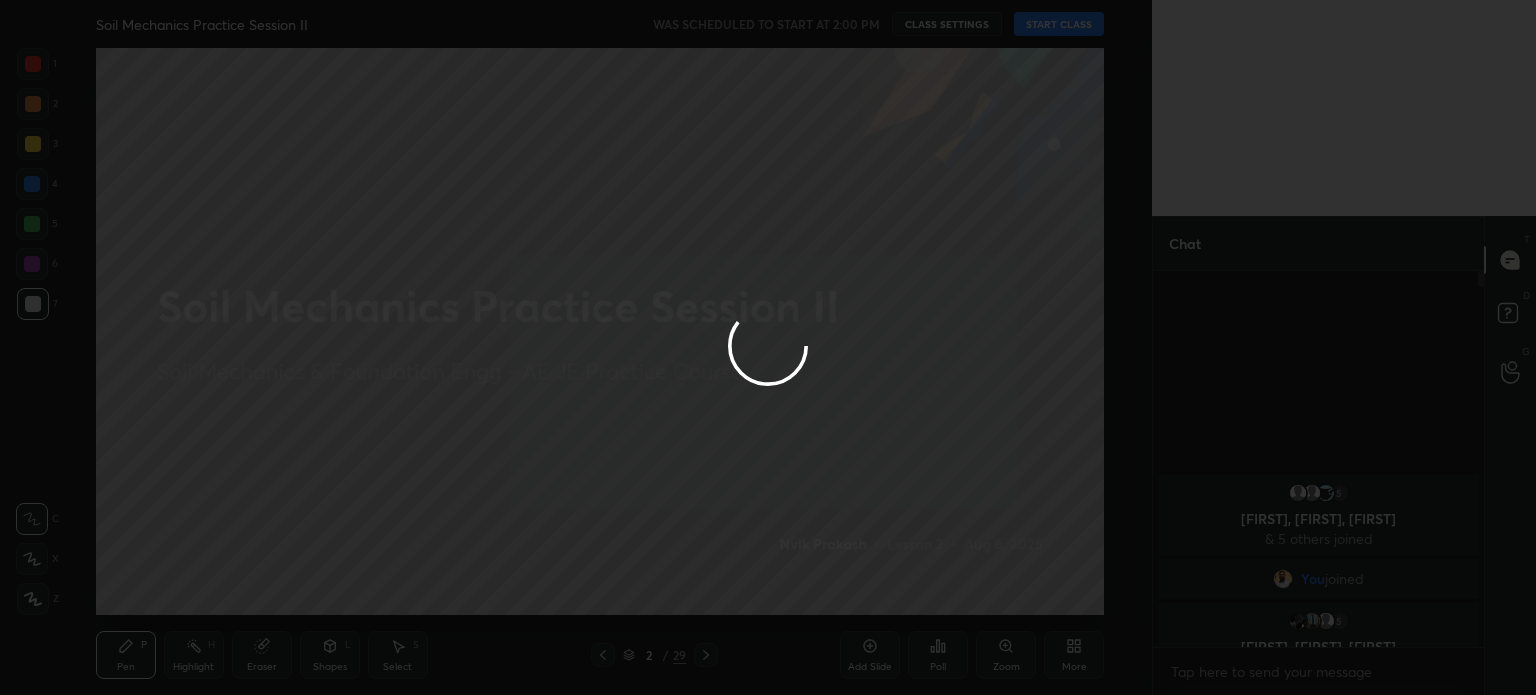 type on "x" 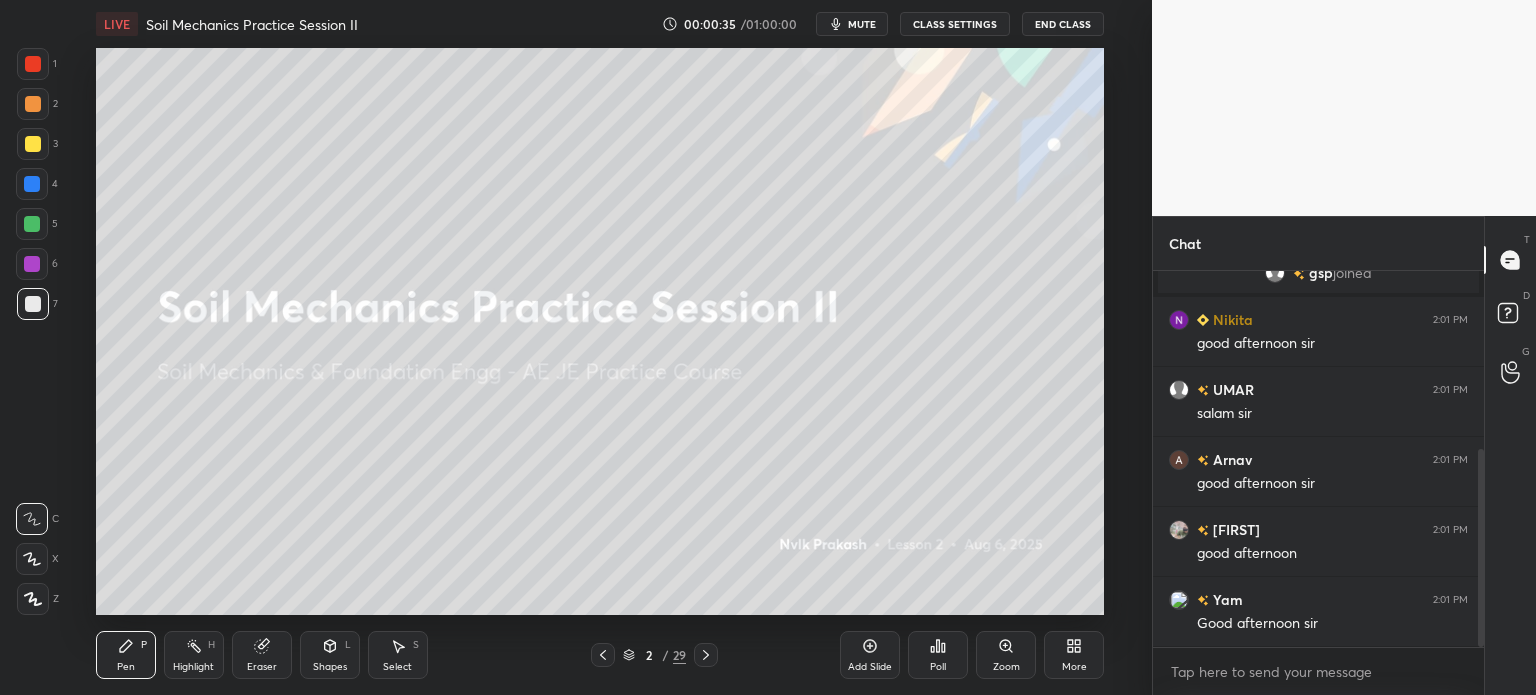 scroll, scrollTop: 386, scrollLeft: 0, axis: vertical 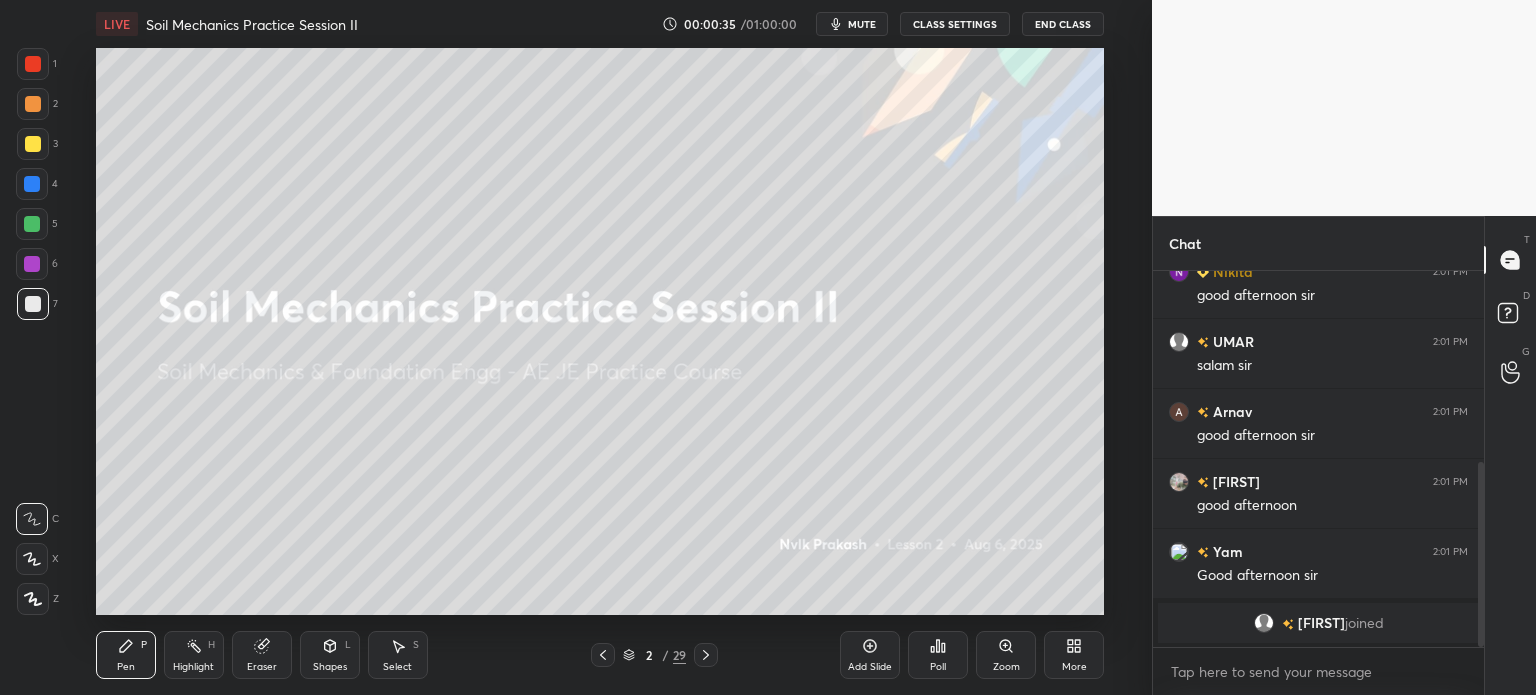 click at bounding box center (33, 599) 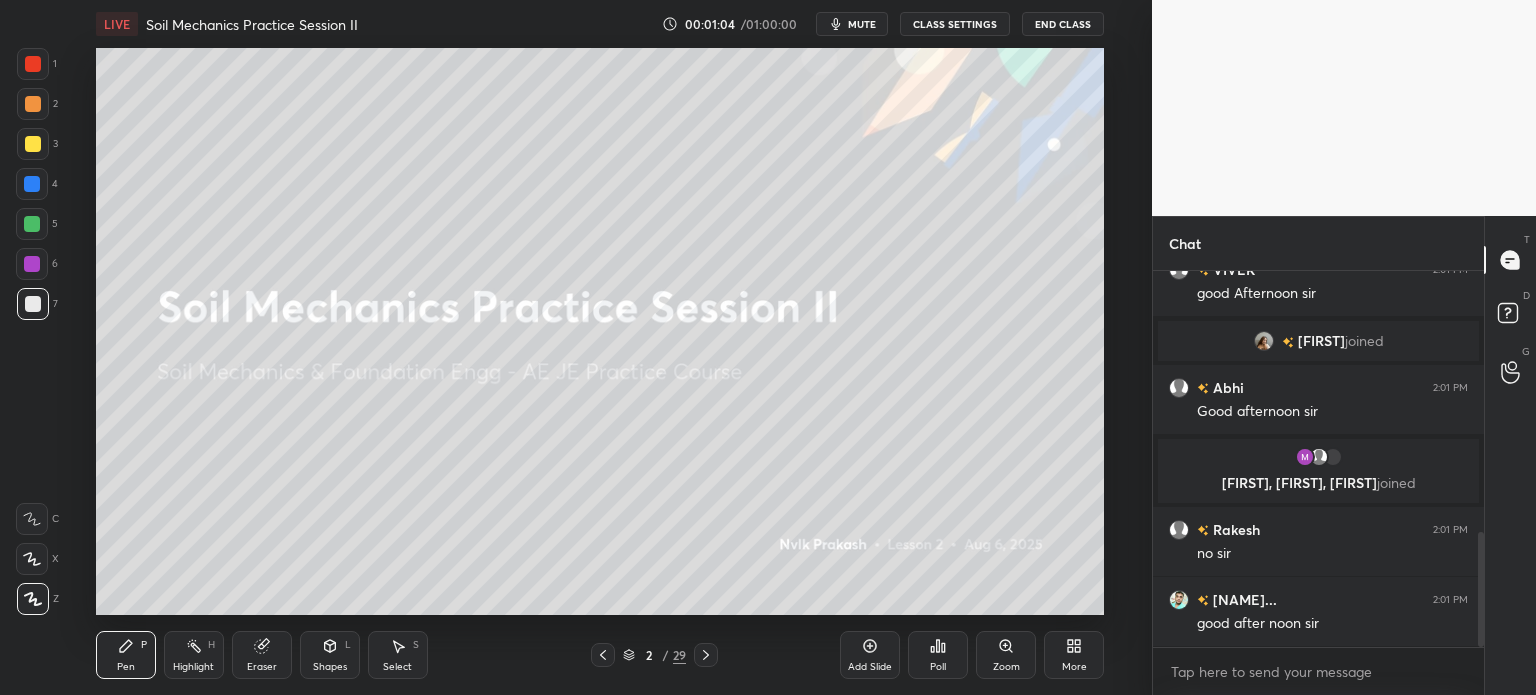 scroll, scrollTop: 898, scrollLeft: 0, axis: vertical 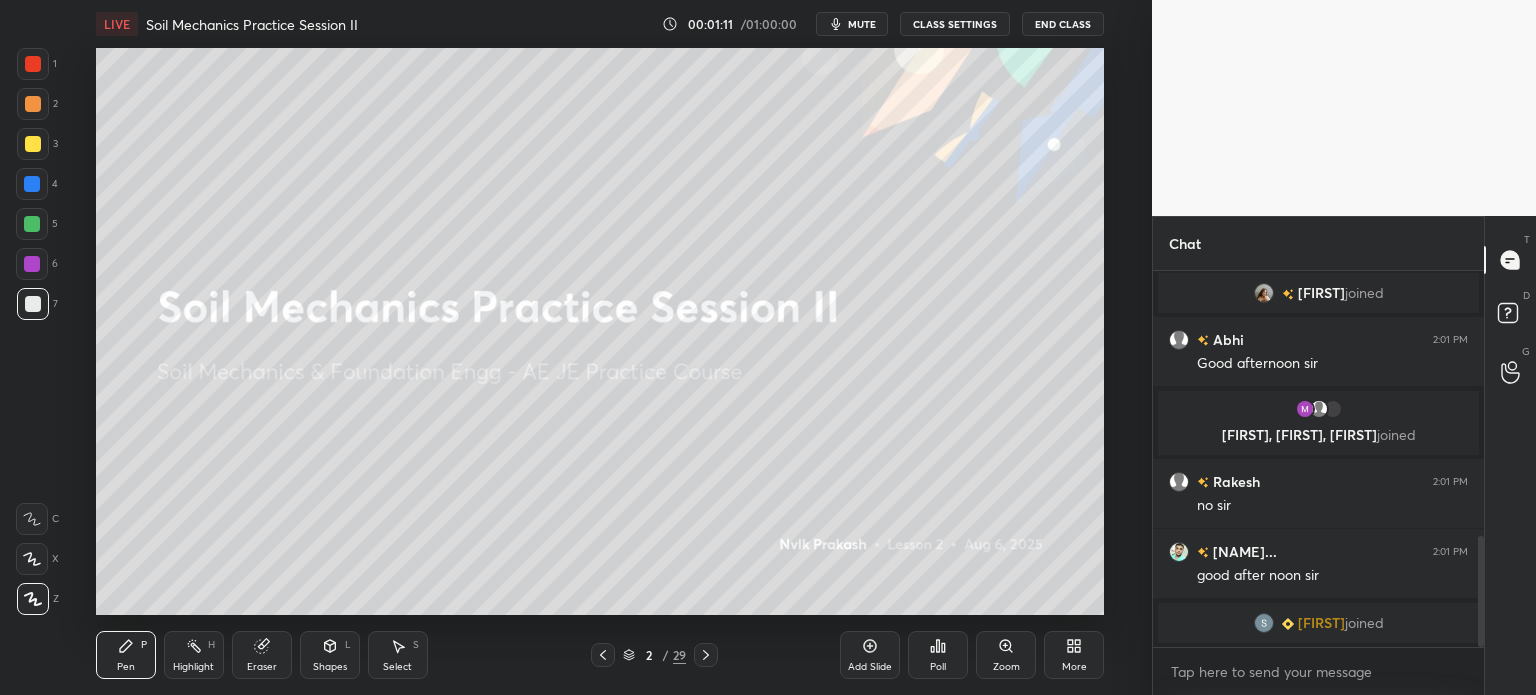click 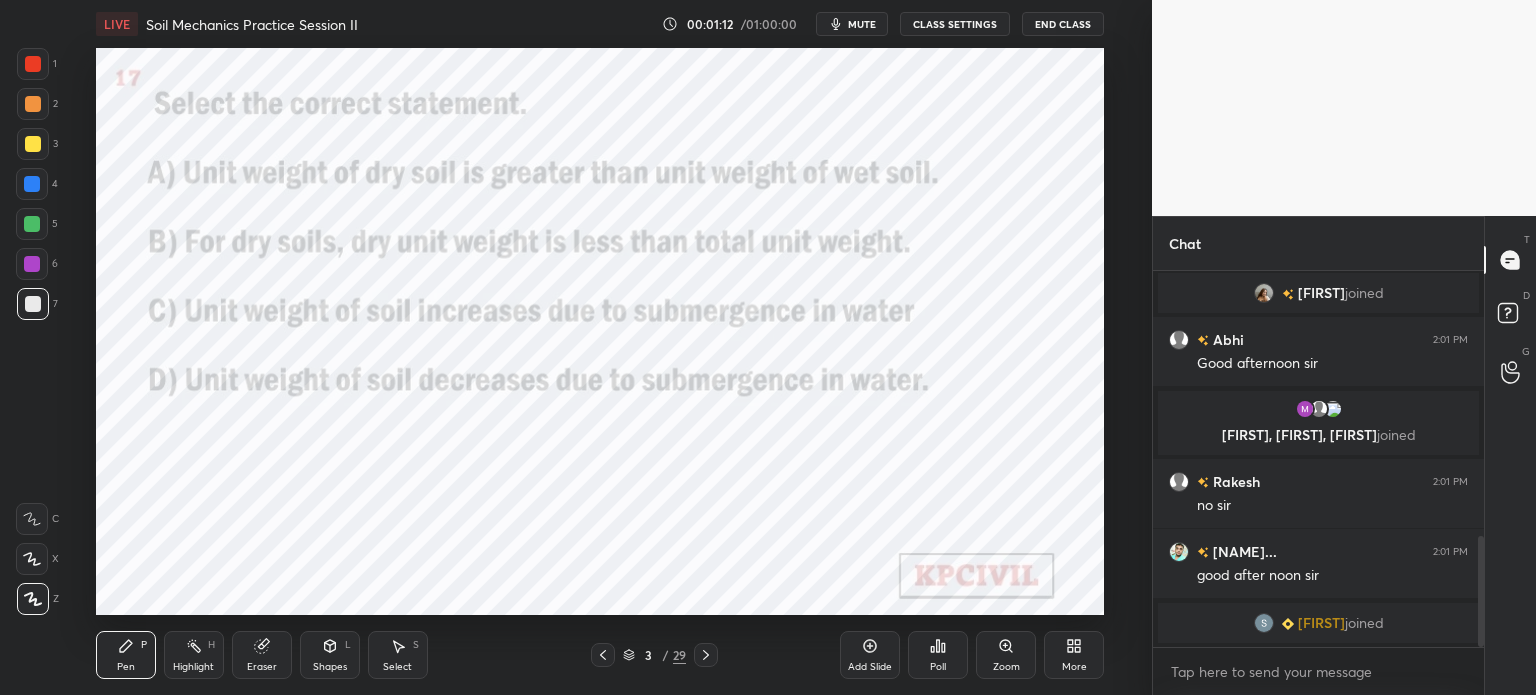 scroll, scrollTop: 922, scrollLeft: 0, axis: vertical 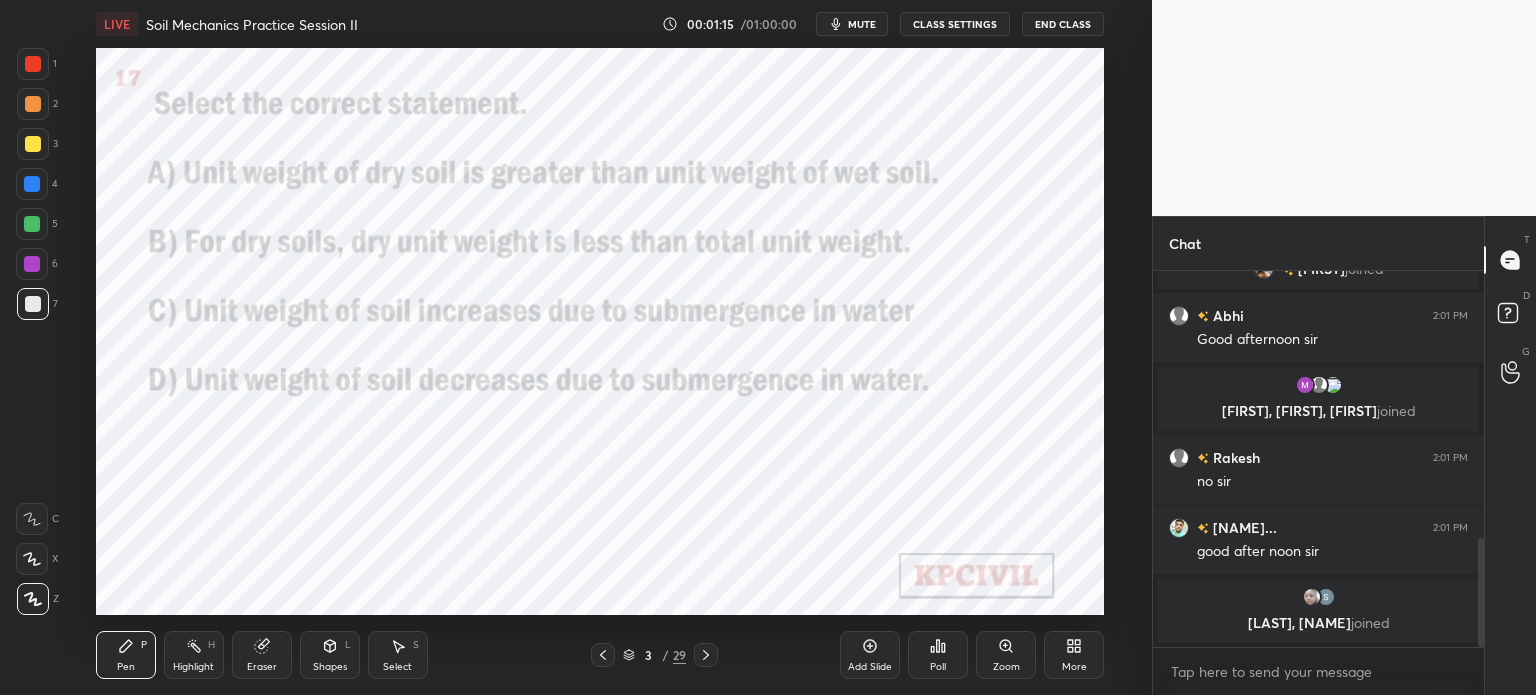 click on "Poll" at bounding box center (938, 655) 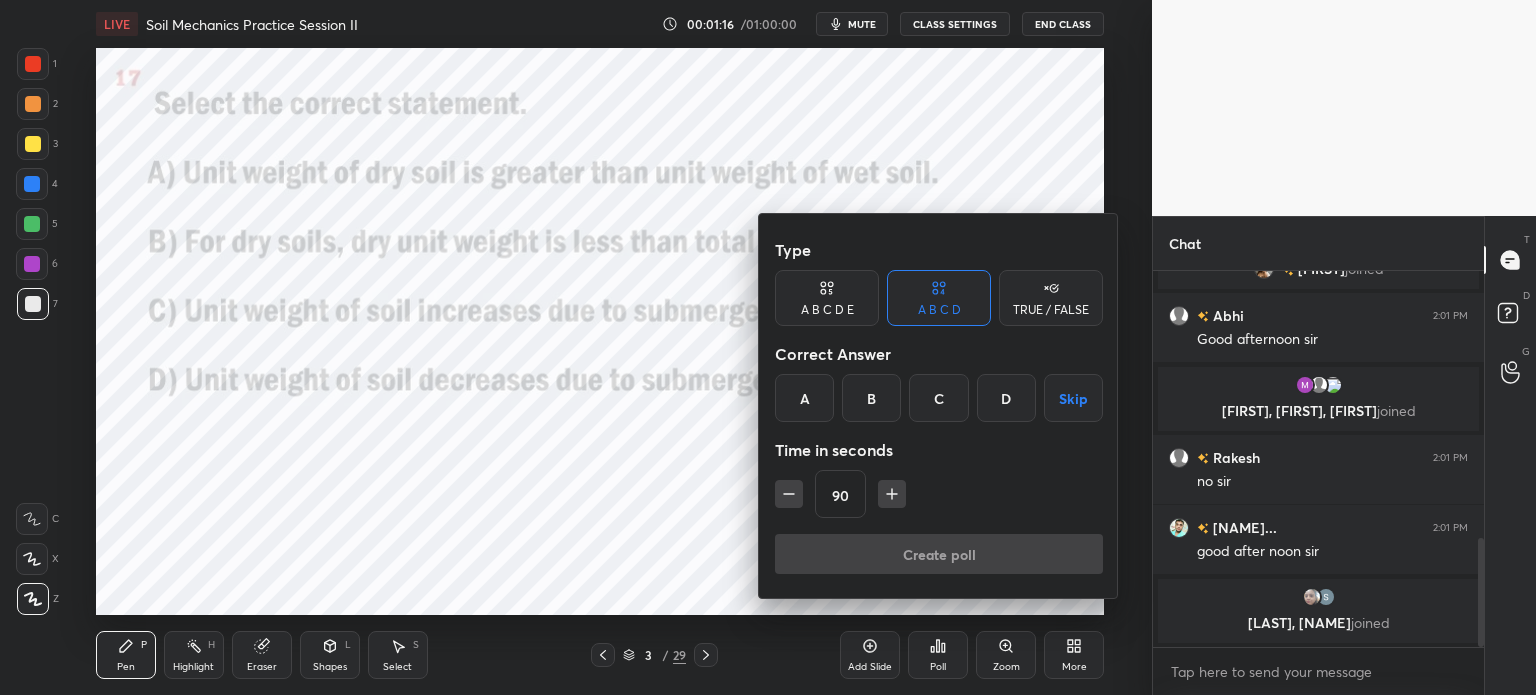 click on "D" at bounding box center (1006, 398) 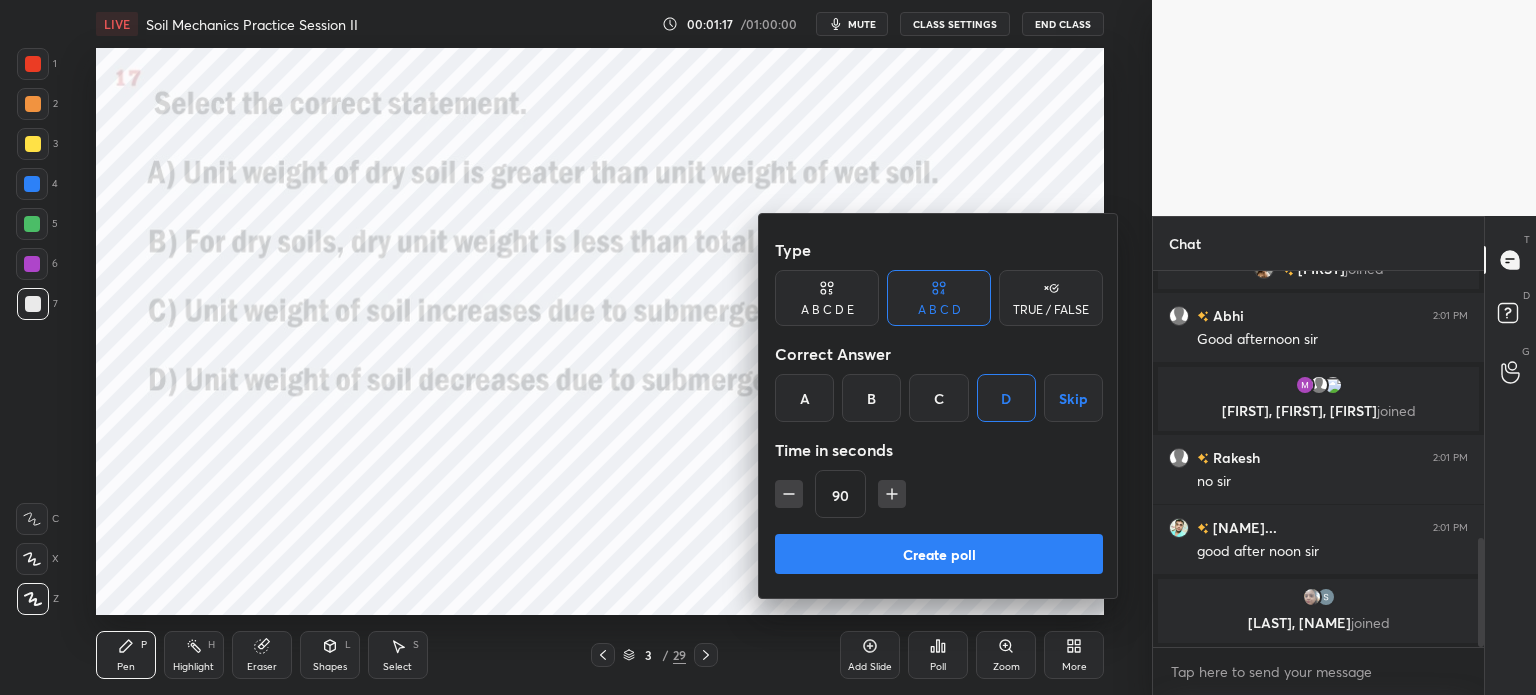 click 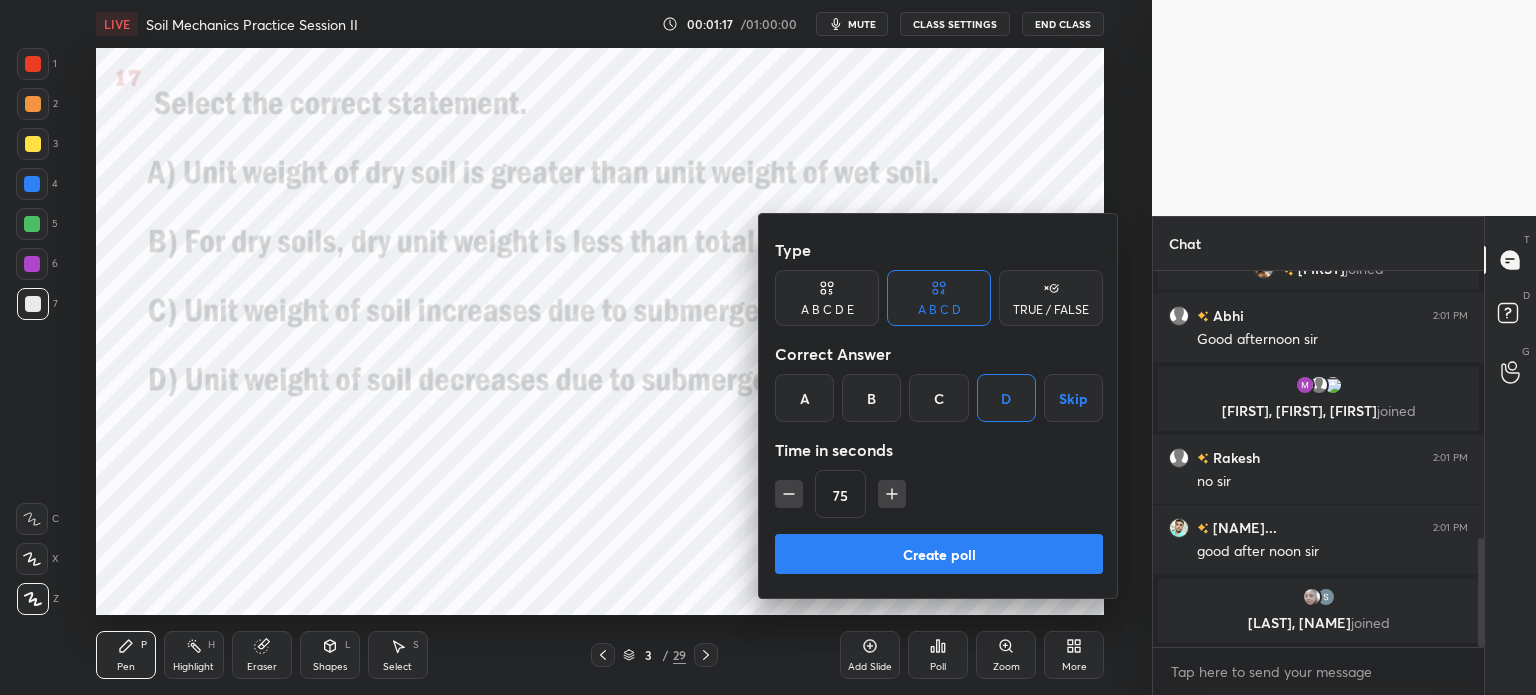 click 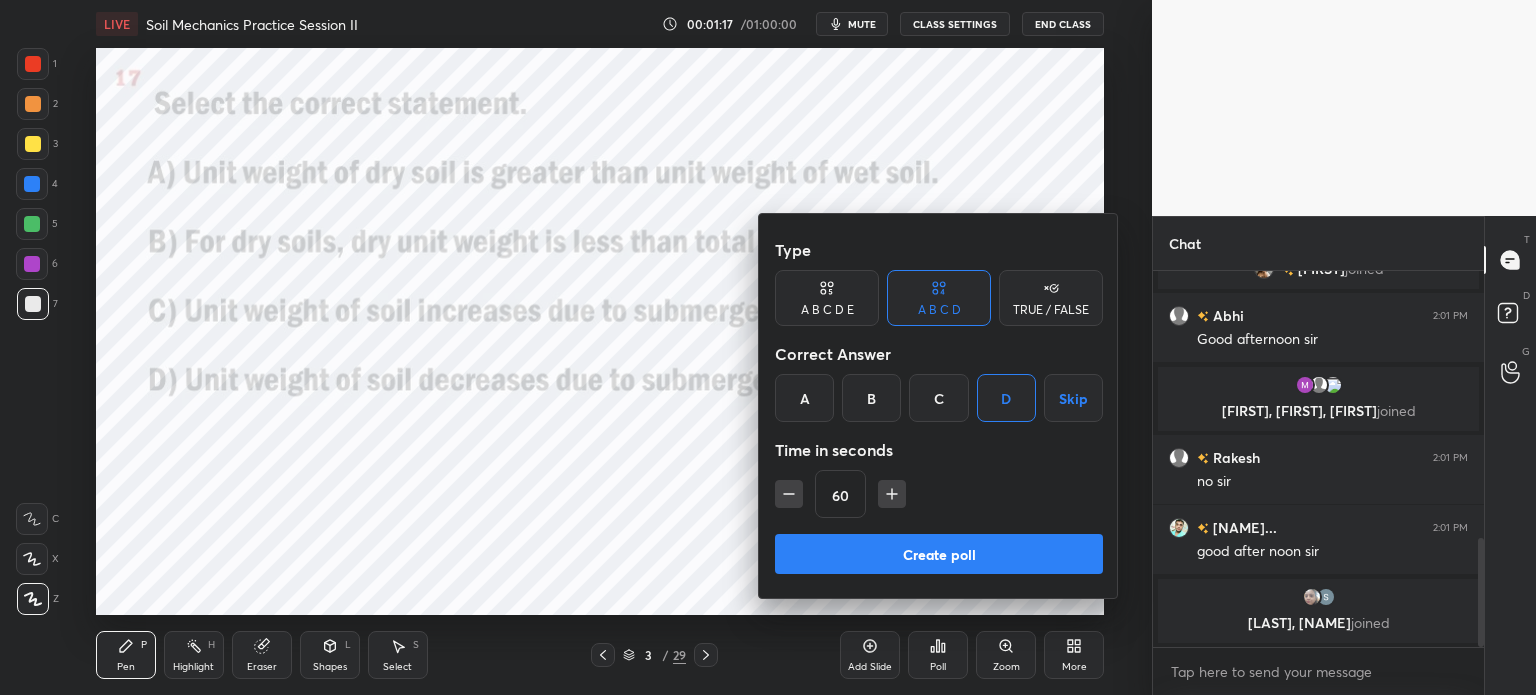 click 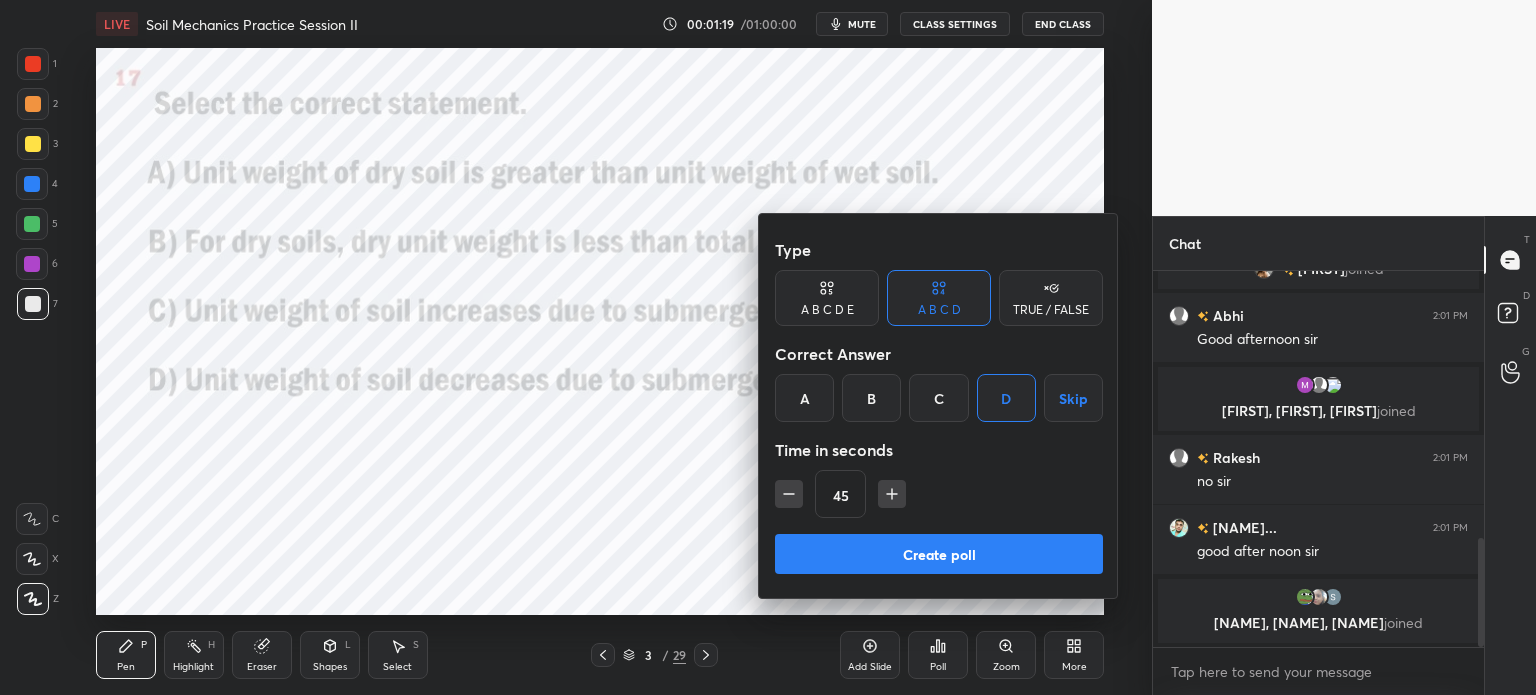 click on "Create poll" at bounding box center (939, 554) 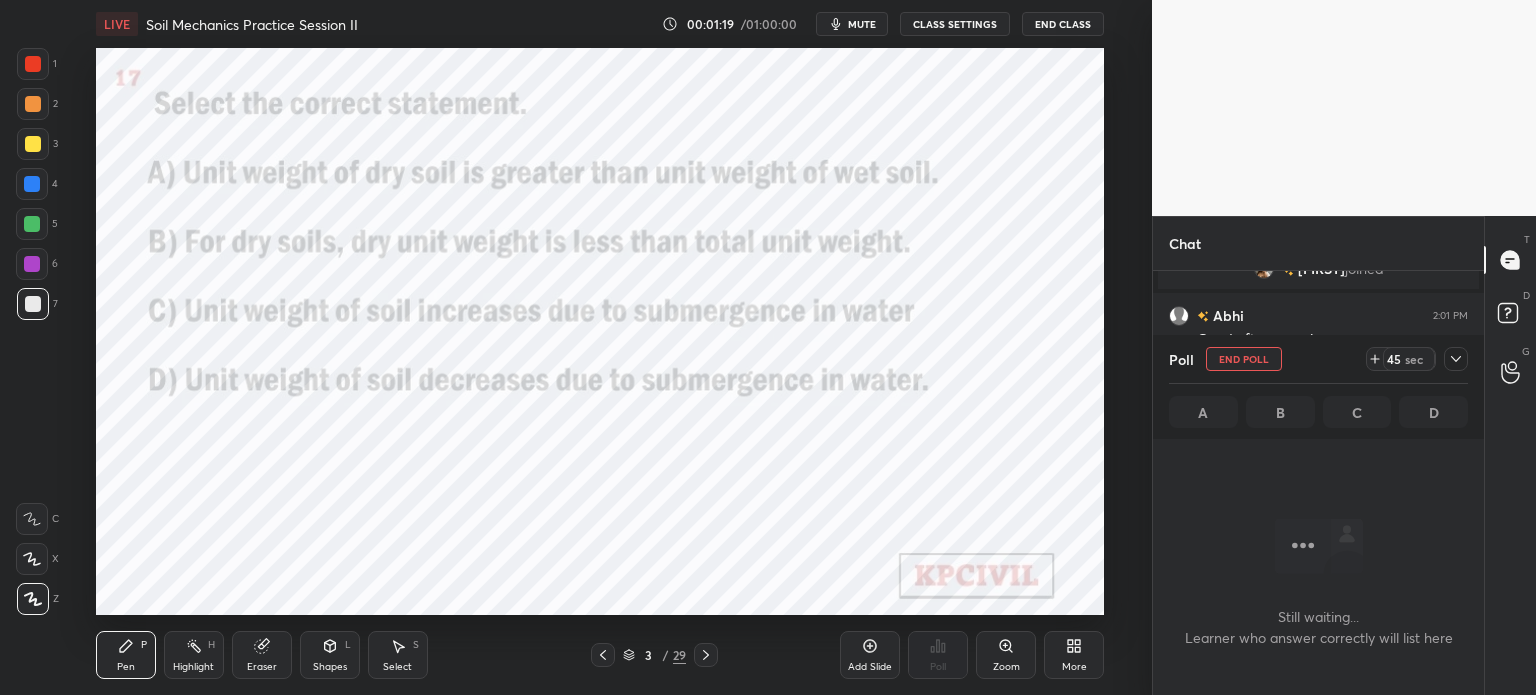 scroll, scrollTop: 300, scrollLeft: 325, axis: both 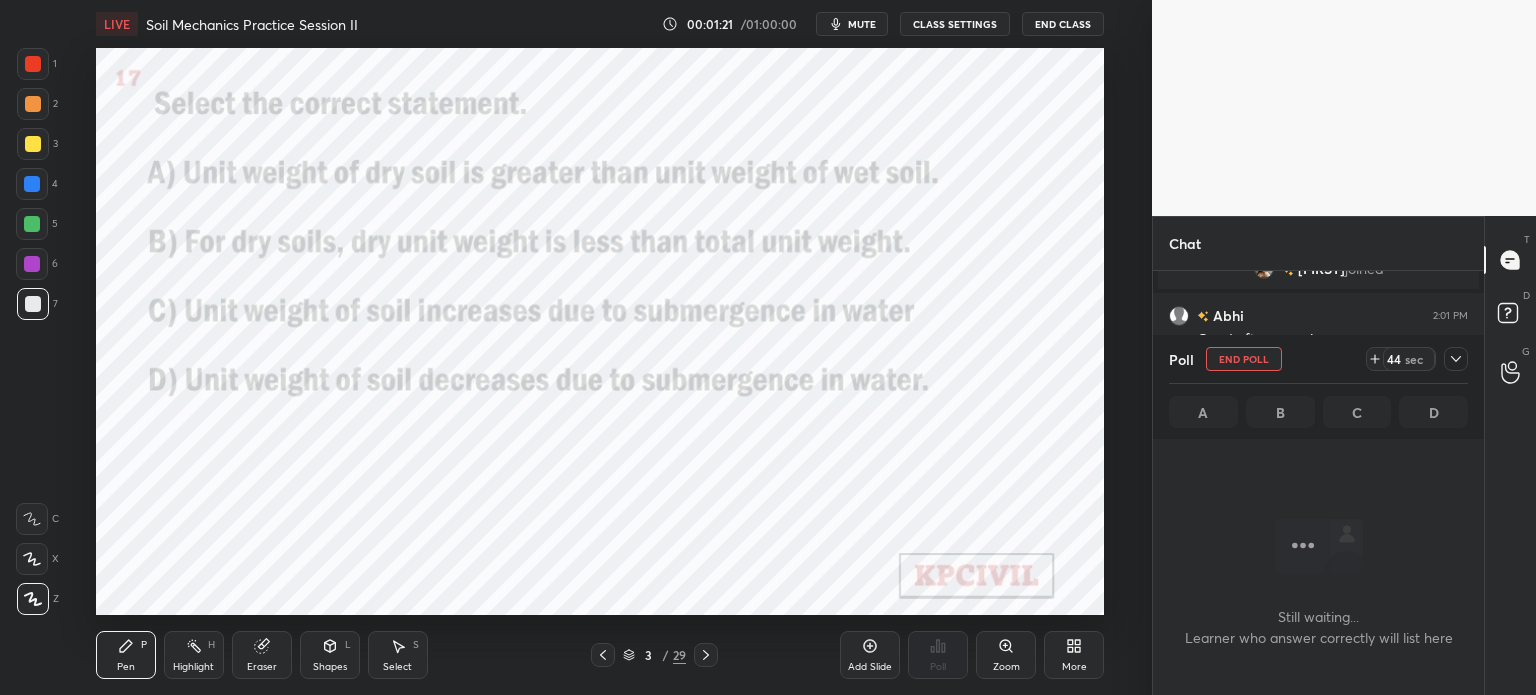 click 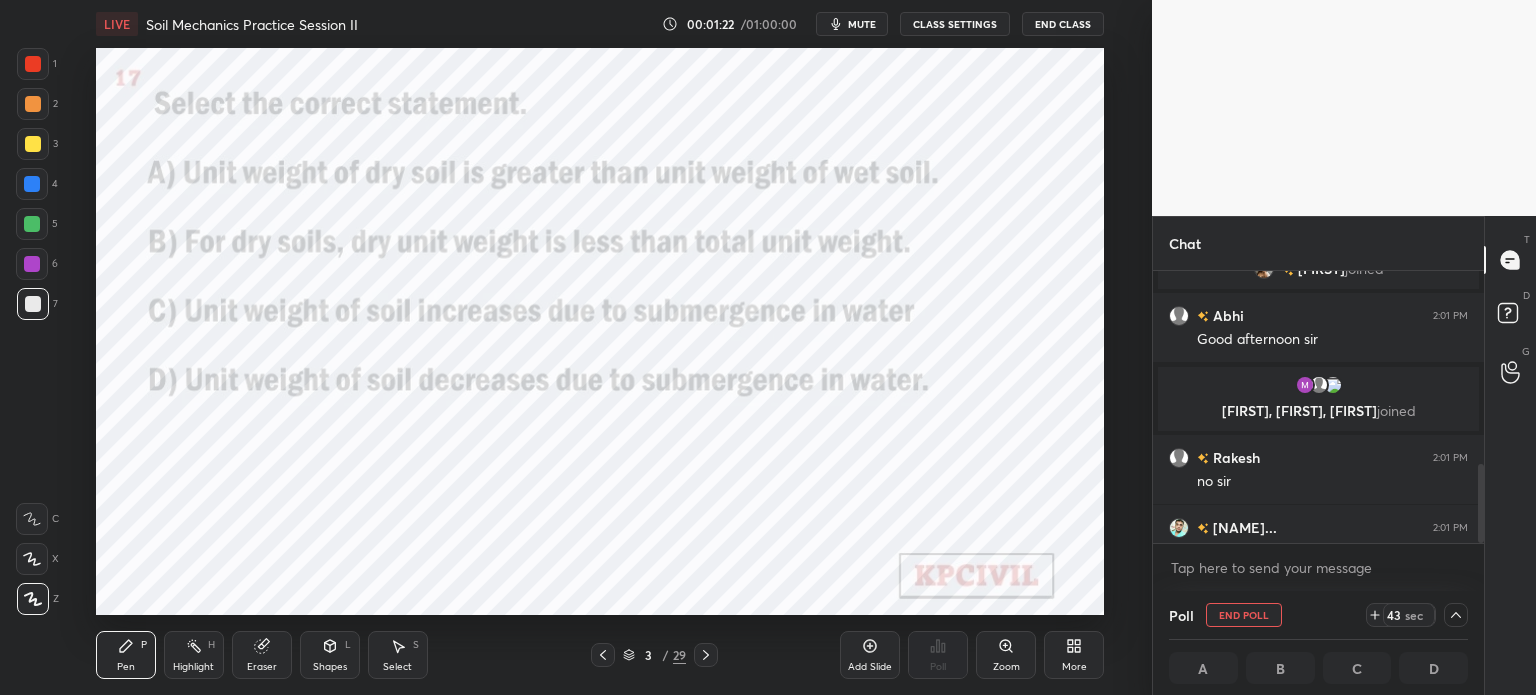 scroll, scrollTop: 1026, scrollLeft: 0, axis: vertical 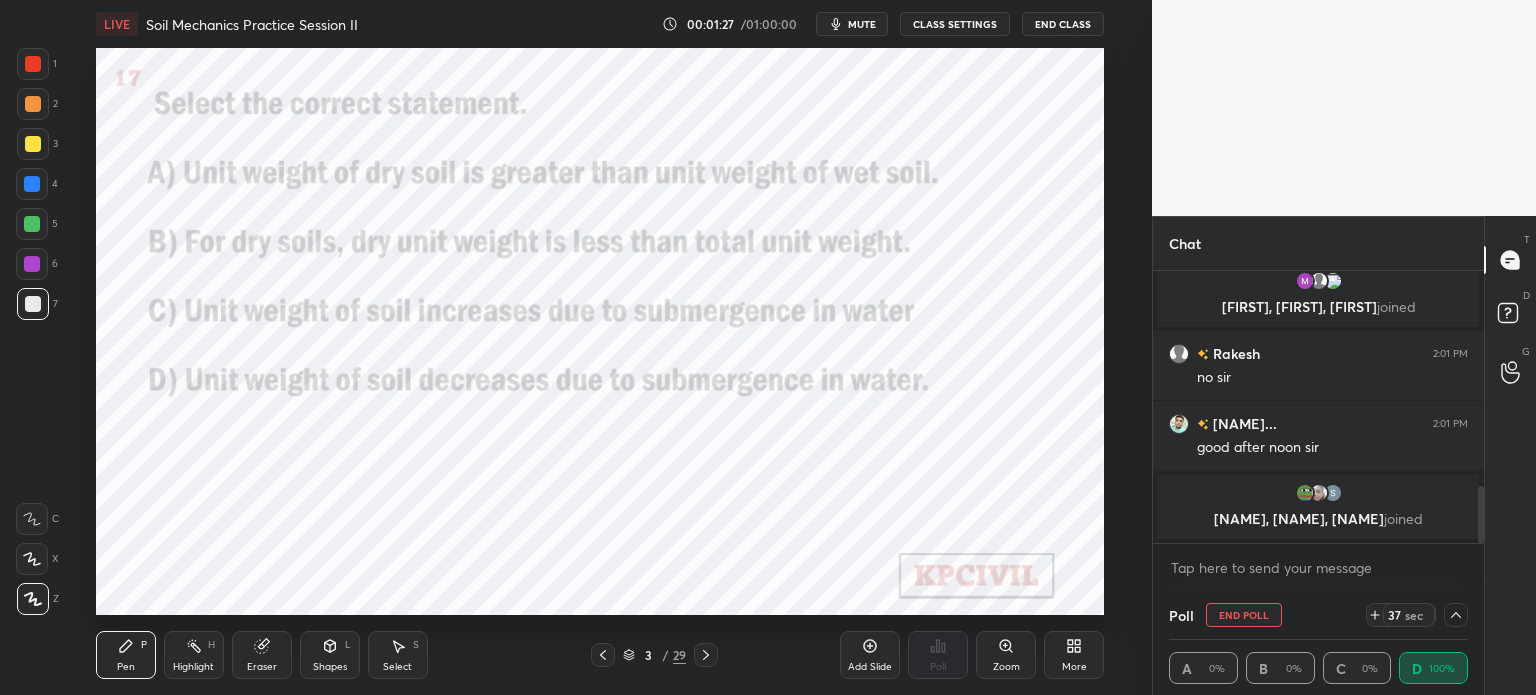 click 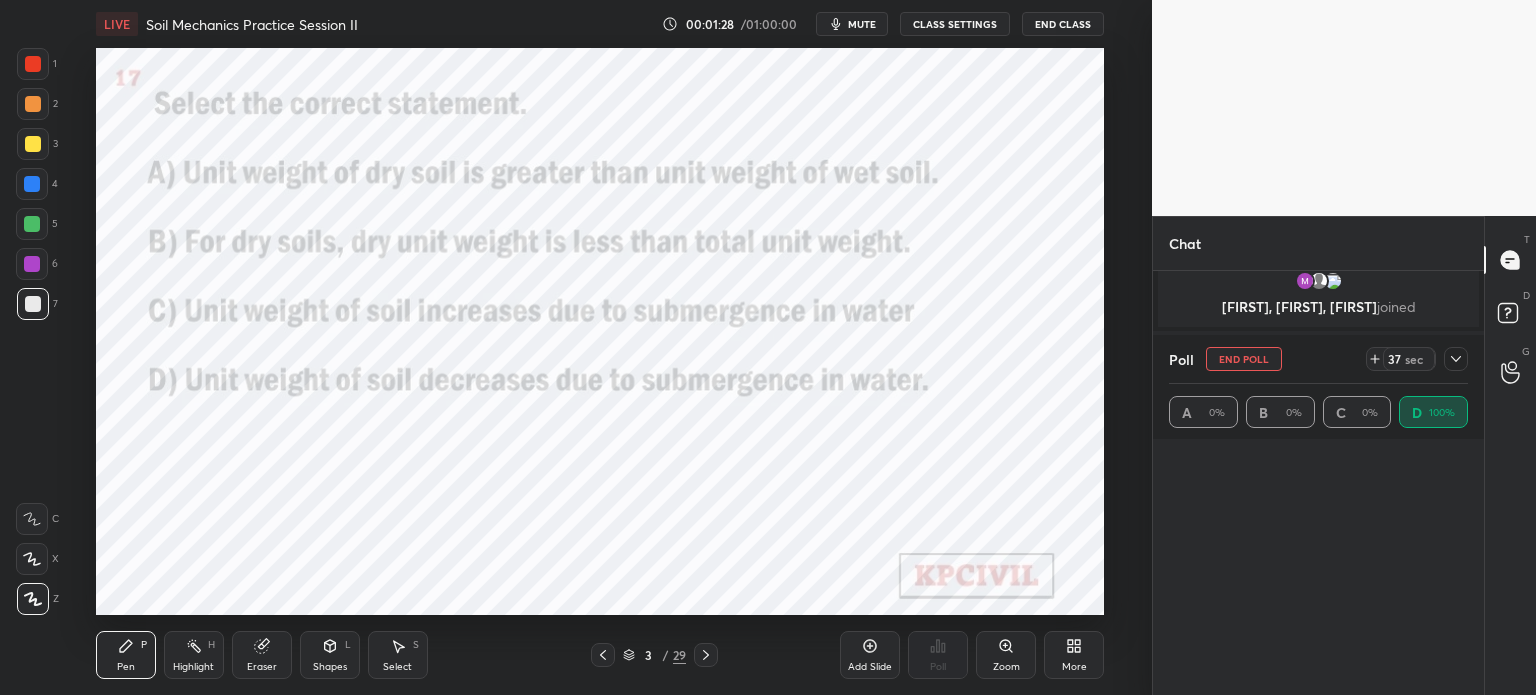 scroll, scrollTop: 6, scrollLeft: 6, axis: both 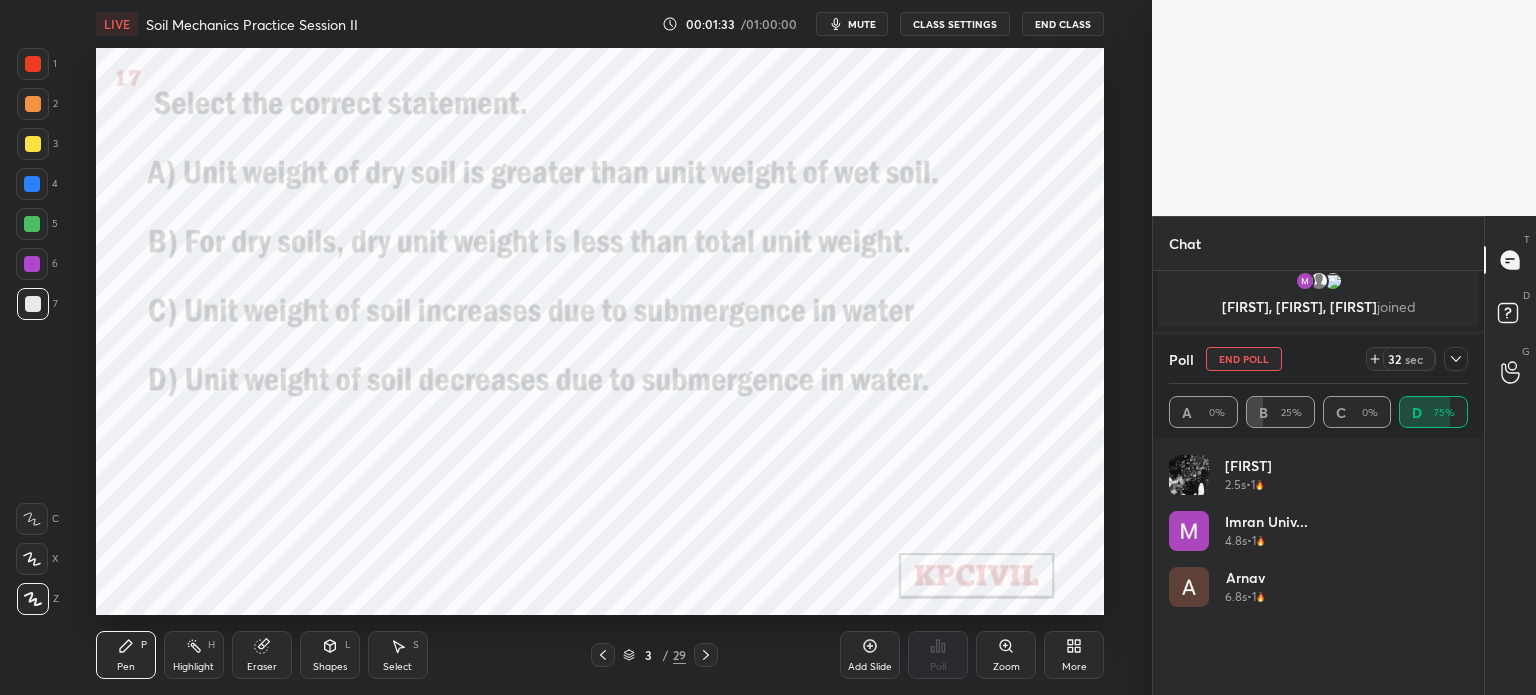click on "4.8s  •  1" at bounding box center [1266, 541] 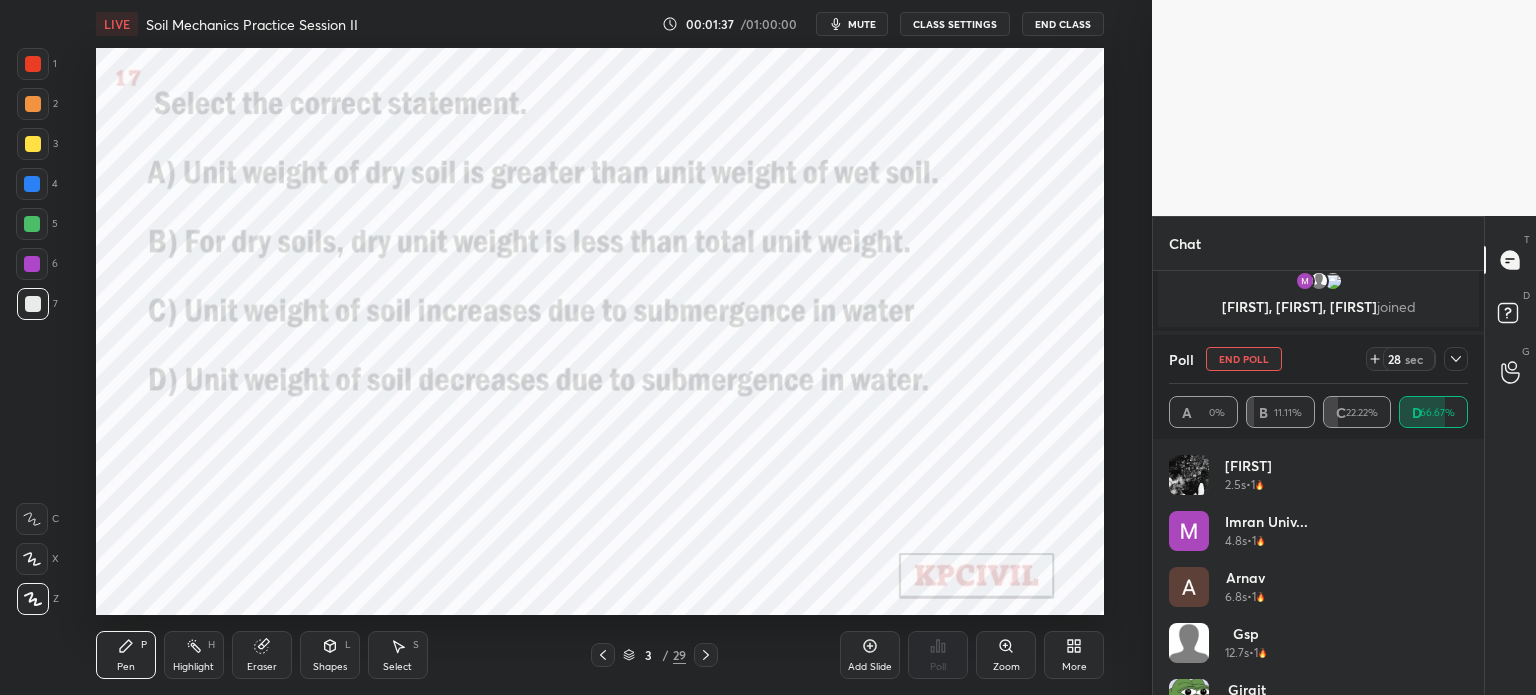 scroll, scrollTop: 1042, scrollLeft: 0, axis: vertical 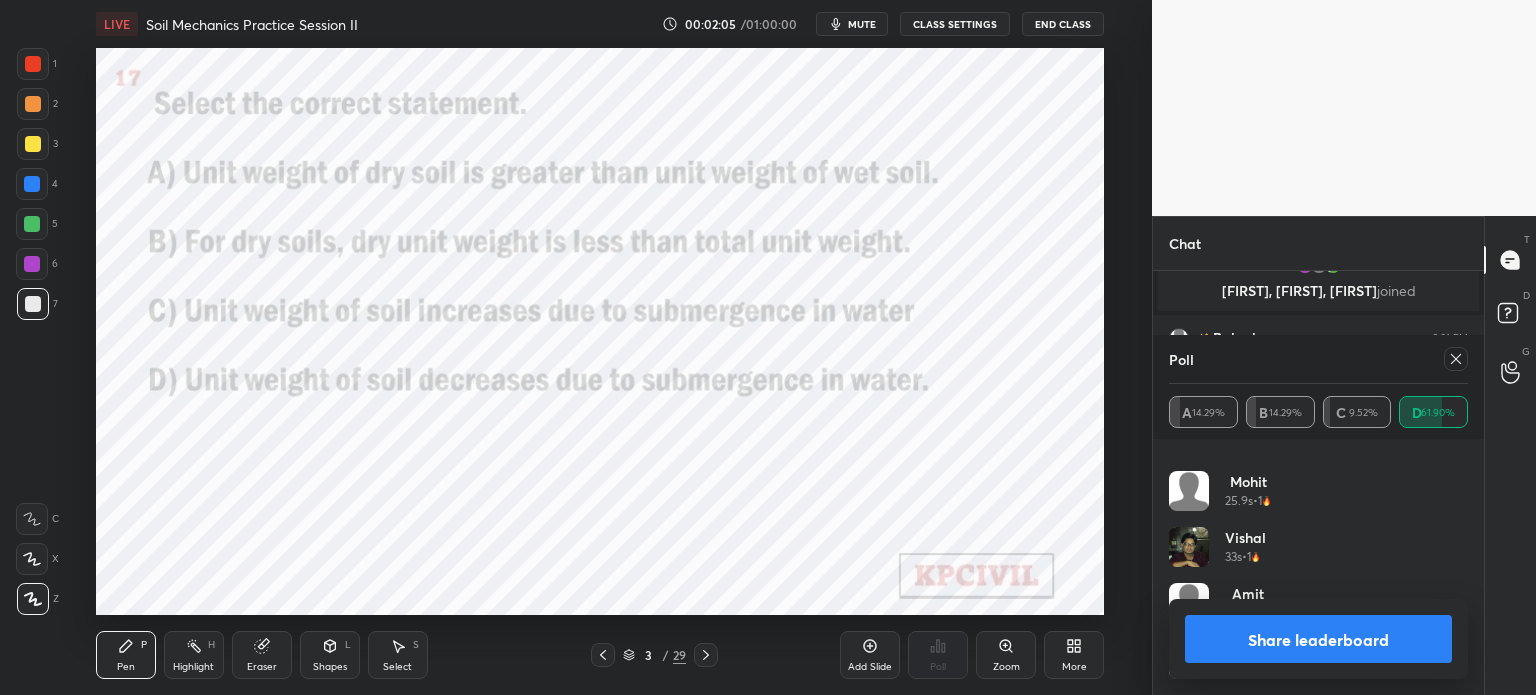 click 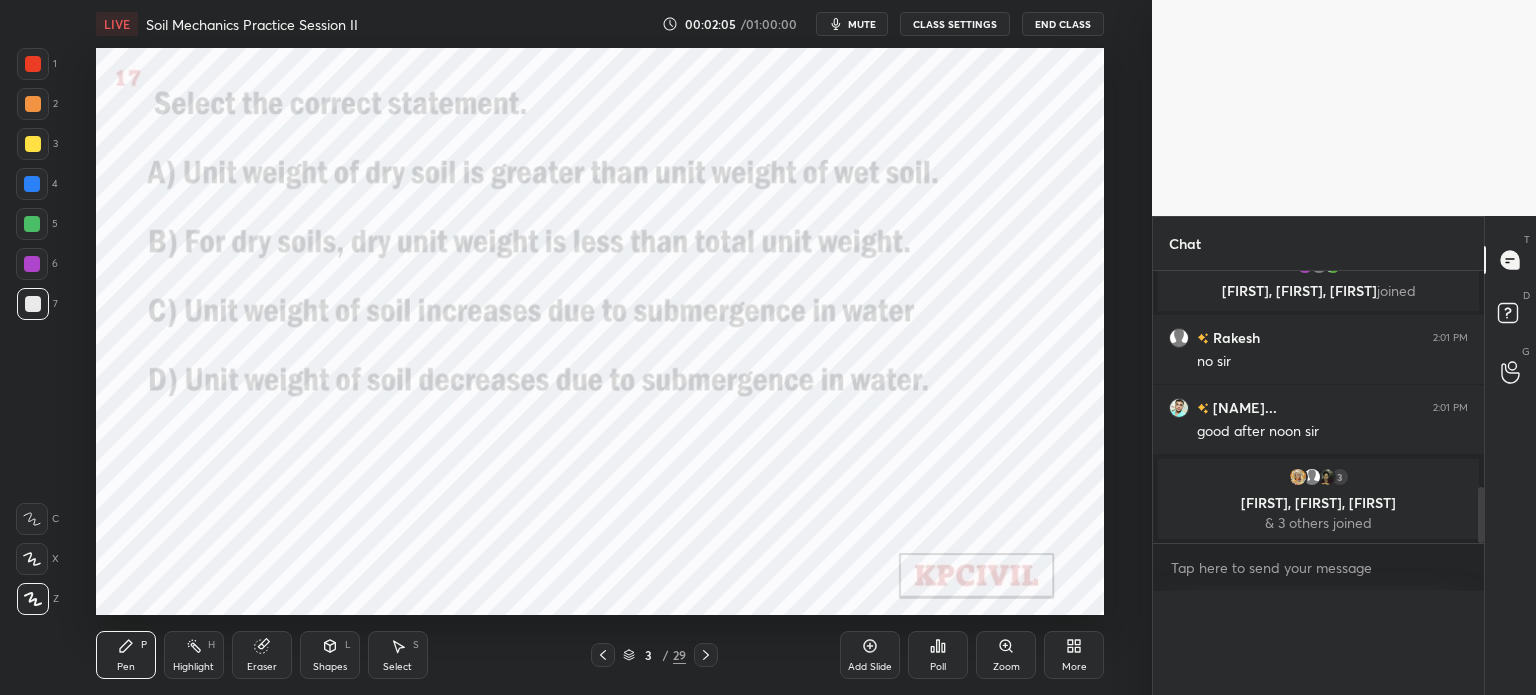 scroll, scrollTop: 0, scrollLeft: 0, axis: both 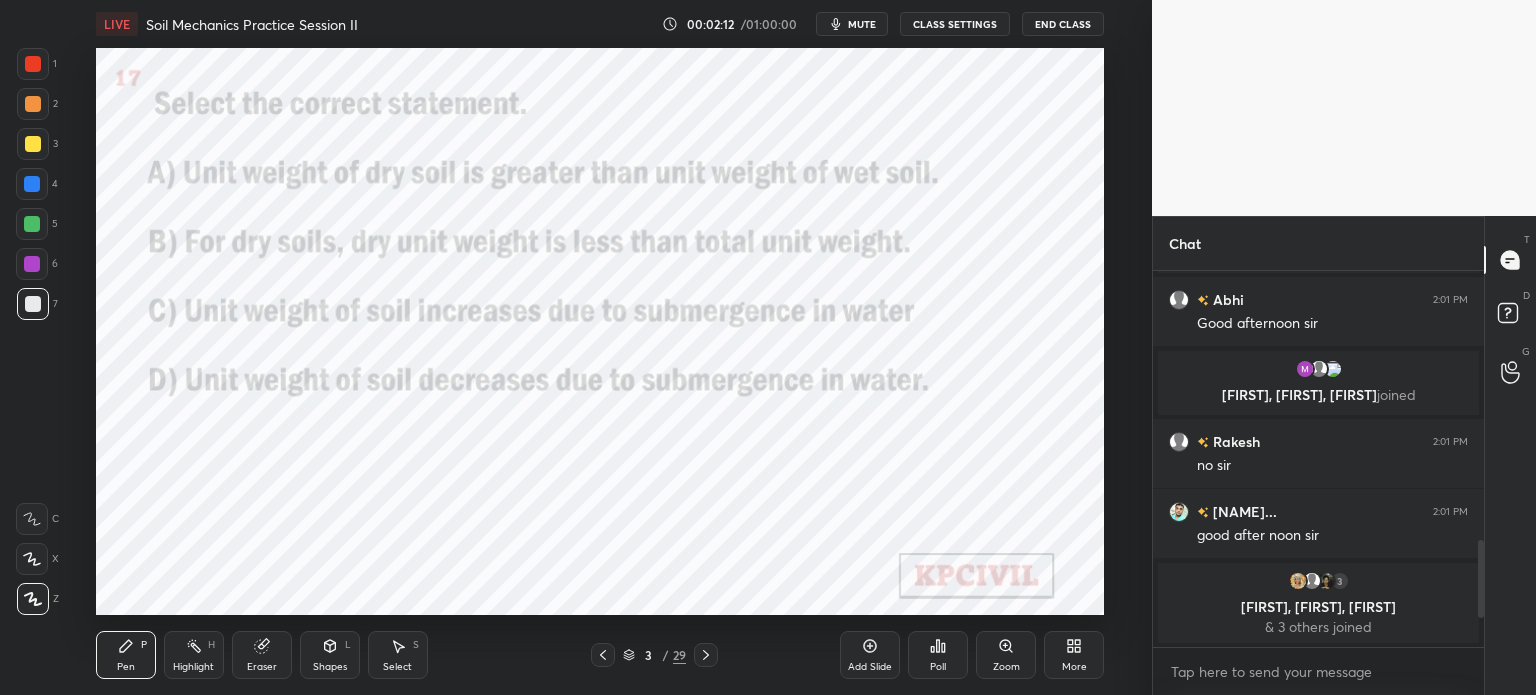 click at bounding box center (33, 64) 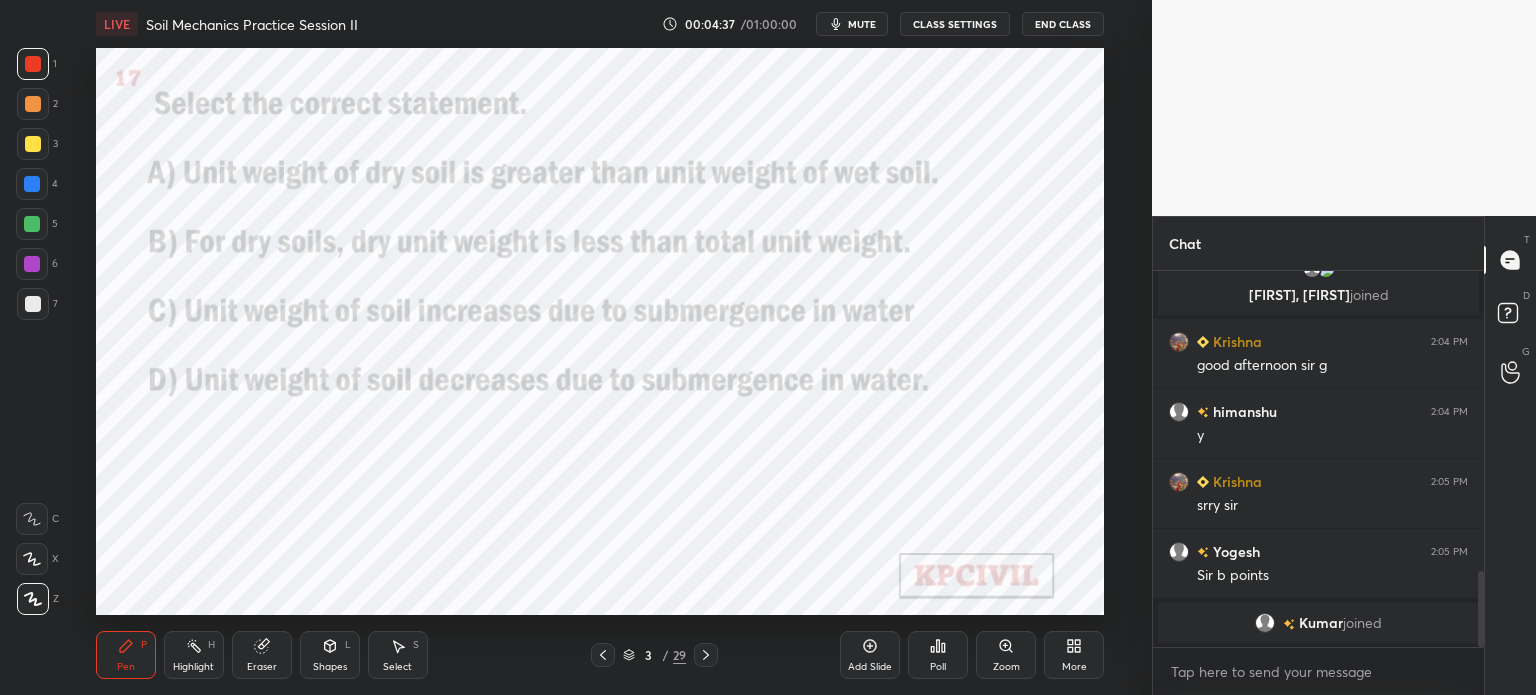 scroll, scrollTop: 1486, scrollLeft: 0, axis: vertical 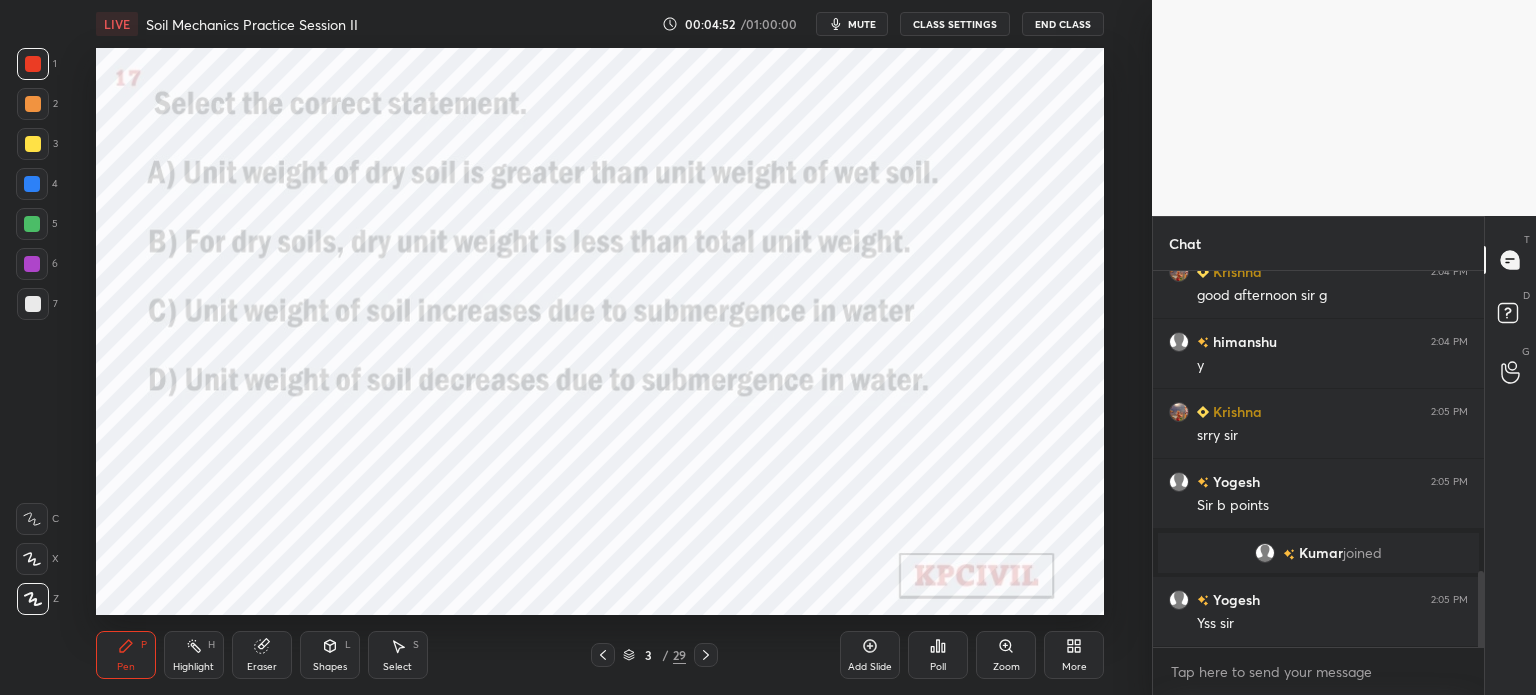 click at bounding box center (706, 655) 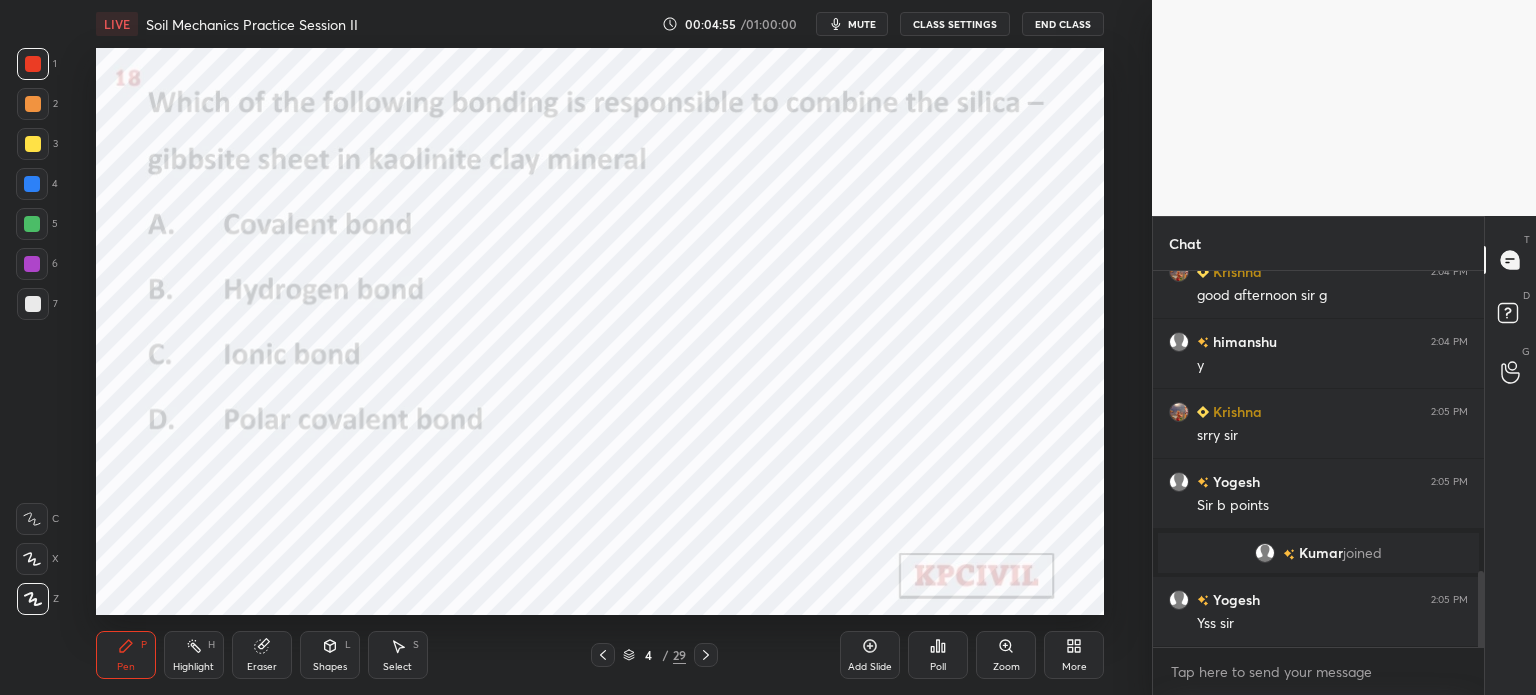 click on "Poll" at bounding box center [938, 655] 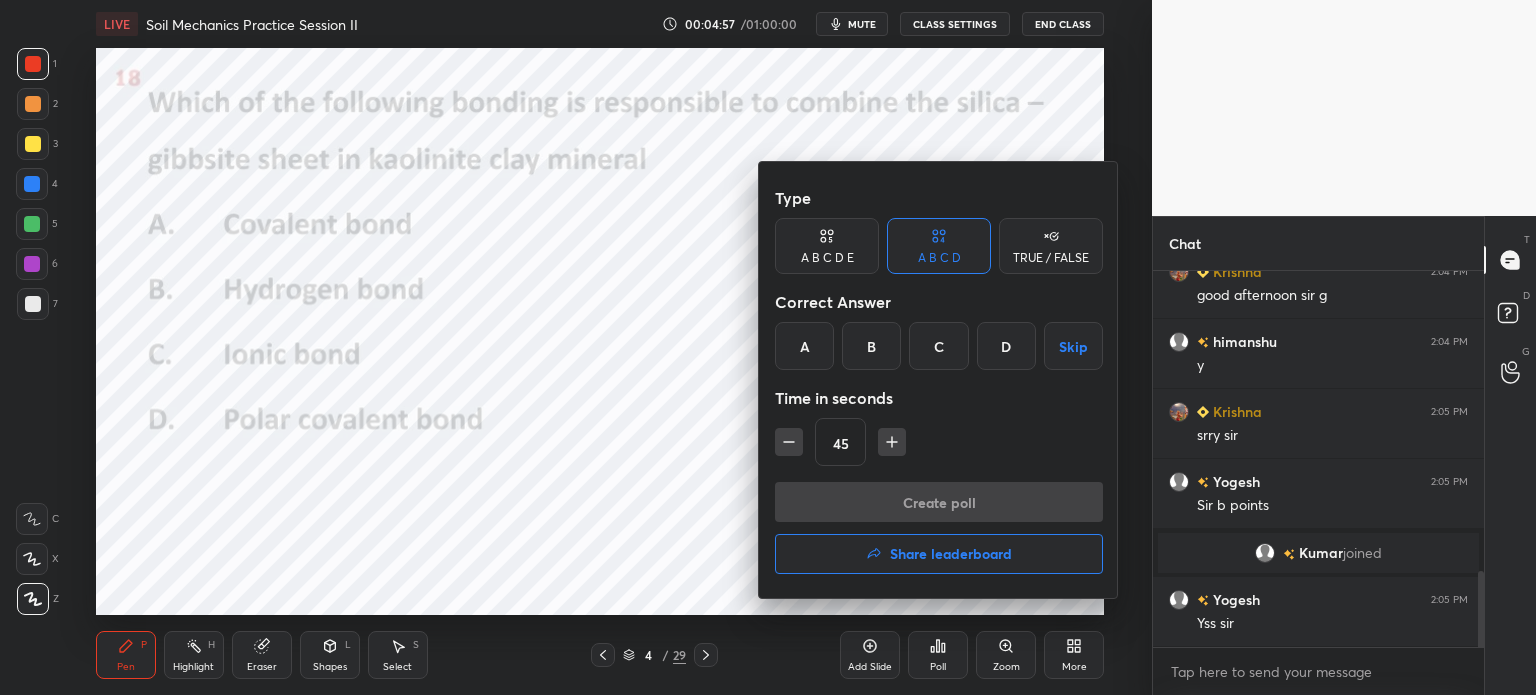 click on "B" at bounding box center (871, 346) 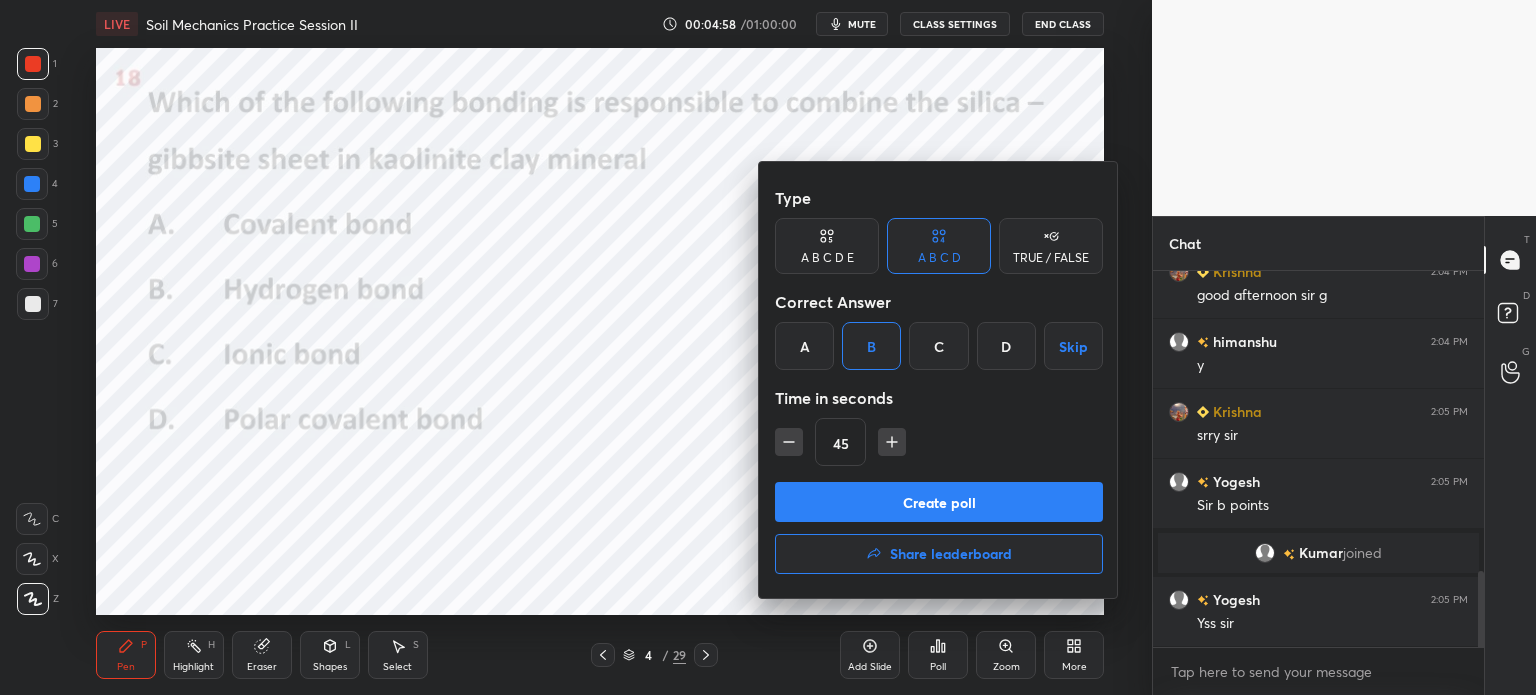 click on "Create poll" at bounding box center [939, 502] 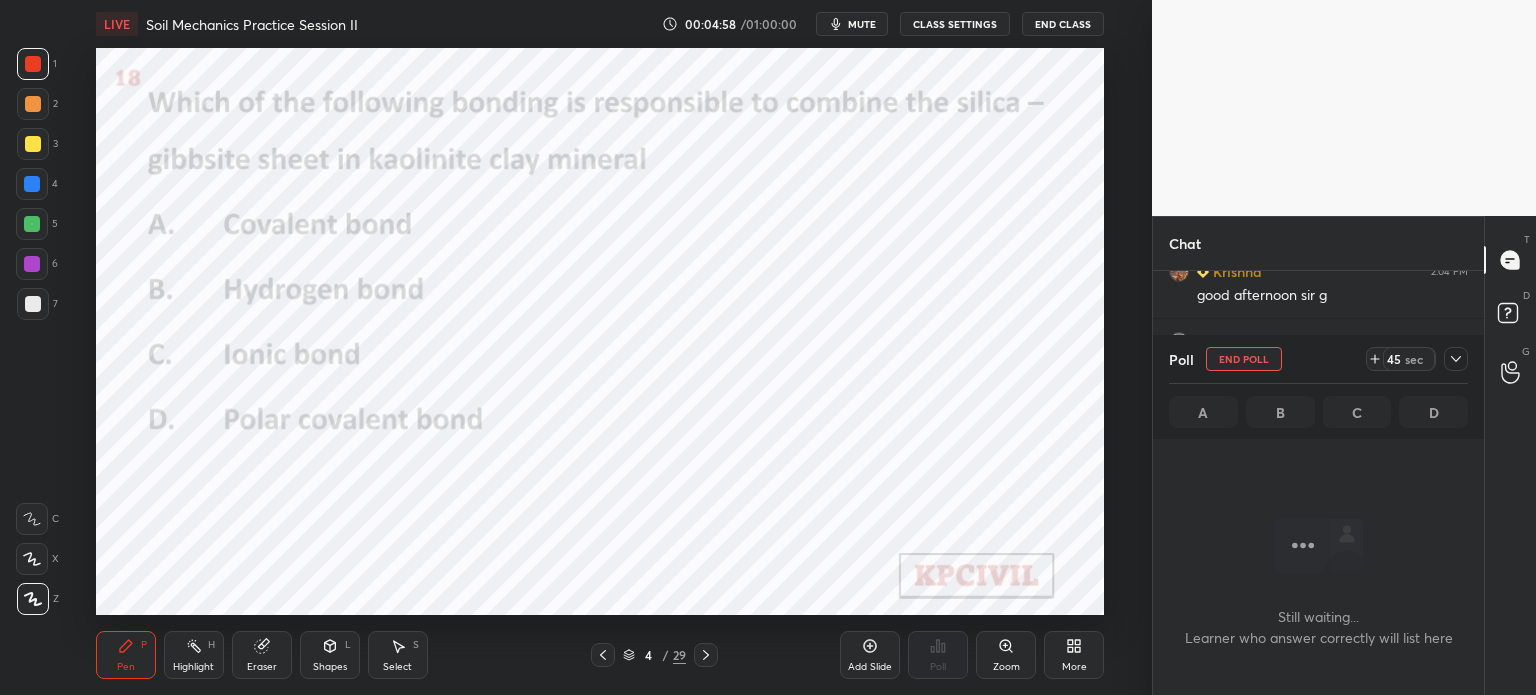 scroll, scrollTop: 328, scrollLeft: 325, axis: both 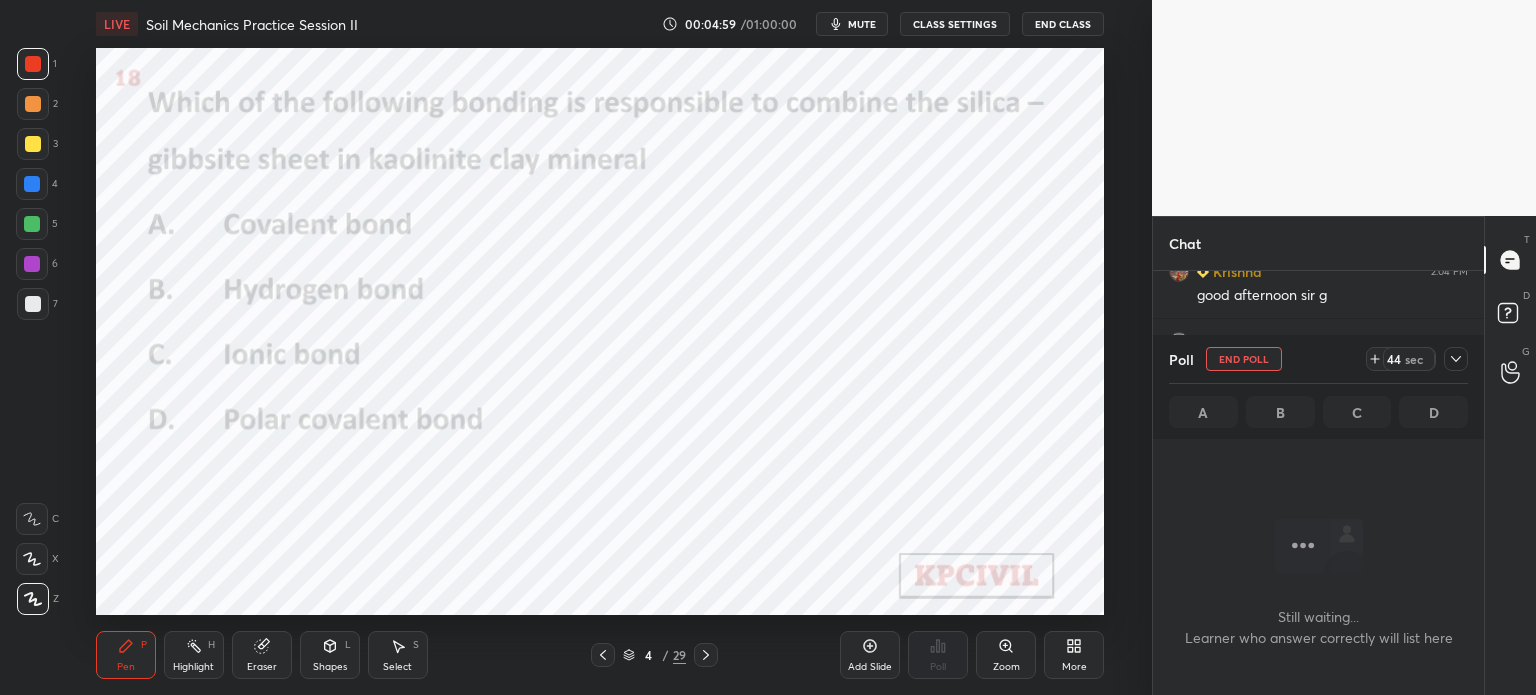 click 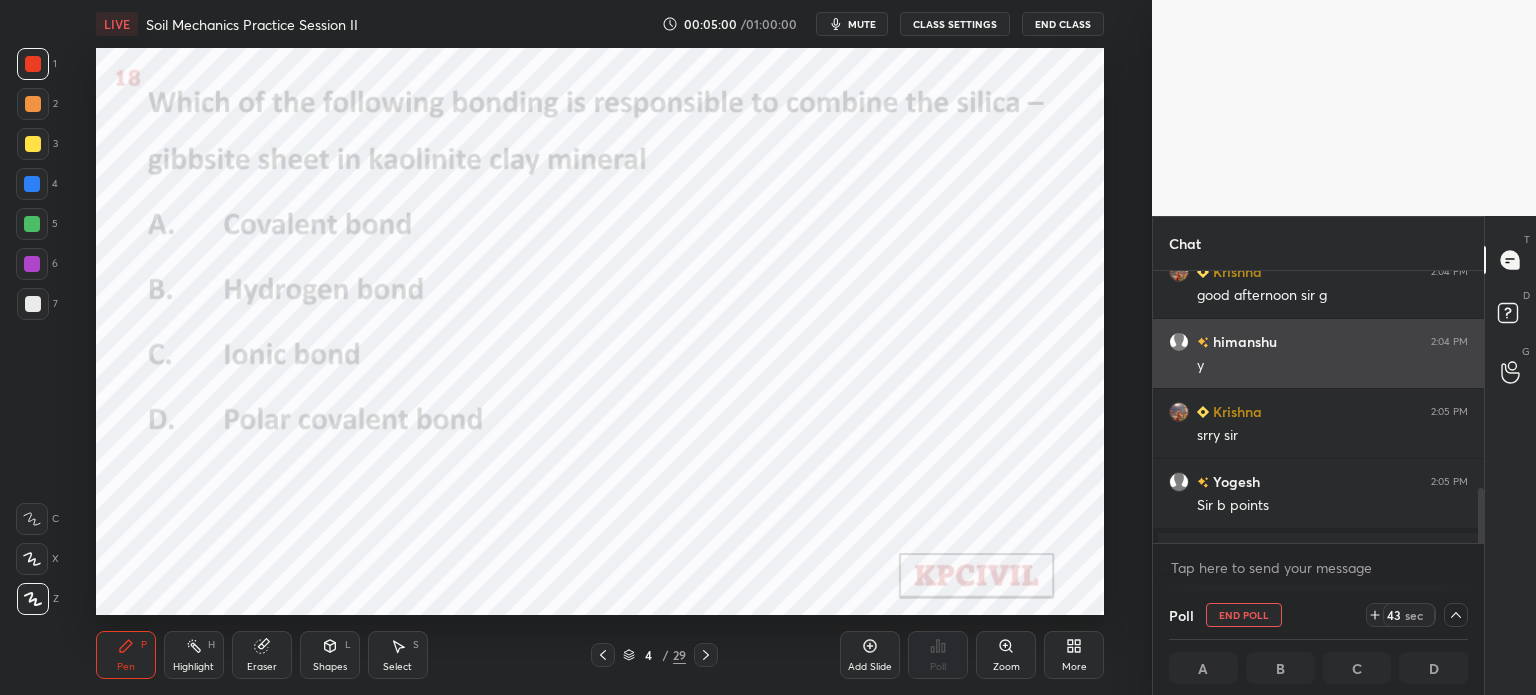 scroll, scrollTop: 0, scrollLeft: 6, axis: horizontal 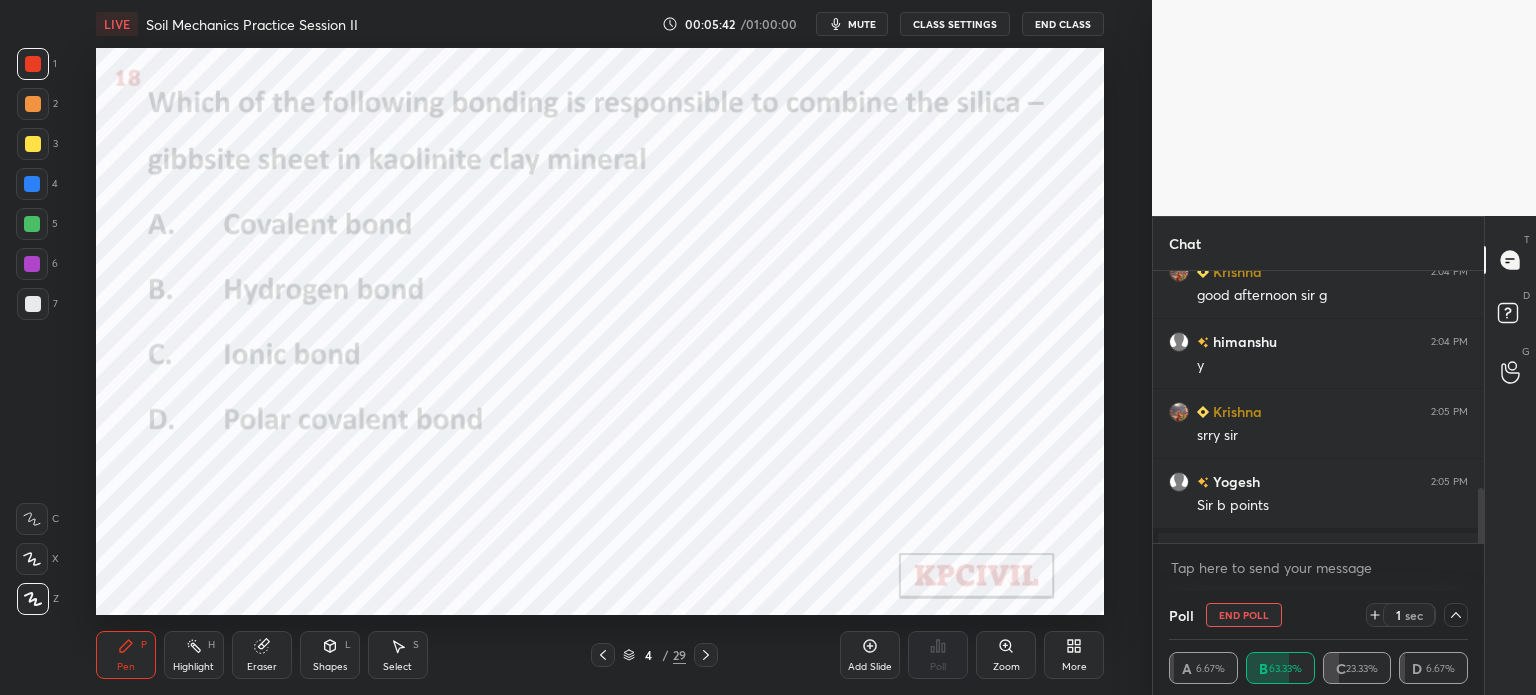click at bounding box center [32, 184] 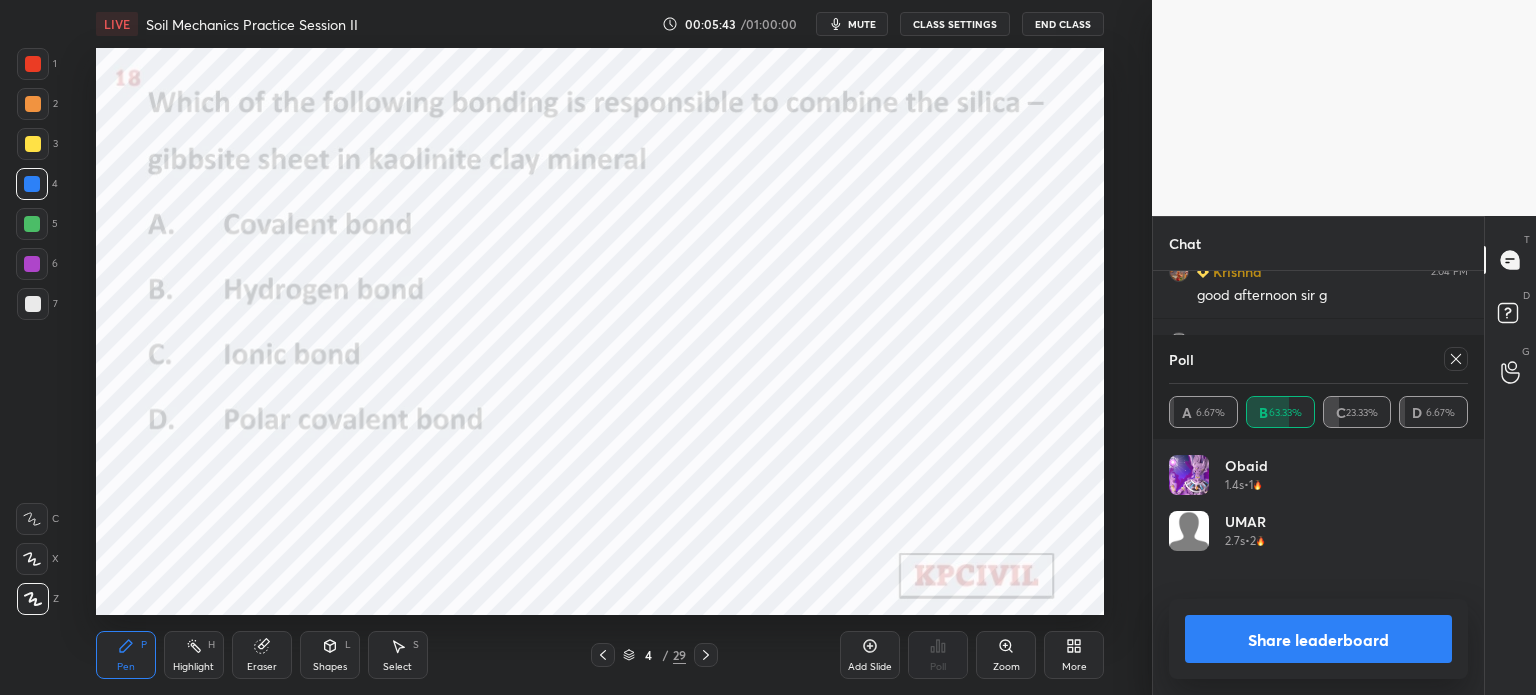 scroll, scrollTop: 6, scrollLeft: 6, axis: both 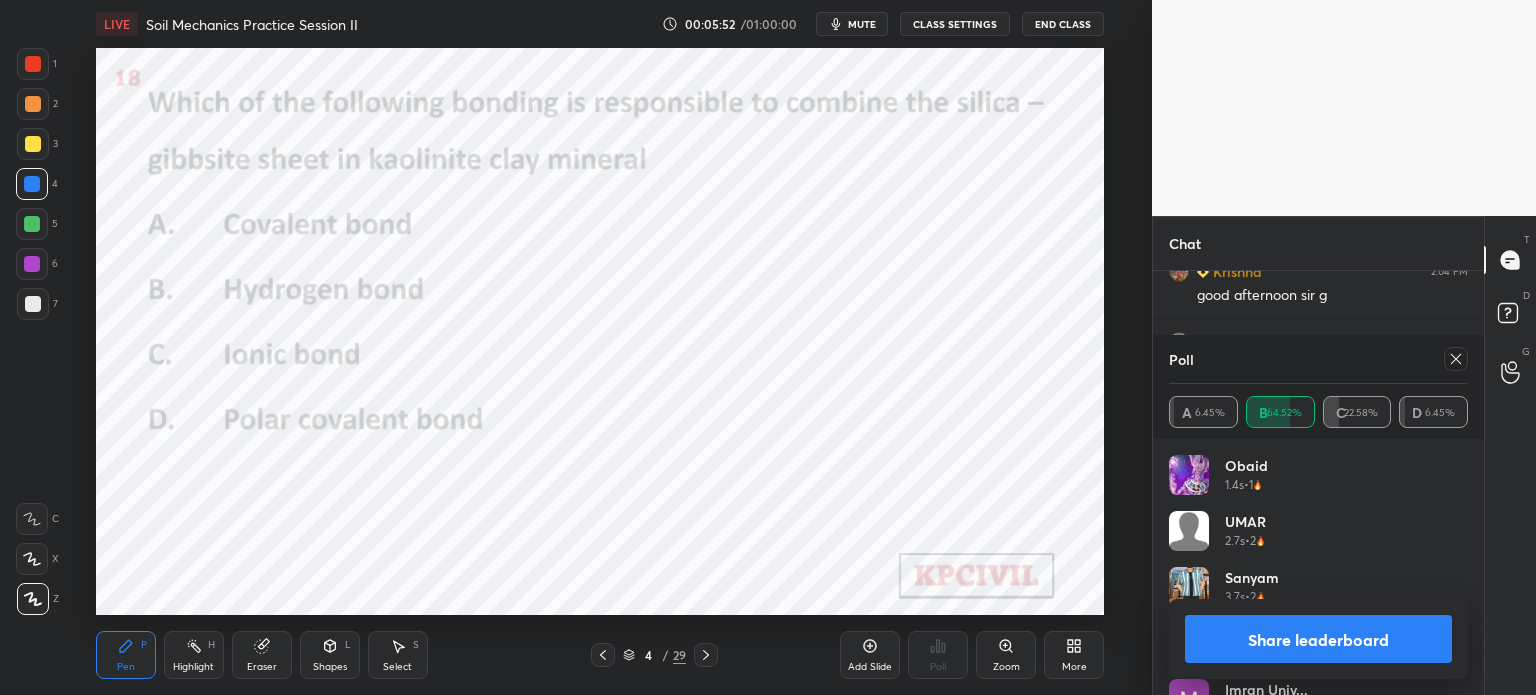 click 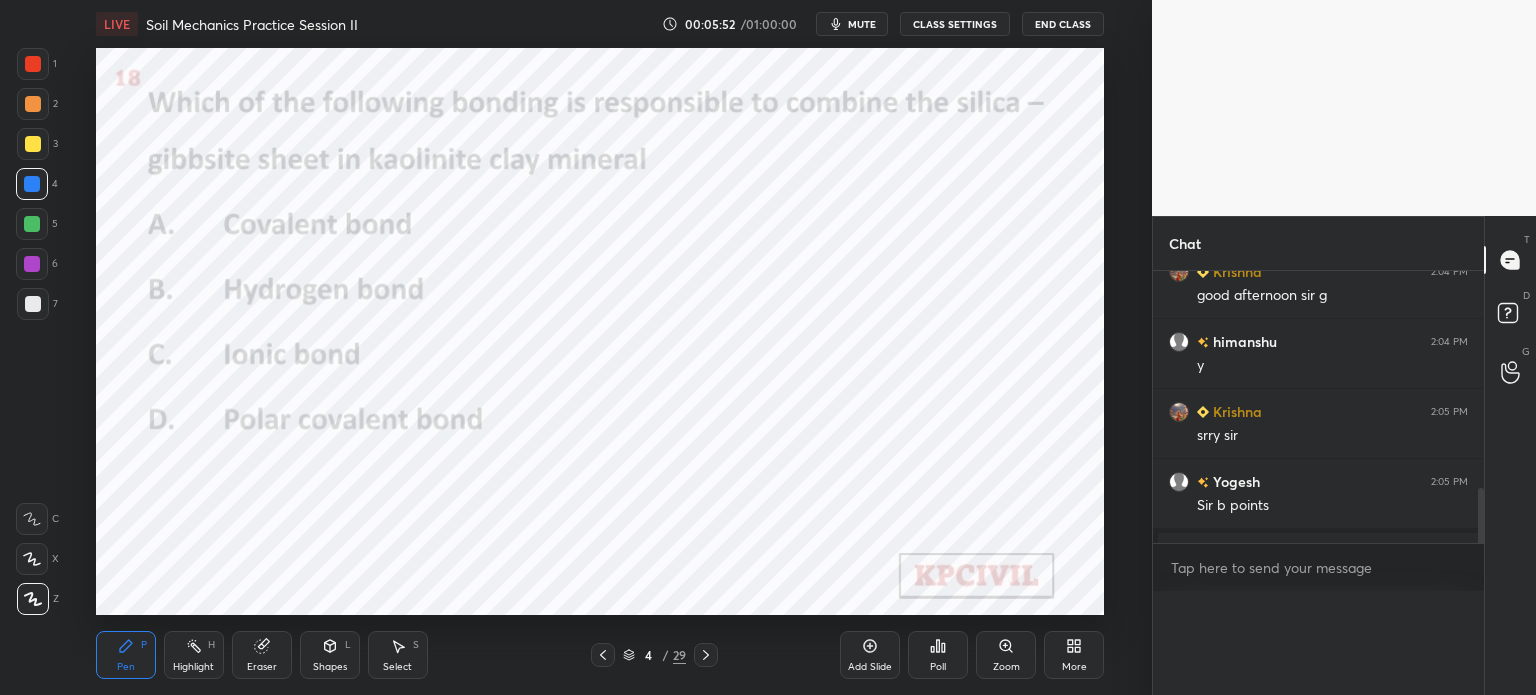 scroll, scrollTop: 0, scrollLeft: 0, axis: both 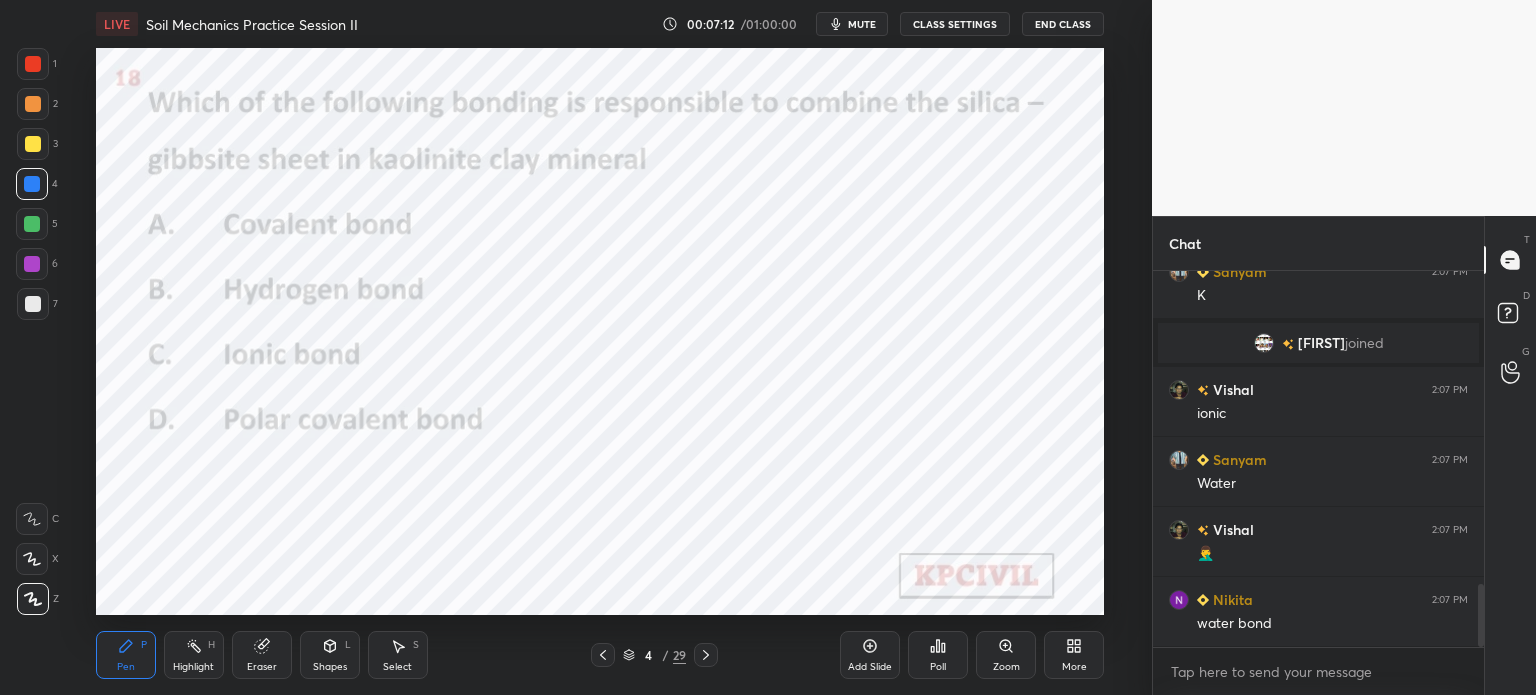 click 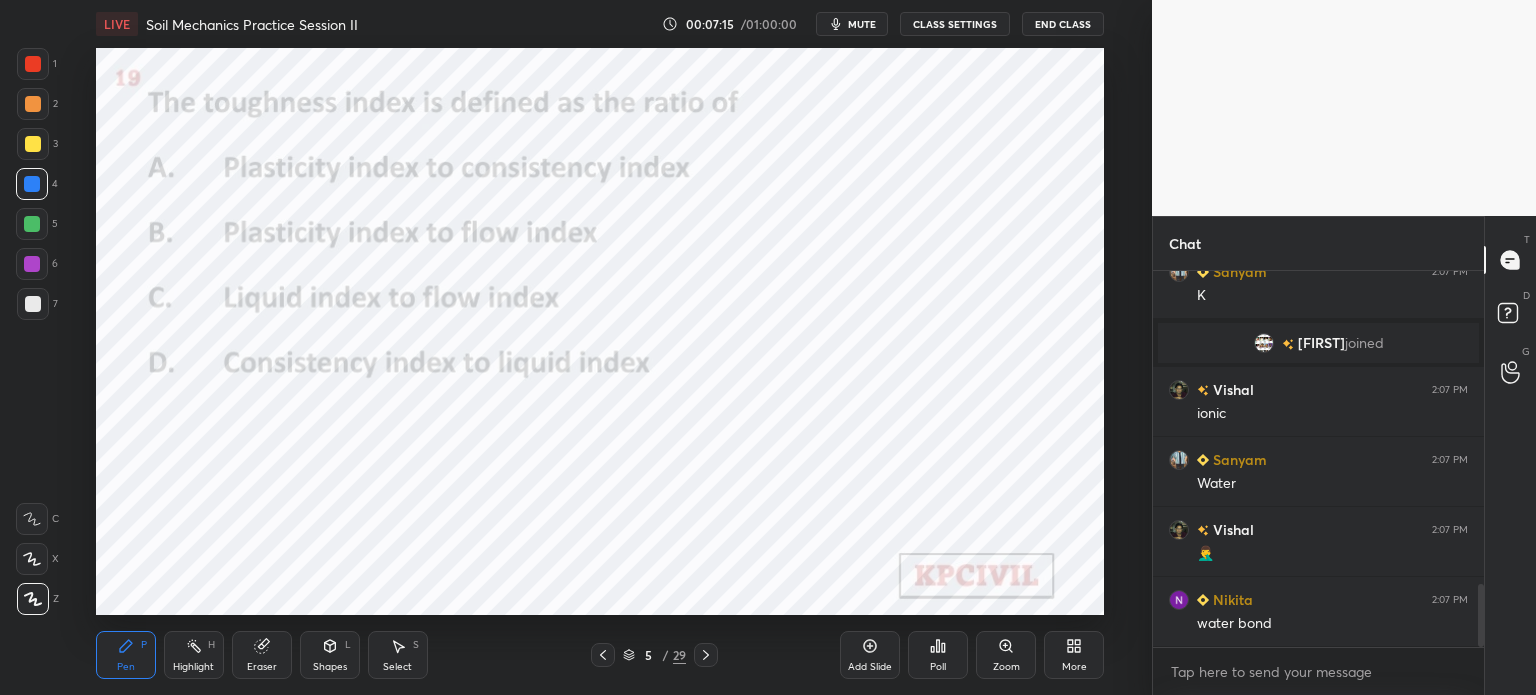 click on "Poll" at bounding box center [938, 655] 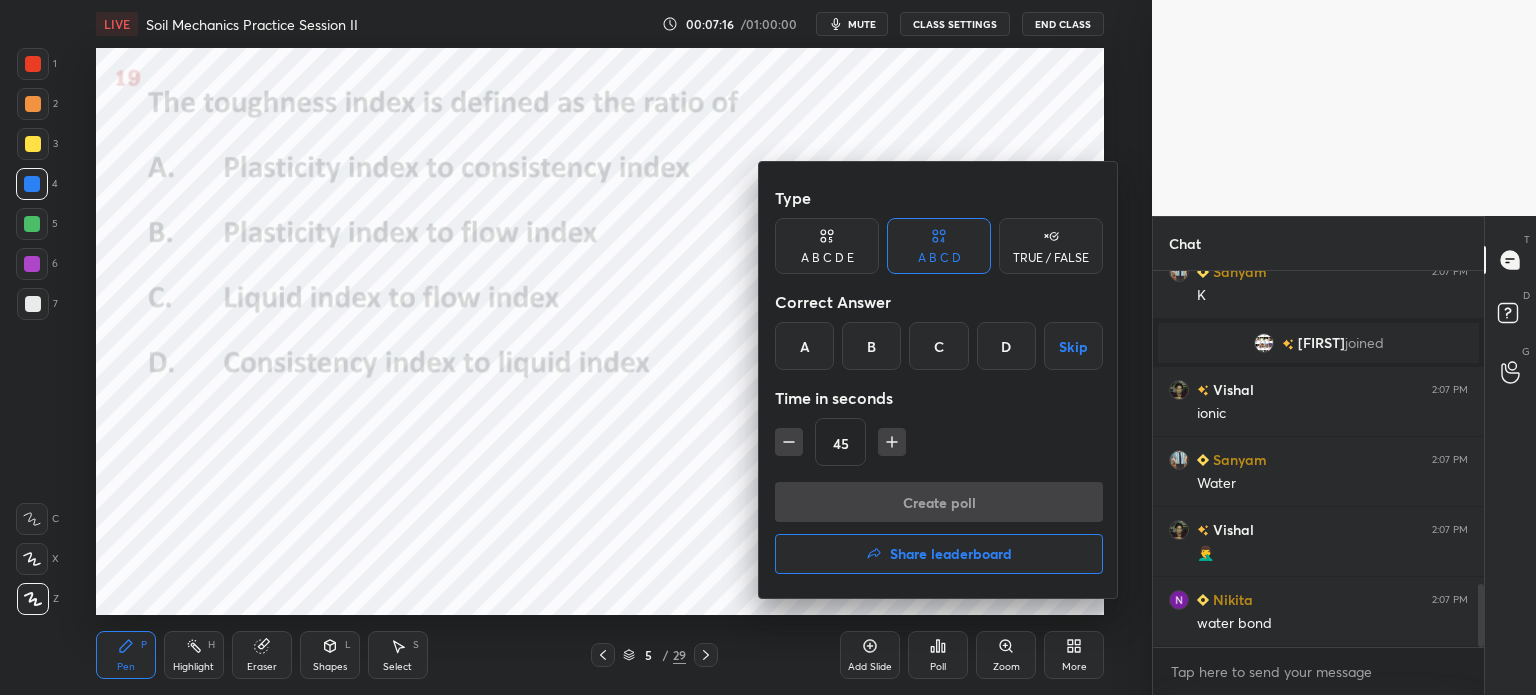 click on "B" at bounding box center (871, 346) 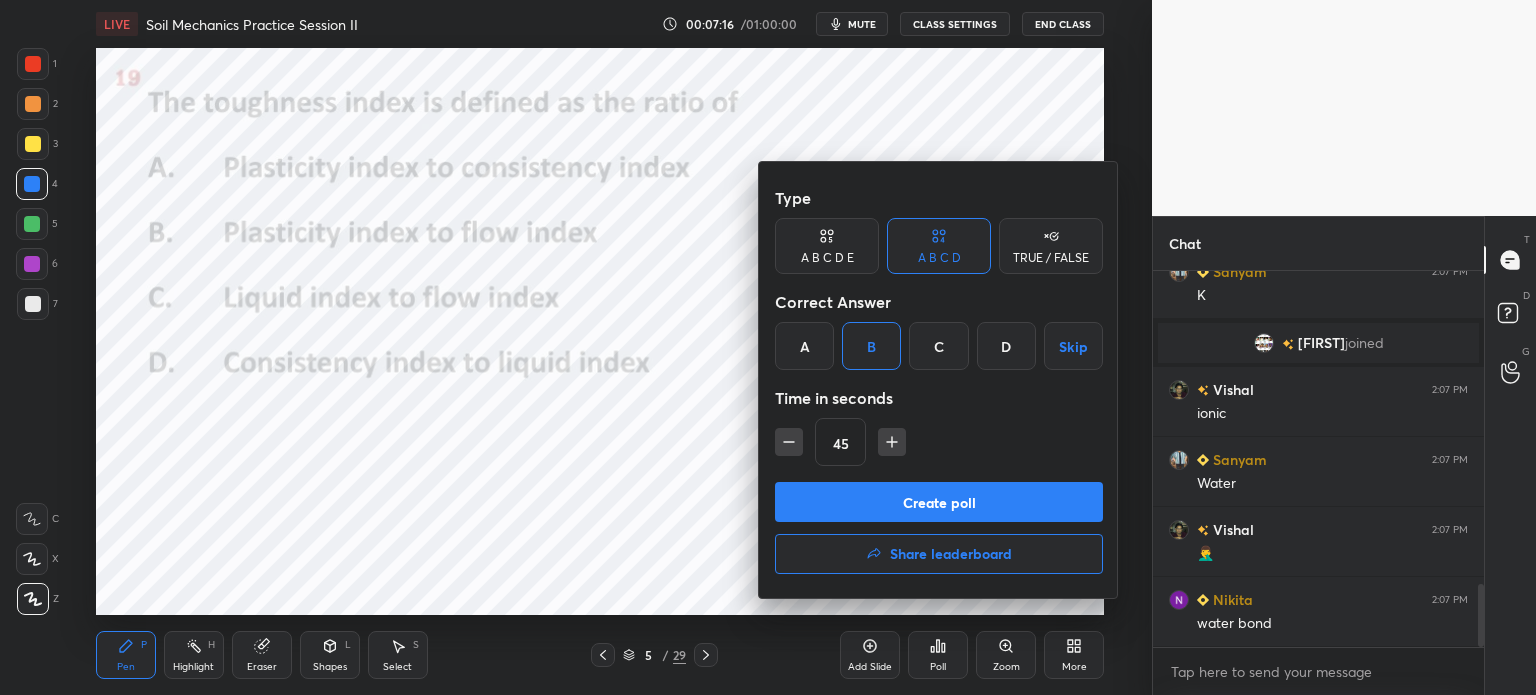 click on "Create poll" at bounding box center [939, 502] 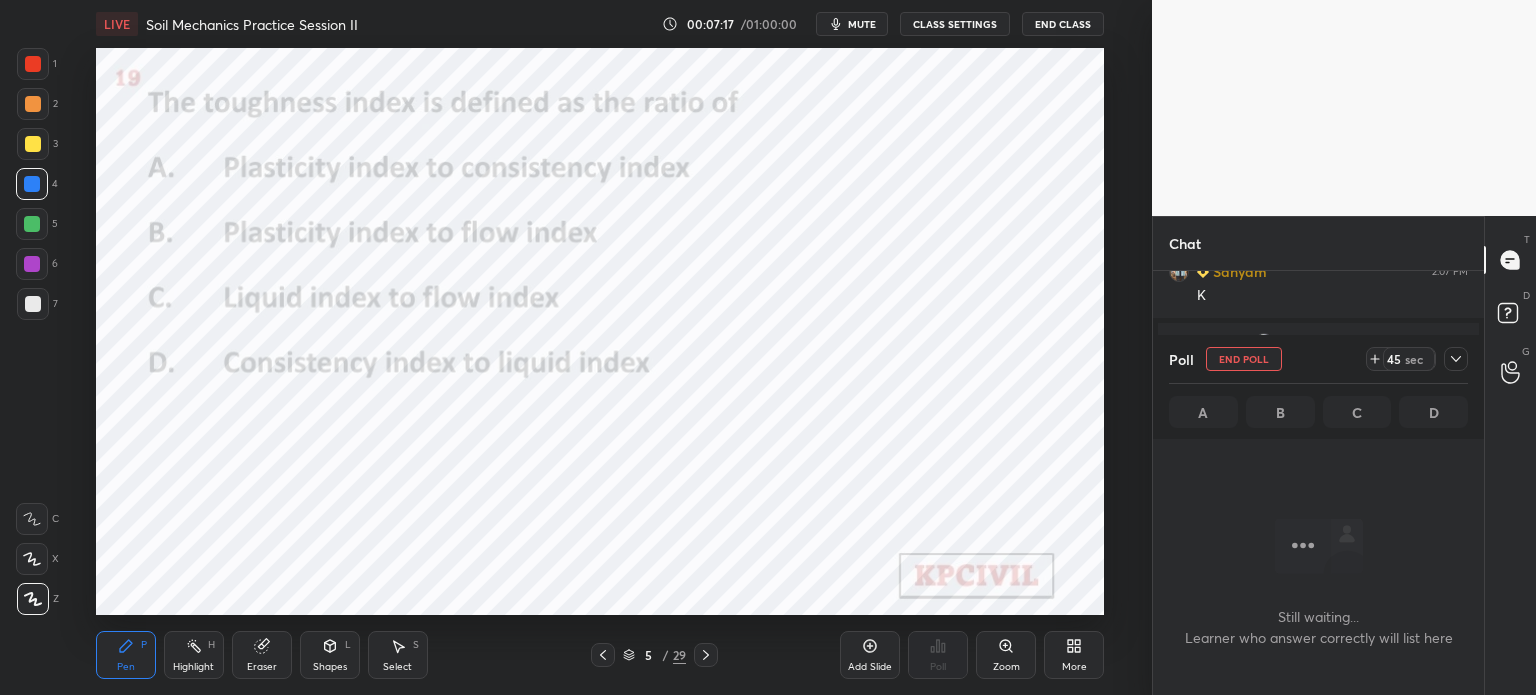 scroll, scrollTop: 6, scrollLeft: 6, axis: both 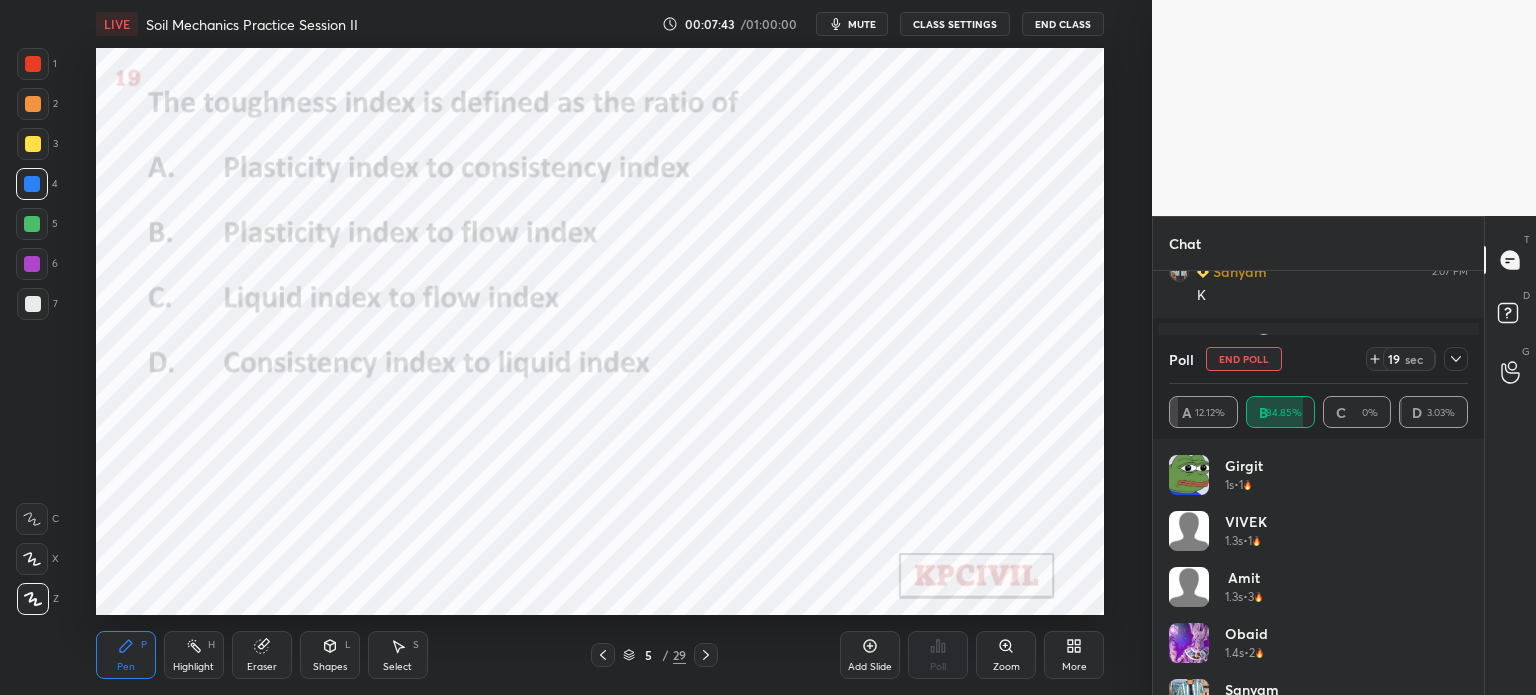 click 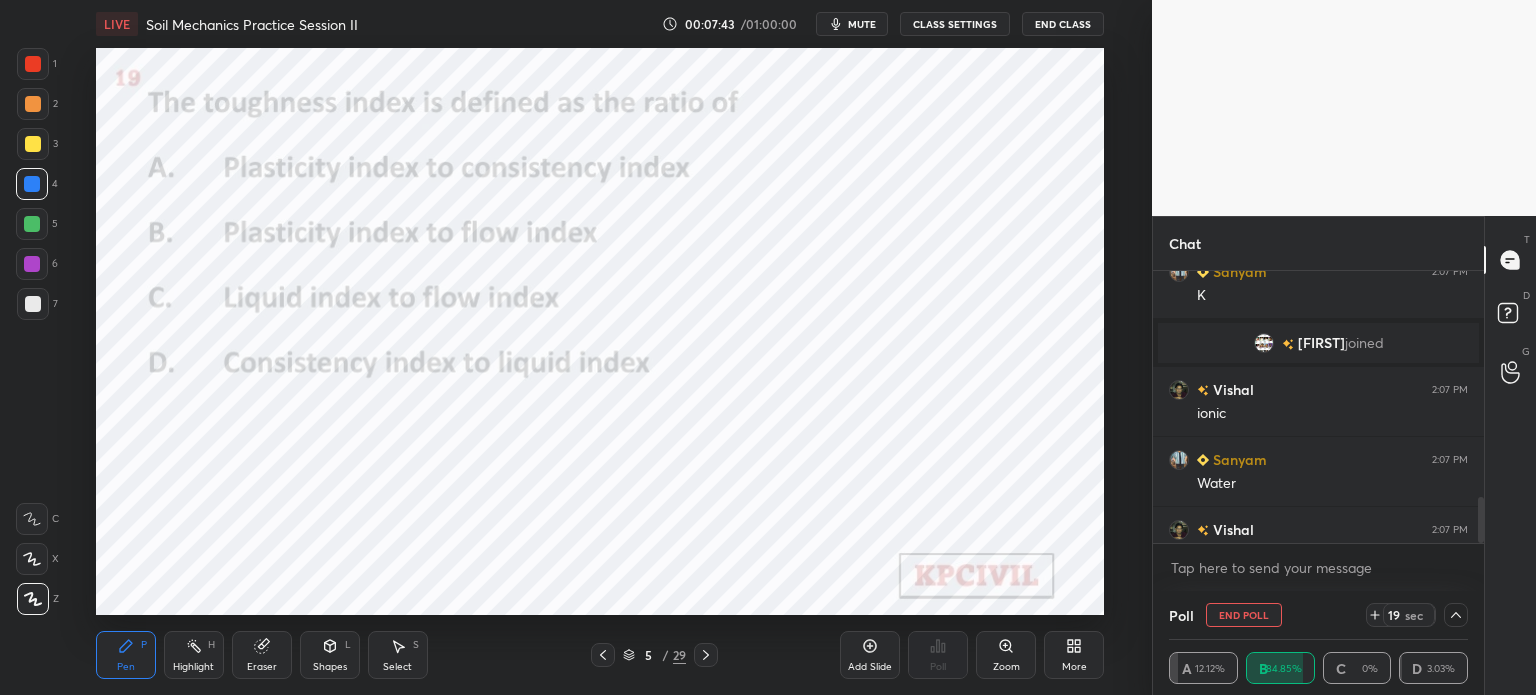 scroll, scrollTop: 0, scrollLeft: 0, axis: both 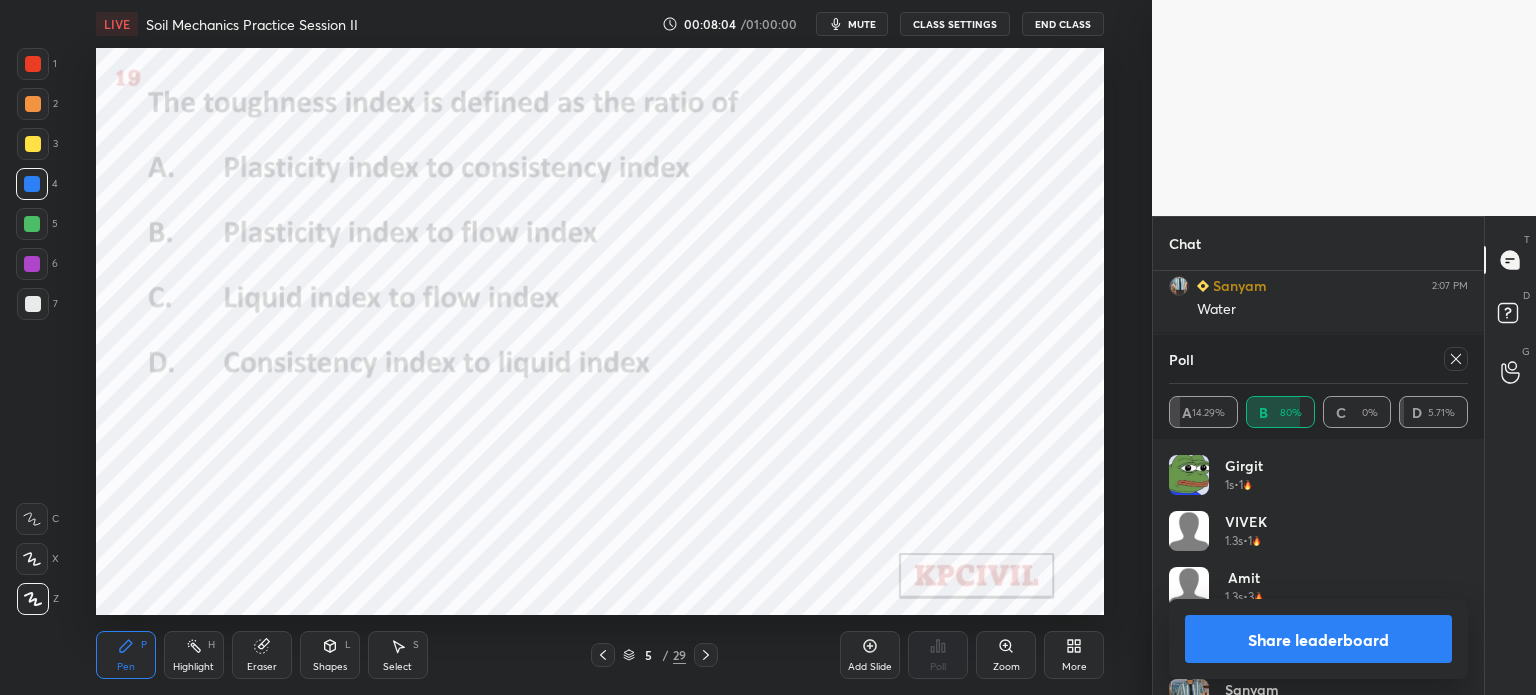 click 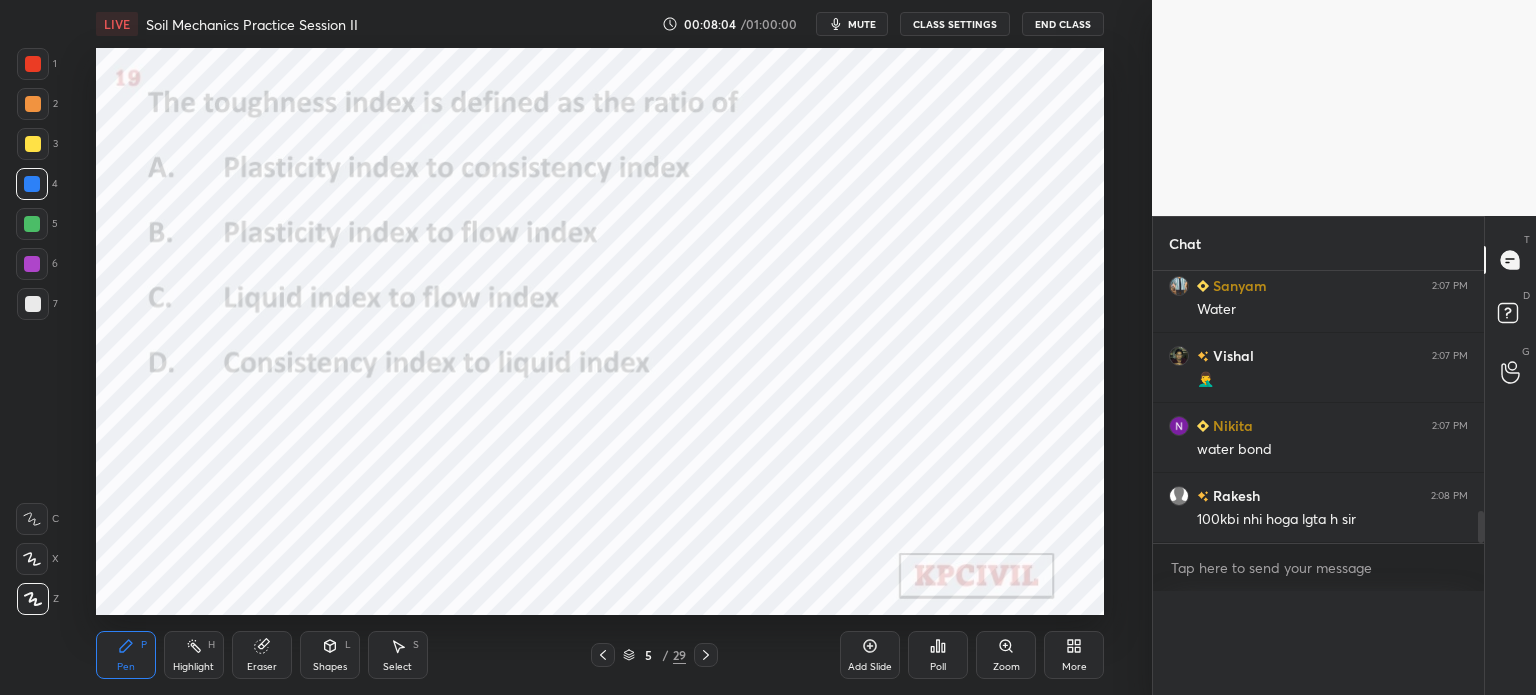 scroll, scrollTop: 0, scrollLeft: 0, axis: both 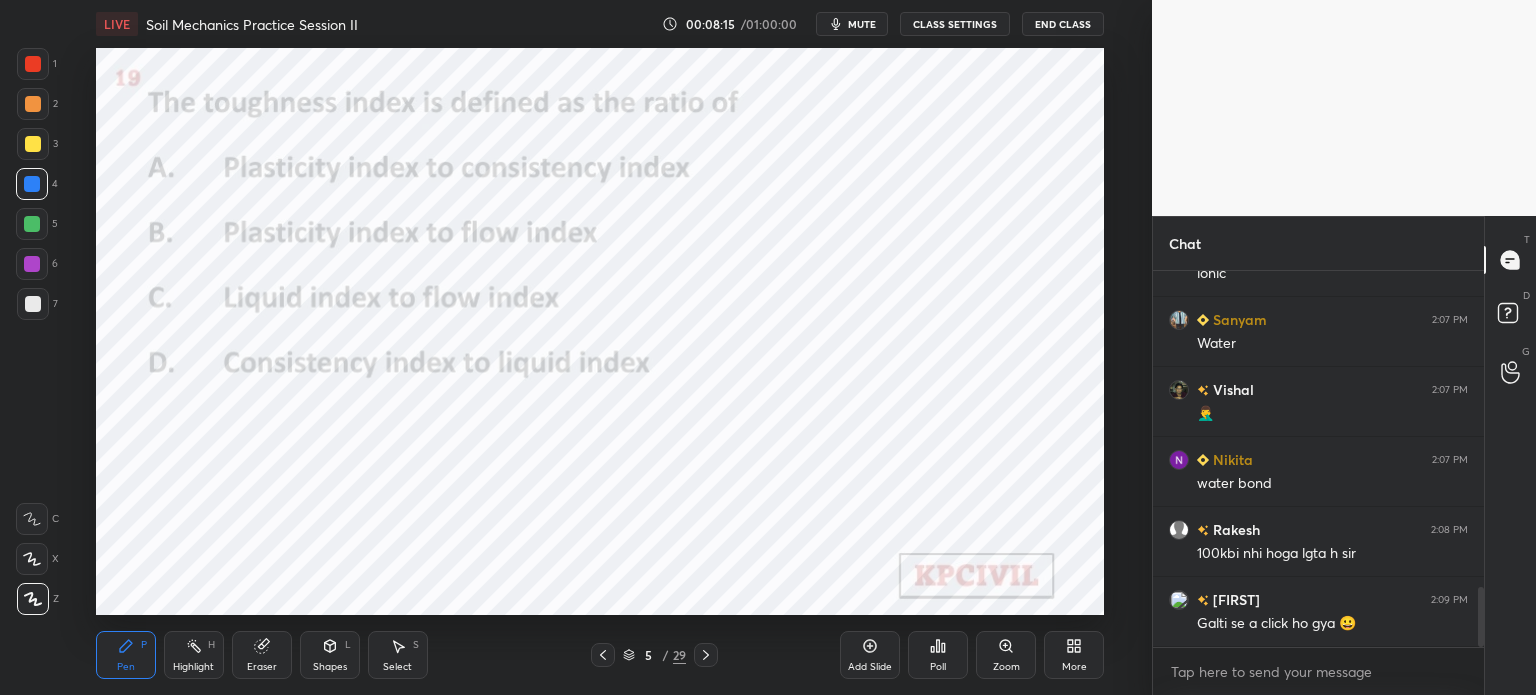 click on "Add Slide" at bounding box center (870, 667) 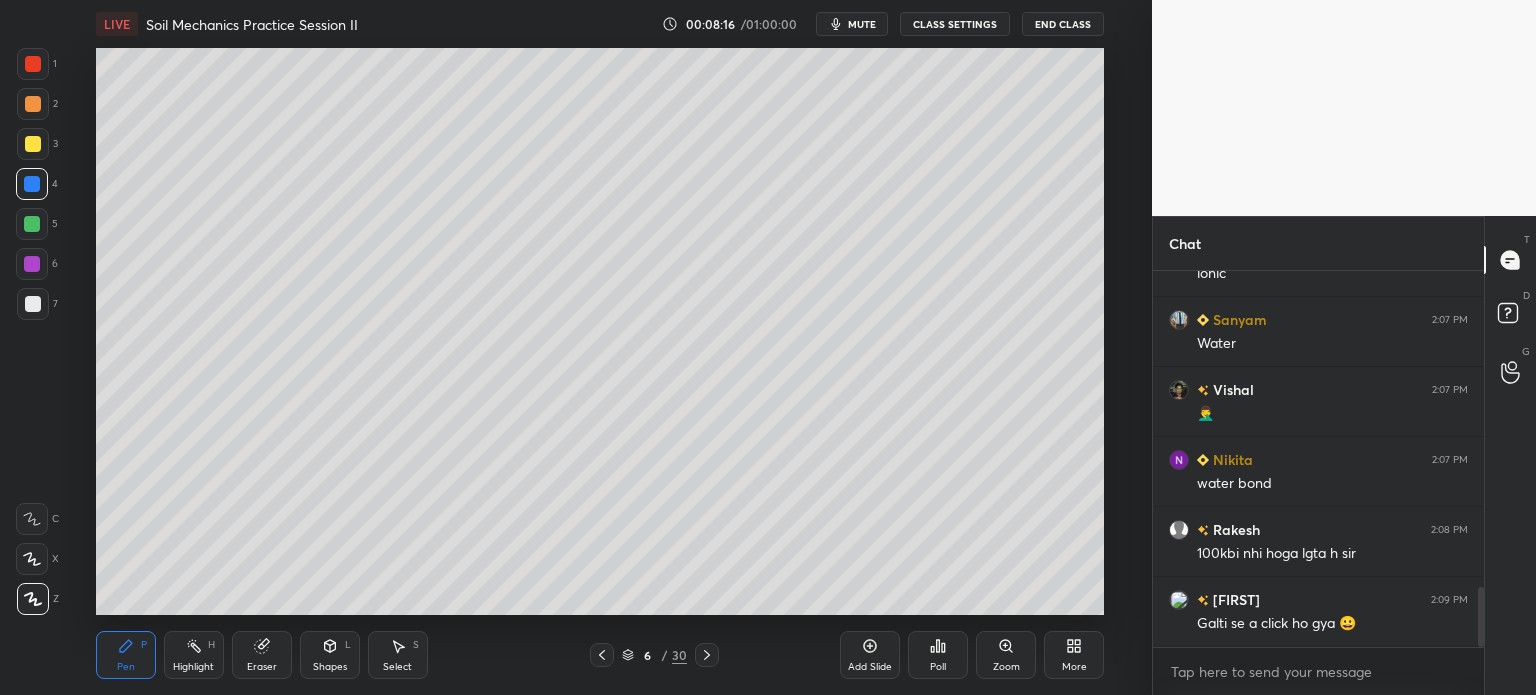 click at bounding box center [33, 304] 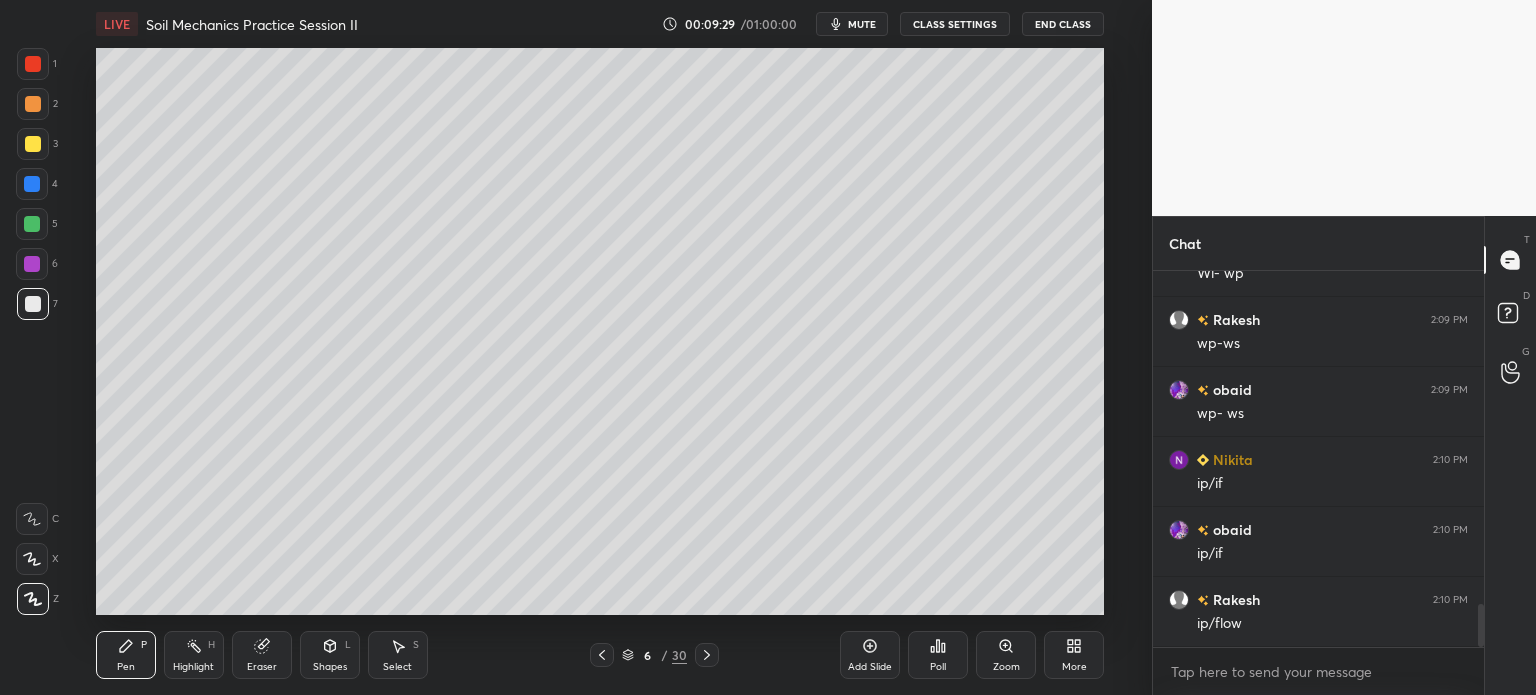 scroll, scrollTop: 2972, scrollLeft: 0, axis: vertical 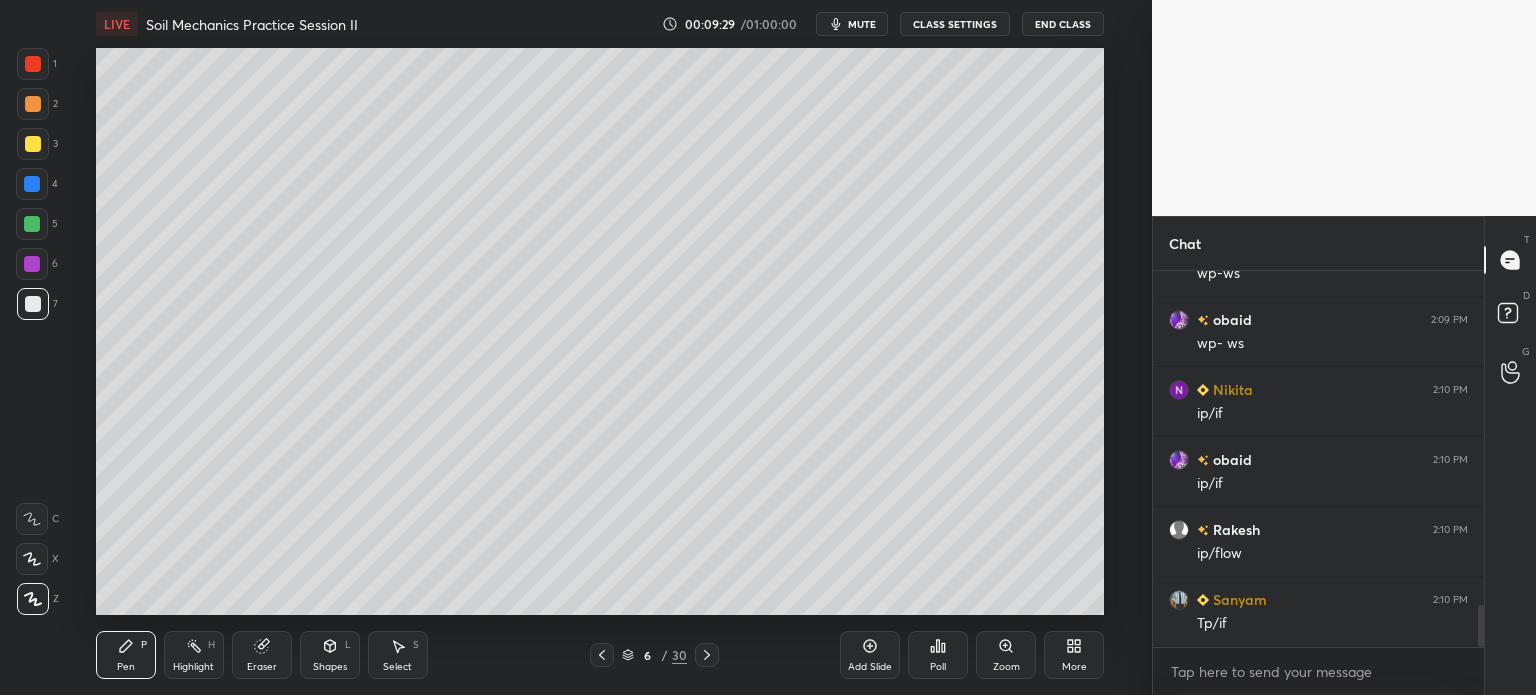 click at bounding box center (33, 144) 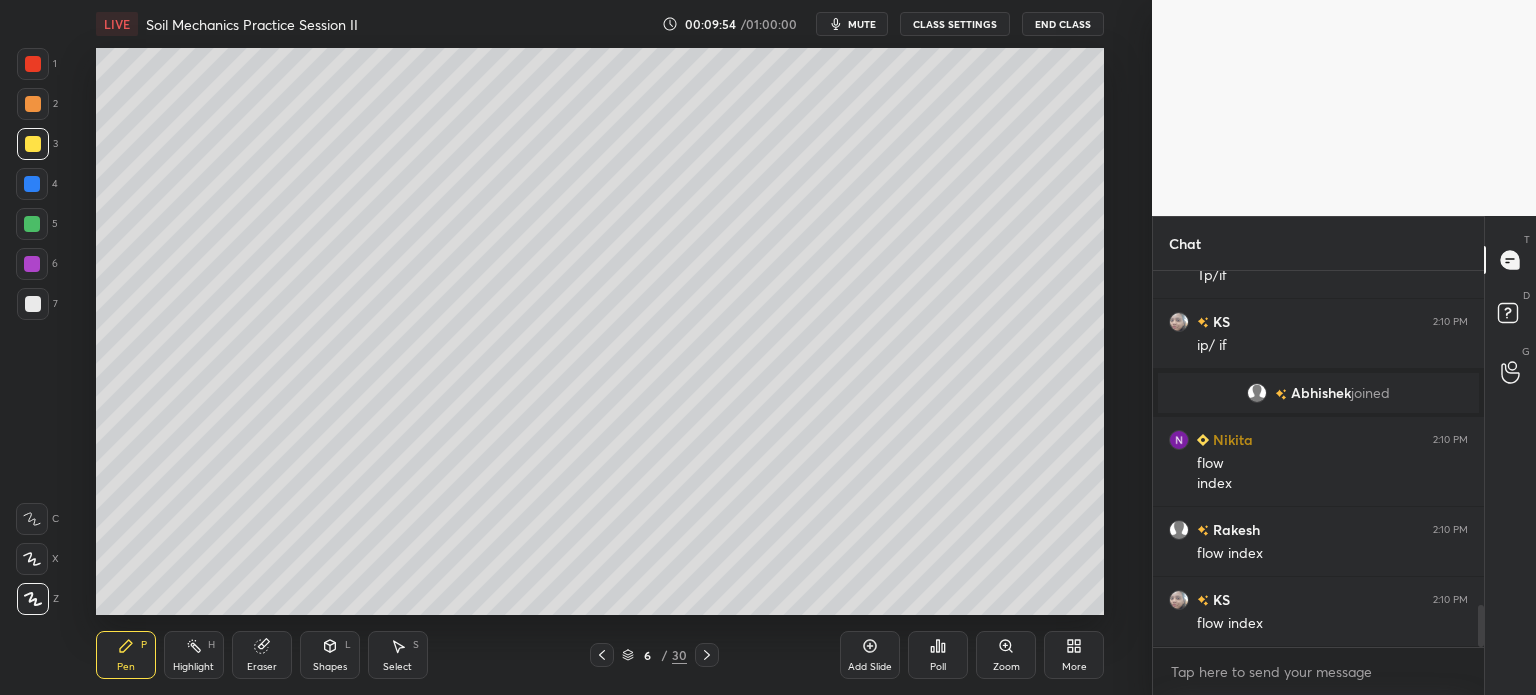 scroll, scrollTop: 2972, scrollLeft: 0, axis: vertical 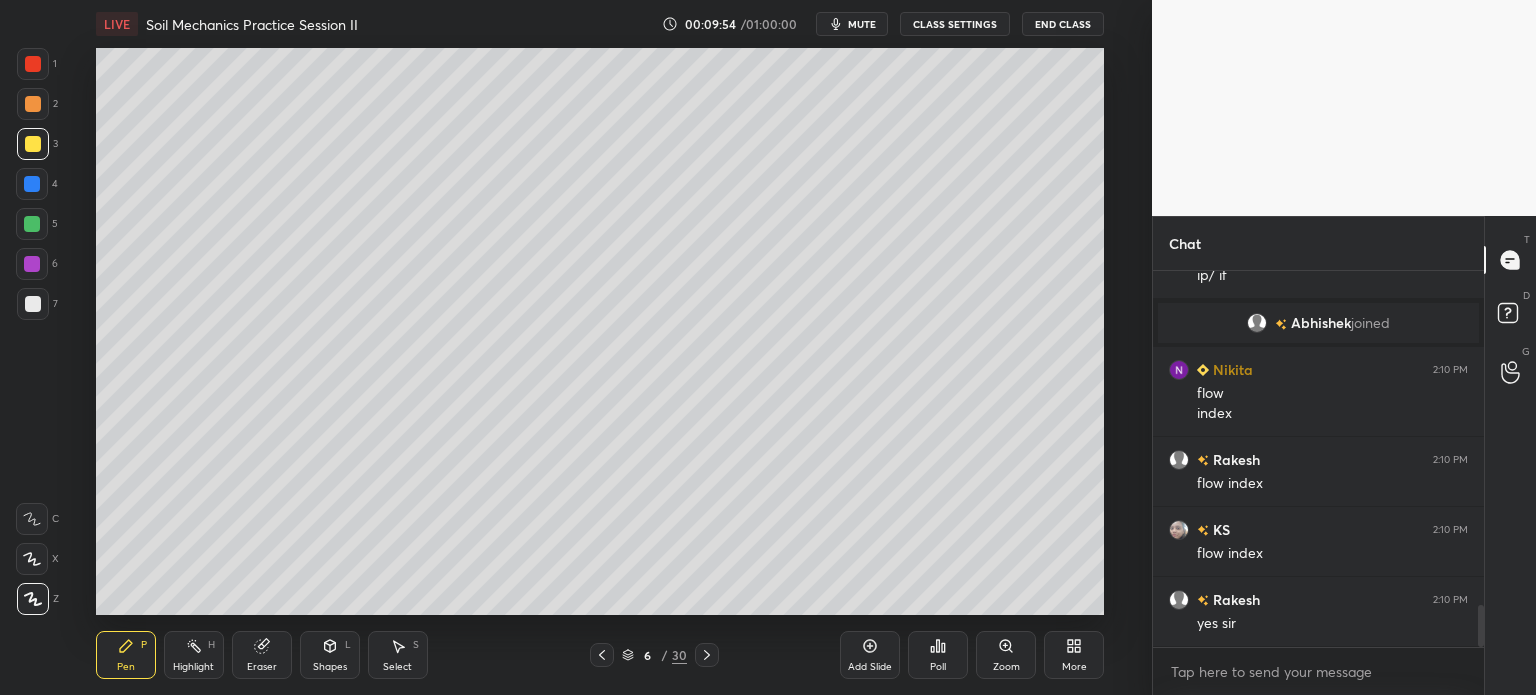 click at bounding box center [33, 304] 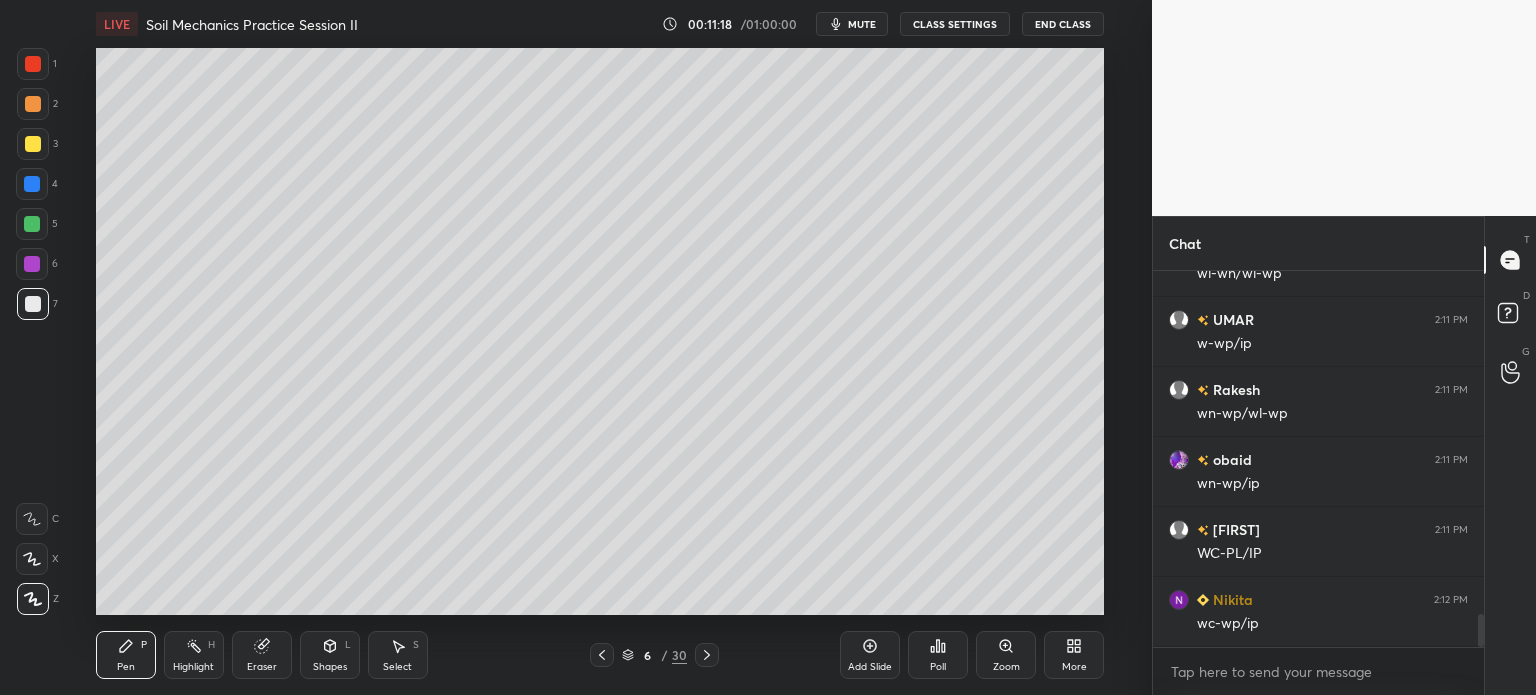 scroll, scrollTop: 4022, scrollLeft: 0, axis: vertical 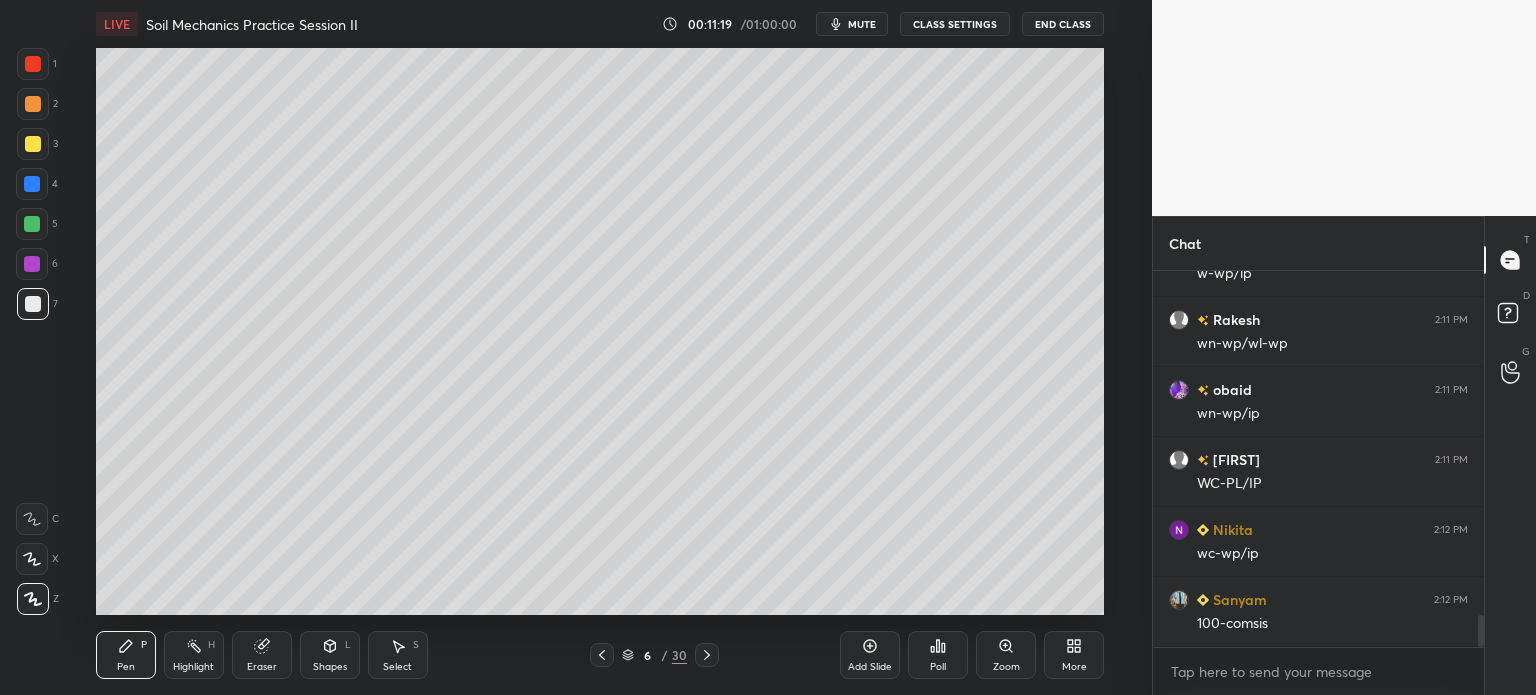 click at bounding box center [33, 104] 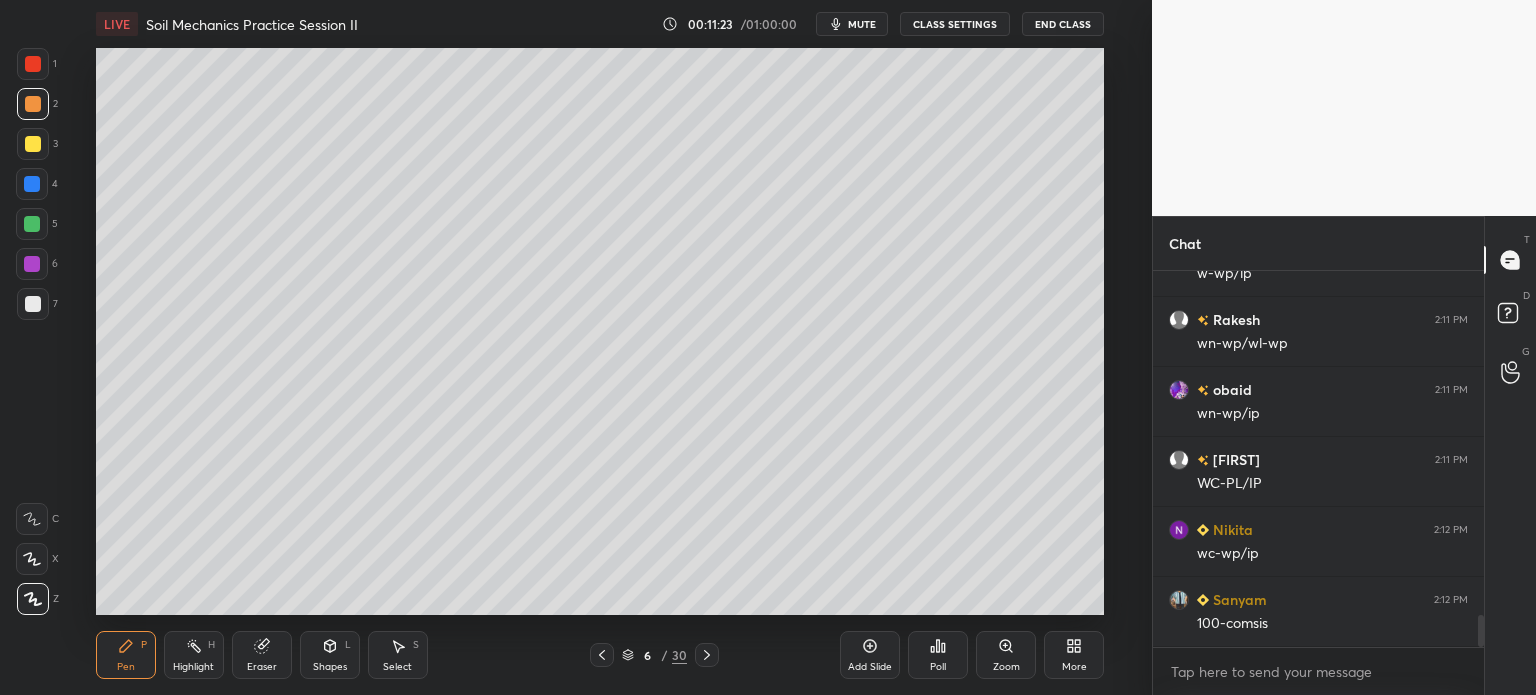 scroll, scrollTop: 4092, scrollLeft: 0, axis: vertical 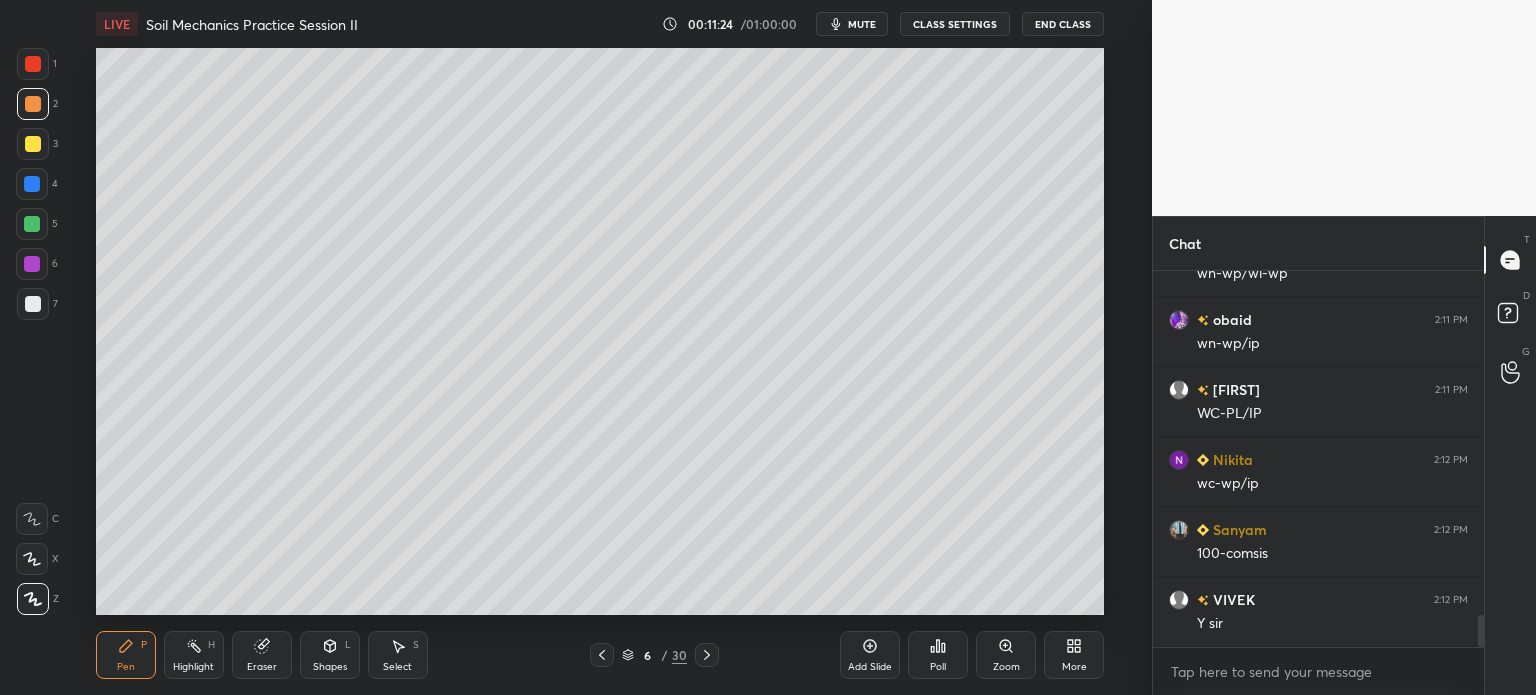 click 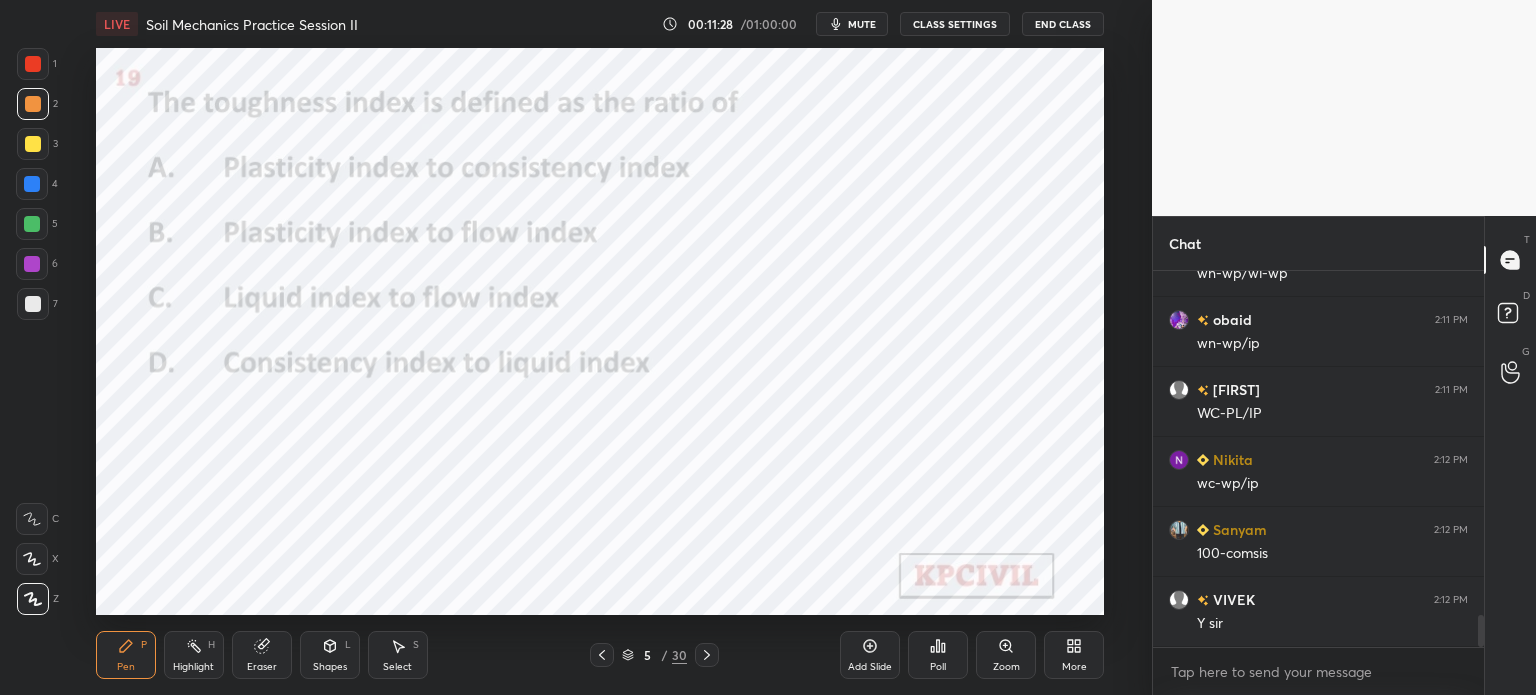 click on "Shapes L" at bounding box center [330, 655] 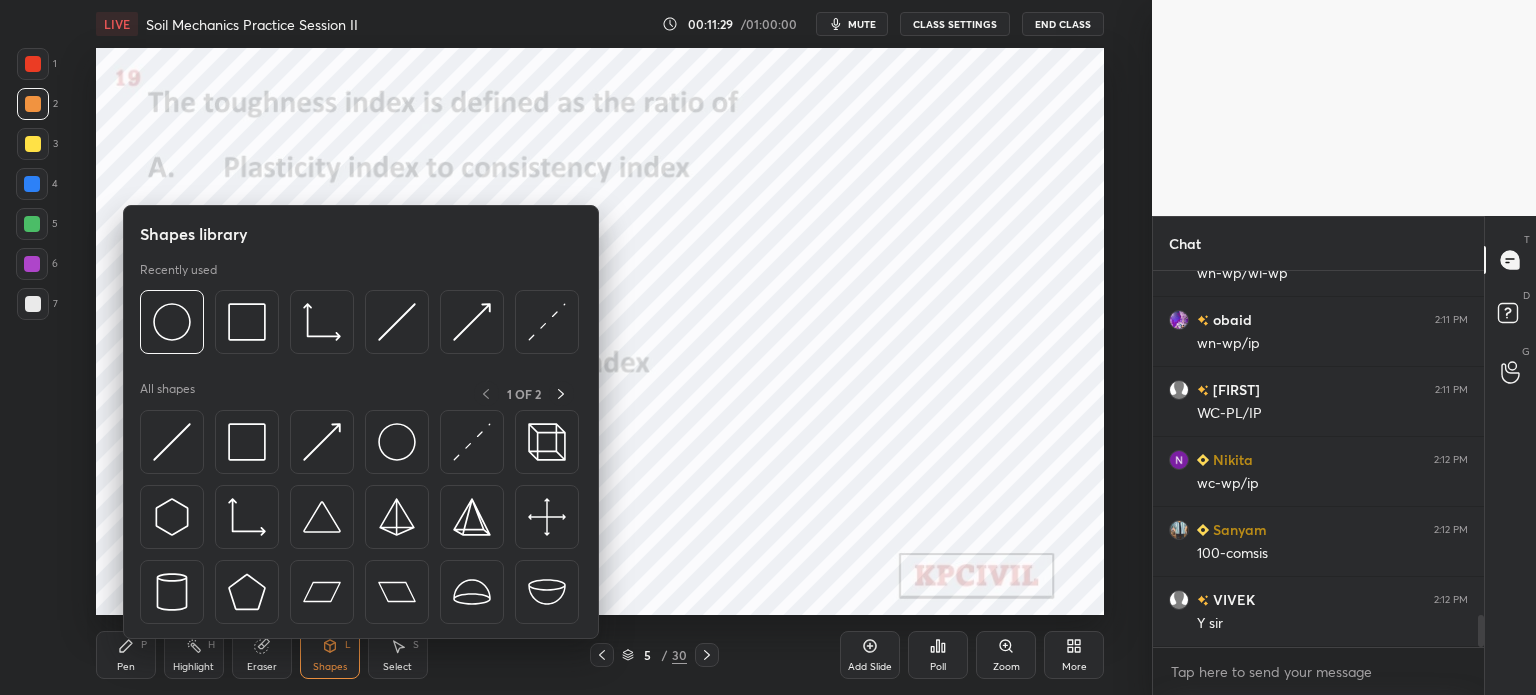 click at bounding box center (247, 322) 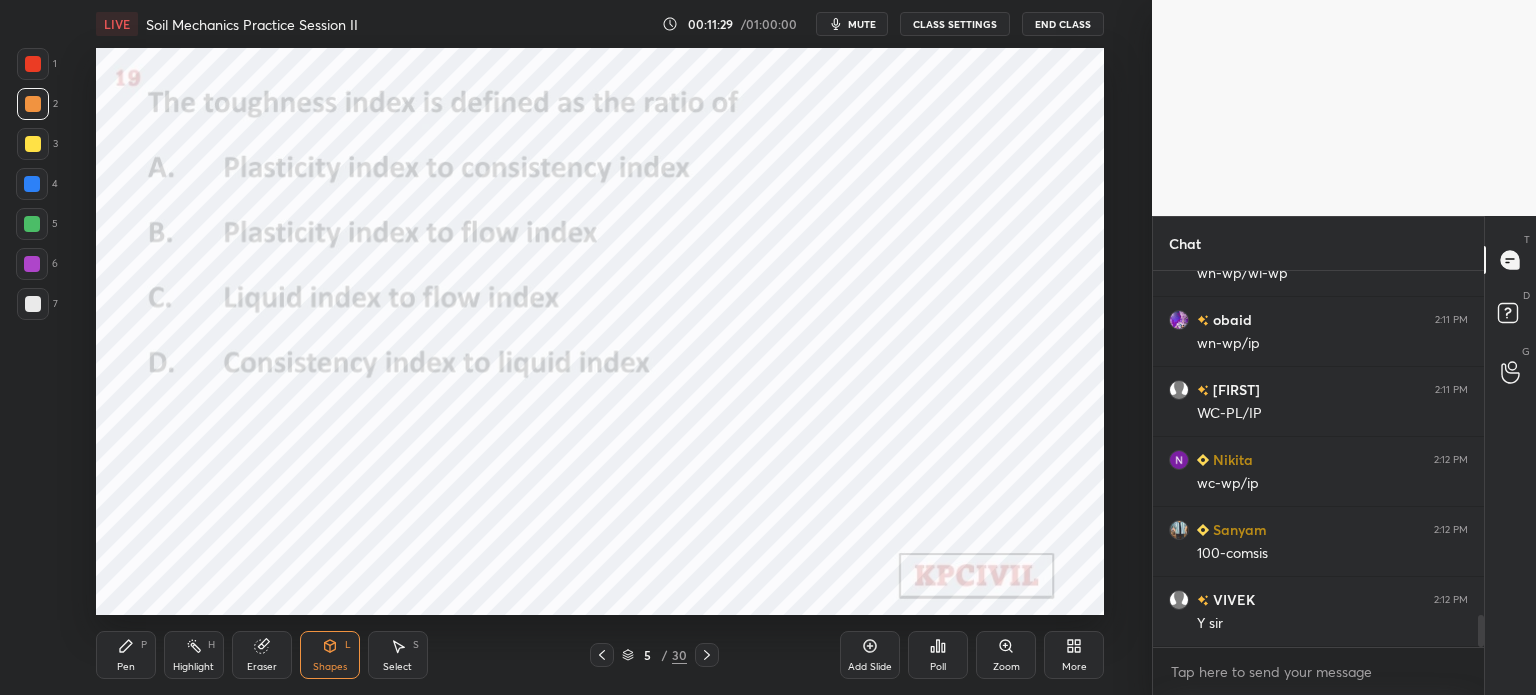 click at bounding box center [33, 64] 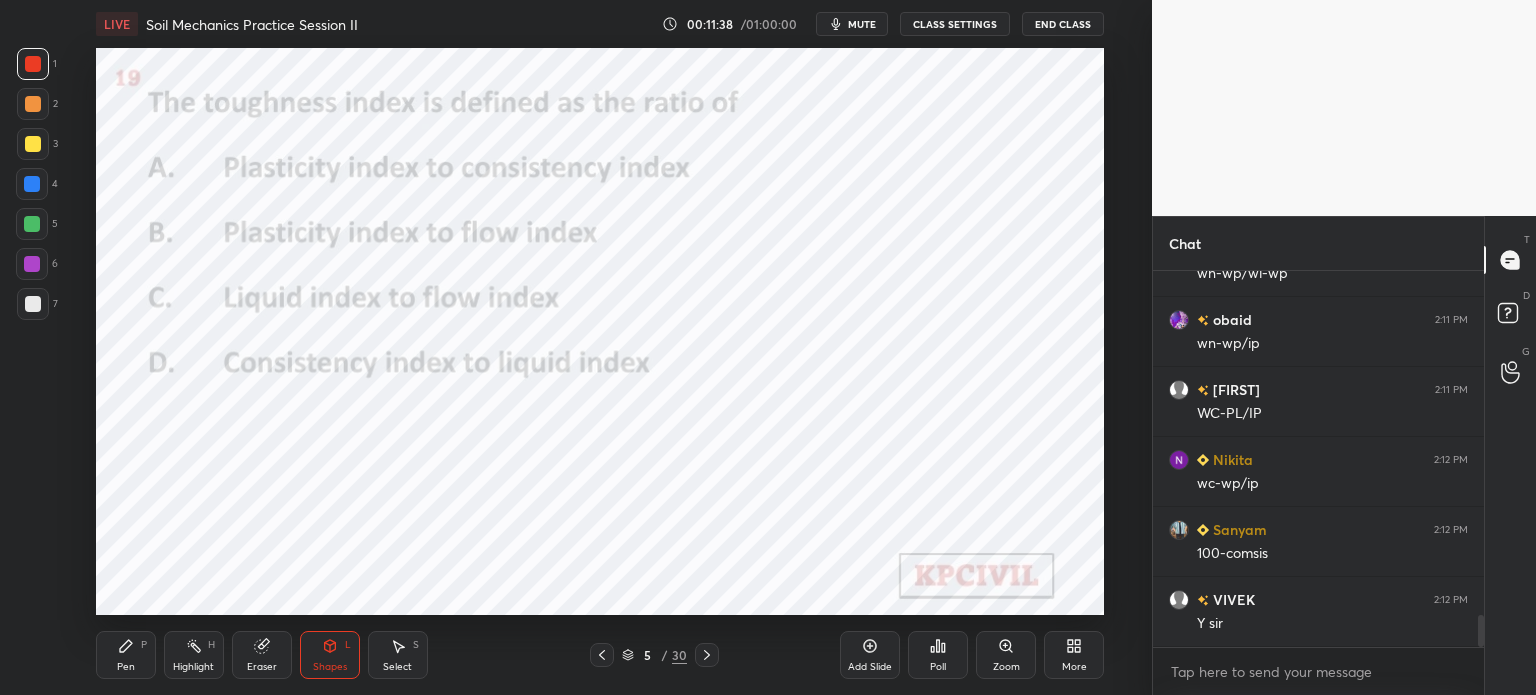 click 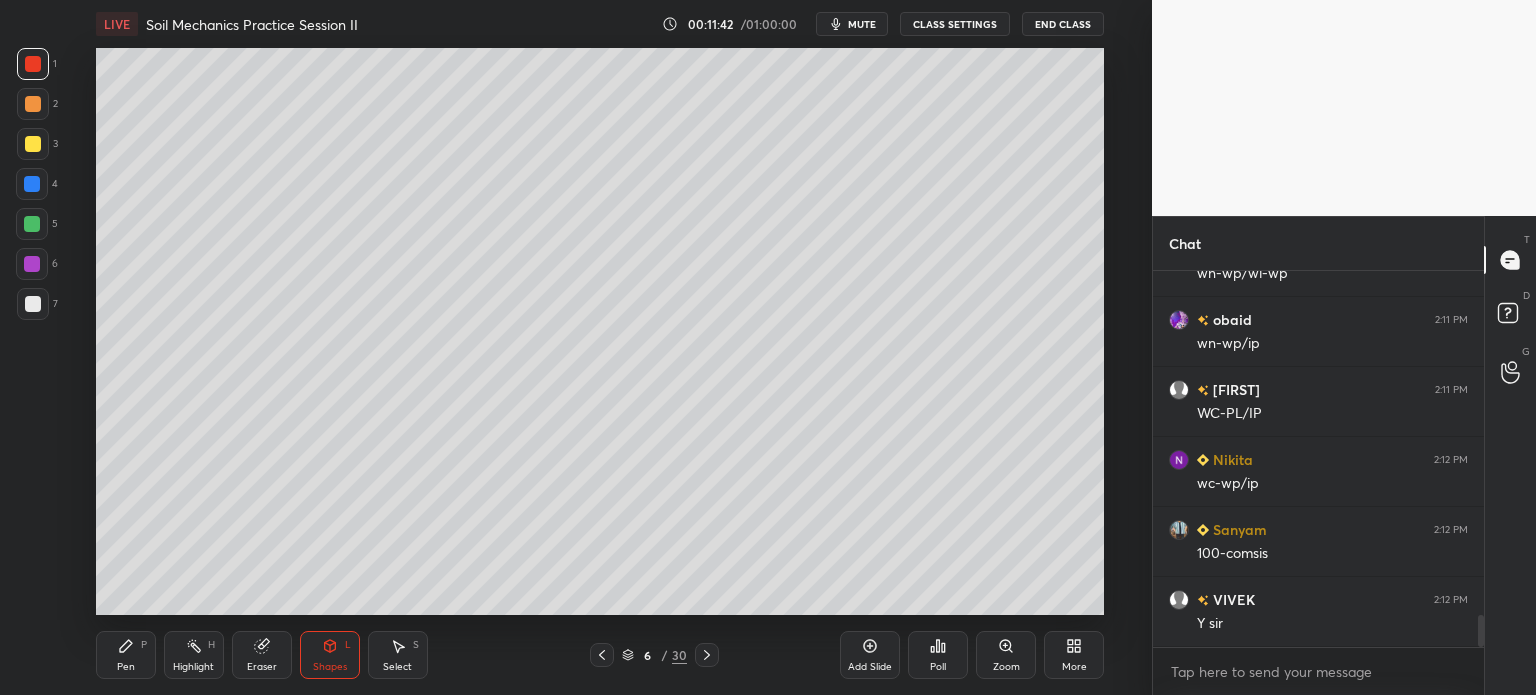 click on "Pen P Highlight H Eraser Shapes L Select S 6 / 30 Add Slide Poll Zoom More" at bounding box center [600, 655] 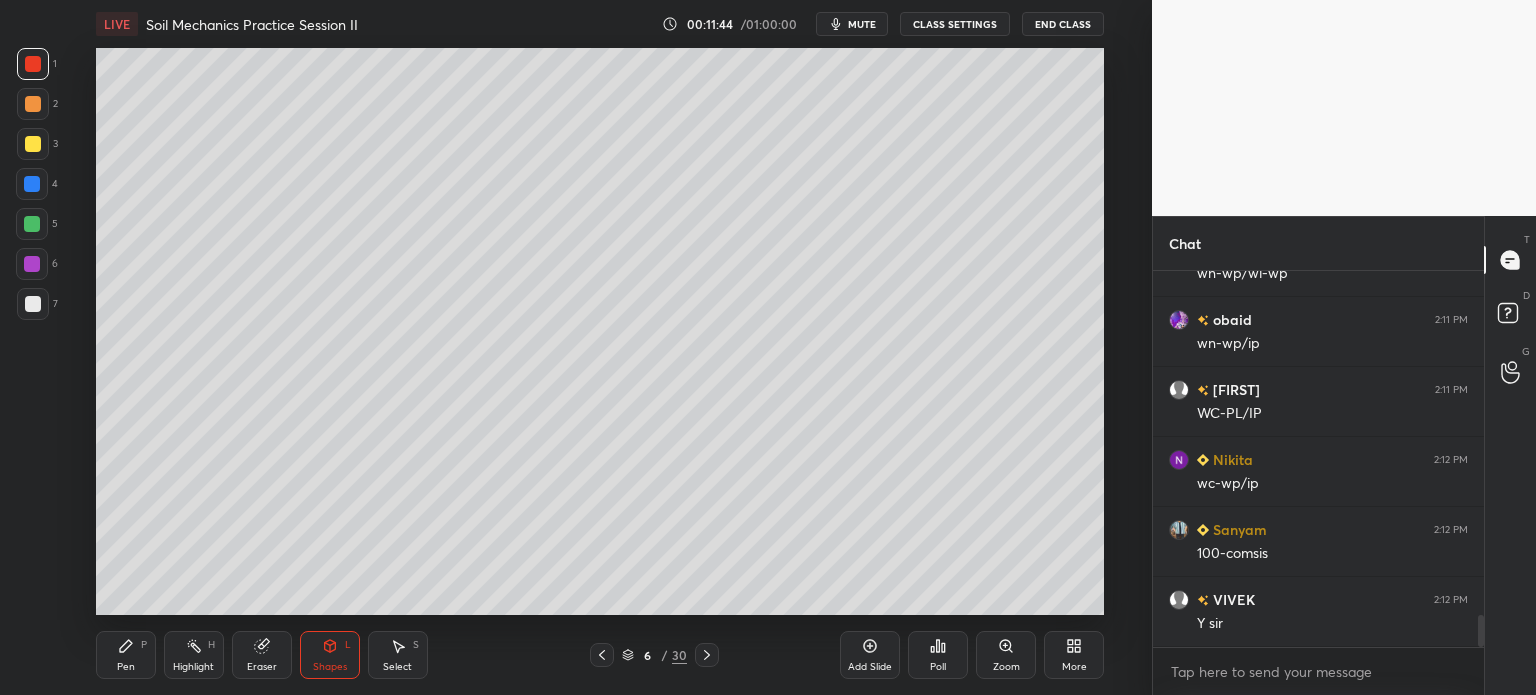click at bounding box center (707, 655) 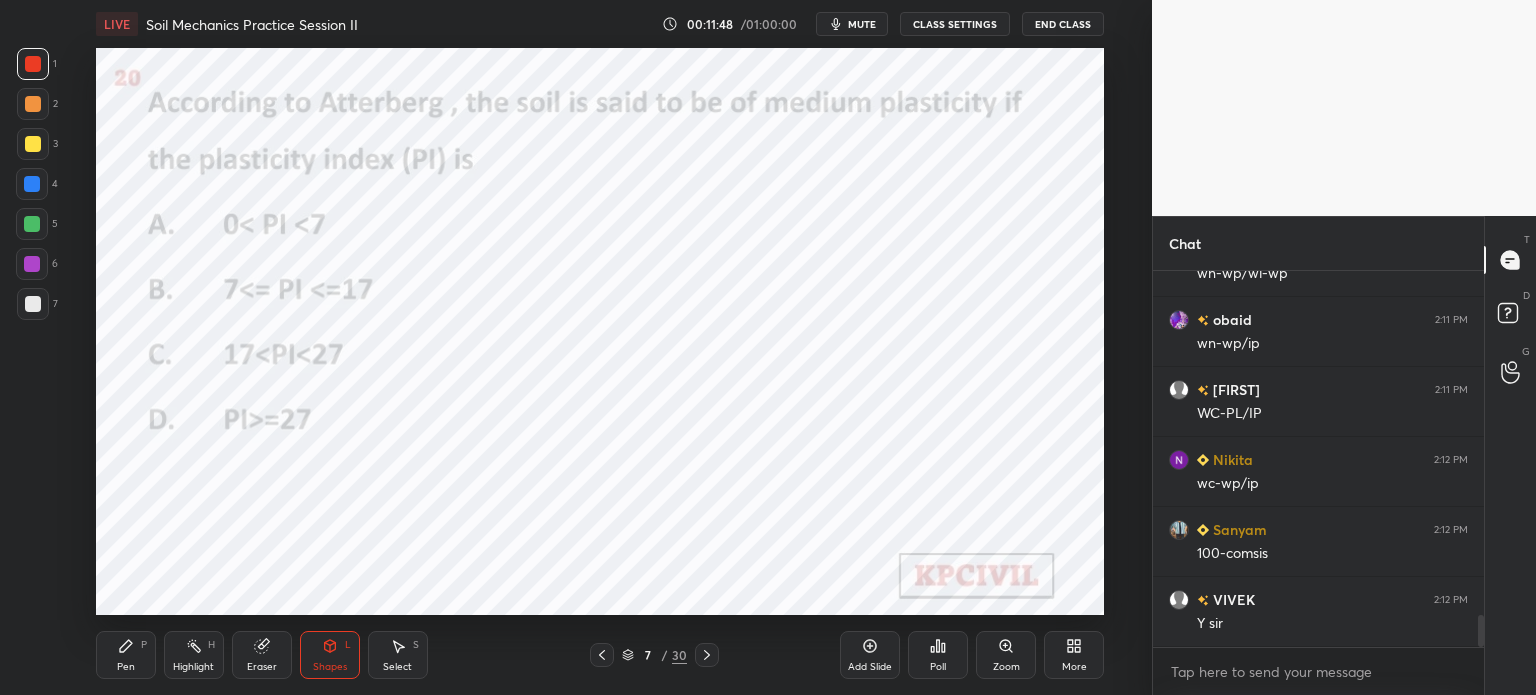 click on "Poll" at bounding box center (938, 655) 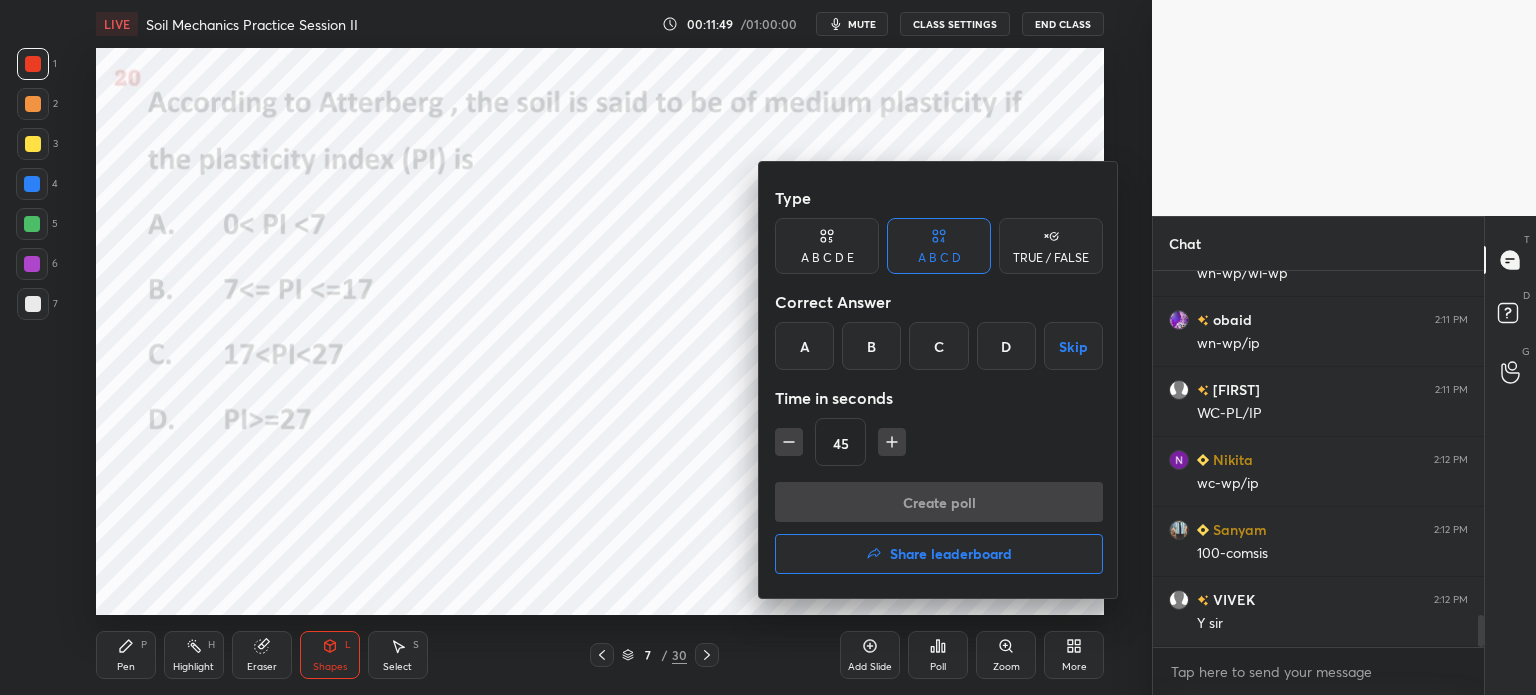 click on "B" at bounding box center (871, 346) 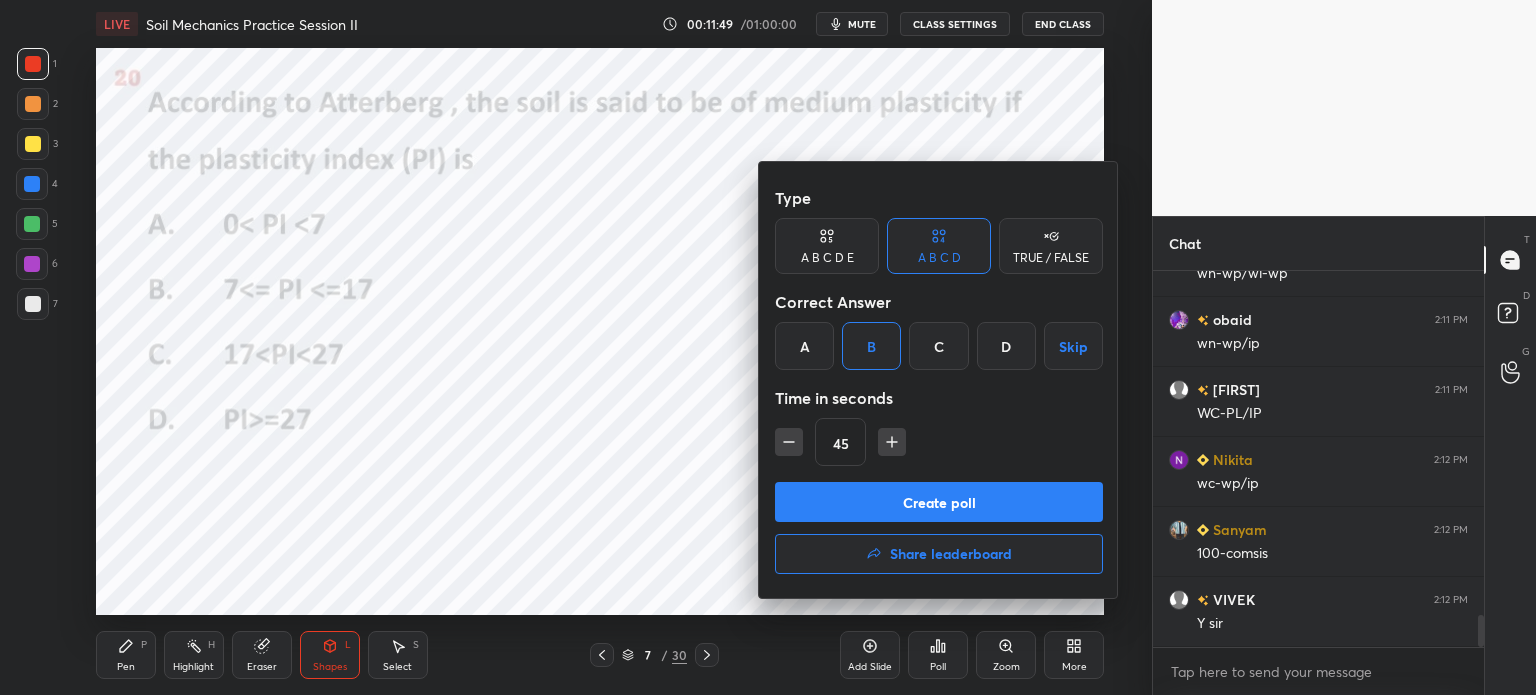 click on "Create poll" at bounding box center [939, 502] 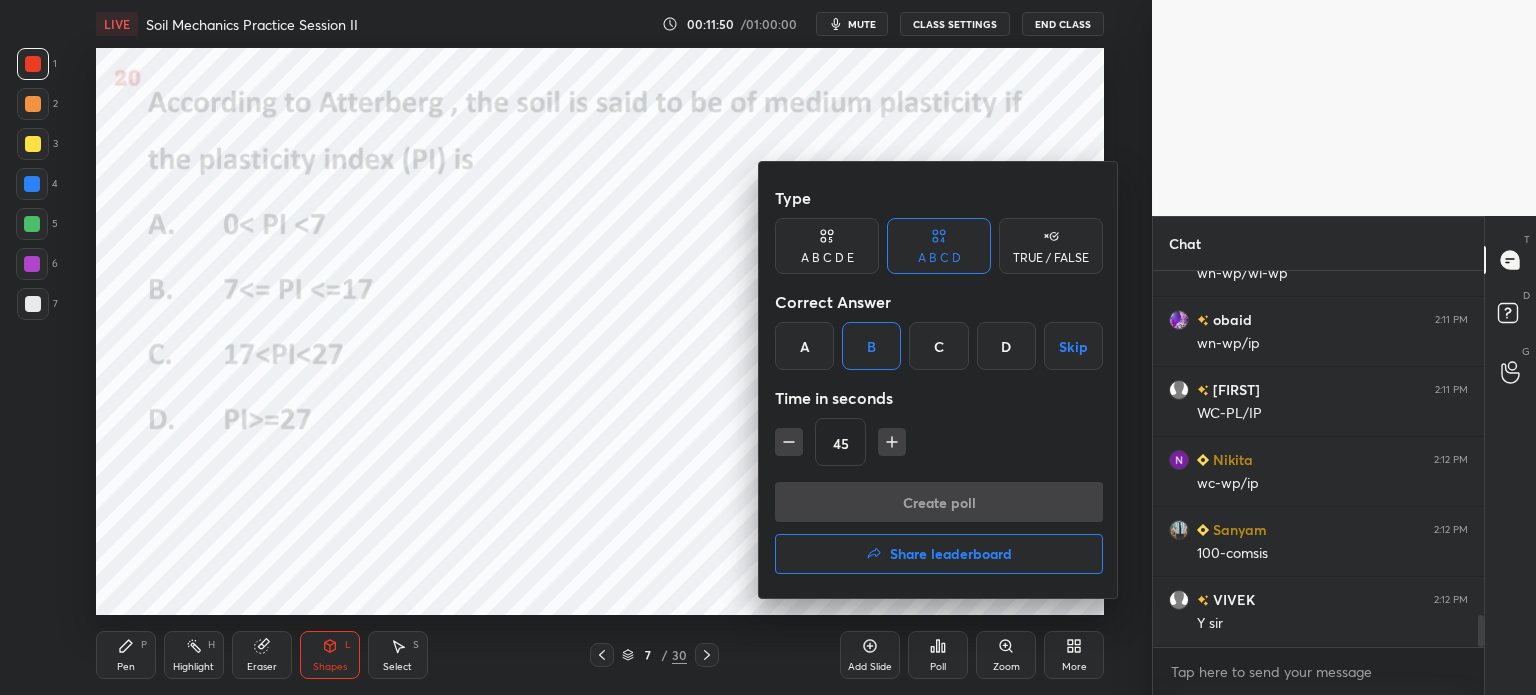 scroll, scrollTop: 328, scrollLeft: 325, axis: both 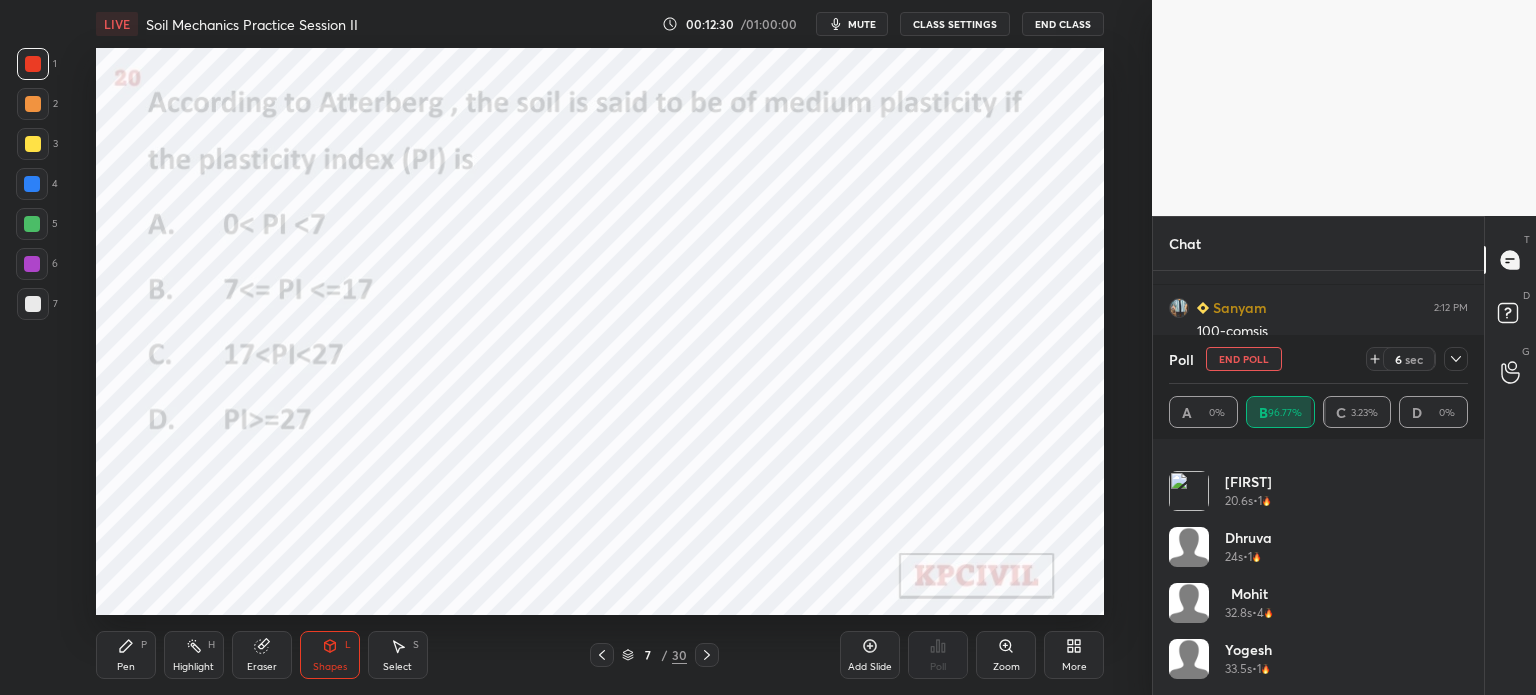 click 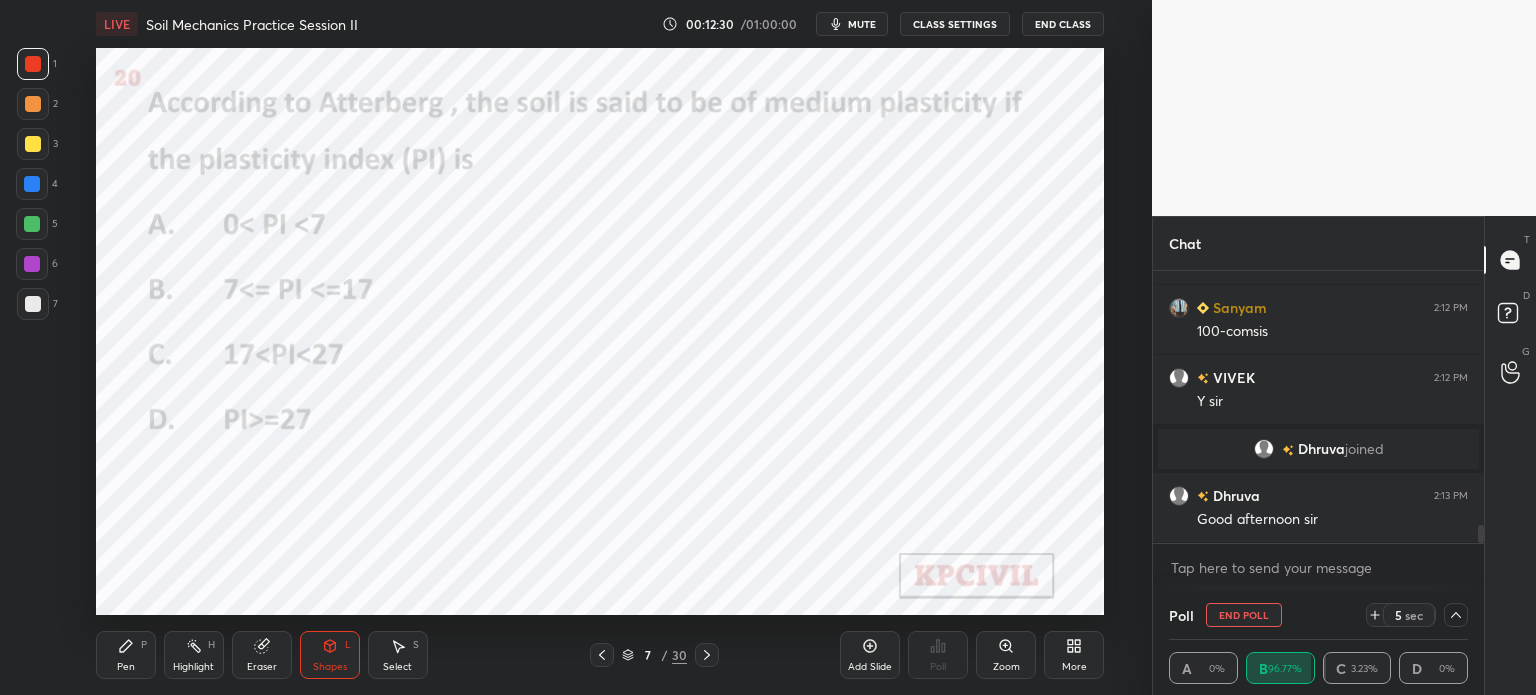 scroll, scrollTop: 0, scrollLeft: 0, axis: both 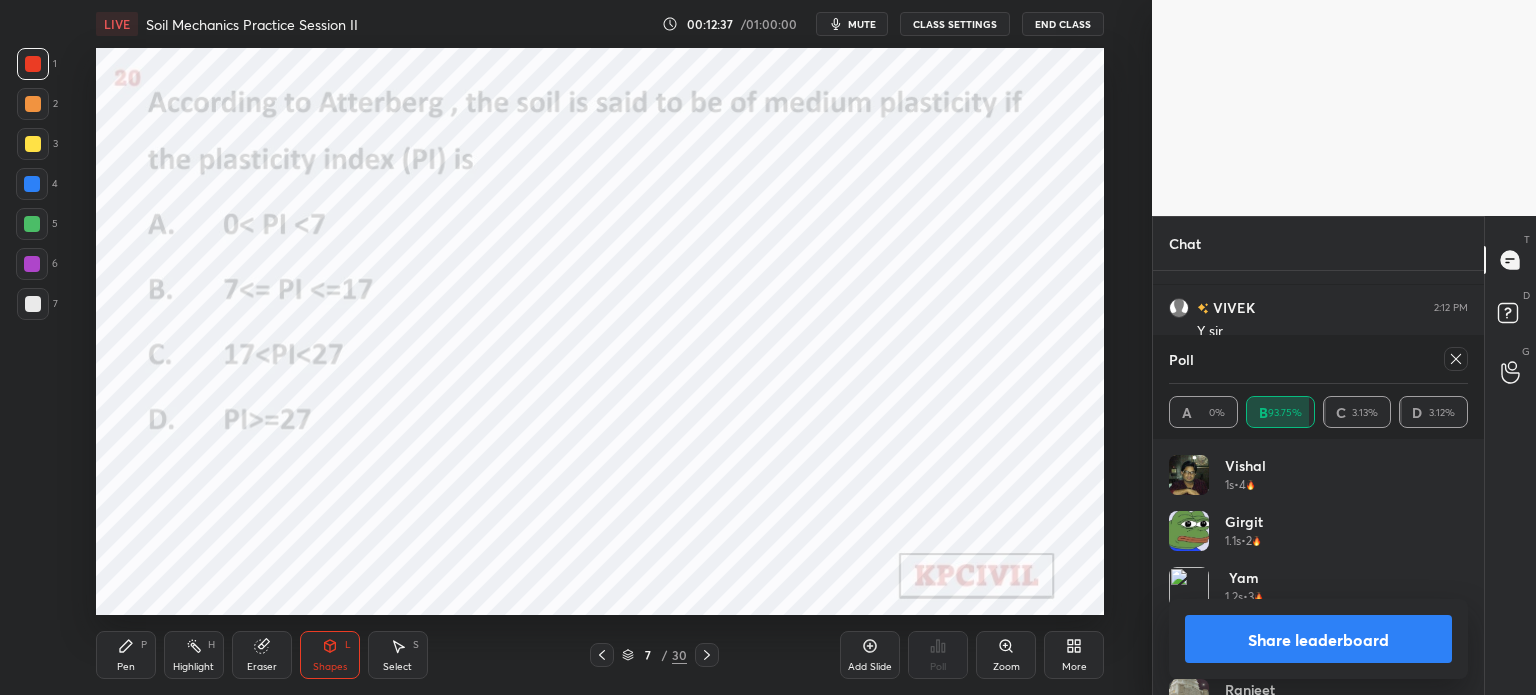click 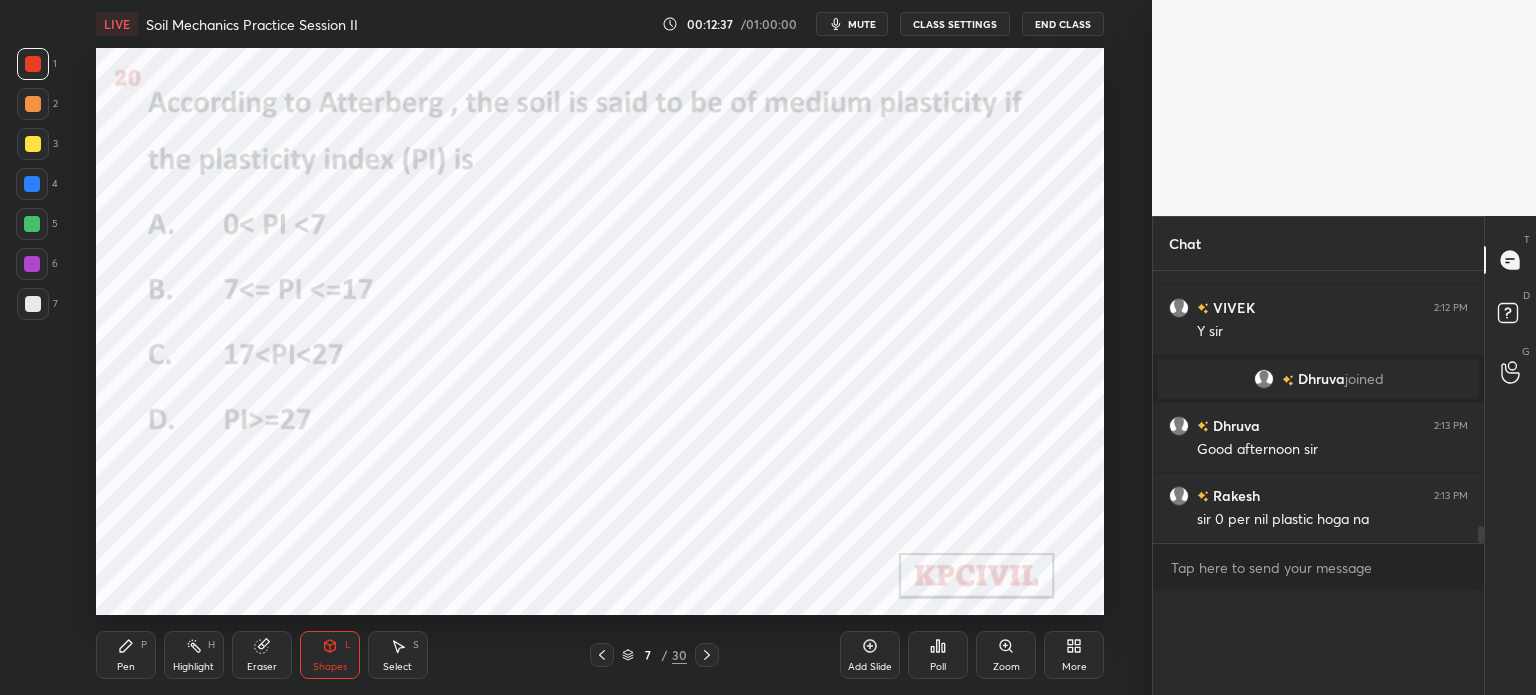 scroll, scrollTop: 0, scrollLeft: 0, axis: both 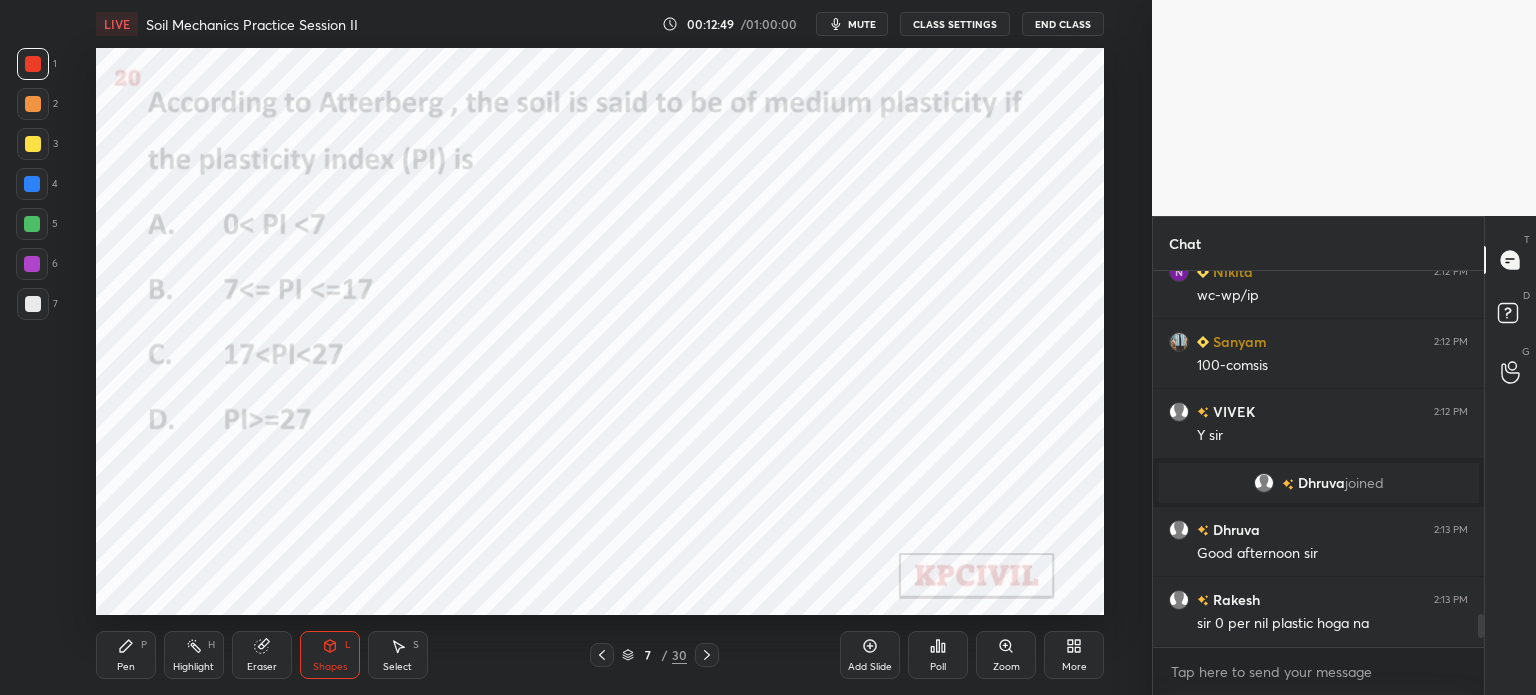 click on "Pen P" at bounding box center (126, 655) 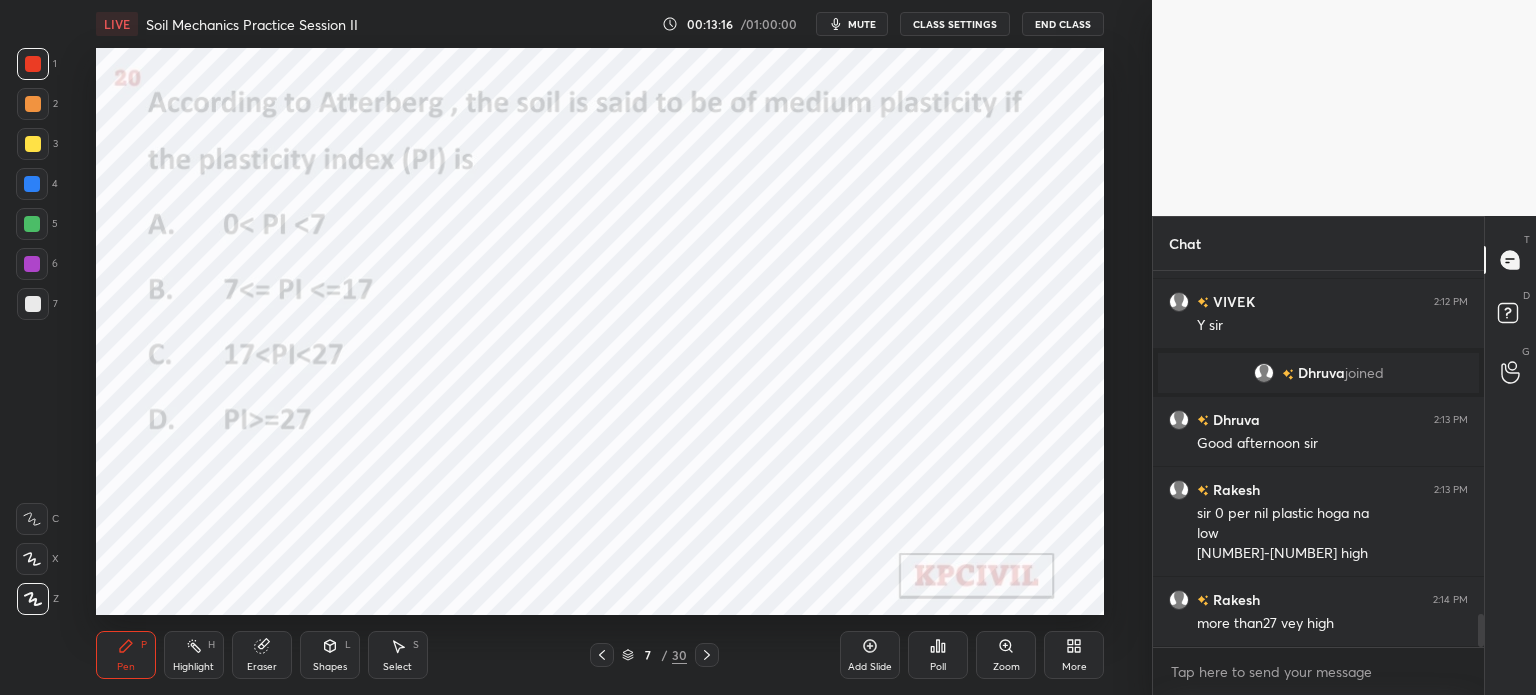 scroll, scrollTop: 4042, scrollLeft: 0, axis: vertical 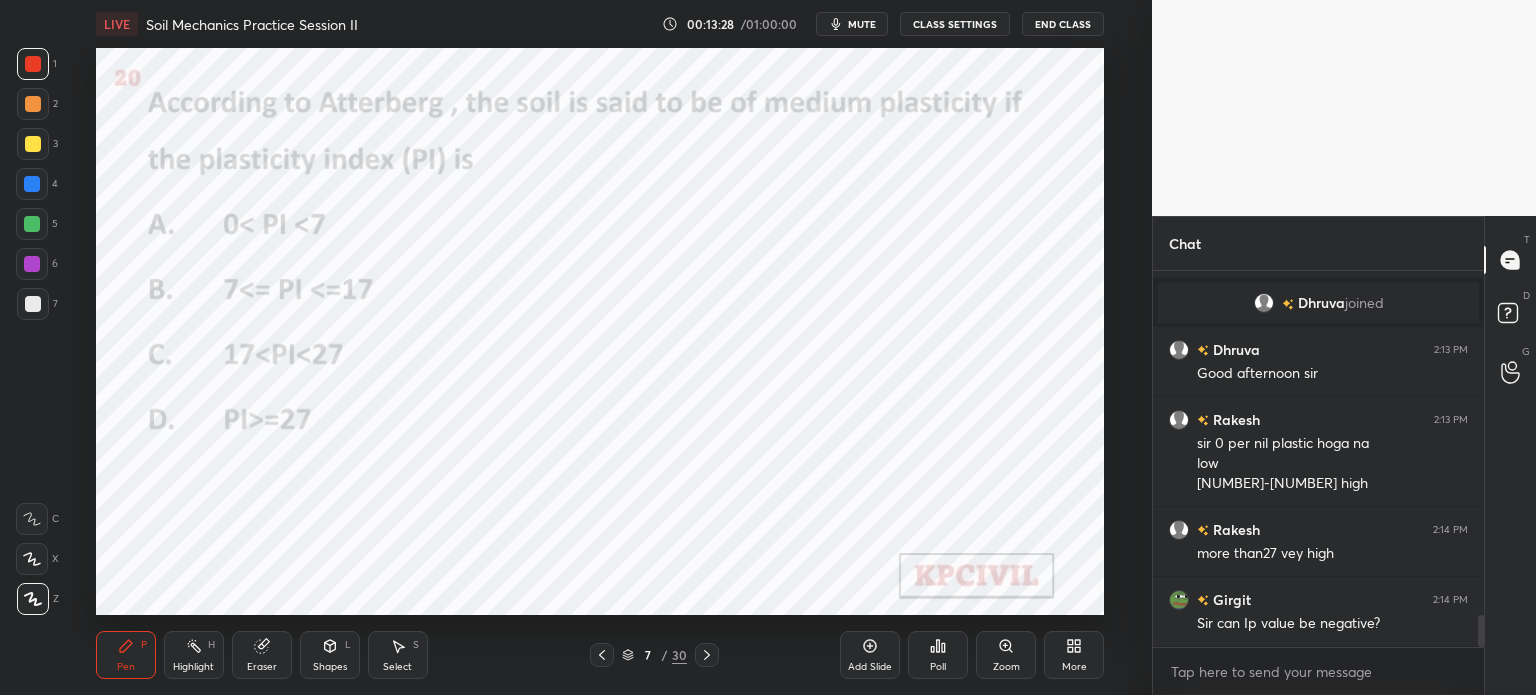 click on "Add Slide" at bounding box center (870, 655) 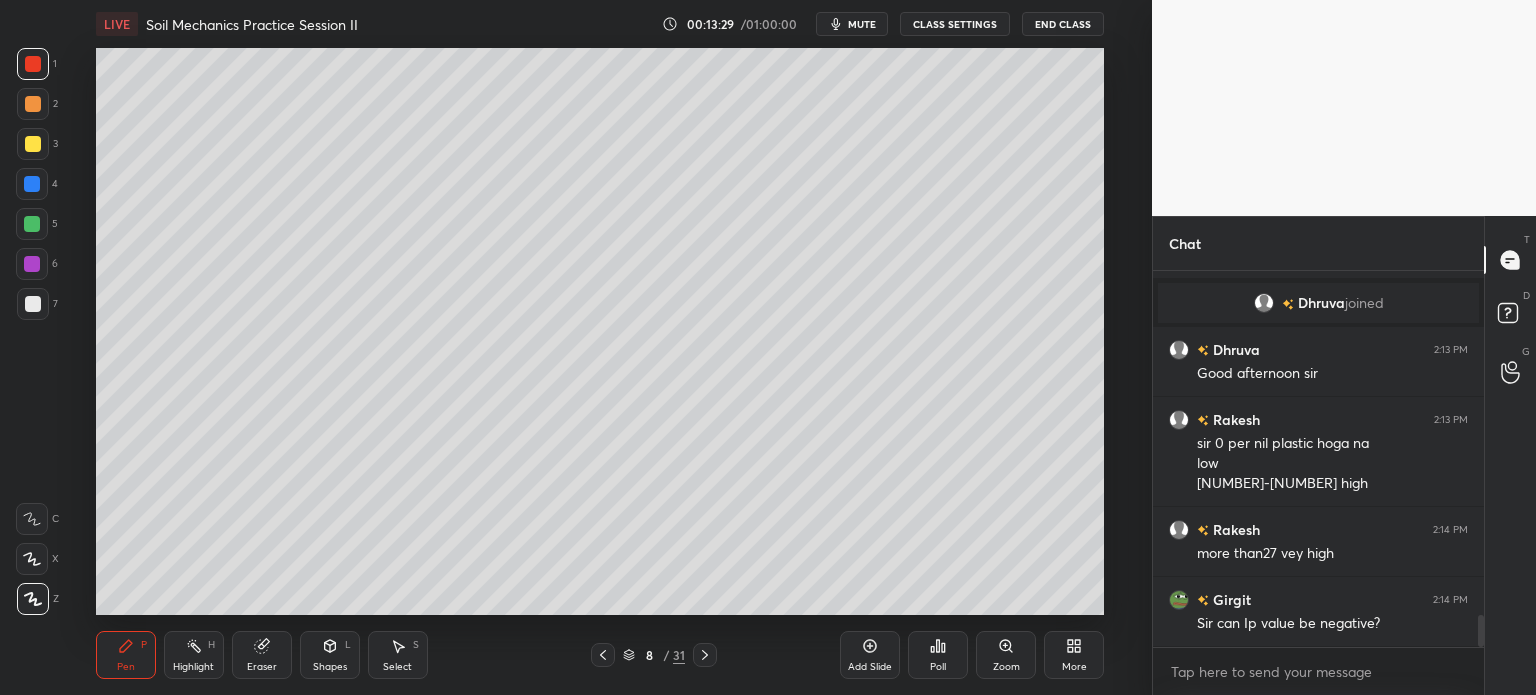 click on "Shapes" at bounding box center [330, 667] 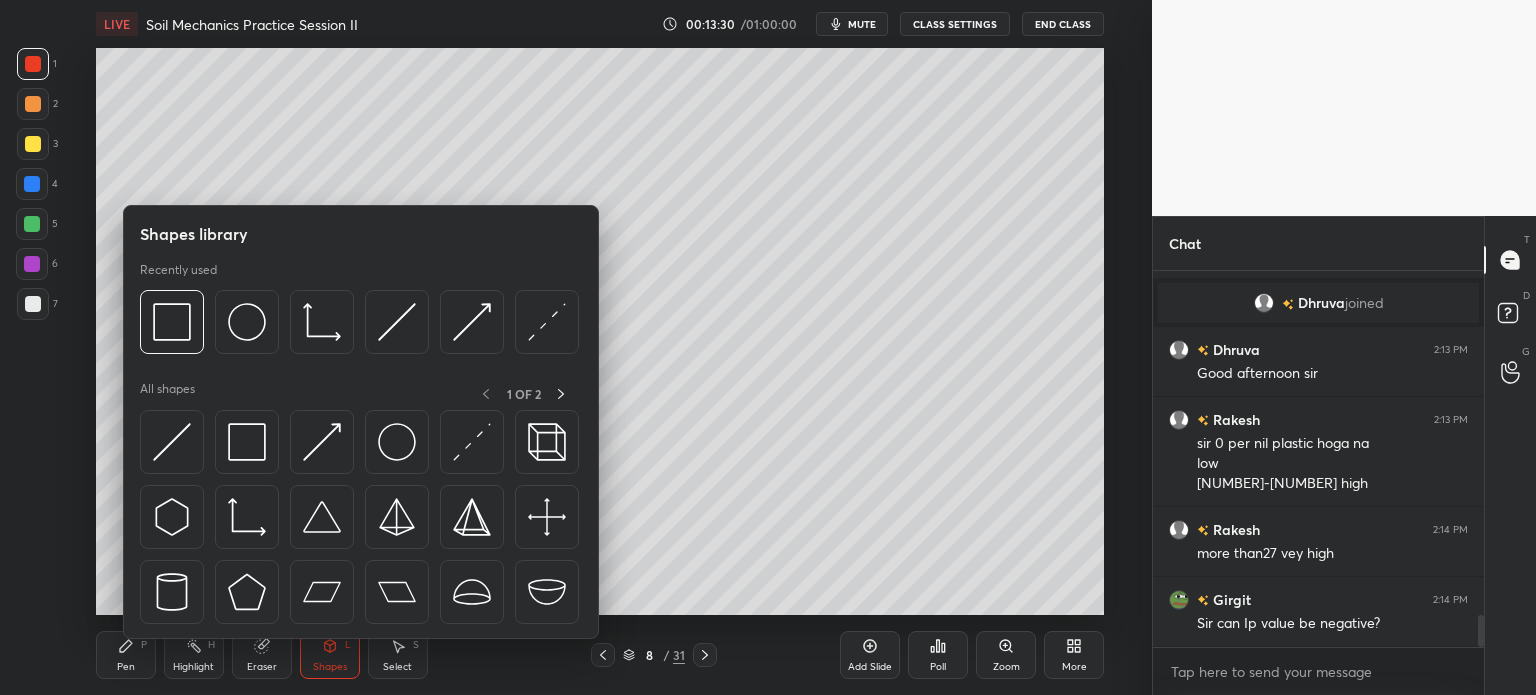 click at bounding box center (322, 322) 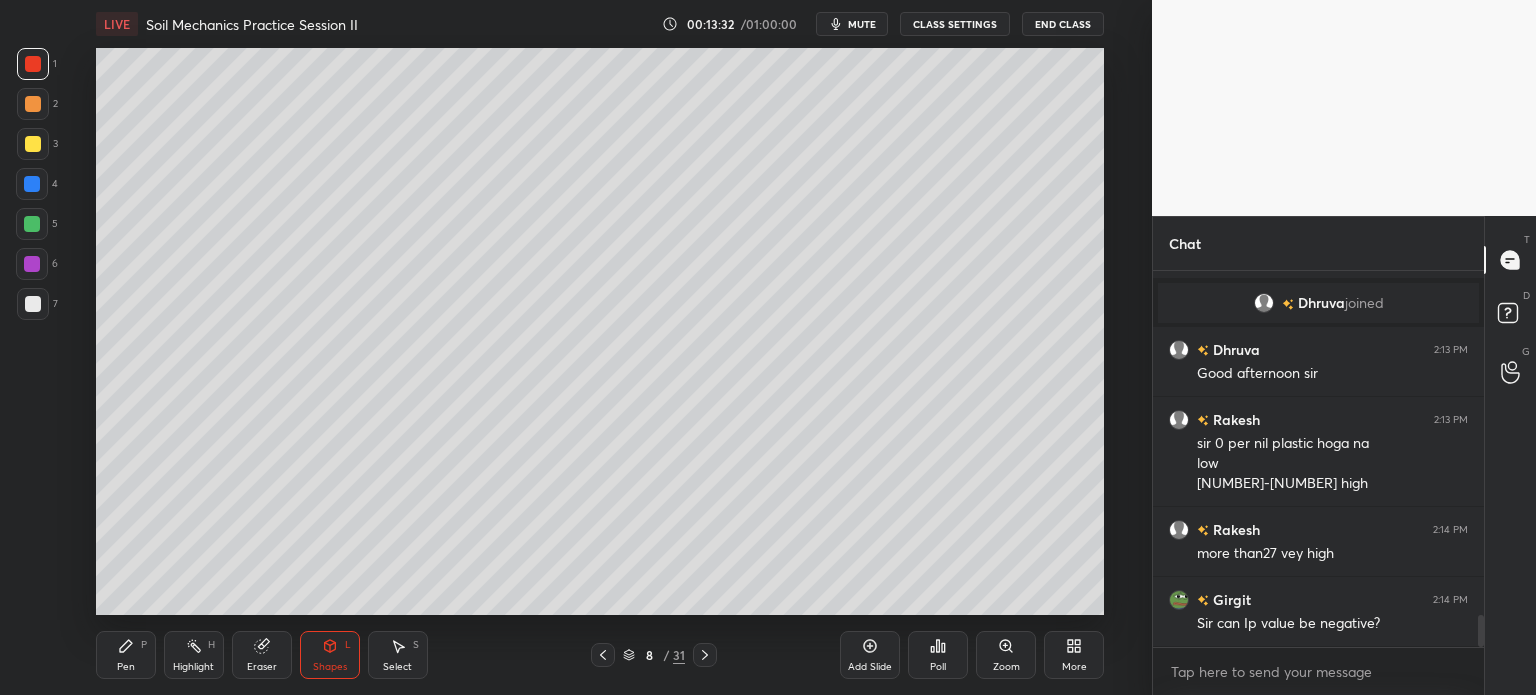 click at bounding box center [32, 184] 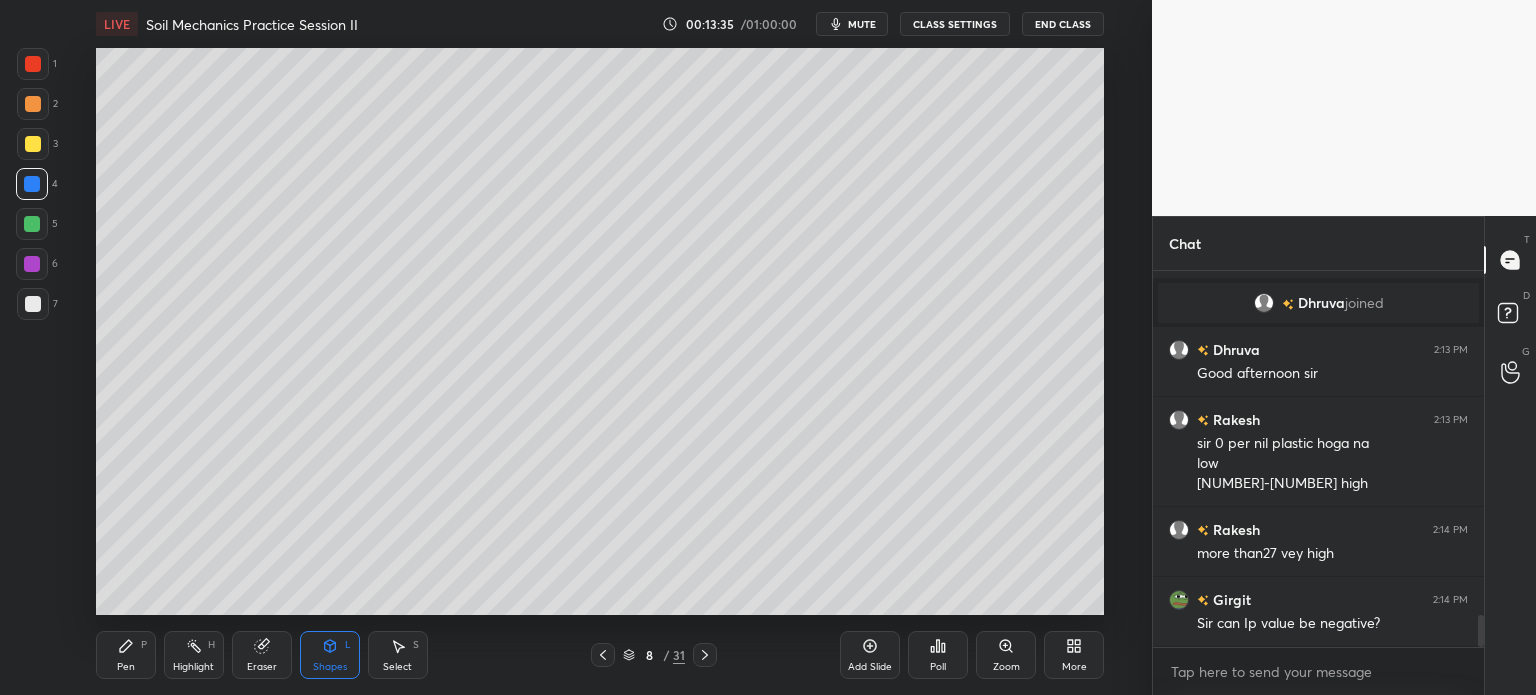 click on "Pen" at bounding box center [126, 667] 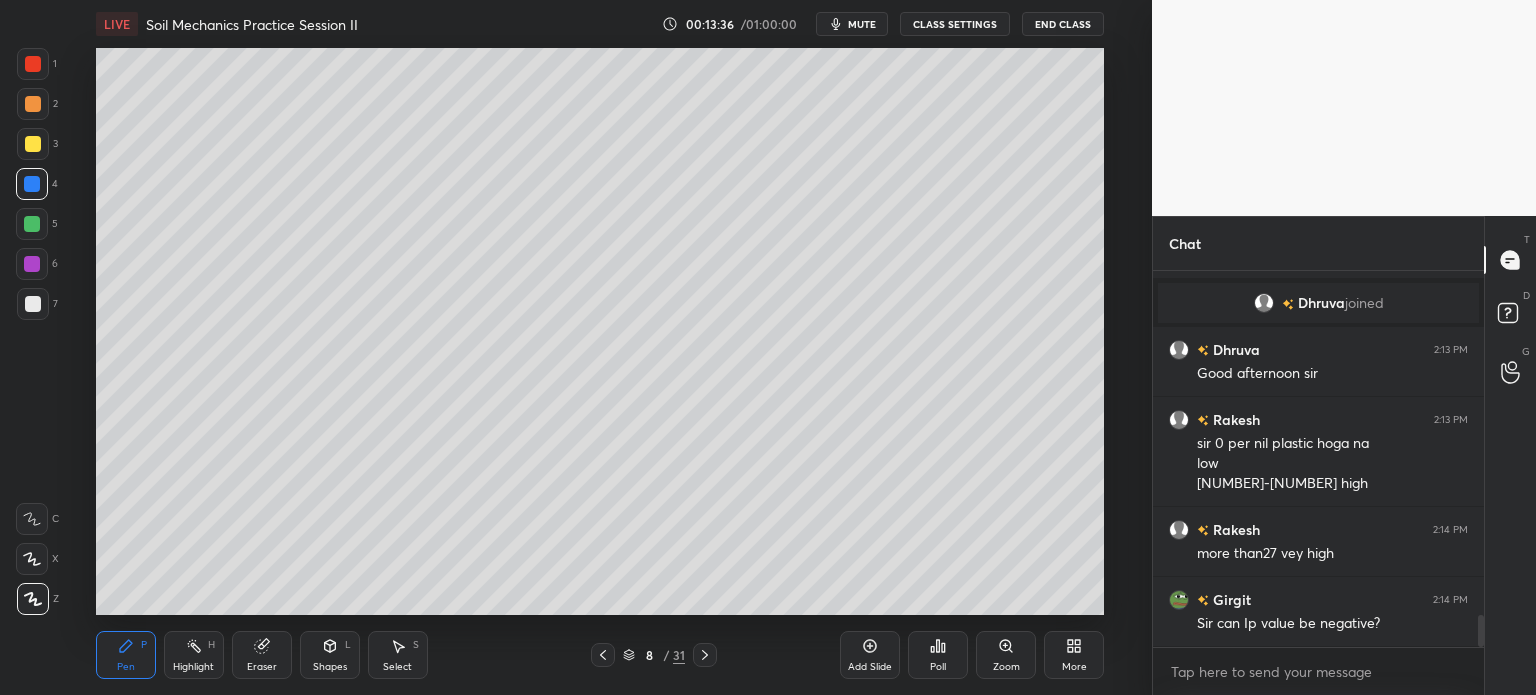 click on "2" at bounding box center [37, 108] 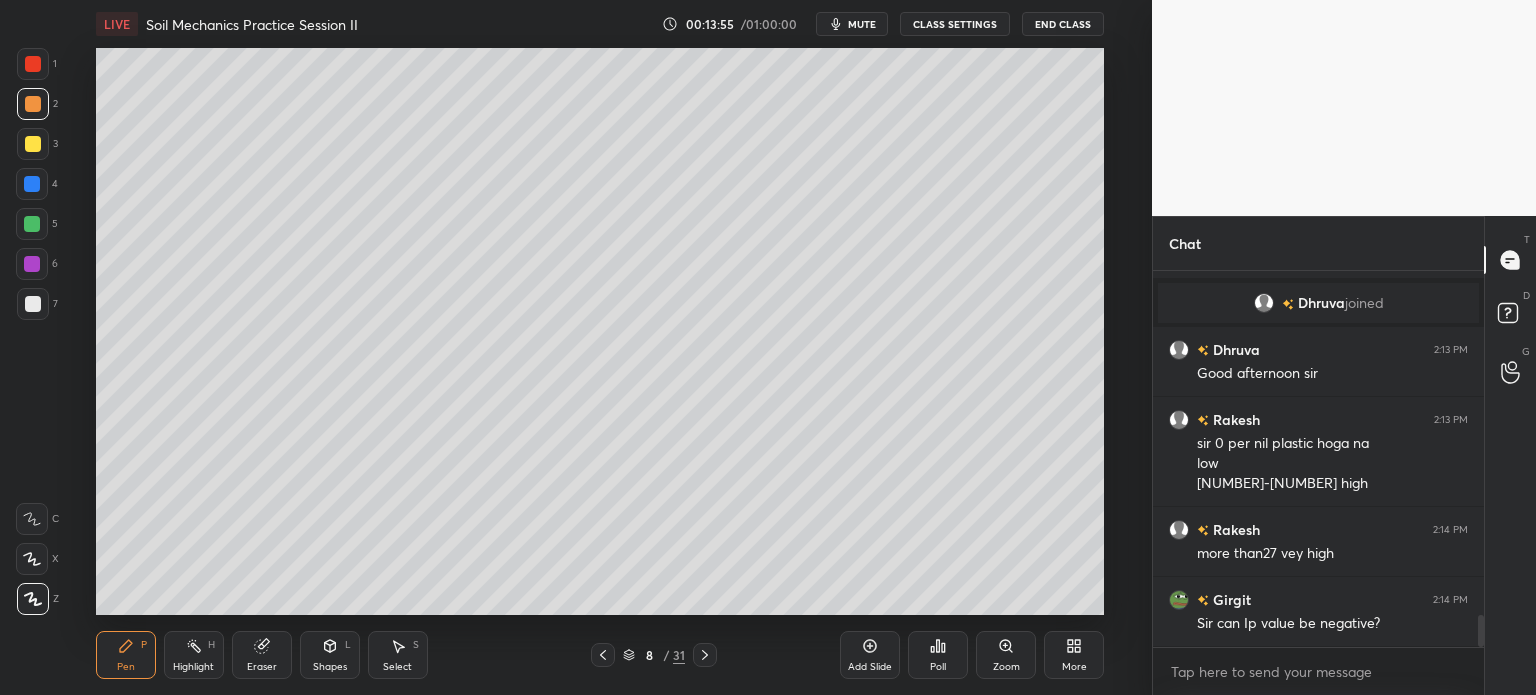 click on "Eraser" at bounding box center [262, 667] 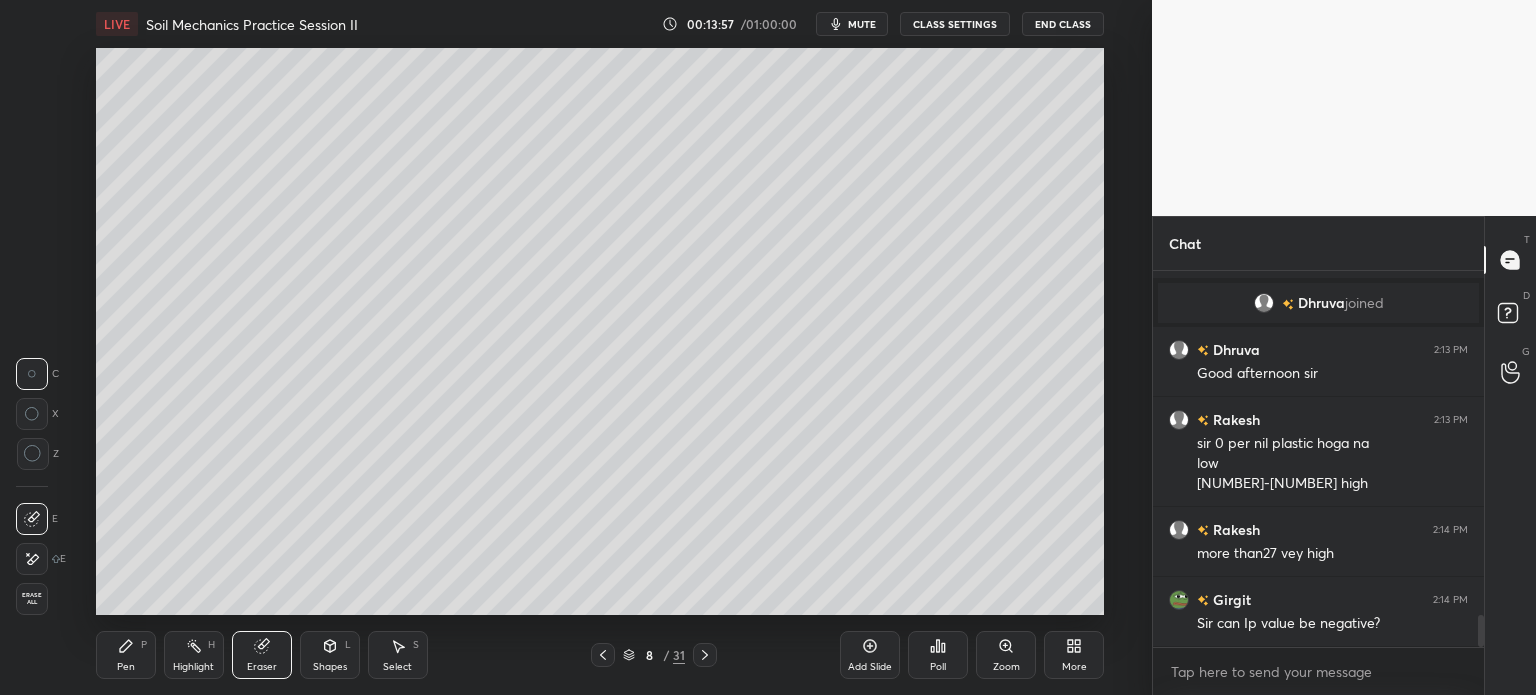 click on "Pen" at bounding box center [126, 667] 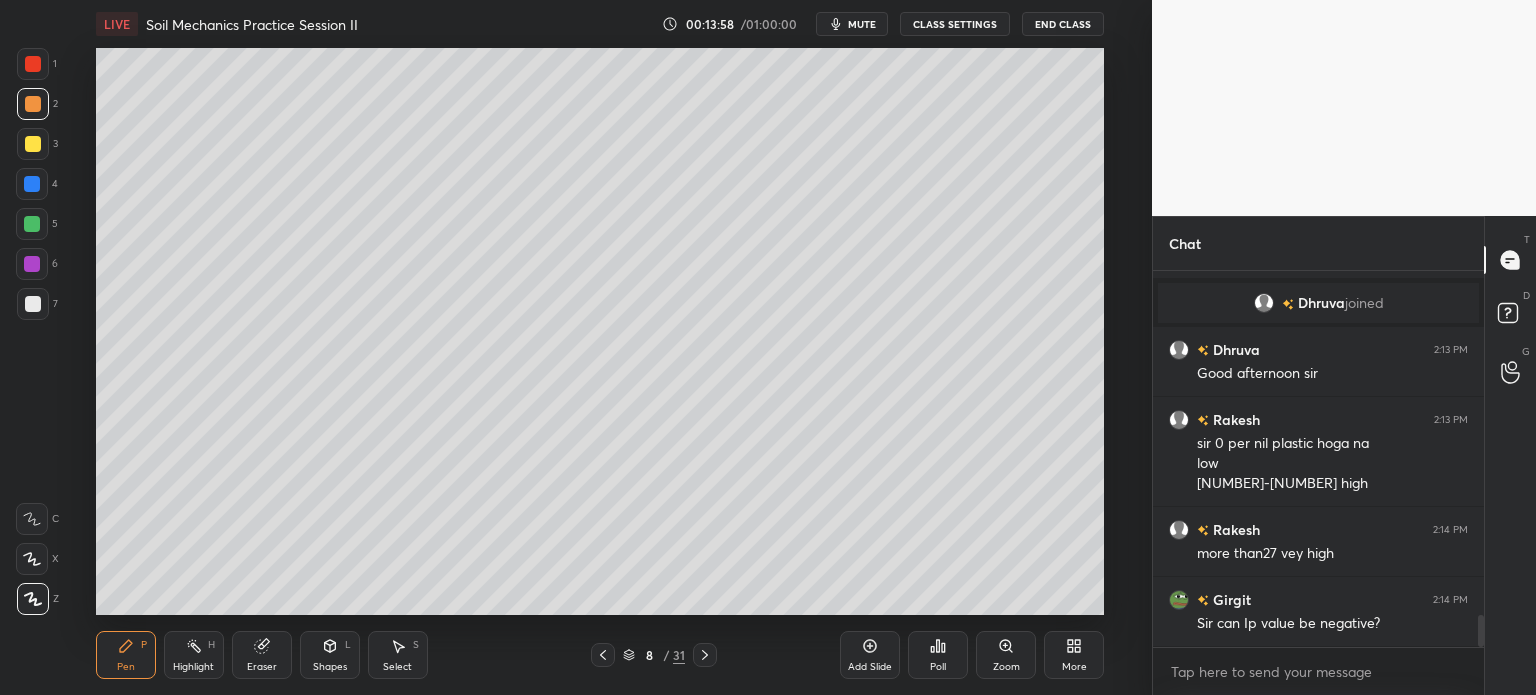 click at bounding box center [32, 184] 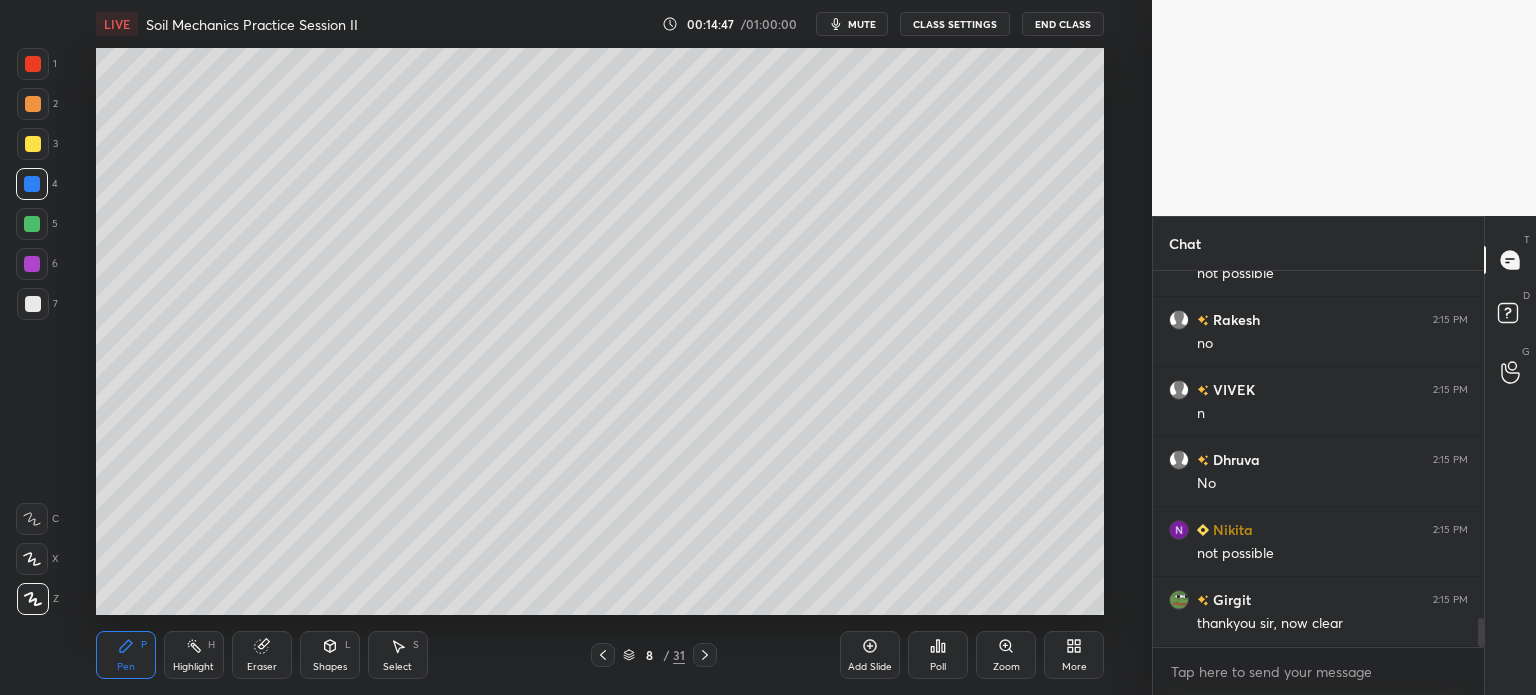 scroll, scrollTop: 4580, scrollLeft: 0, axis: vertical 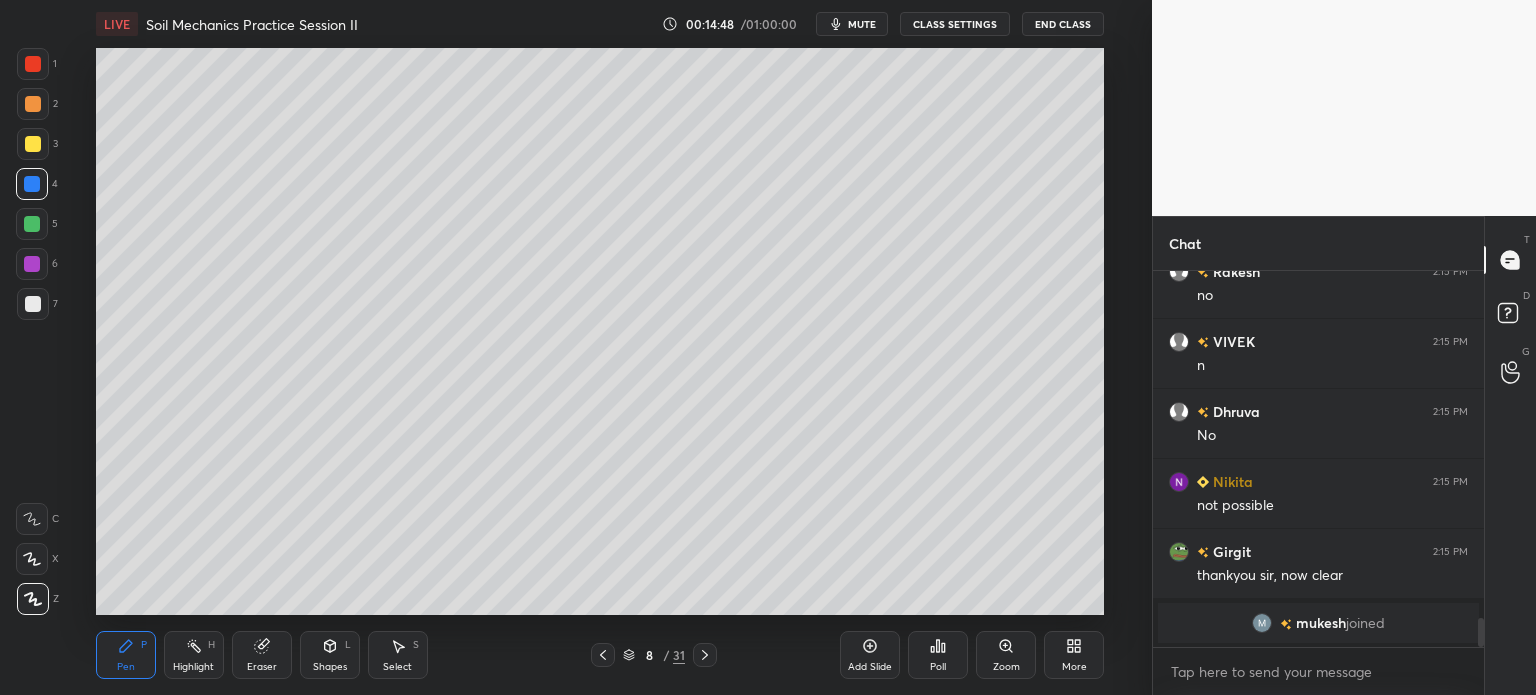 click 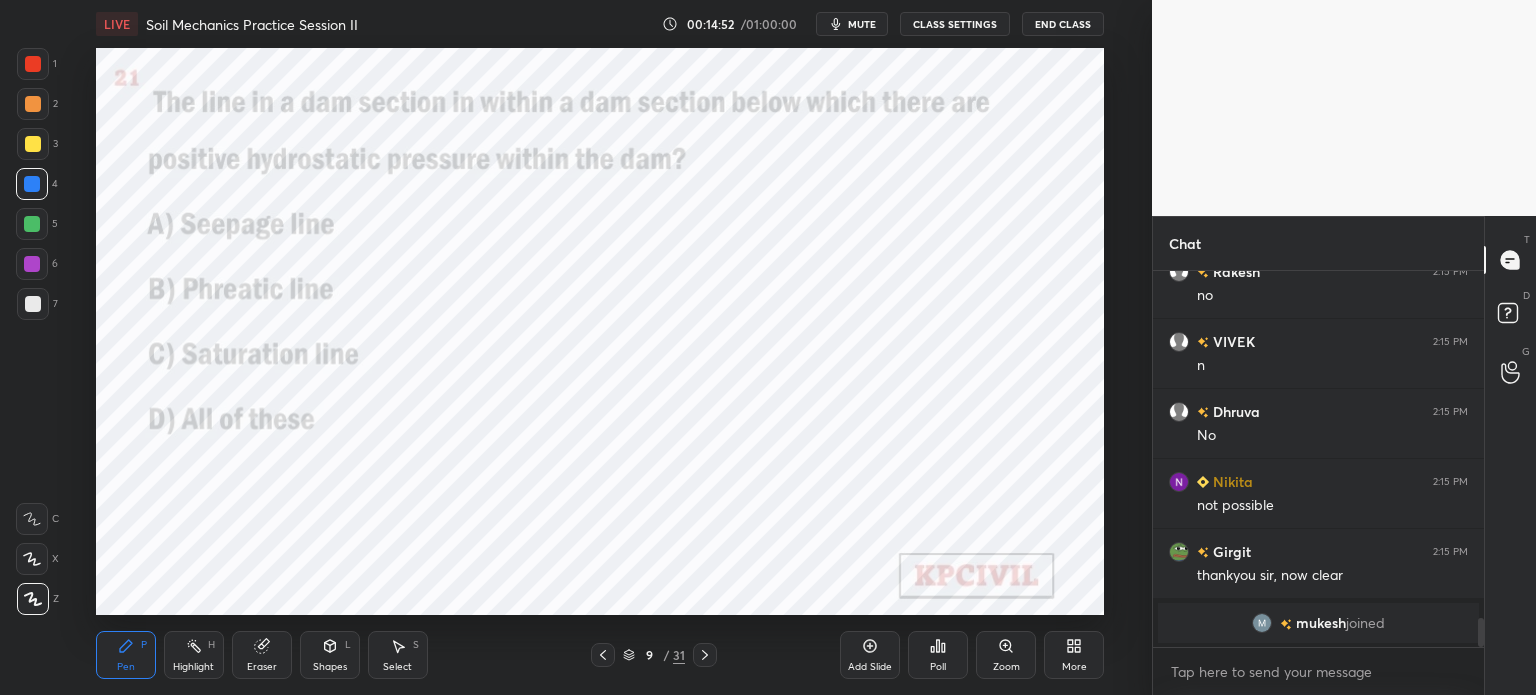 click on "Poll" at bounding box center (938, 655) 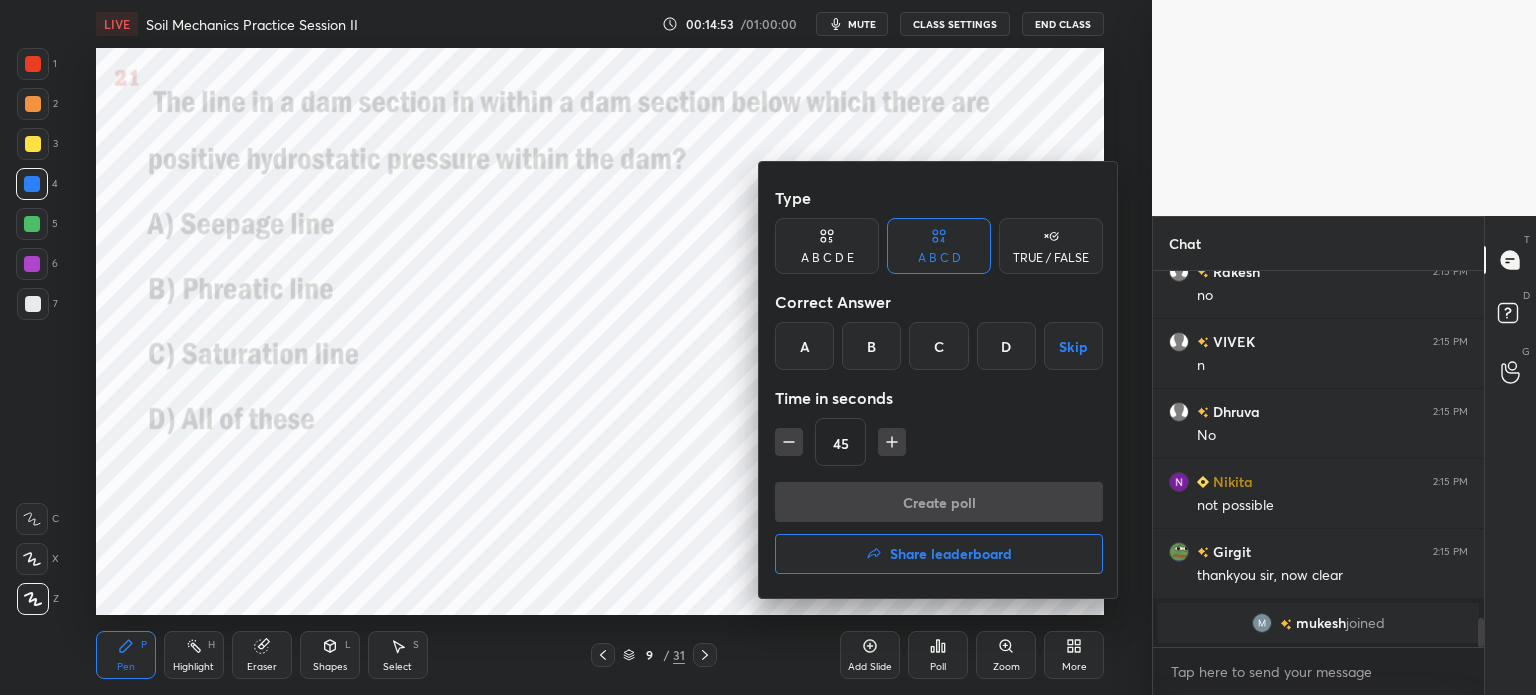 click on "D" at bounding box center (1006, 346) 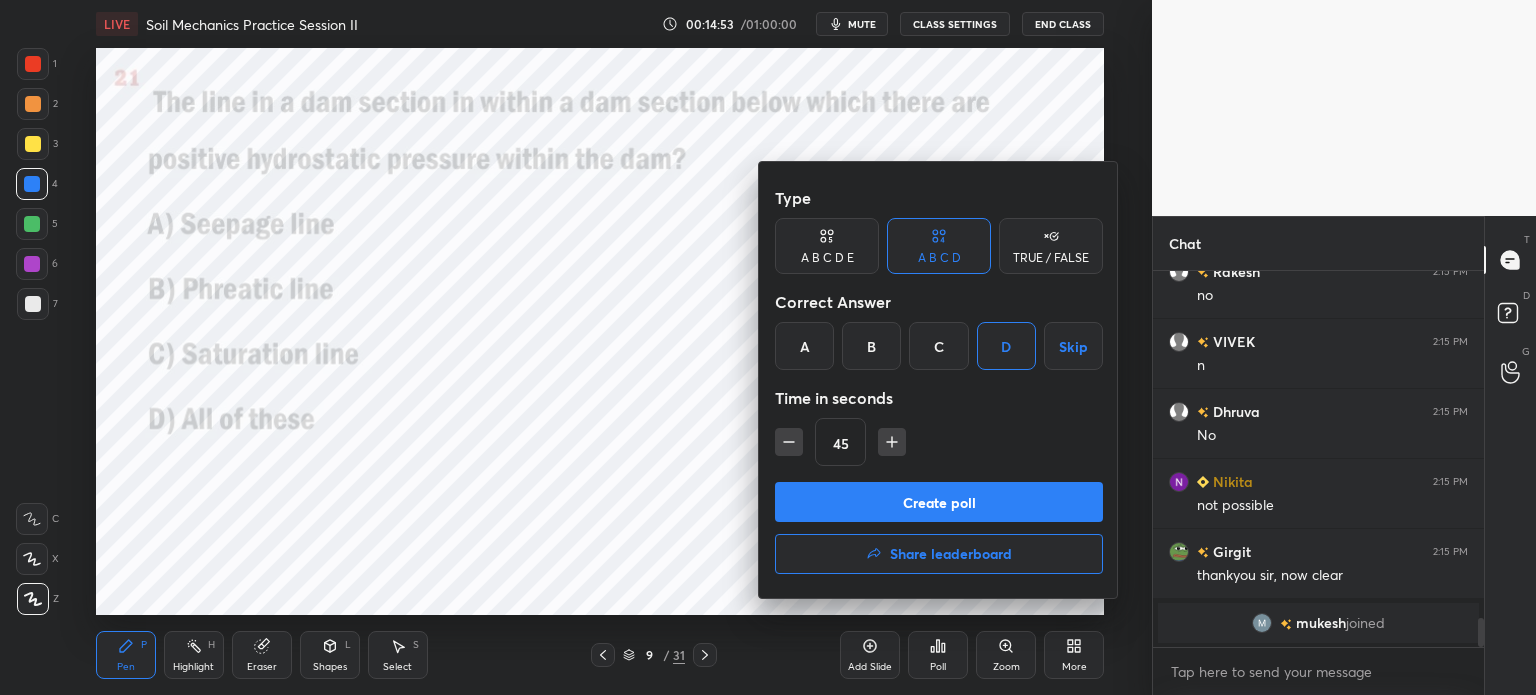 click on "Create poll" at bounding box center [939, 502] 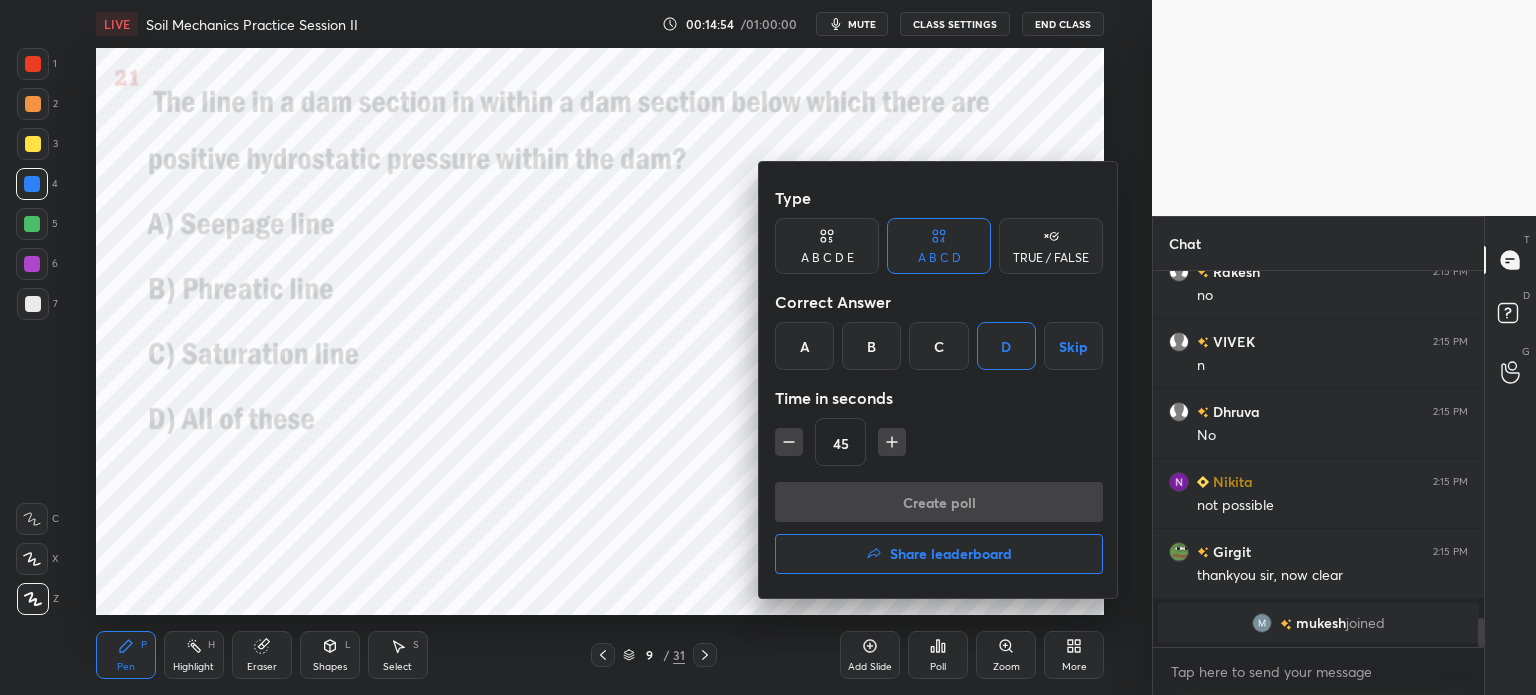scroll, scrollTop: 328, scrollLeft: 325, axis: both 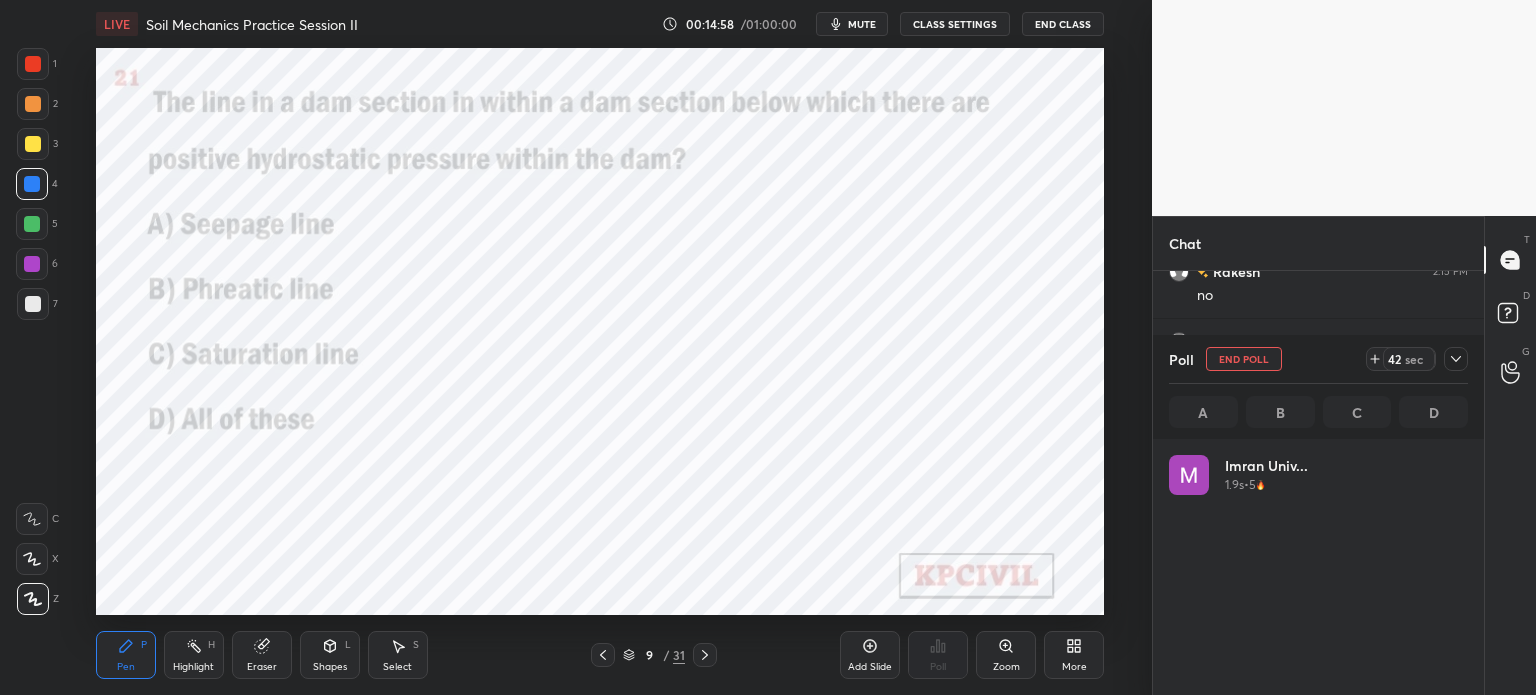 click 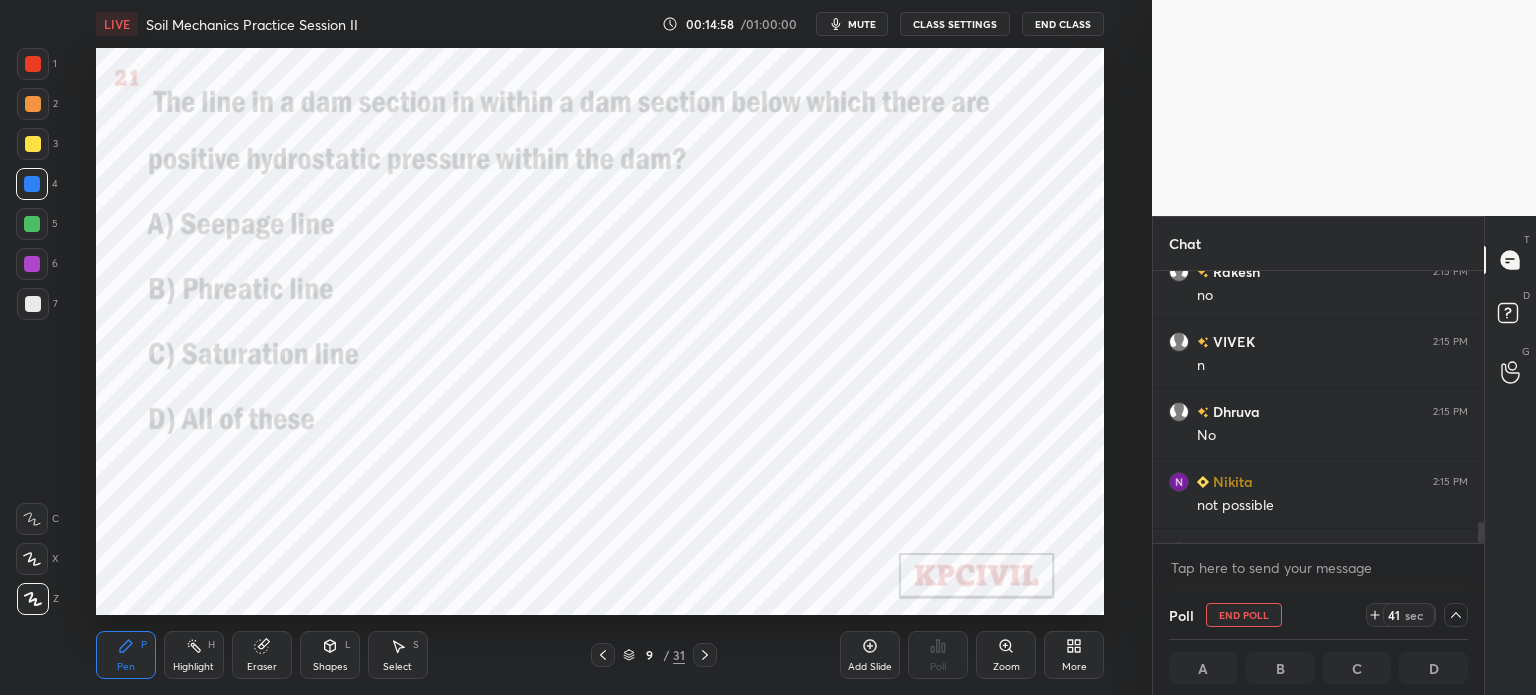scroll, scrollTop: 0, scrollLeft: 0, axis: both 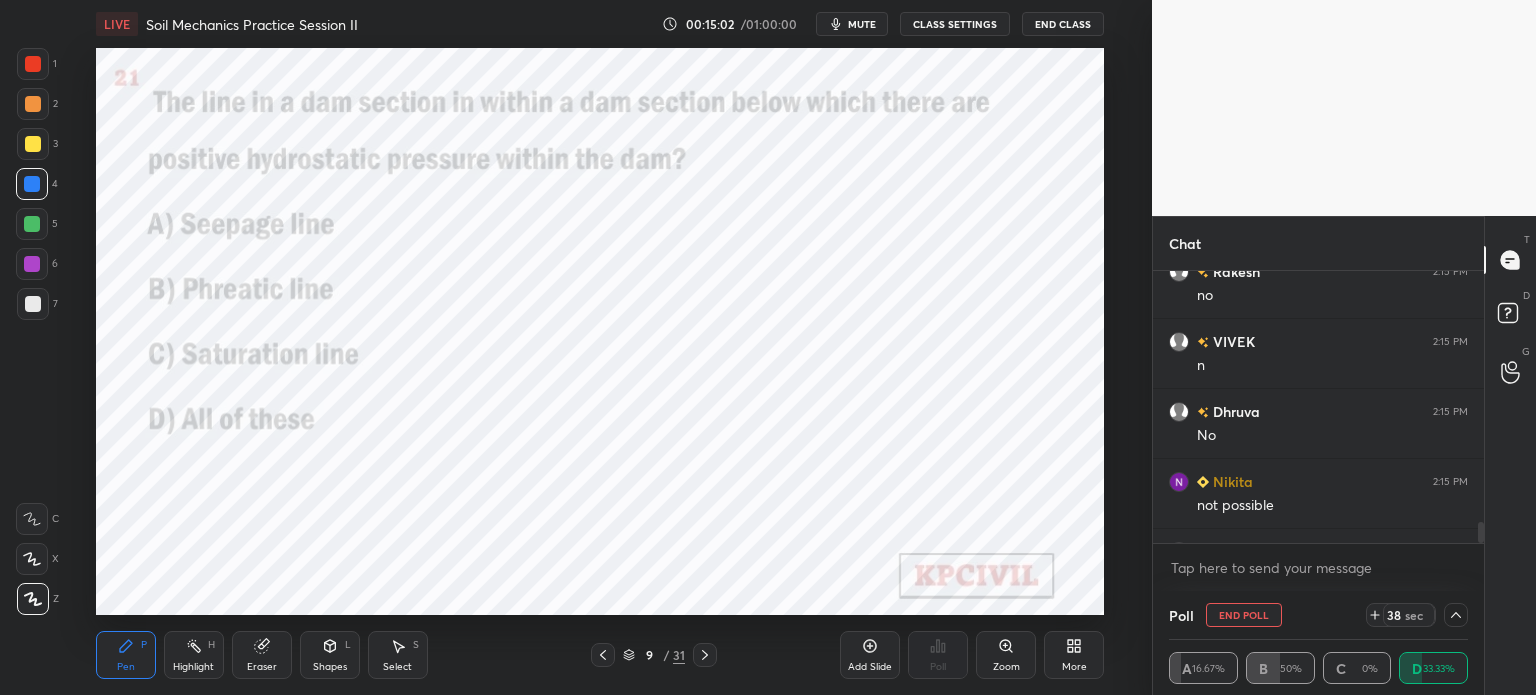 click at bounding box center (33, 64) 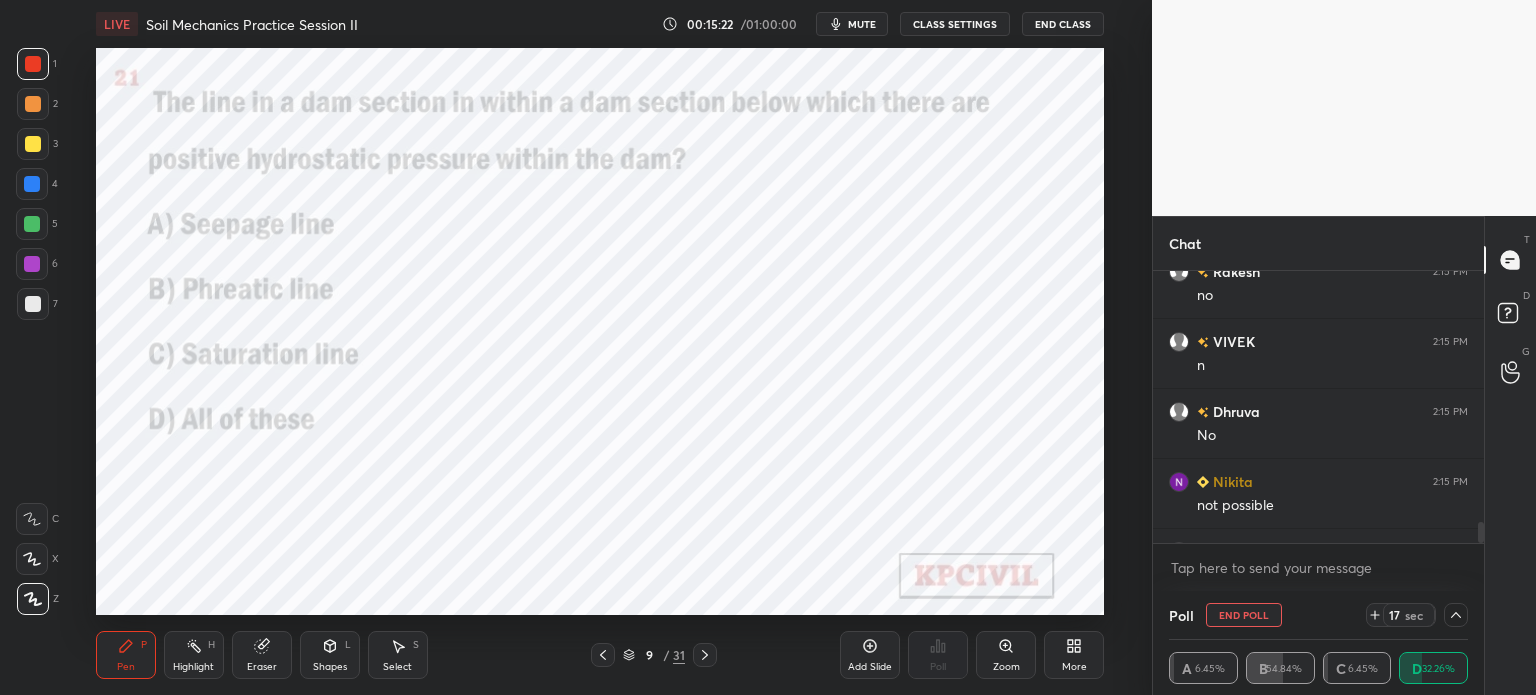 click at bounding box center (32, 184) 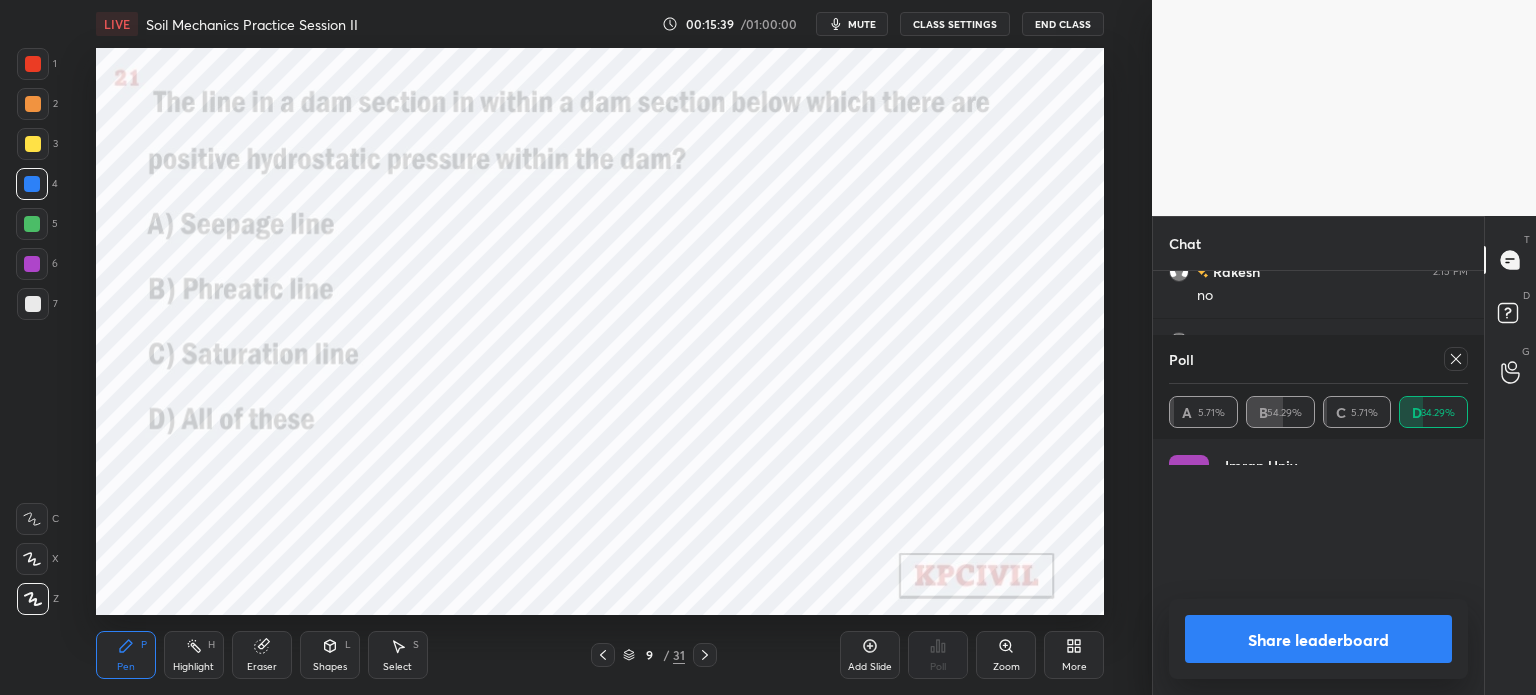 scroll, scrollTop: 6, scrollLeft: 6, axis: both 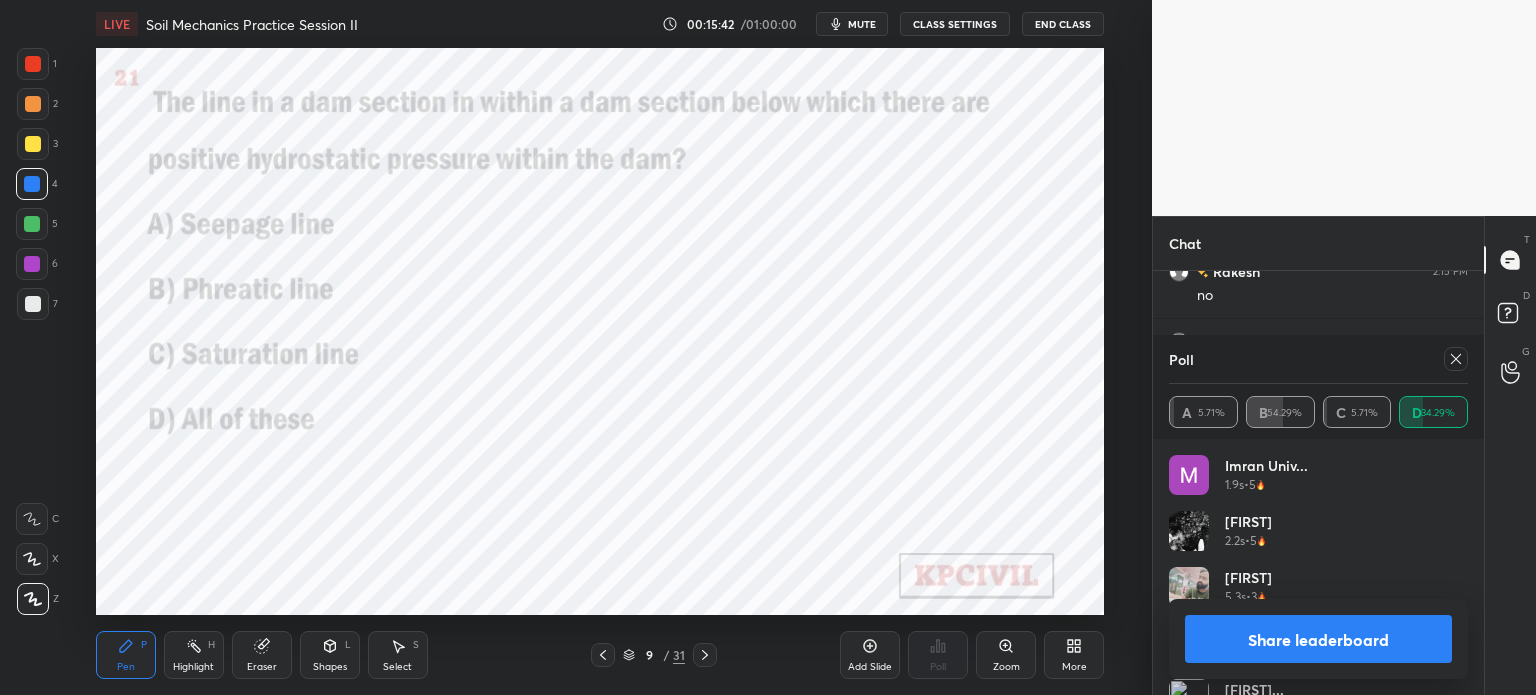 click 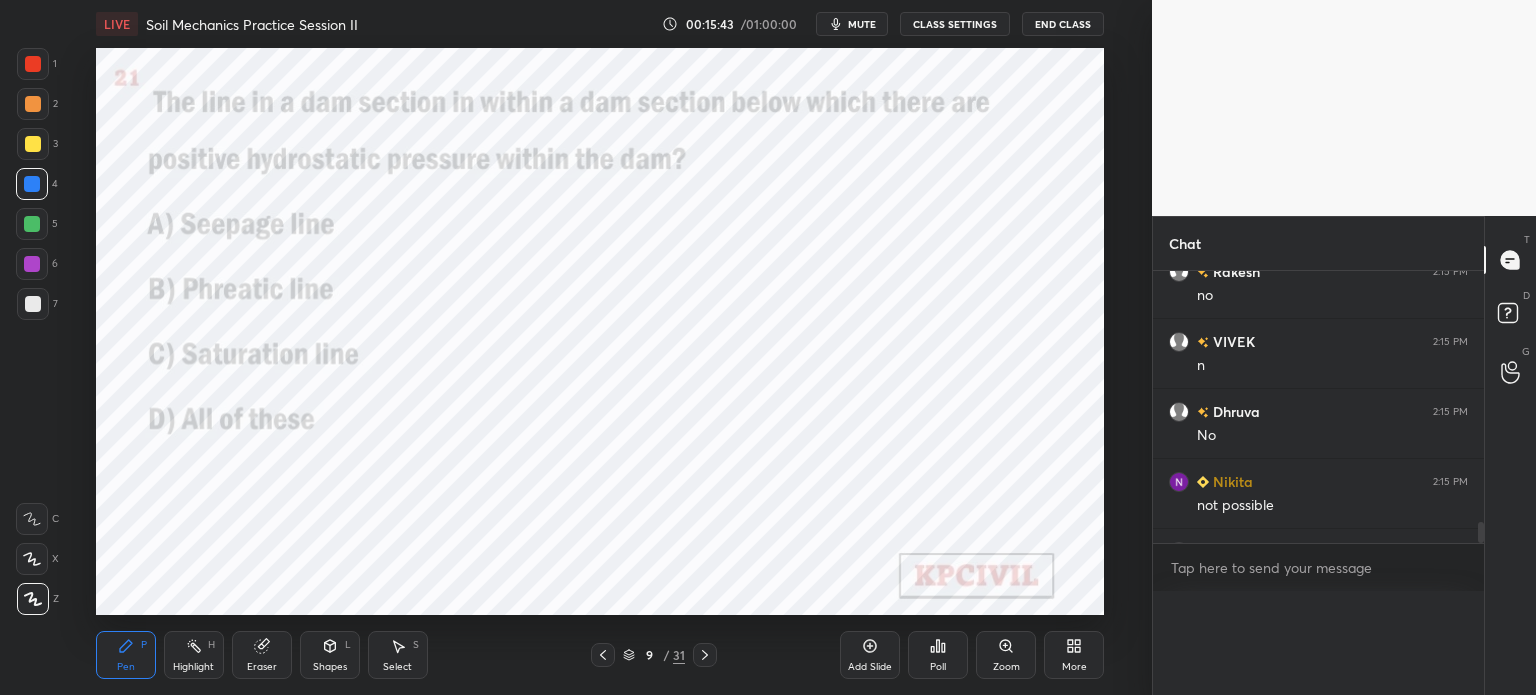 scroll, scrollTop: 0, scrollLeft: 0, axis: both 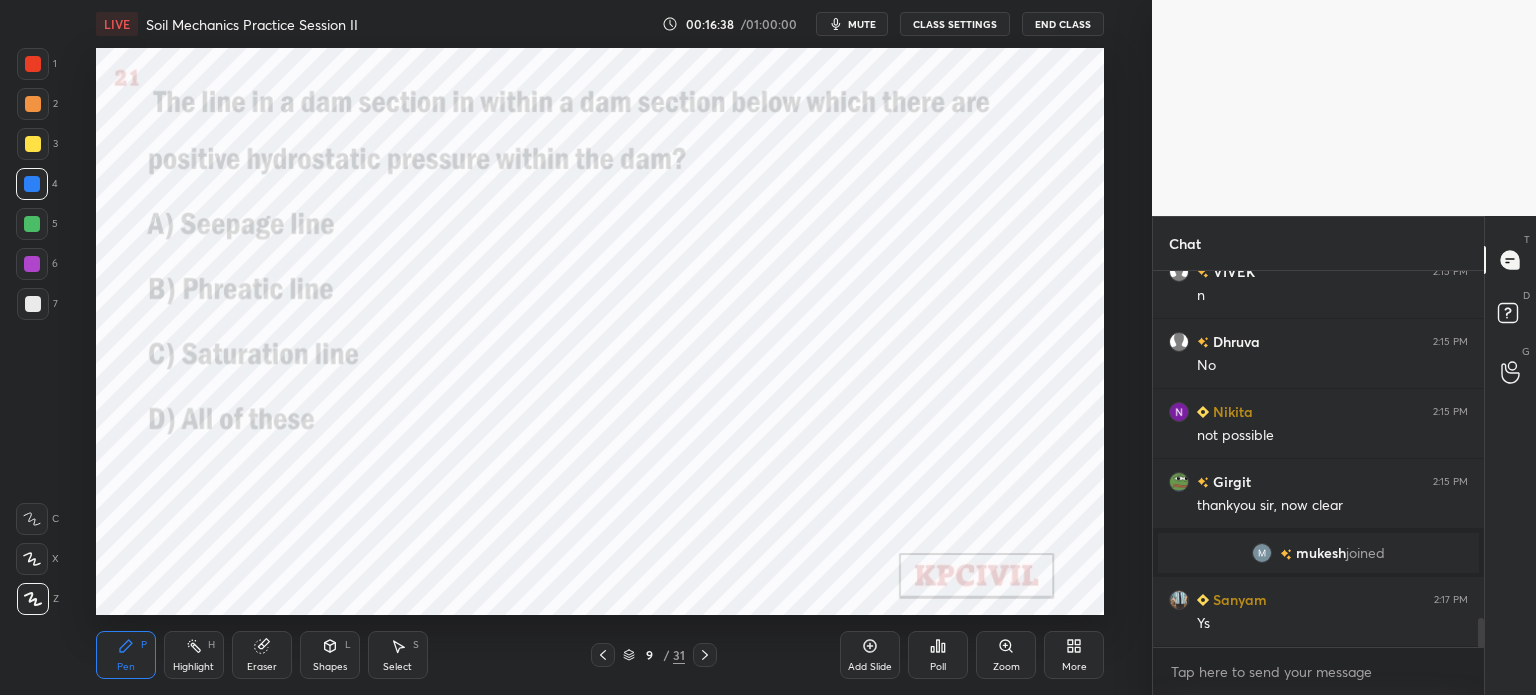 click 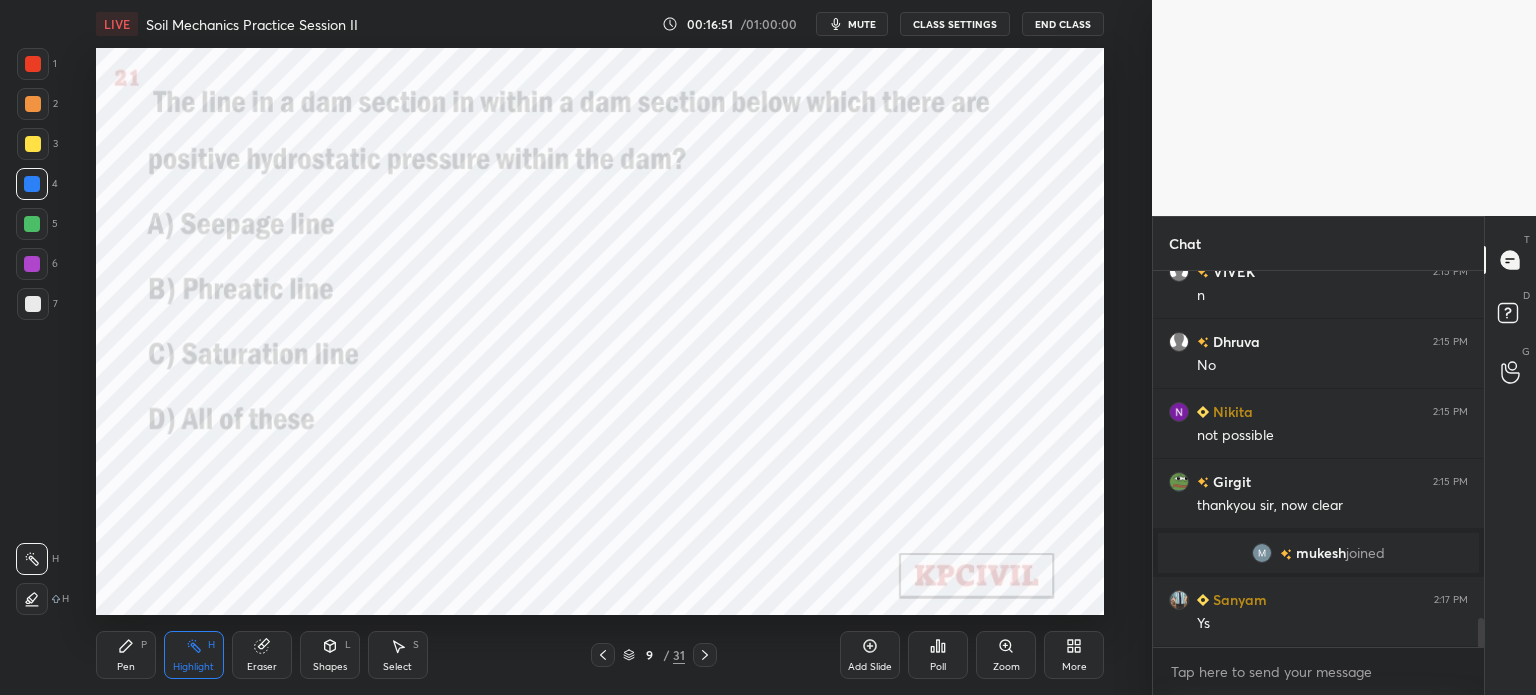 scroll, scrollTop: 4498, scrollLeft: 0, axis: vertical 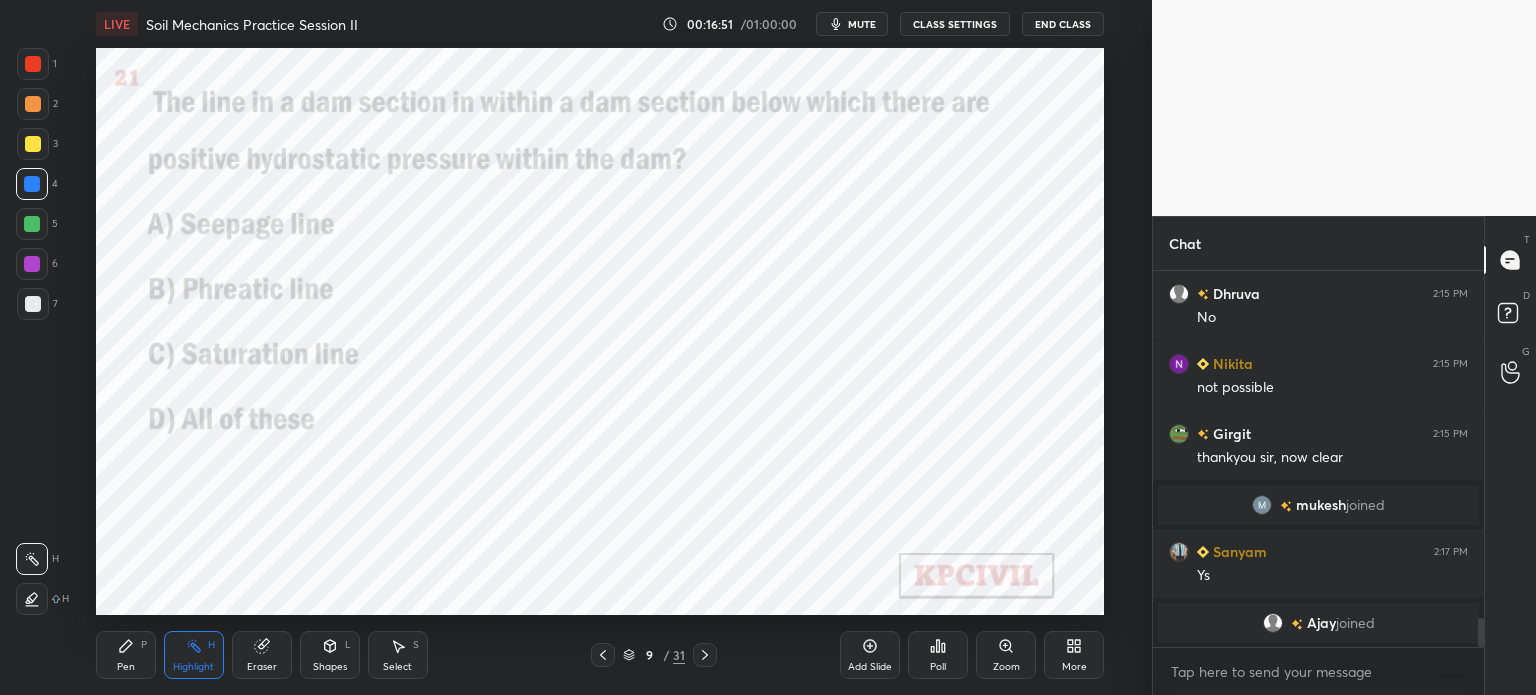 click on "Pen P" at bounding box center (126, 655) 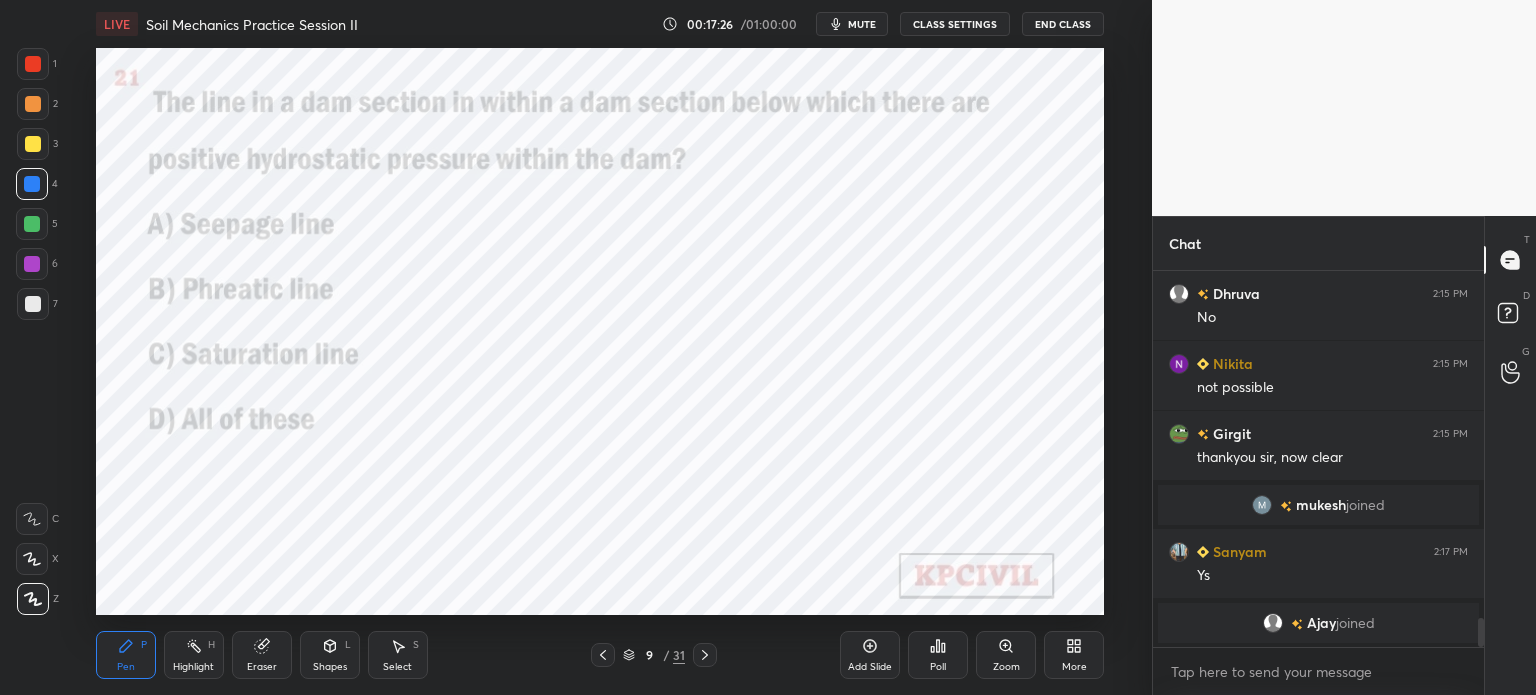 click on "Highlight" at bounding box center (193, 667) 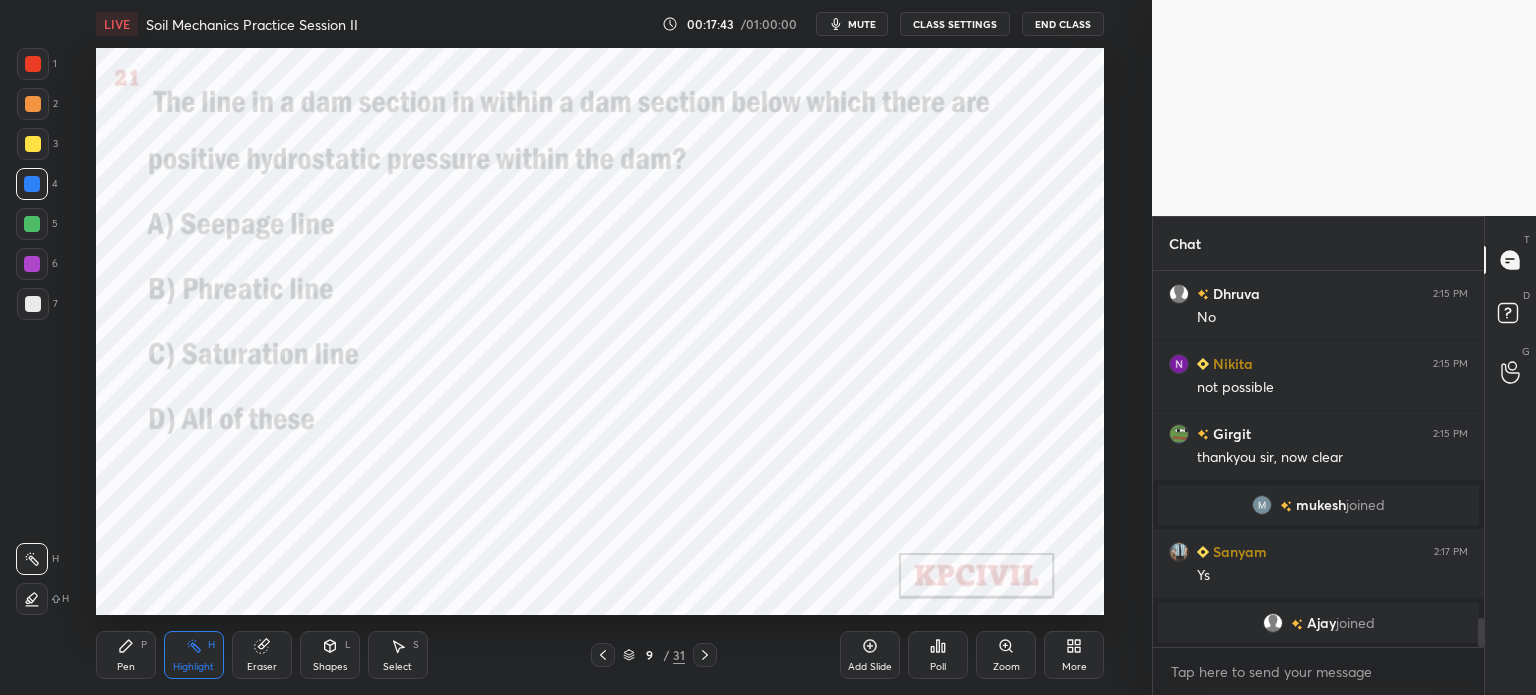 click on "Pen P" at bounding box center (126, 655) 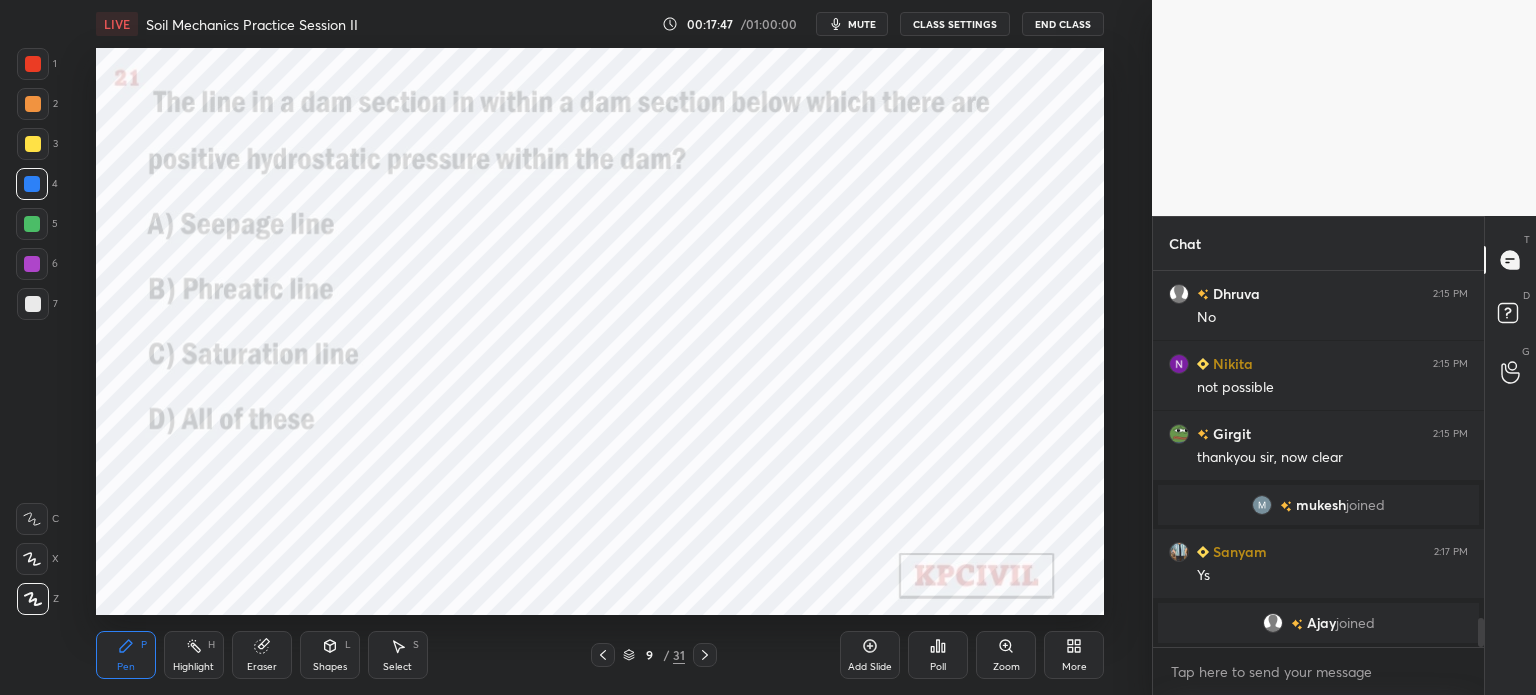 click at bounding box center [33, 64] 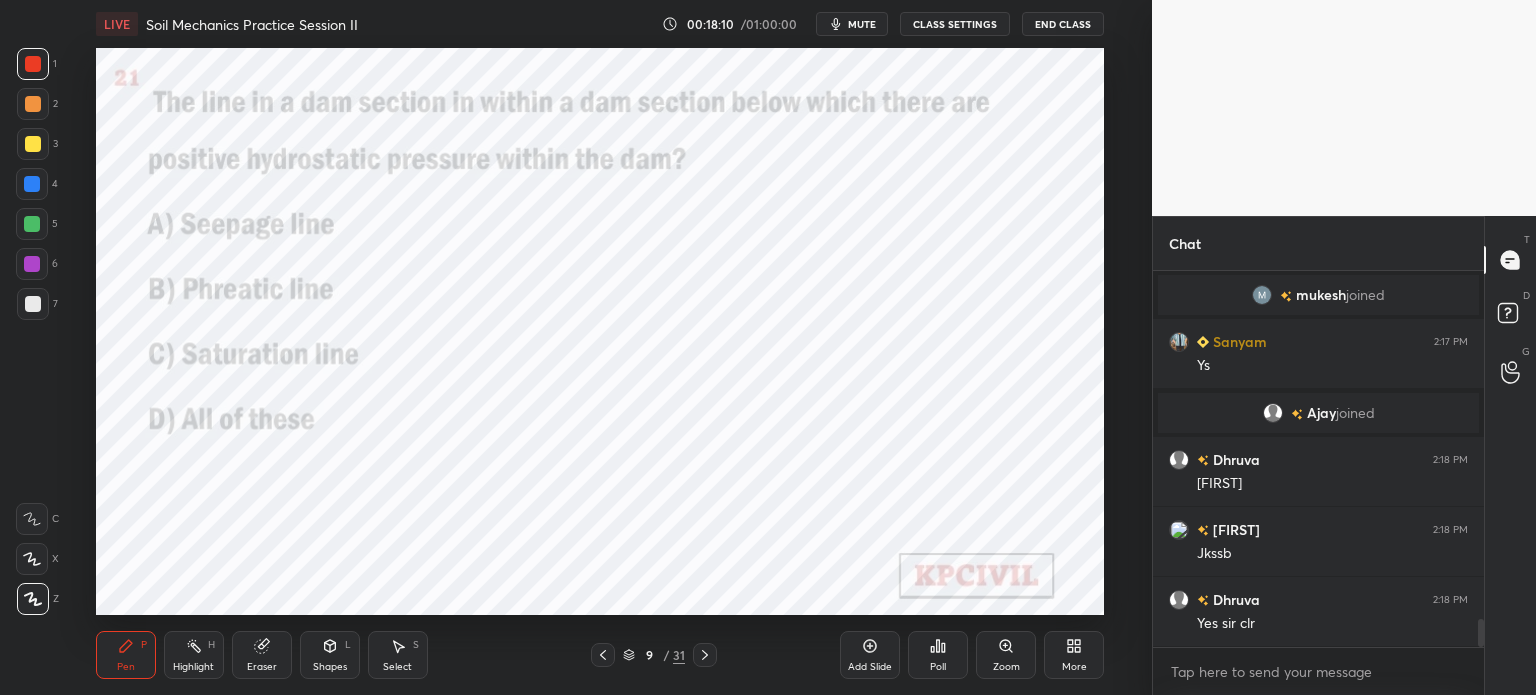 scroll, scrollTop: 4758, scrollLeft: 0, axis: vertical 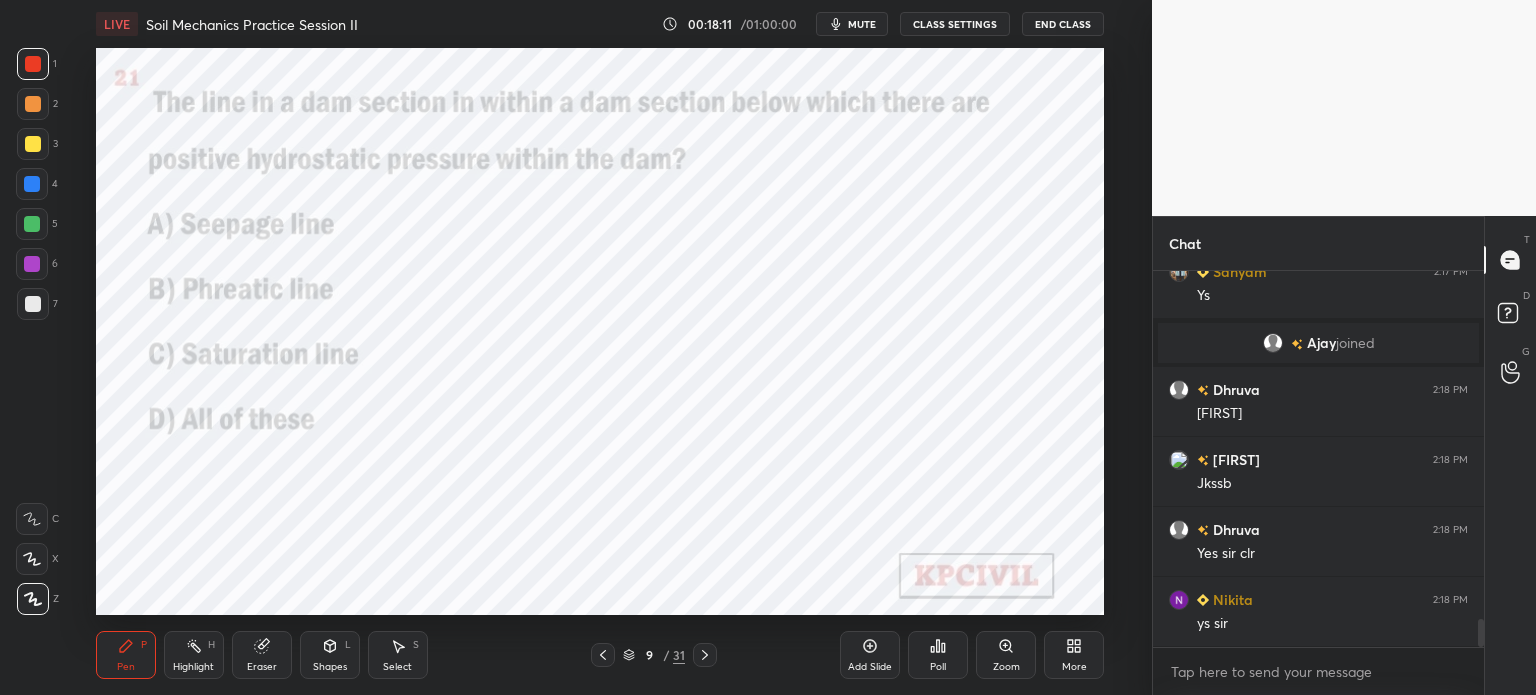 click 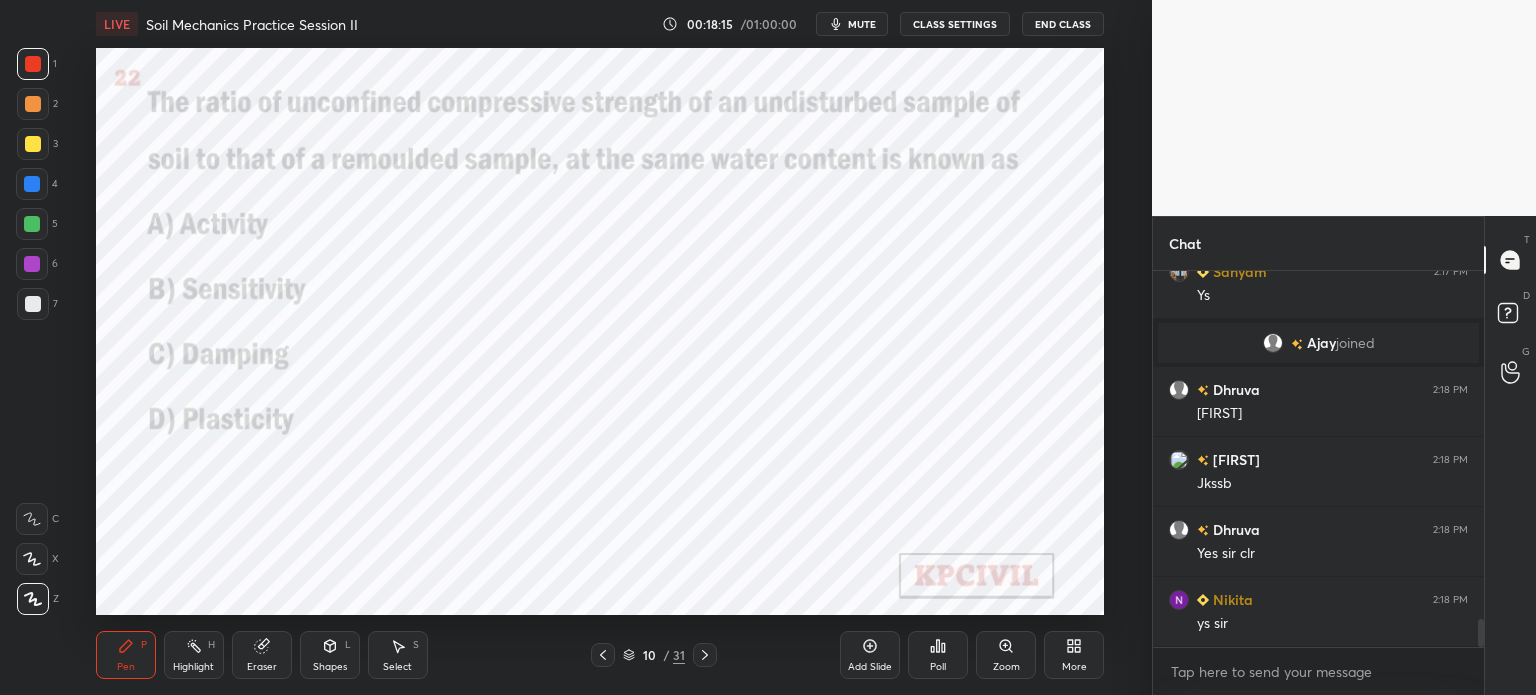 click on "Poll" at bounding box center [938, 667] 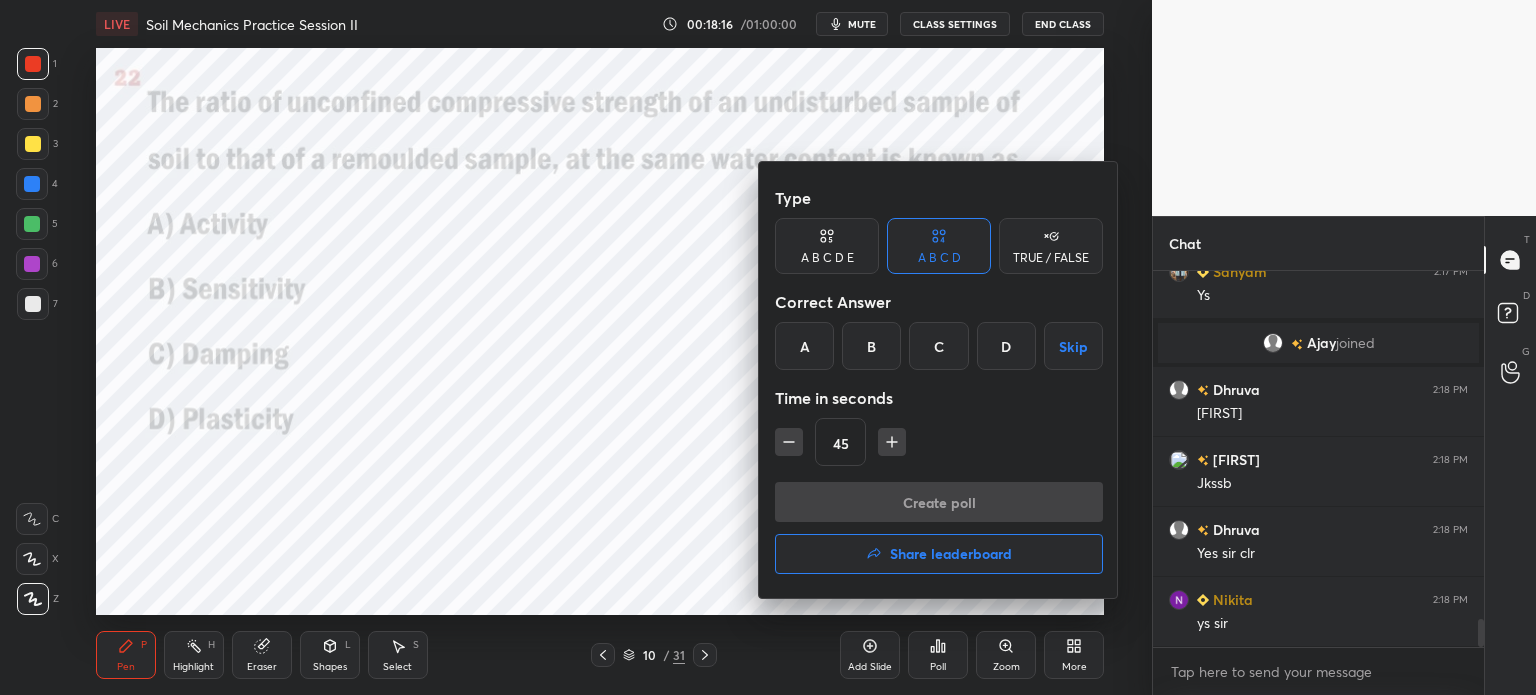 click on "B" at bounding box center [871, 346] 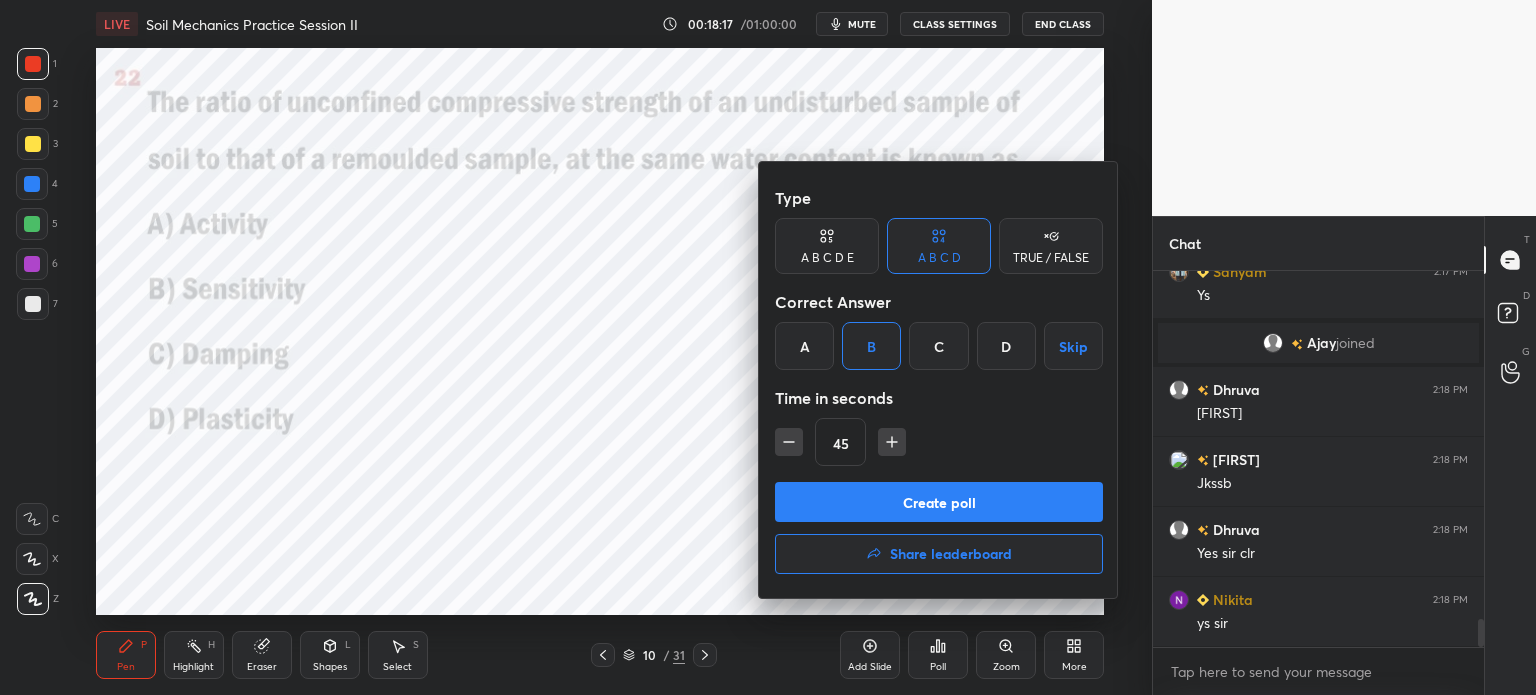 click on "Create poll" at bounding box center (939, 502) 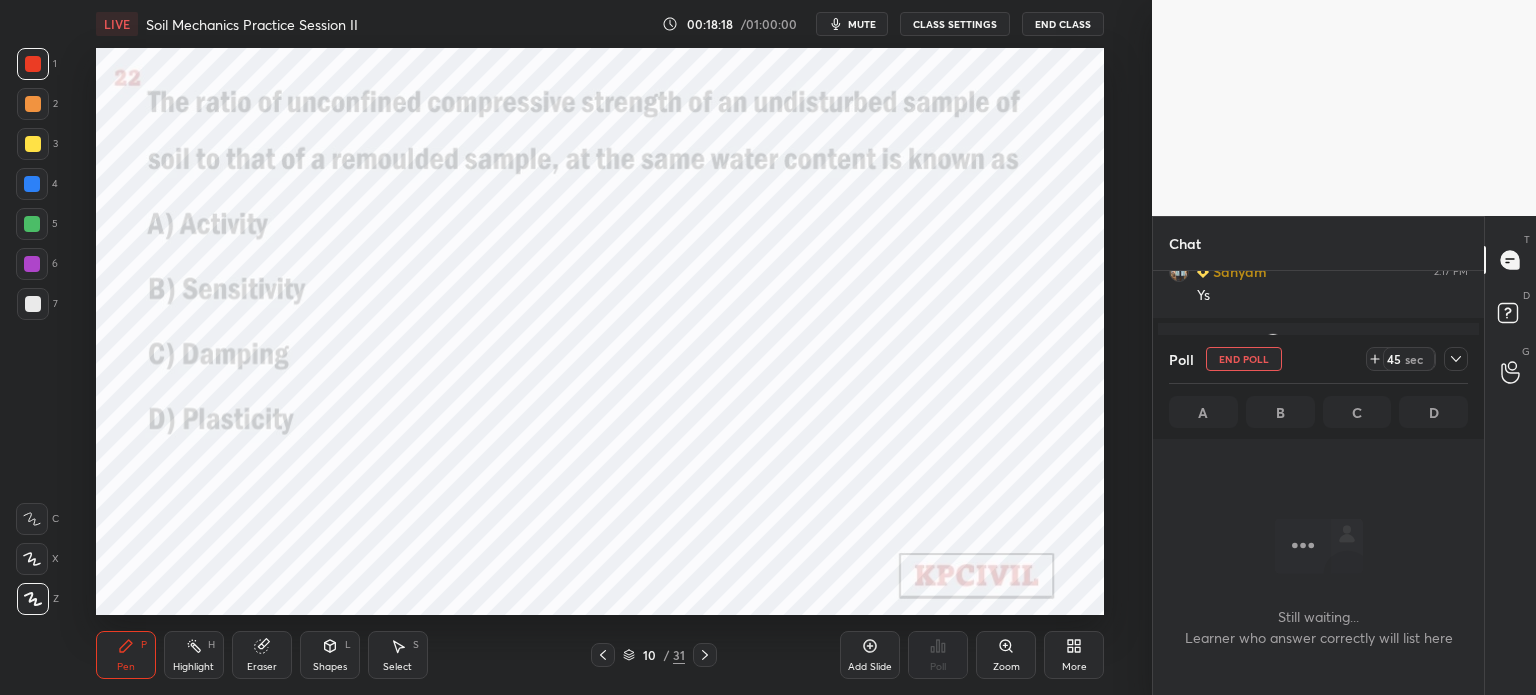 scroll, scrollTop: 328, scrollLeft: 325, axis: both 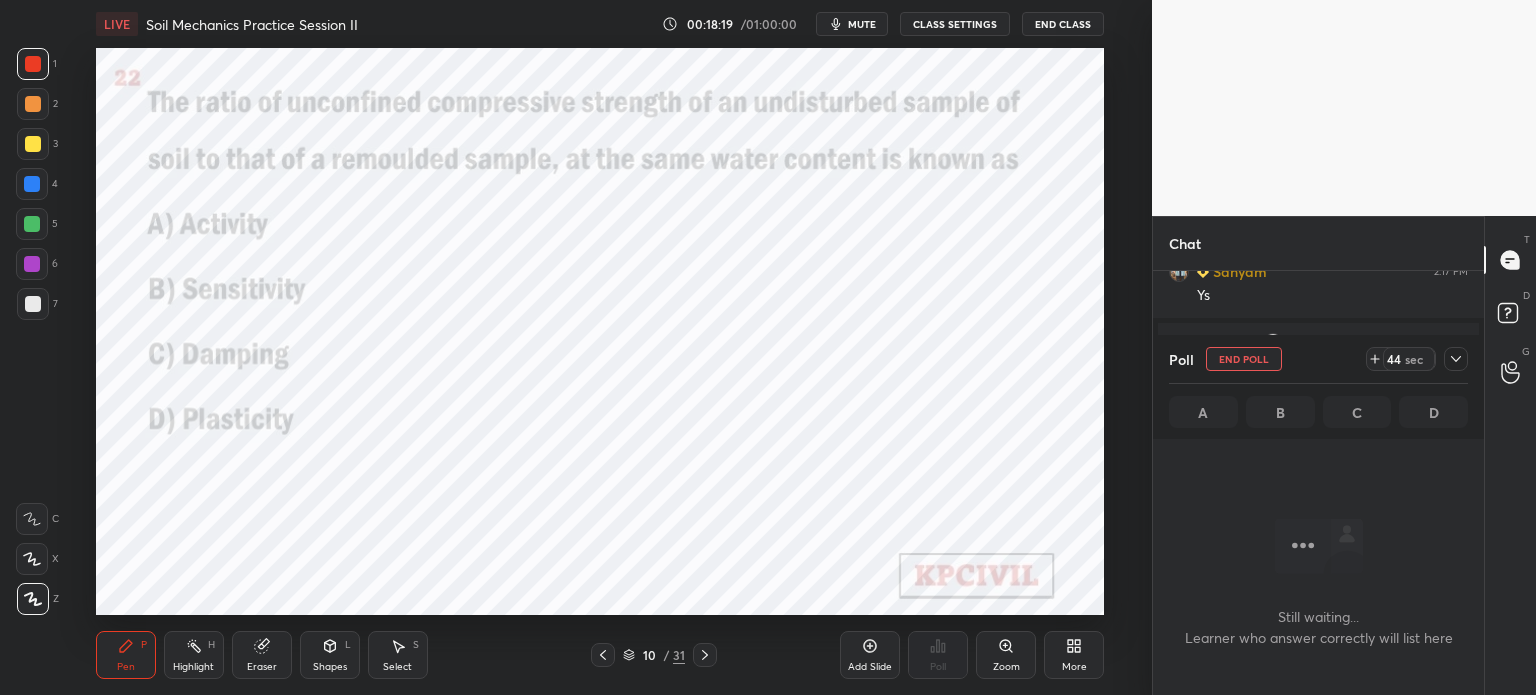 click 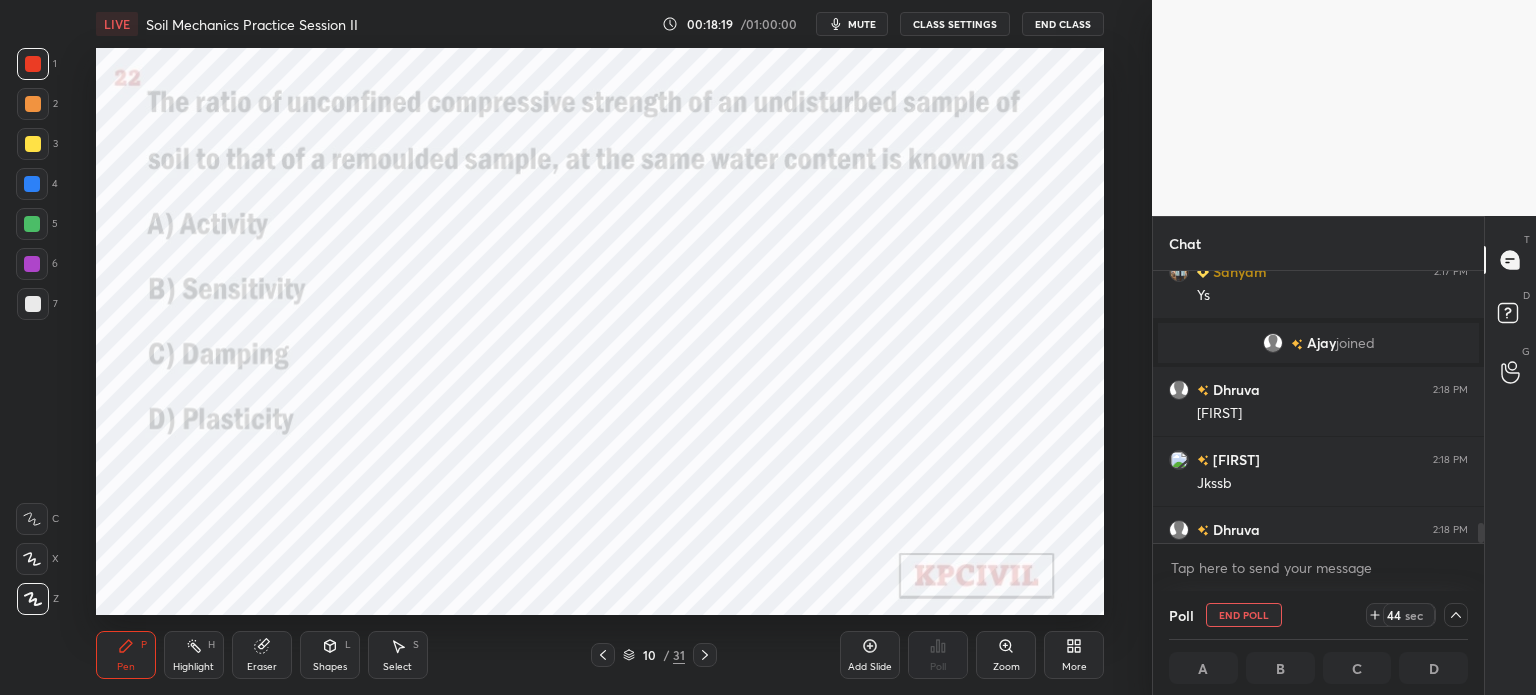 scroll, scrollTop: 4862, scrollLeft: 0, axis: vertical 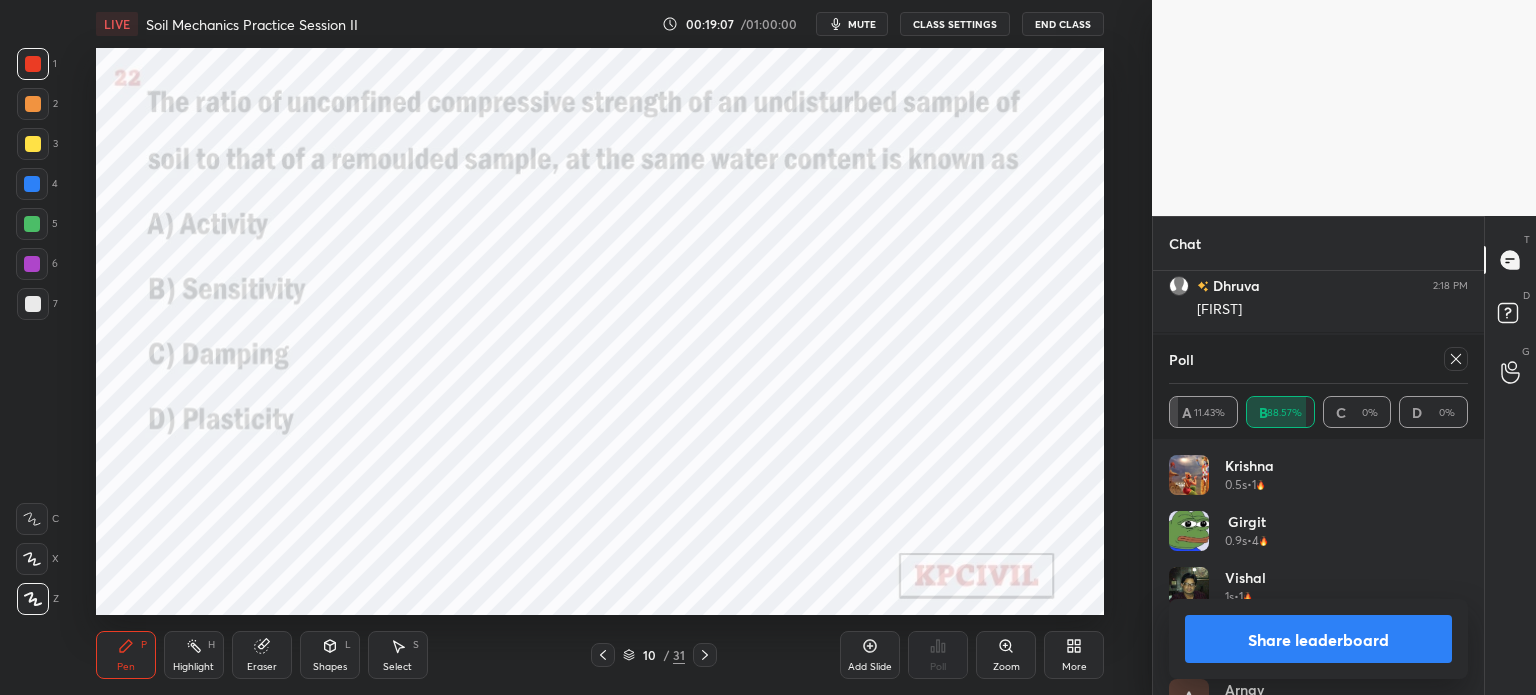 click at bounding box center [1456, 359] 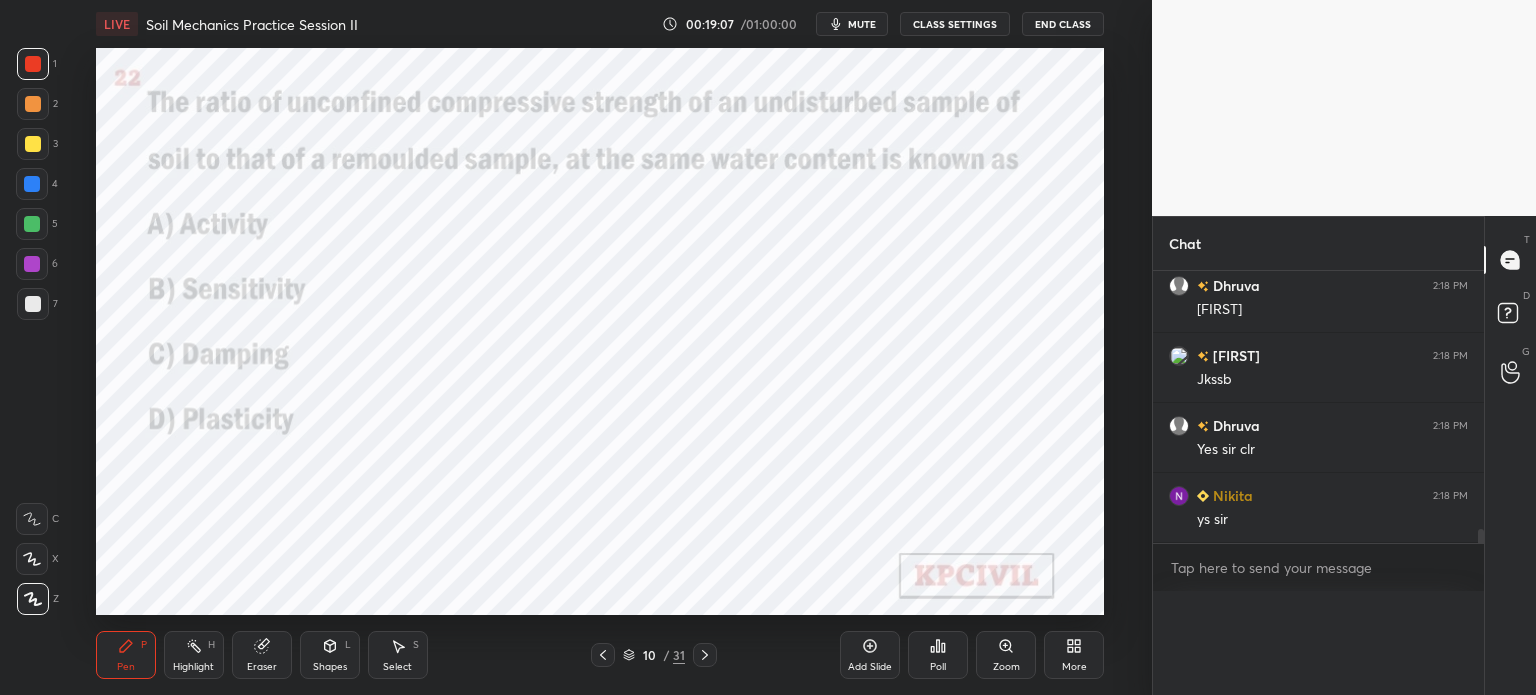 scroll, scrollTop: 120, scrollLeft: 293, axis: both 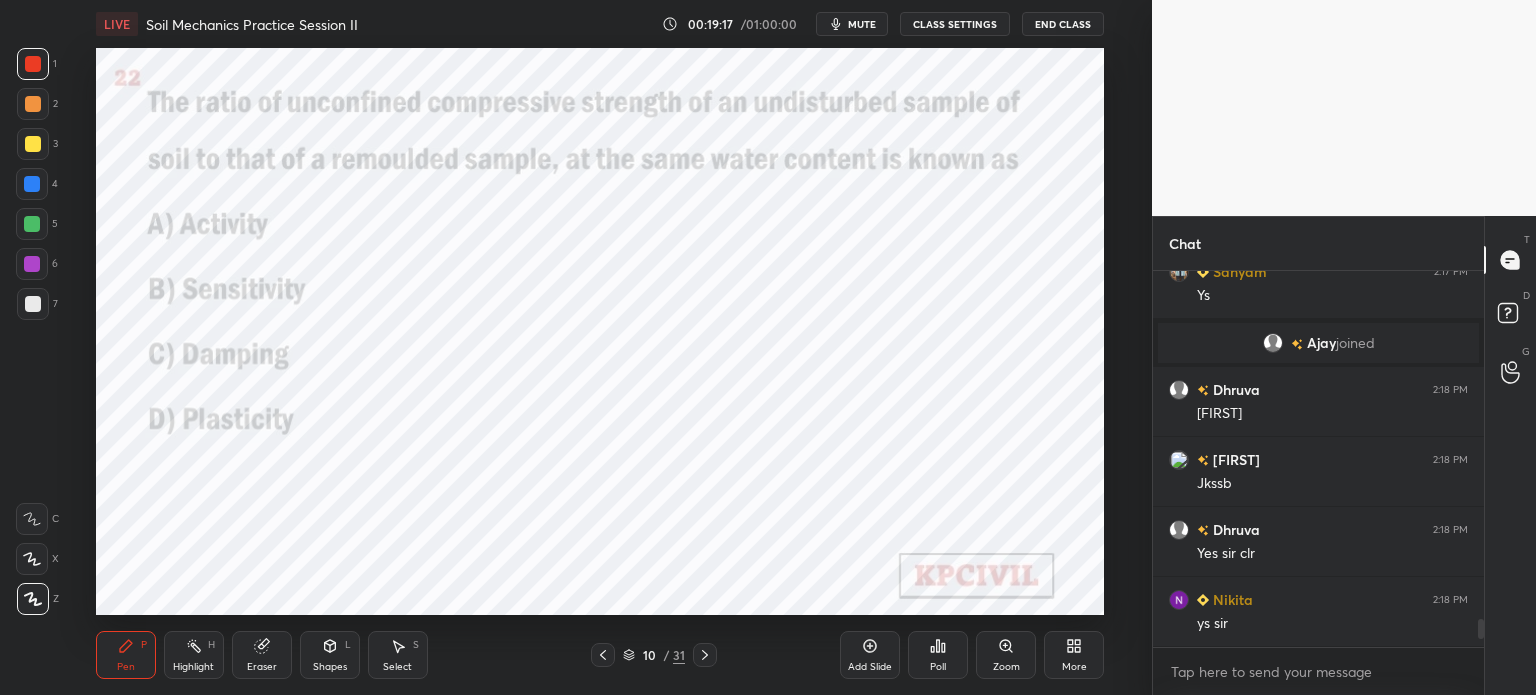 click 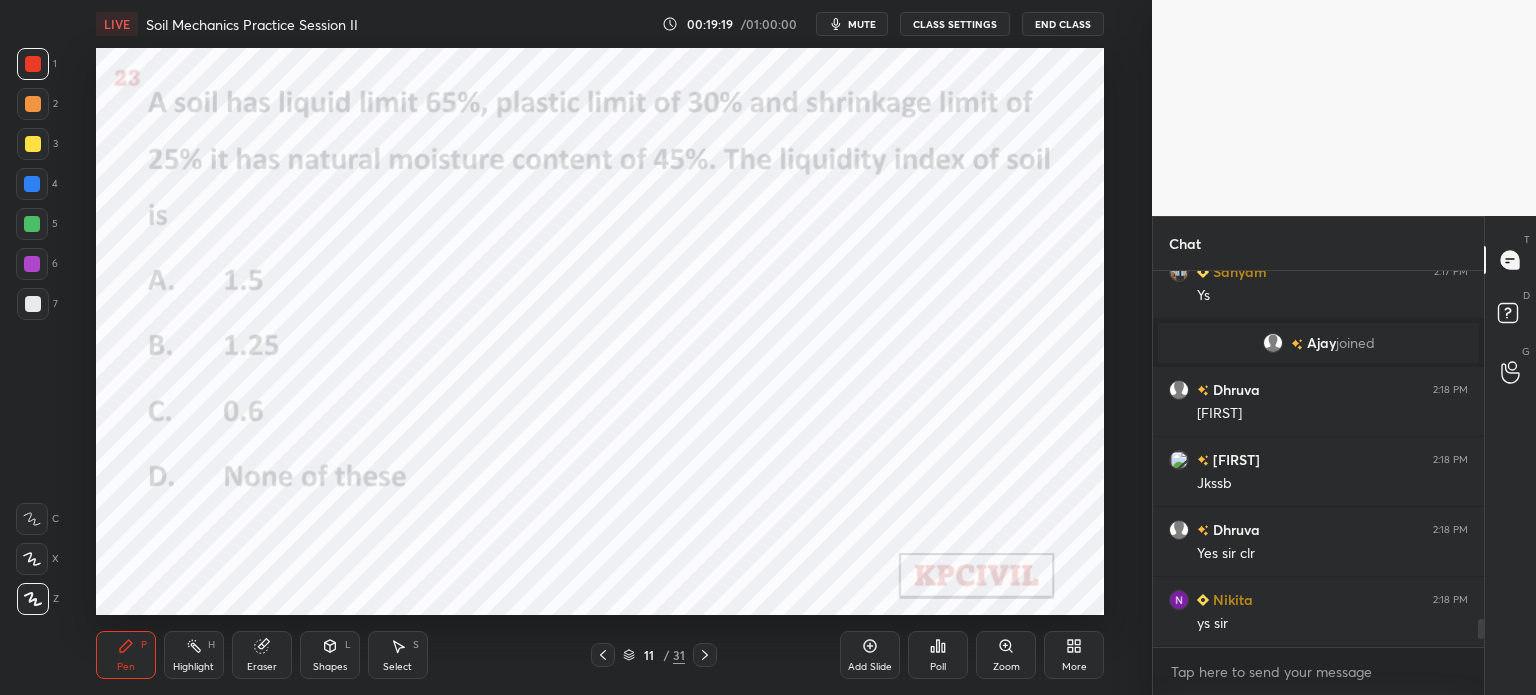 click on "Poll" at bounding box center (938, 655) 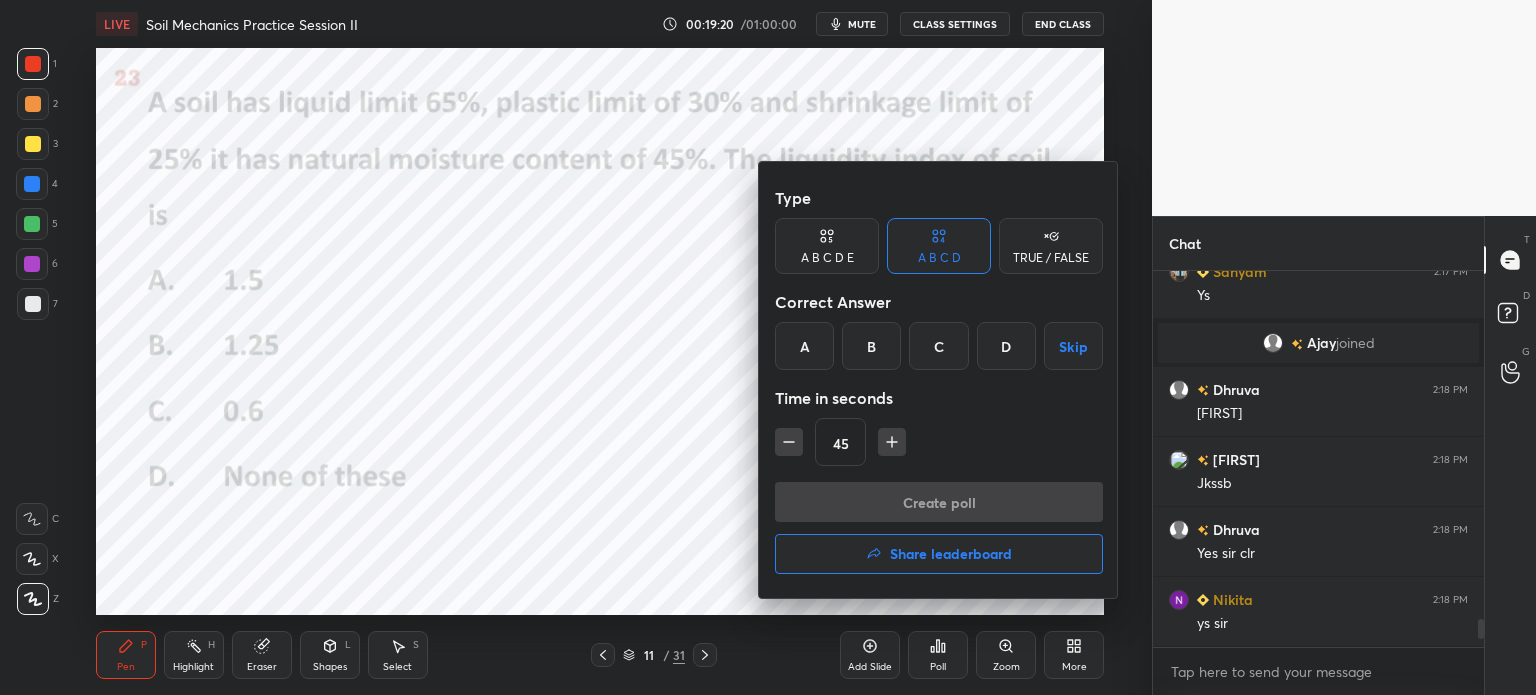 click on "D" at bounding box center [1006, 346] 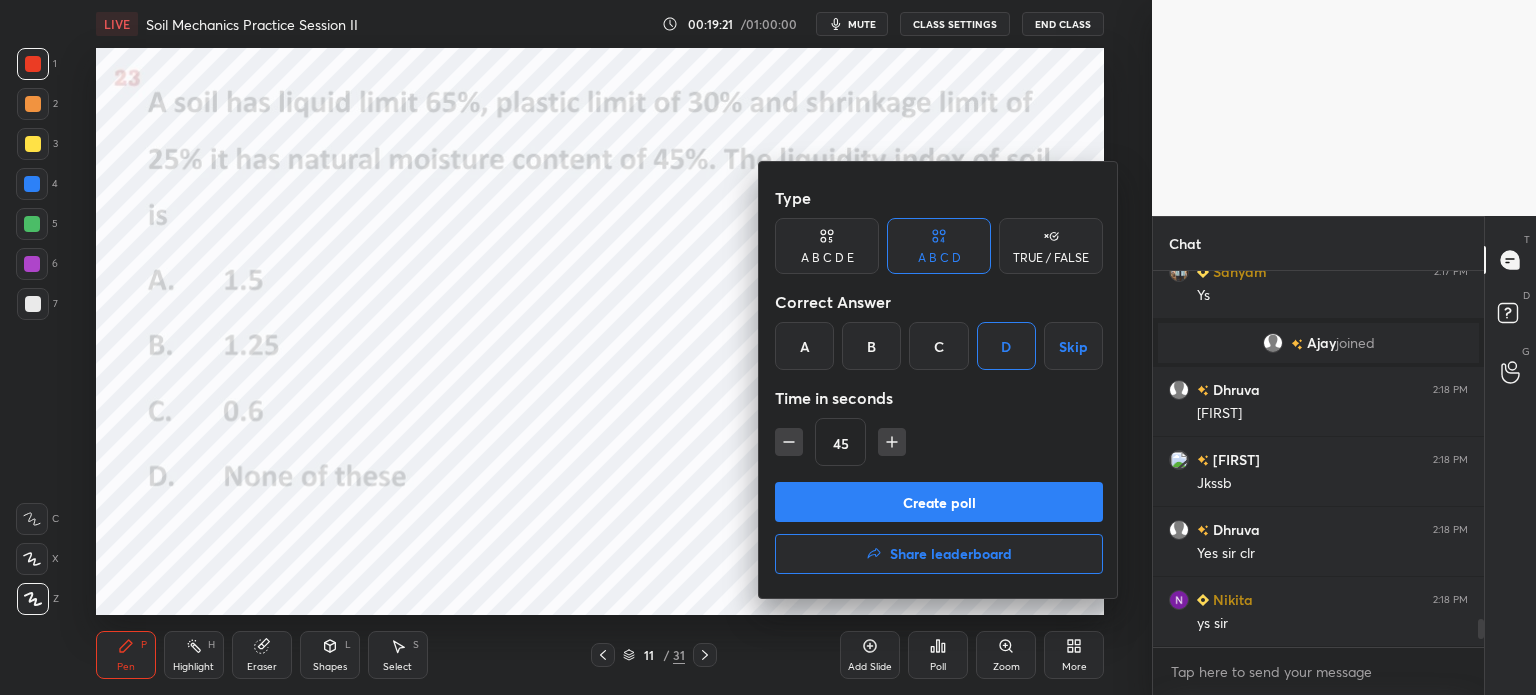 click on "Create poll" at bounding box center (939, 502) 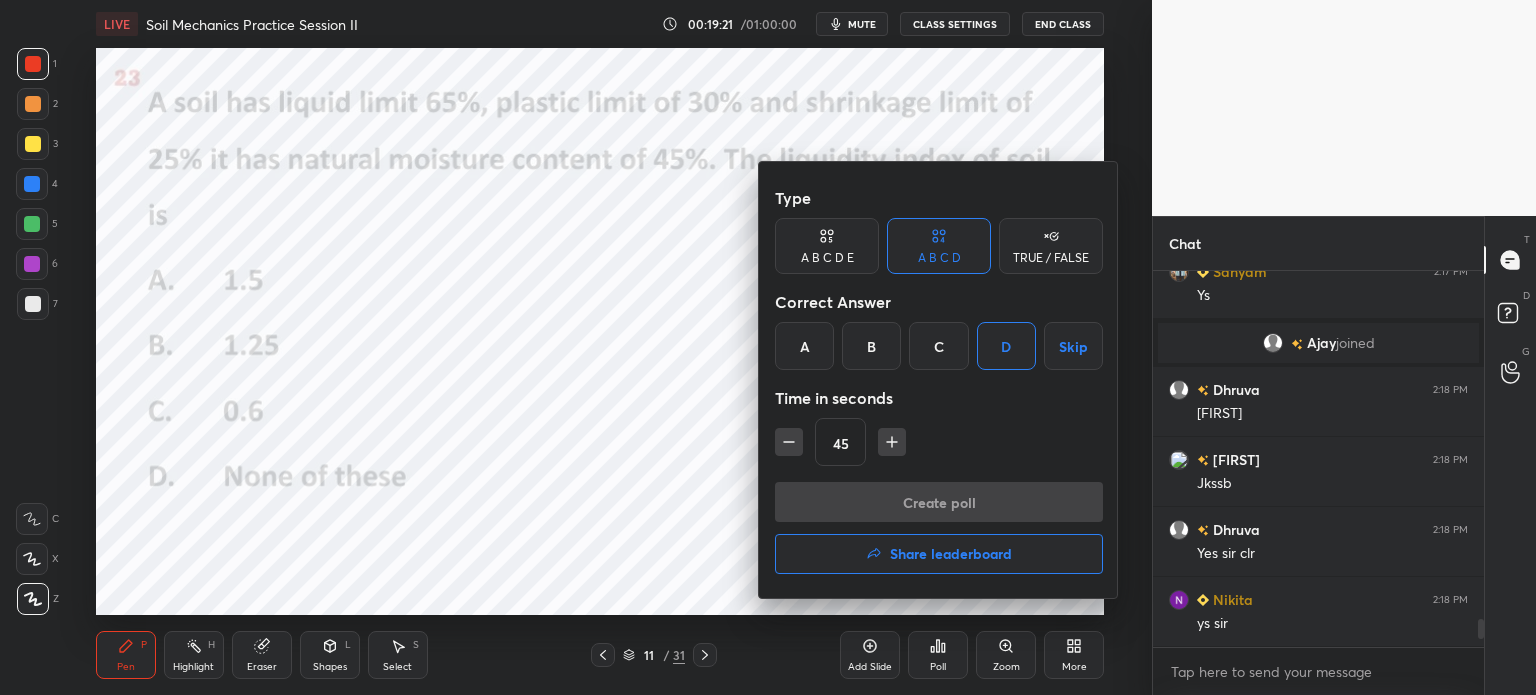 scroll, scrollTop: 318, scrollLeft: 325, axis: both 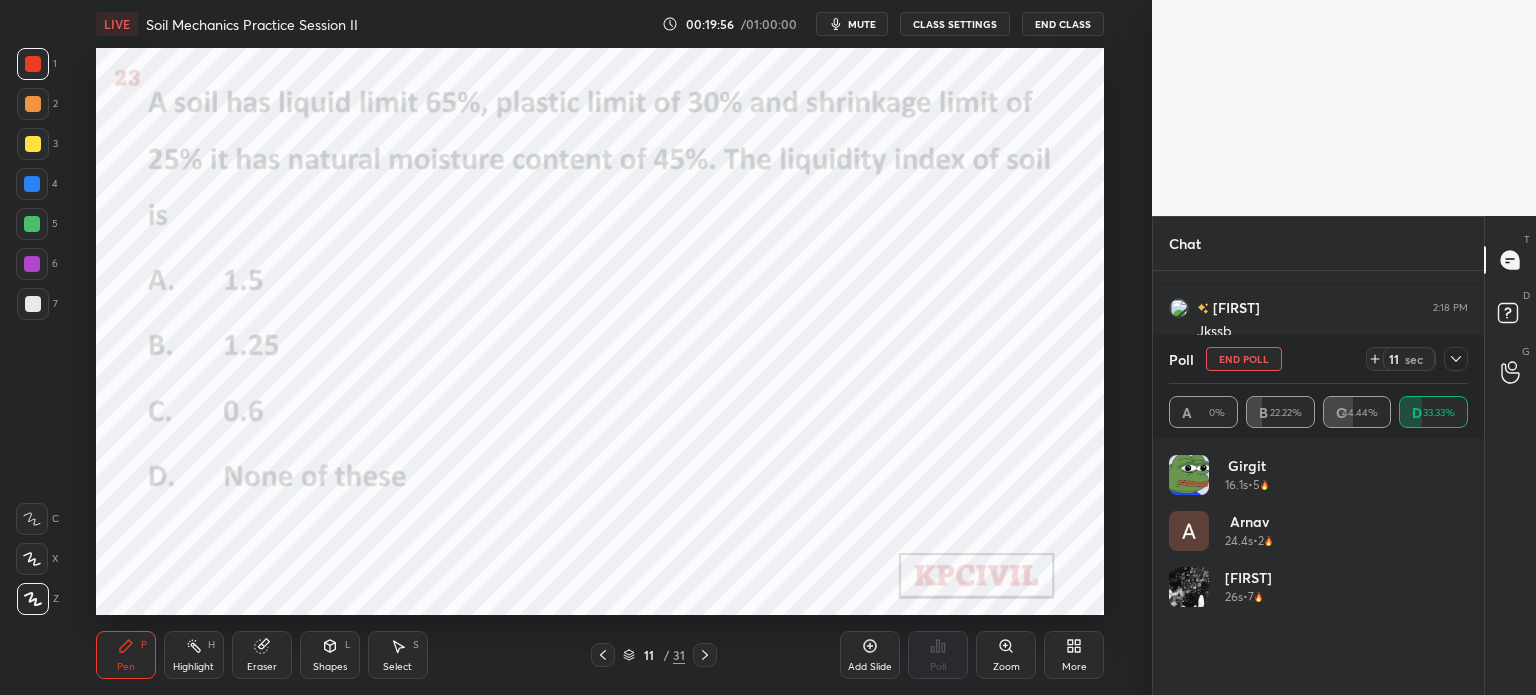click 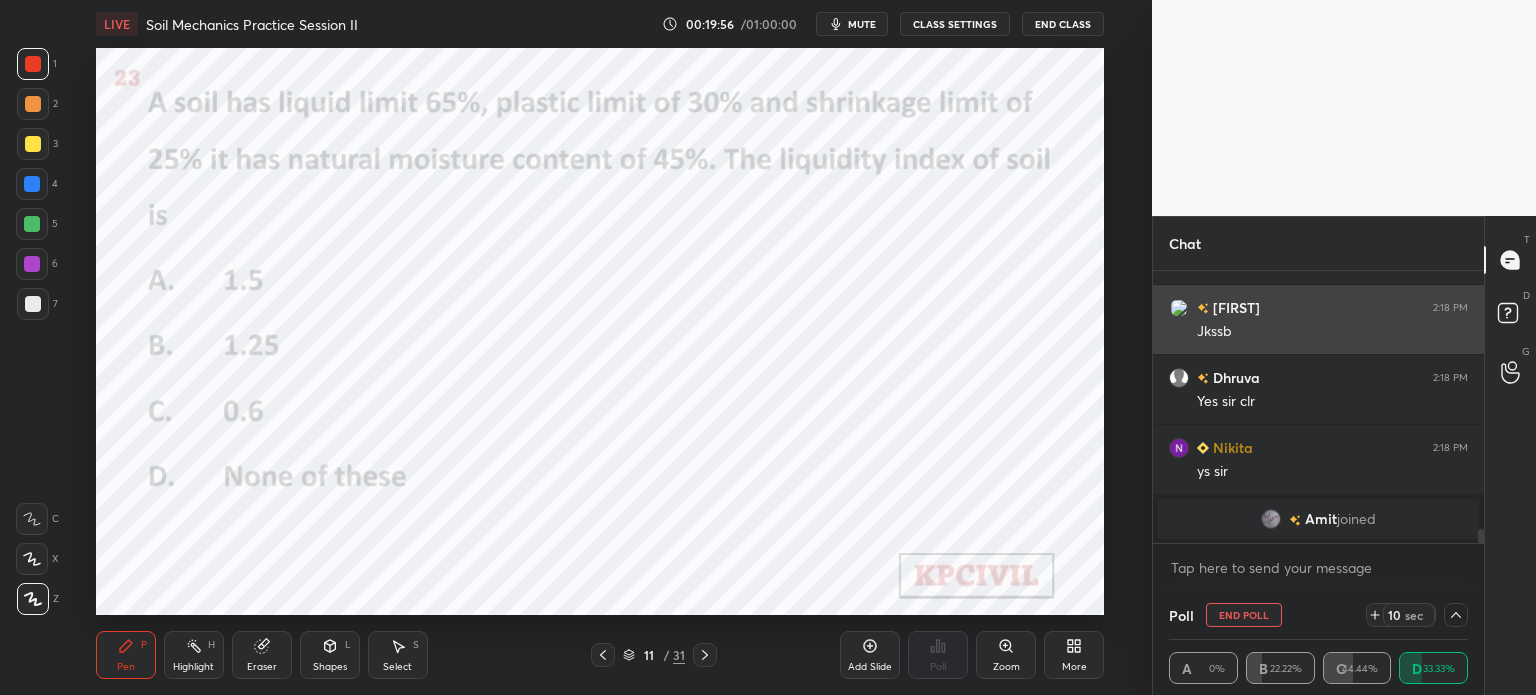 scroll, scrollTop: 130, scrollLeft: 293, axis: both 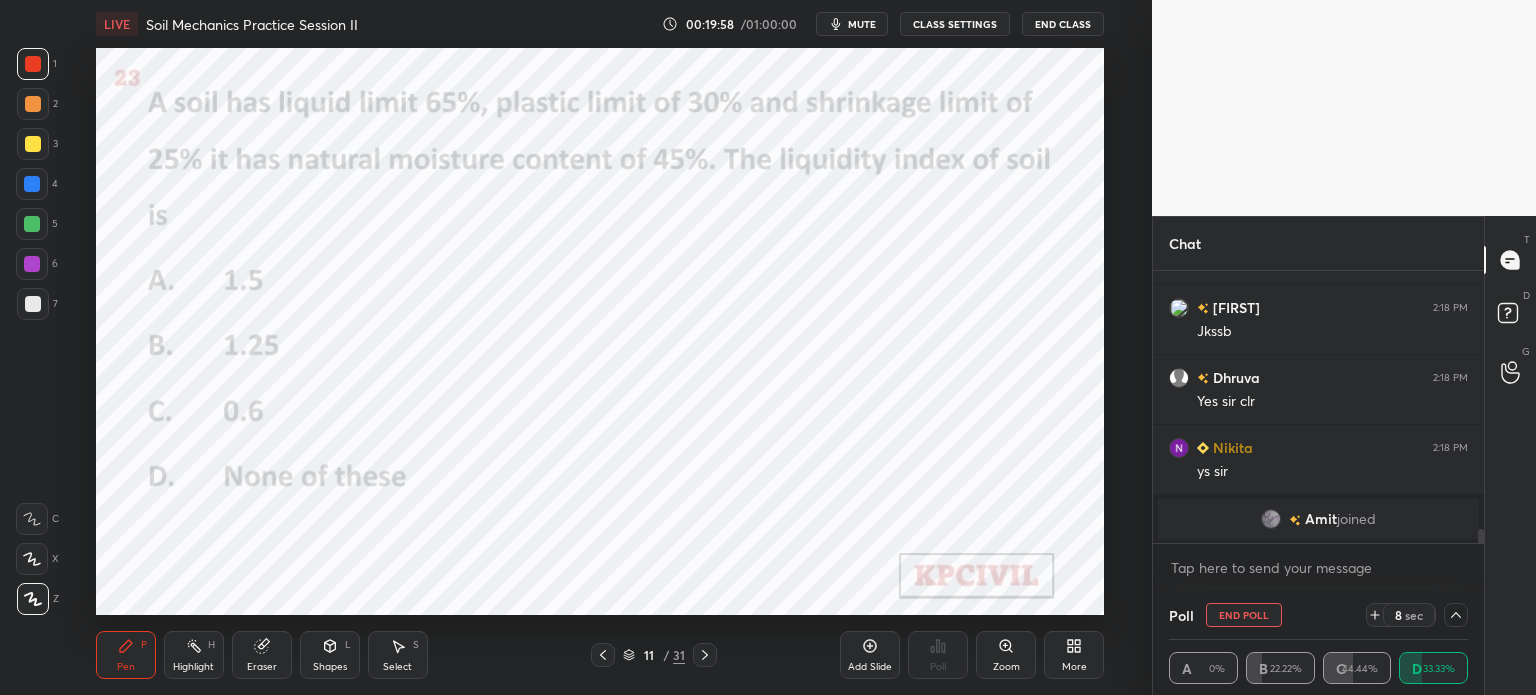 click 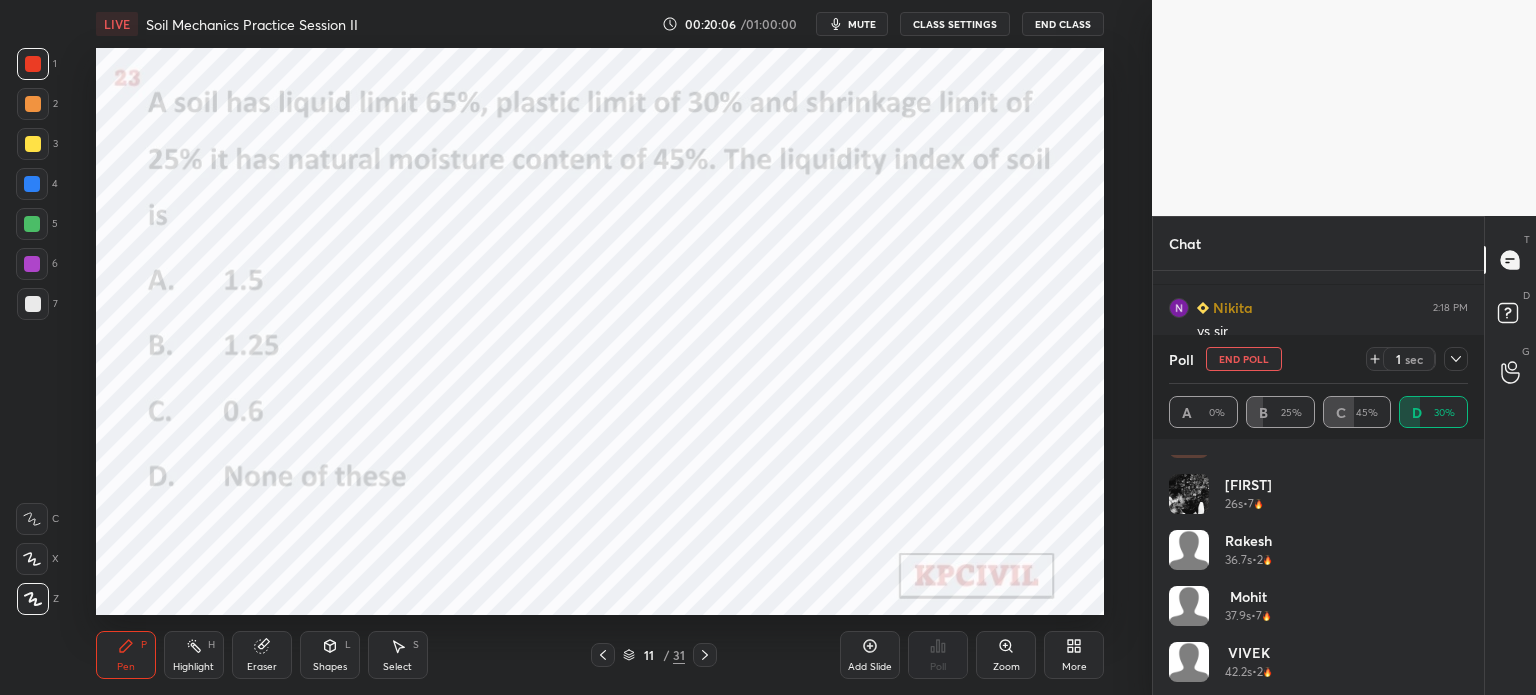 scroll, scrollTop: 96, scrollLeft: 0, axis: vertical 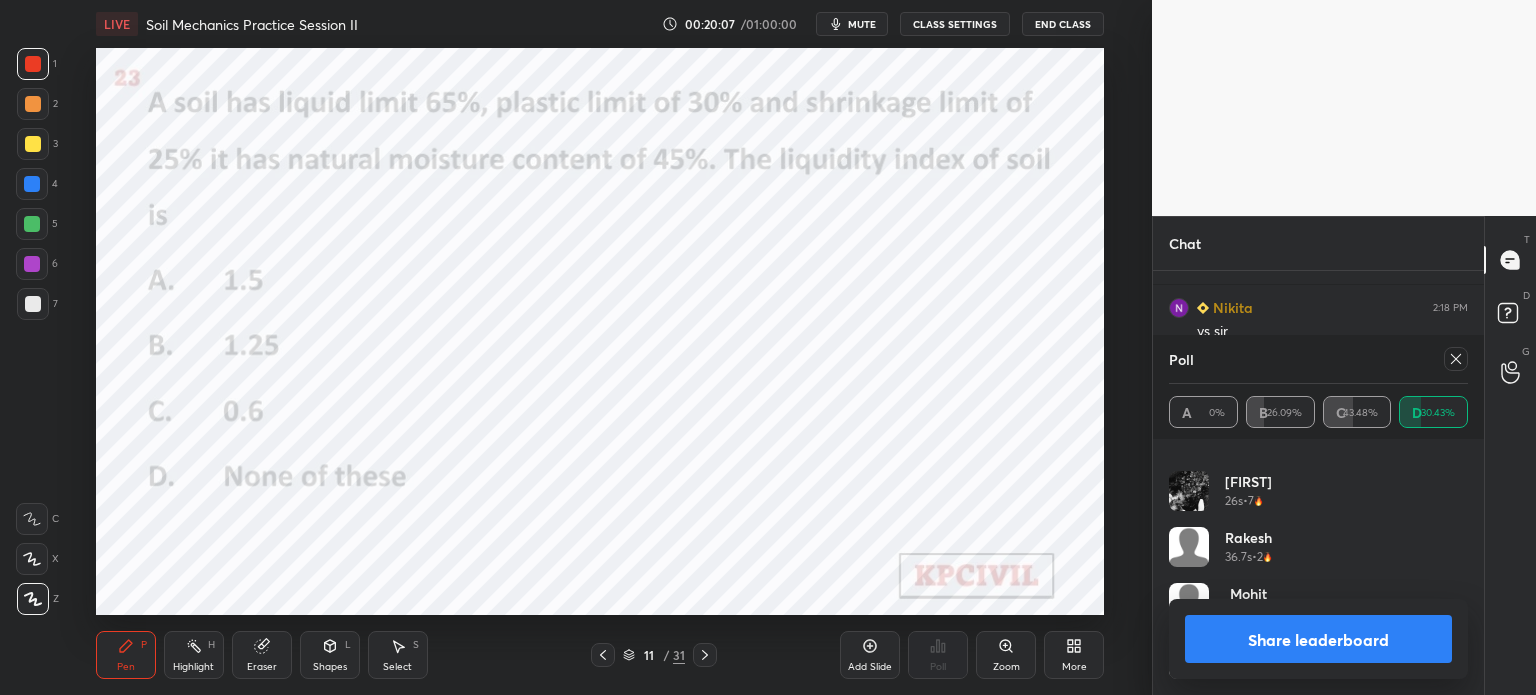 click 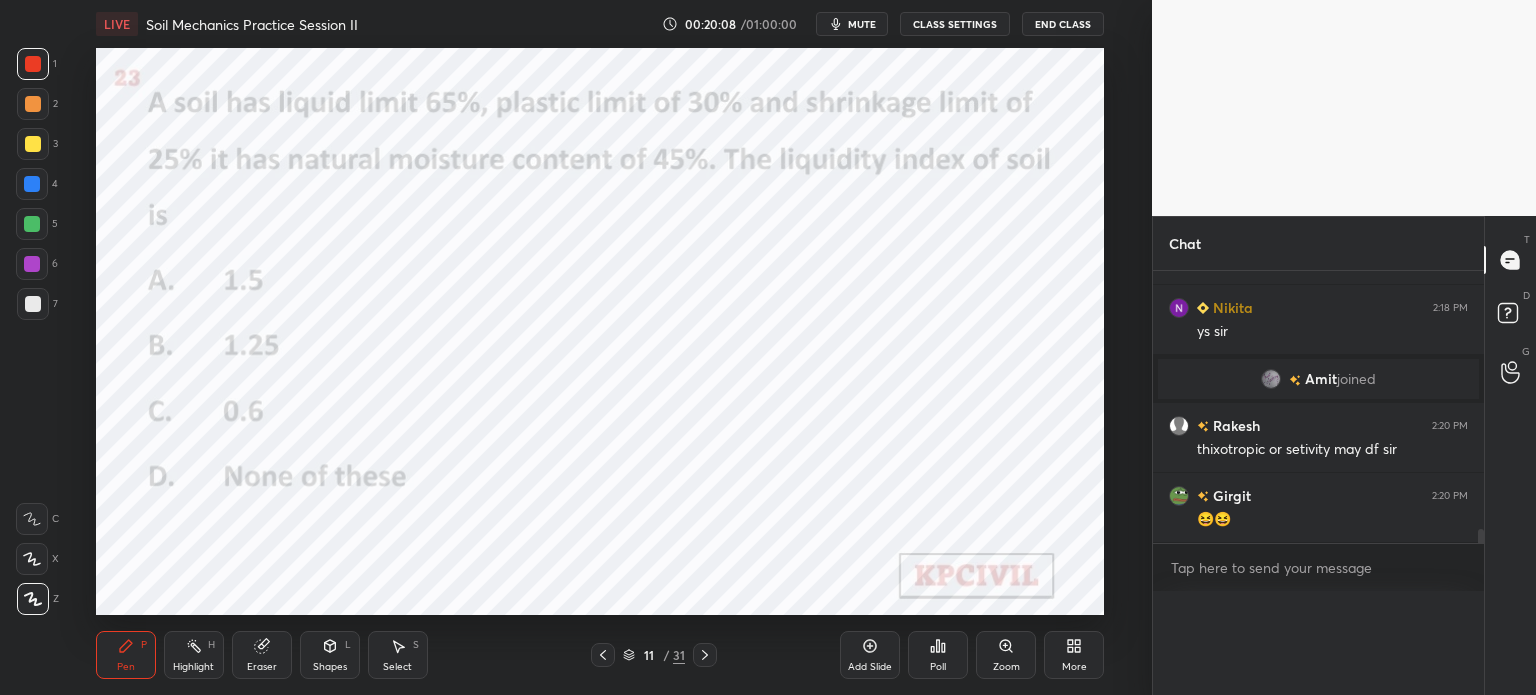 scroll, scrollTop: 0, scrollLeft: 0, axis: both 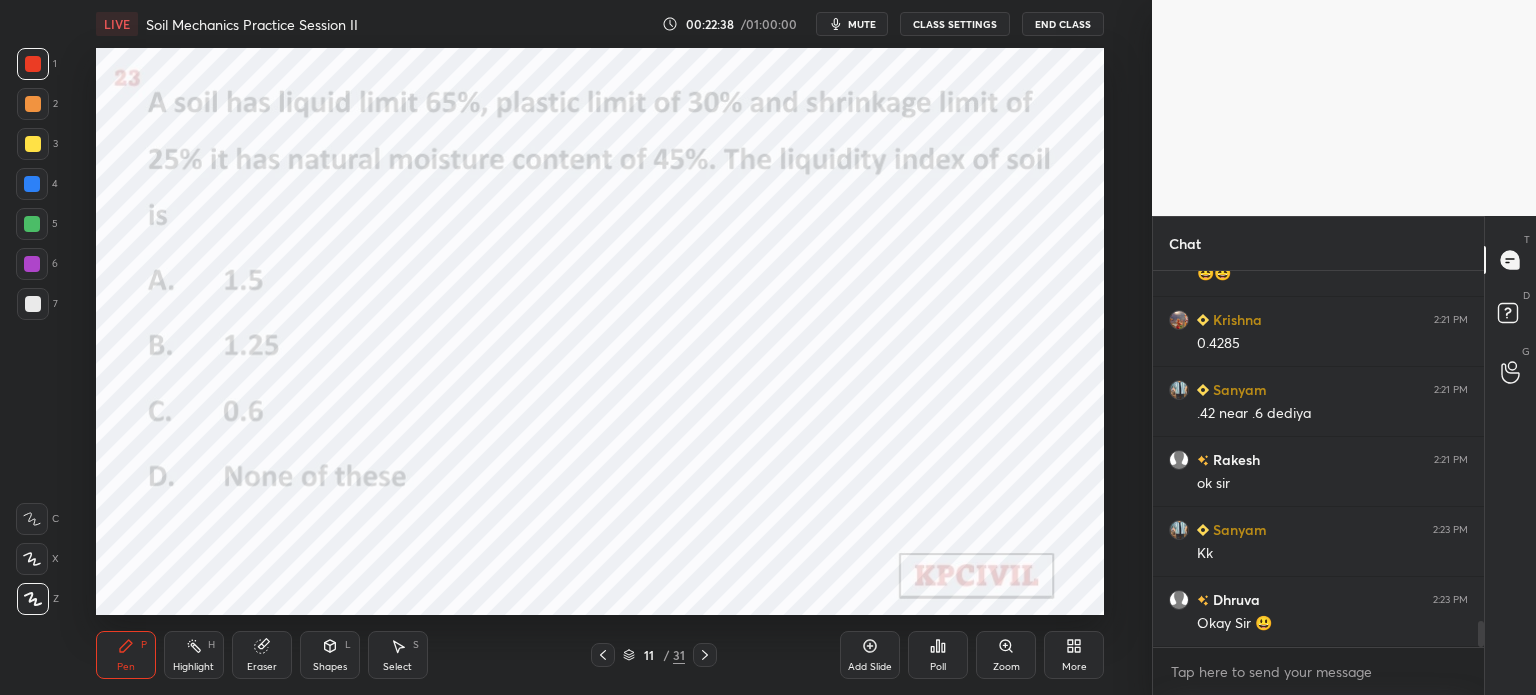 click 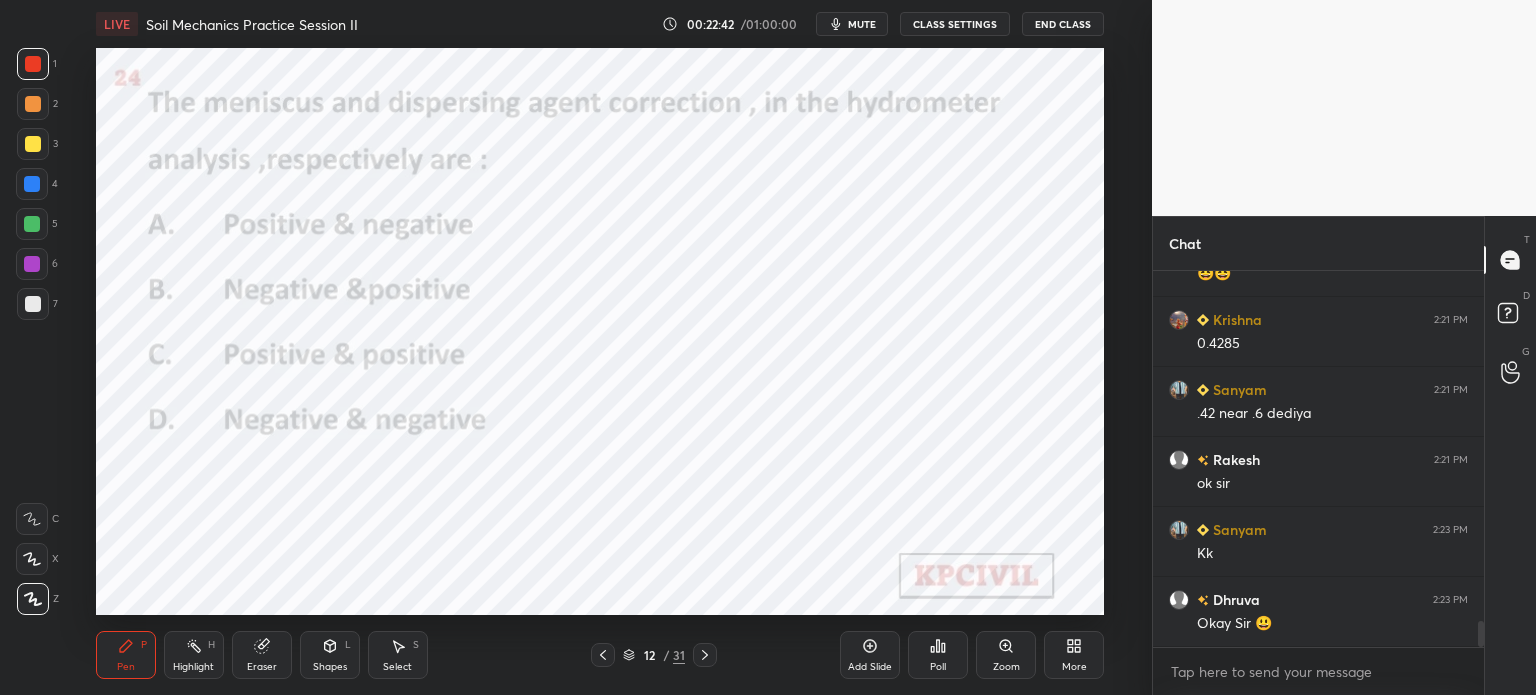 click on "Poll" at bounding box center [938, 667] 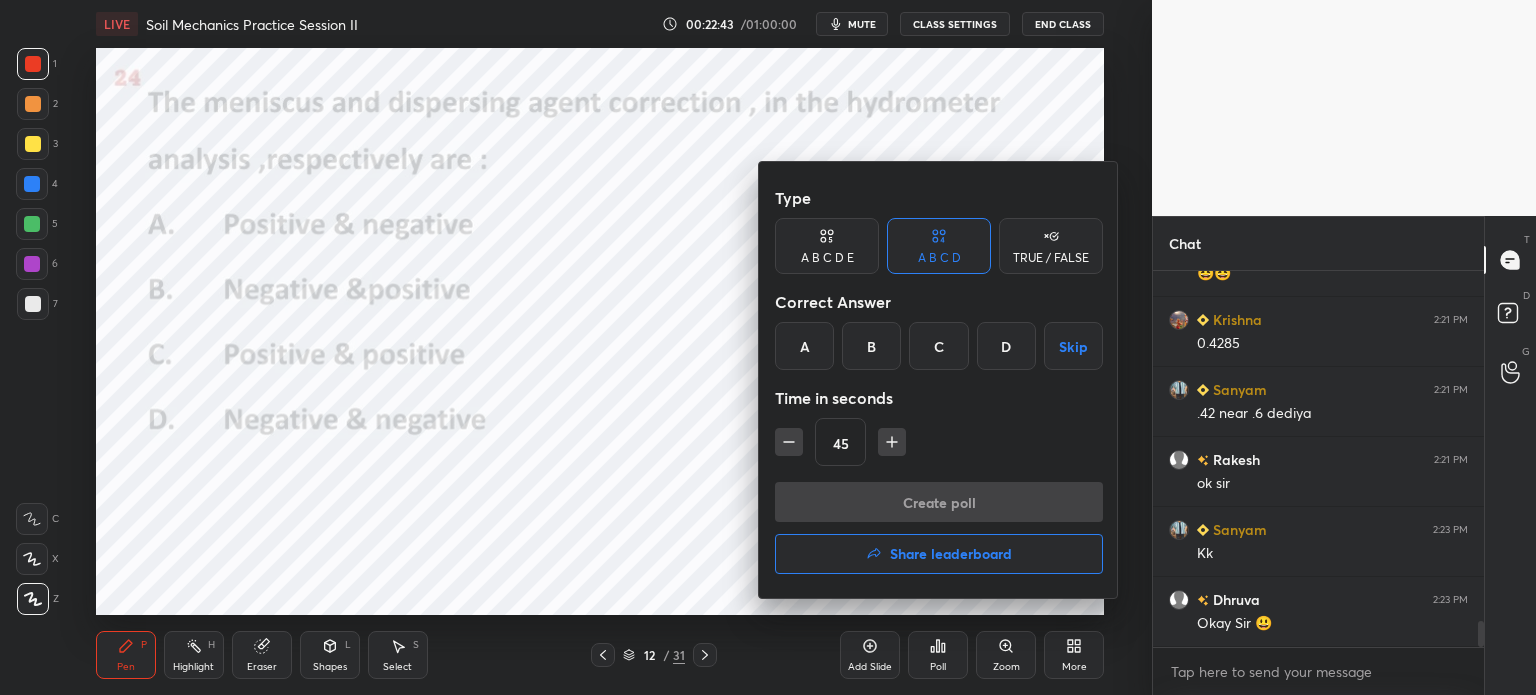 click on "A" at bounding box center (804, 346) 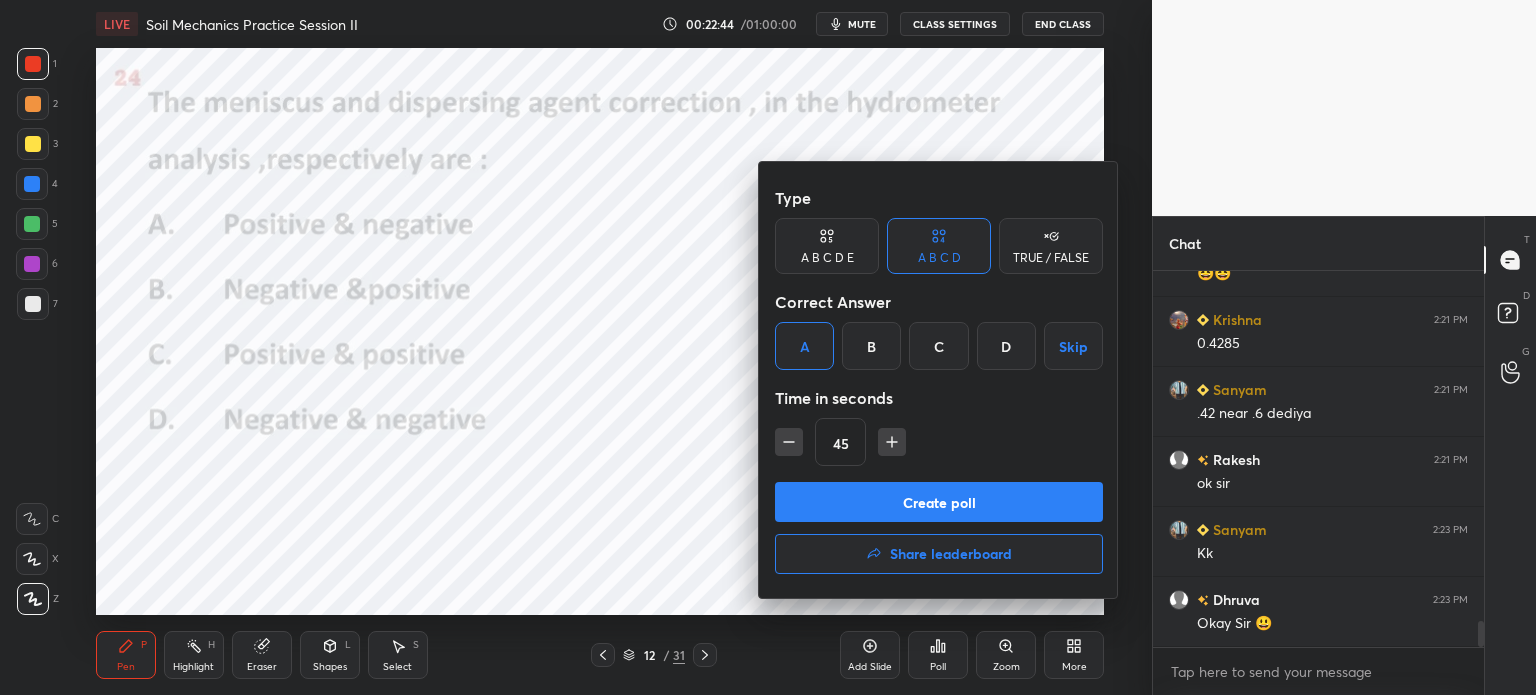 click on "Create poll" at bounding box center [939, 502] 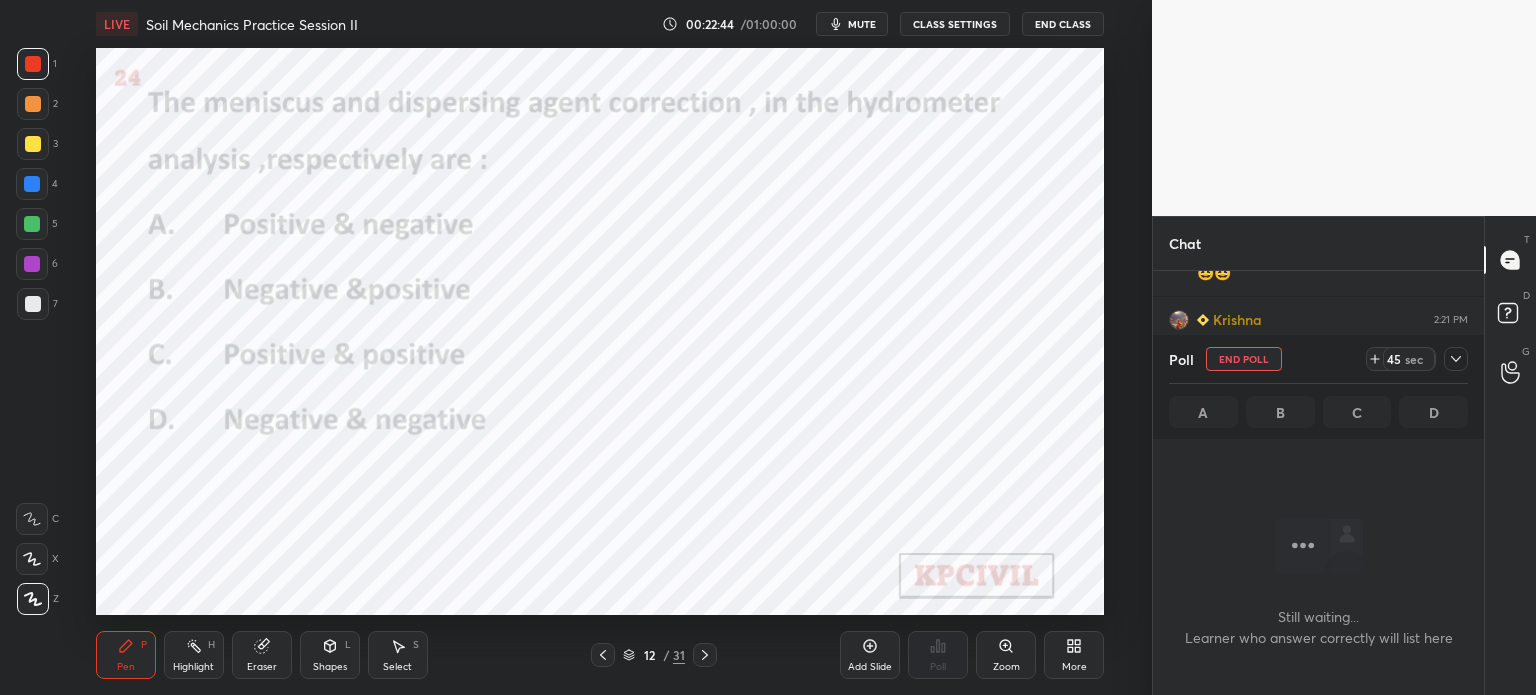 scroll, scrollTop: 272, scrollLeft: 325, axis: both 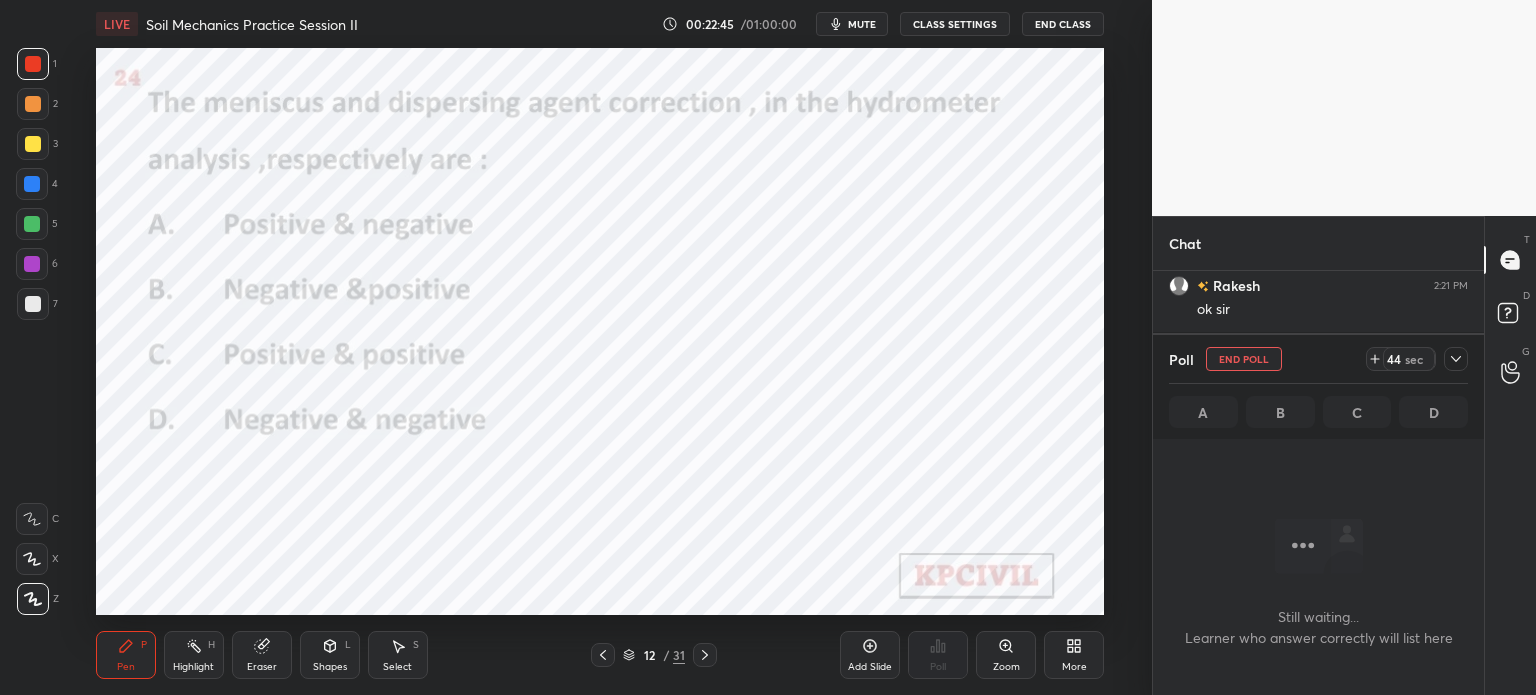 click 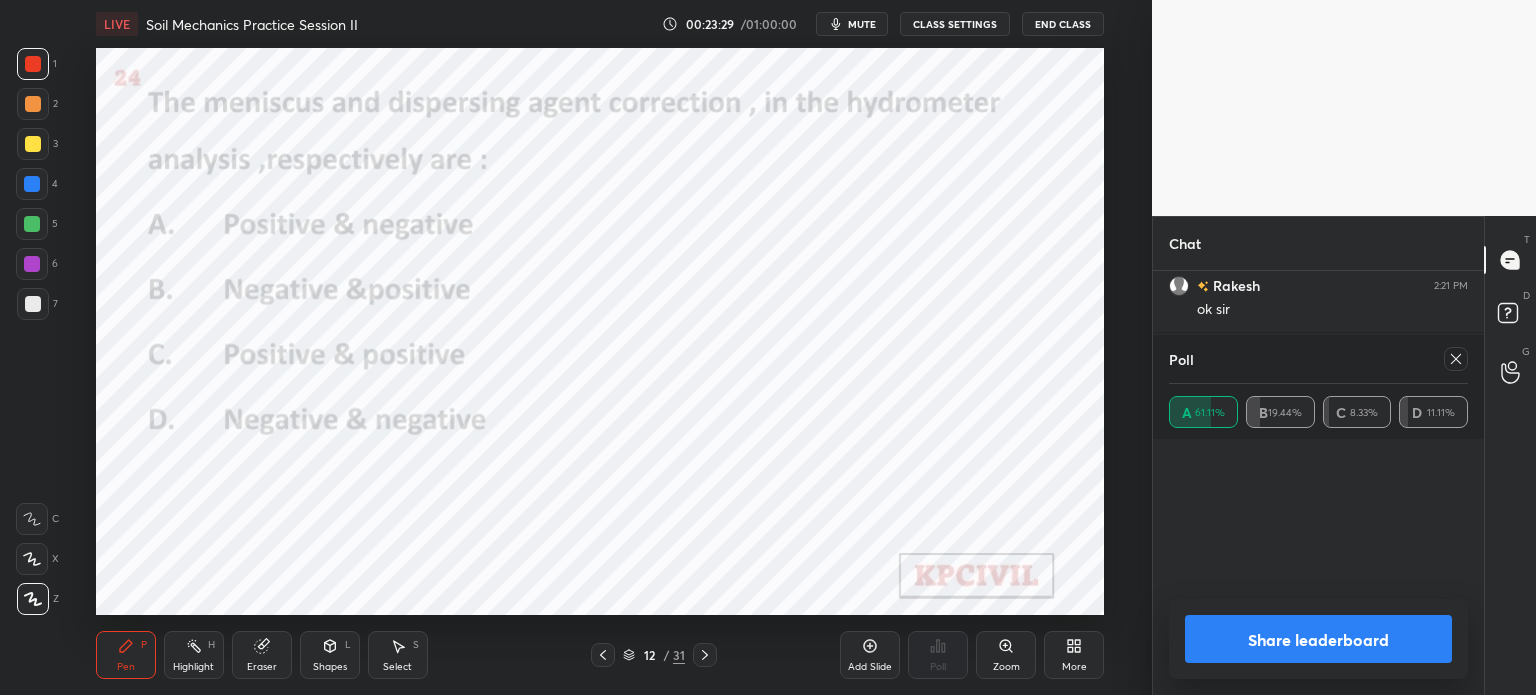 scroll, scrollTop: 6, scrollLeft: 6, axis: both 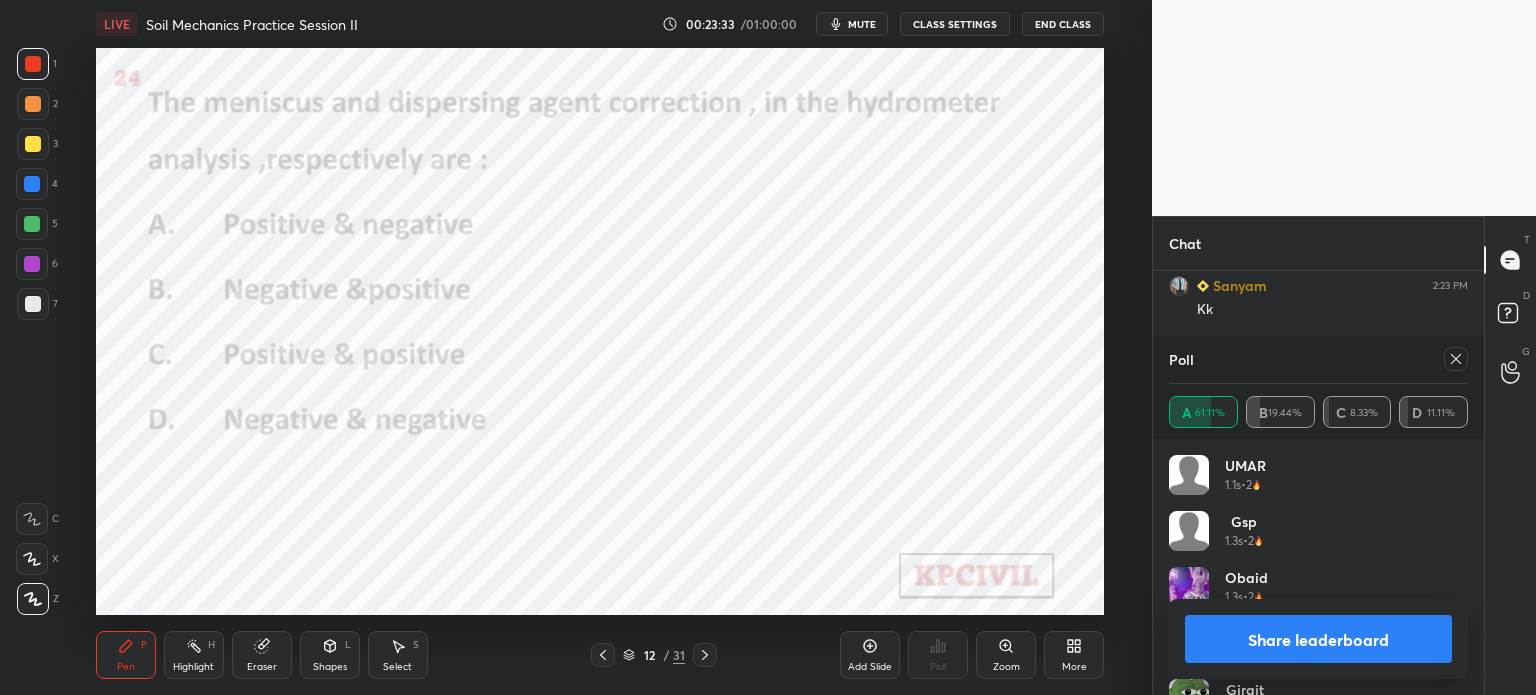 click 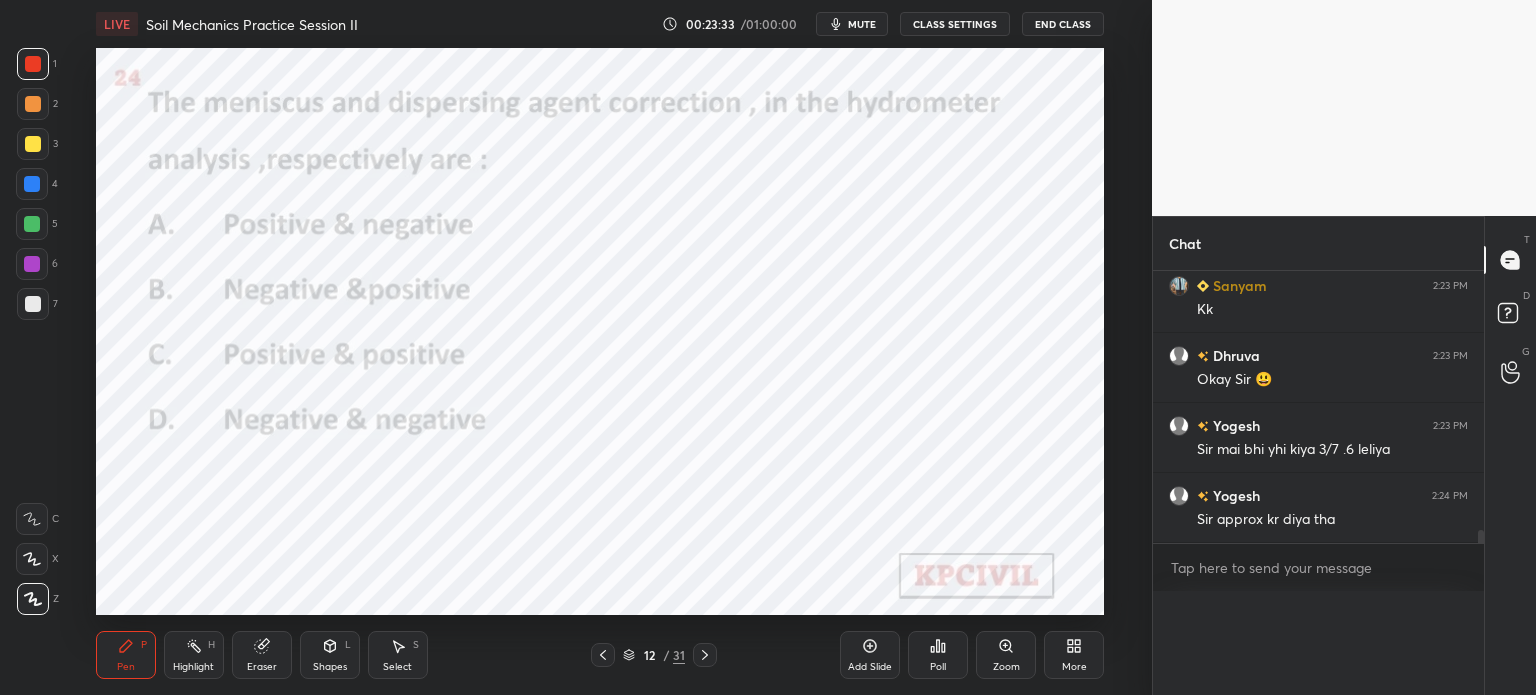 scroll, scrollTop: 0, scrollLeft: 0, axis: both 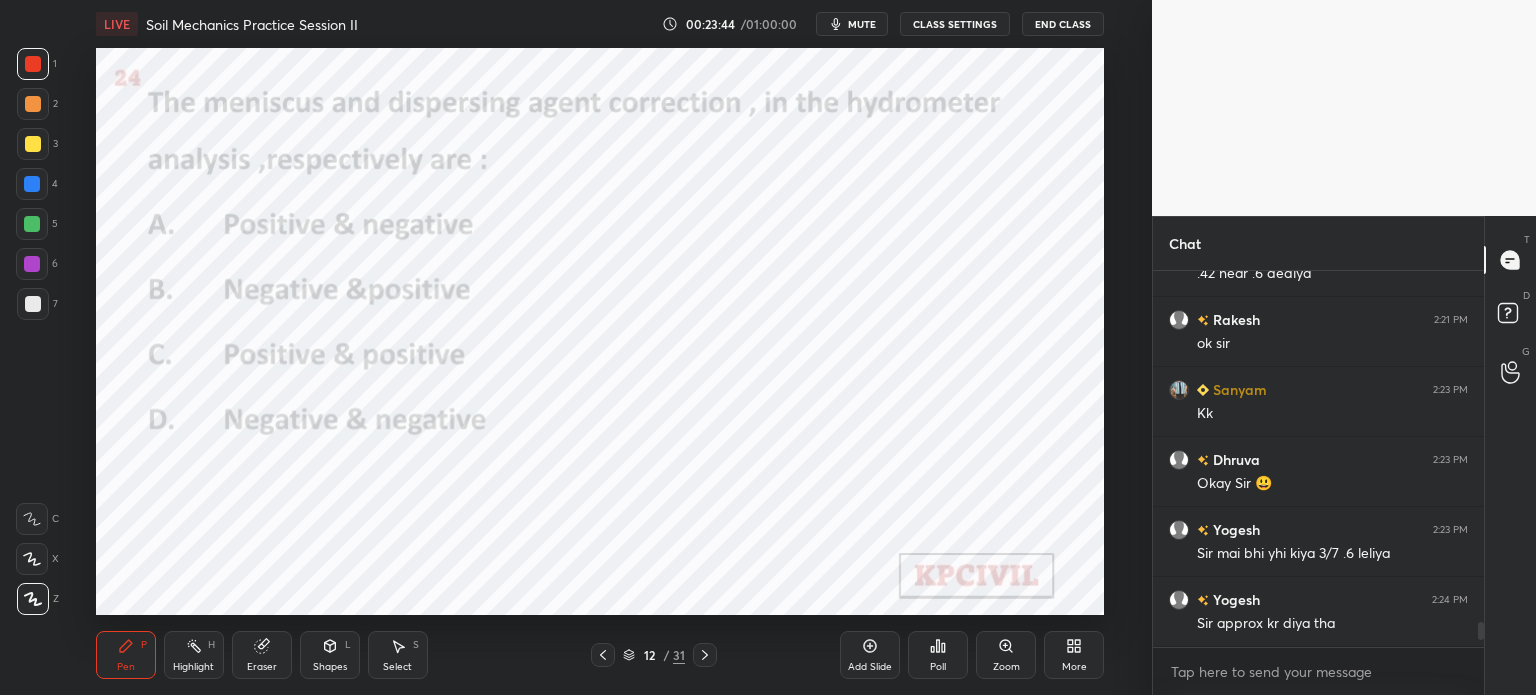 click on "Eraser" at bounding box center (262, 667) 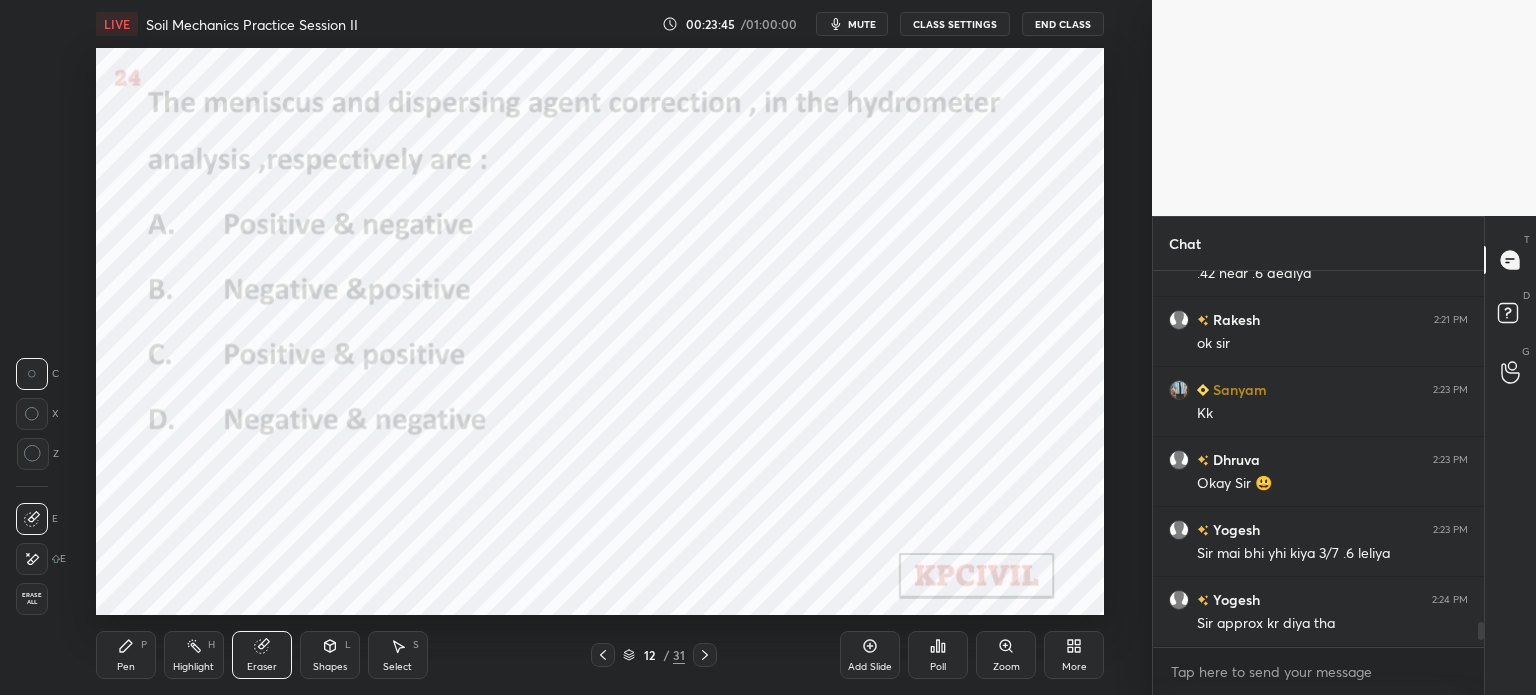click on "Erase all" at bounding box center (32, 599) 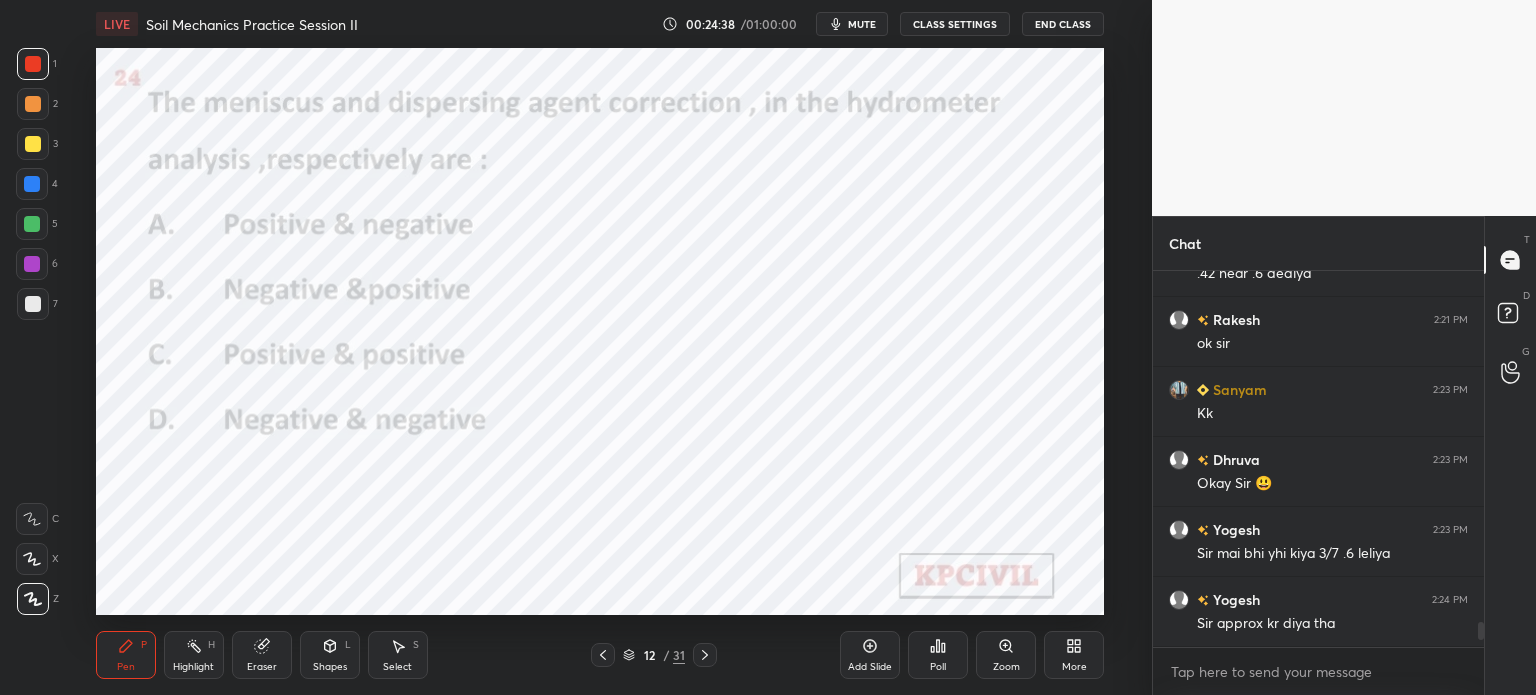 click at bounding box center [32, 184] 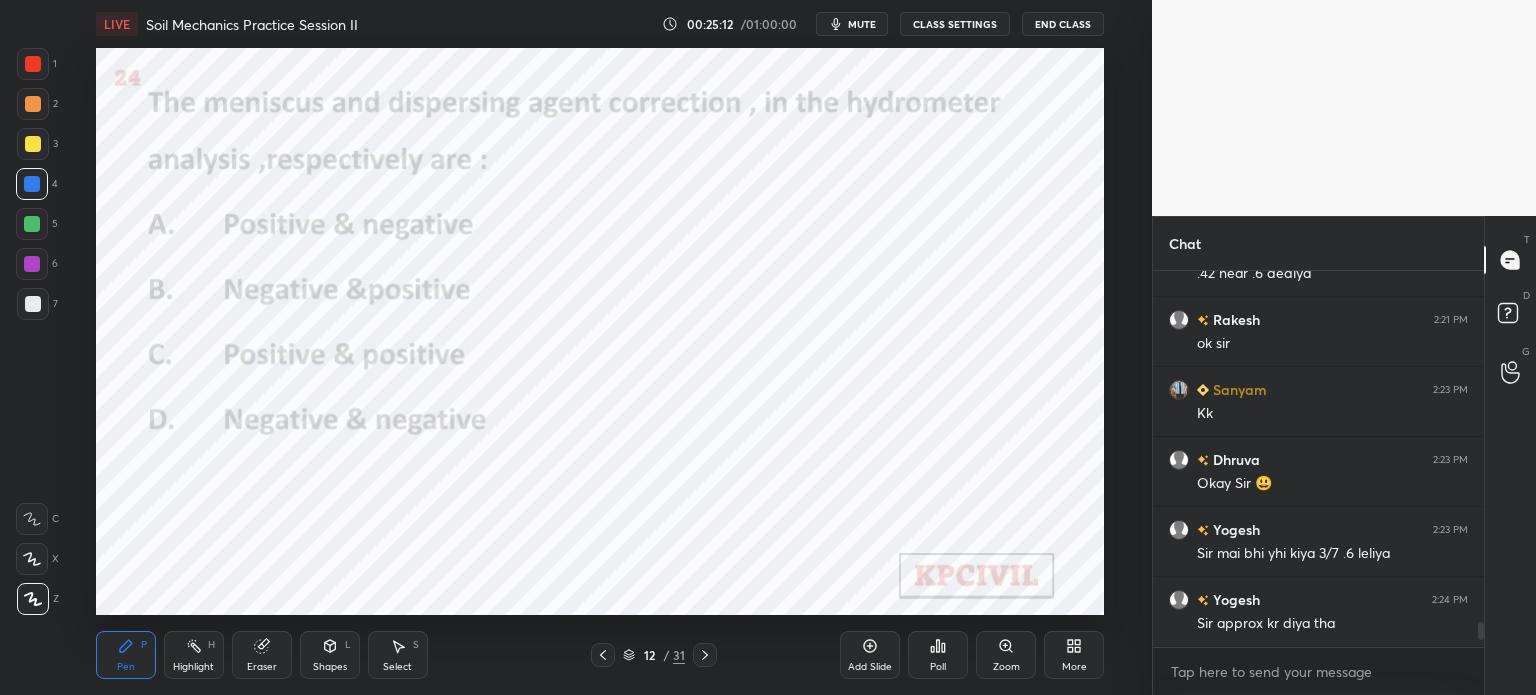 scroll, scrollTop: 5348, scrollLeft: 0, axis: vertical 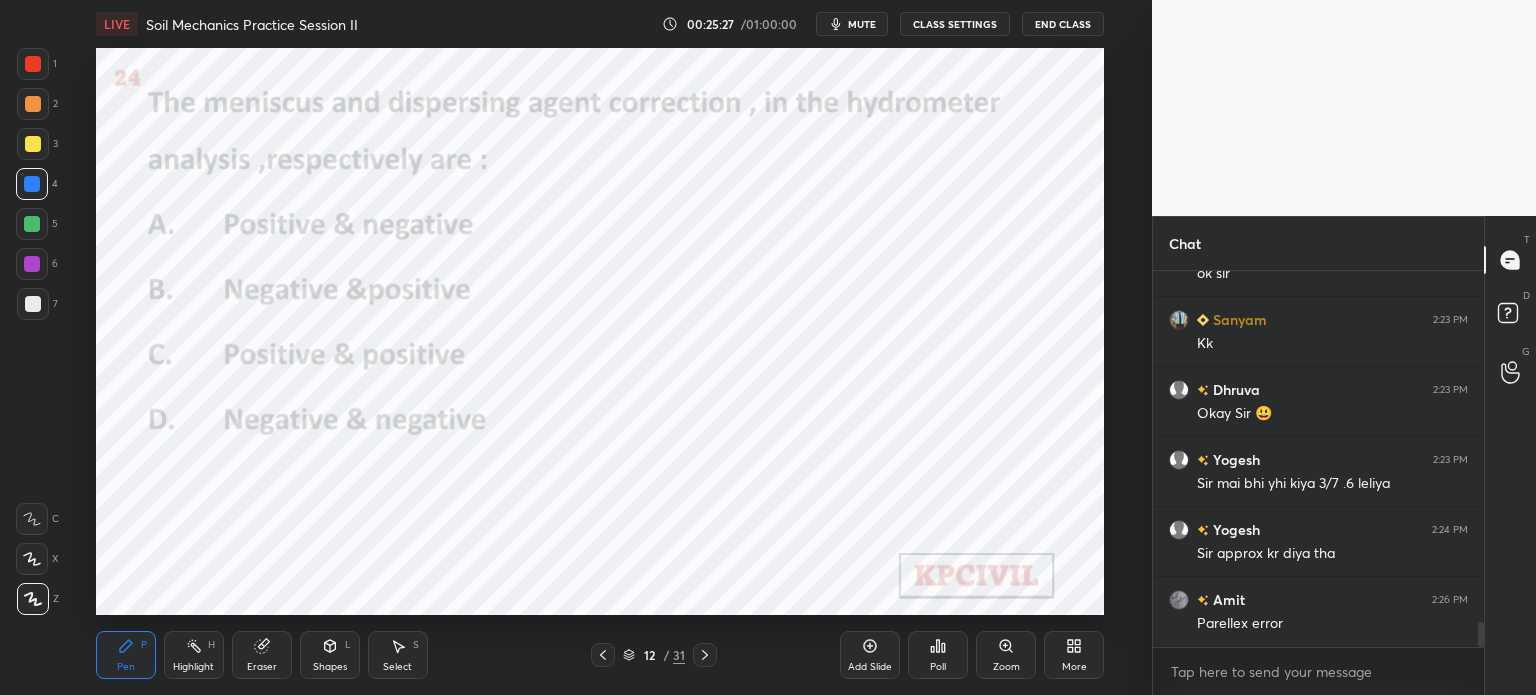 click 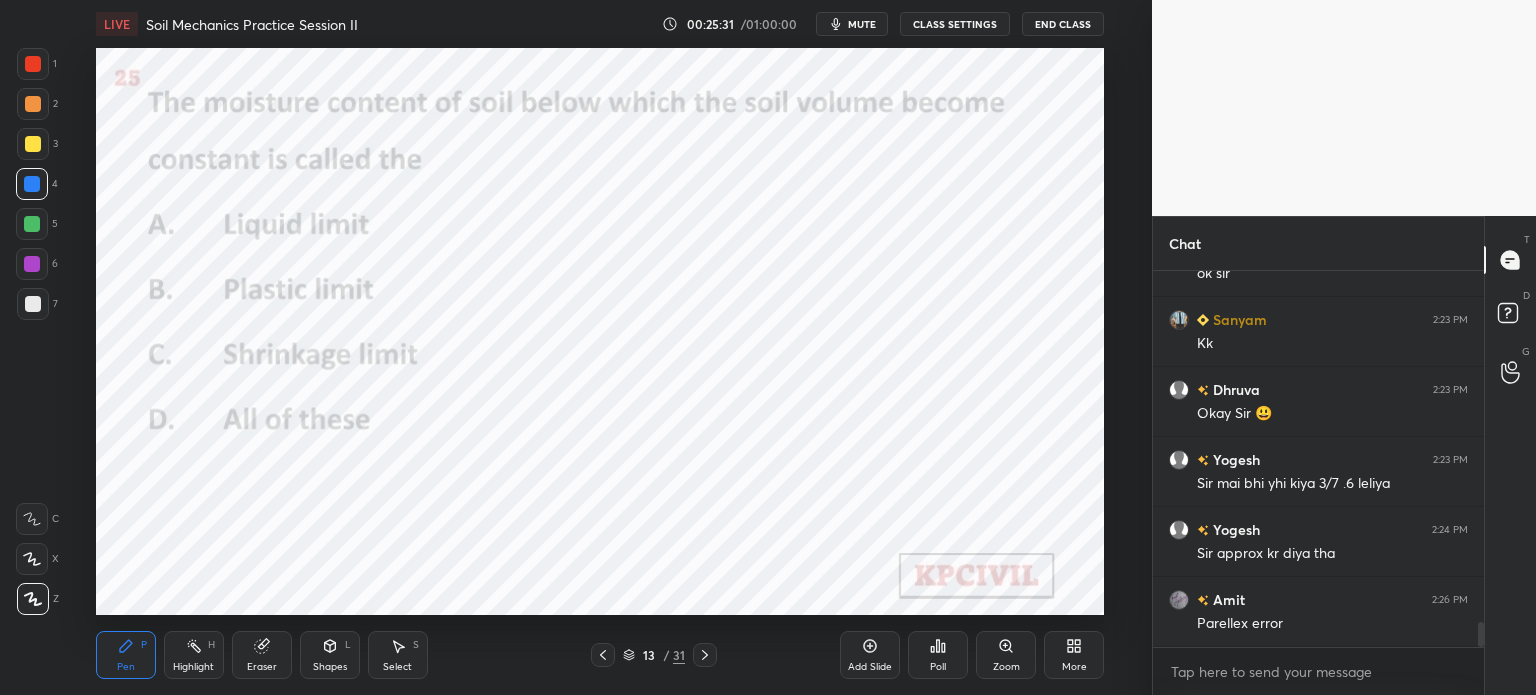 click on "Poll" at bounding box center [938, 667] 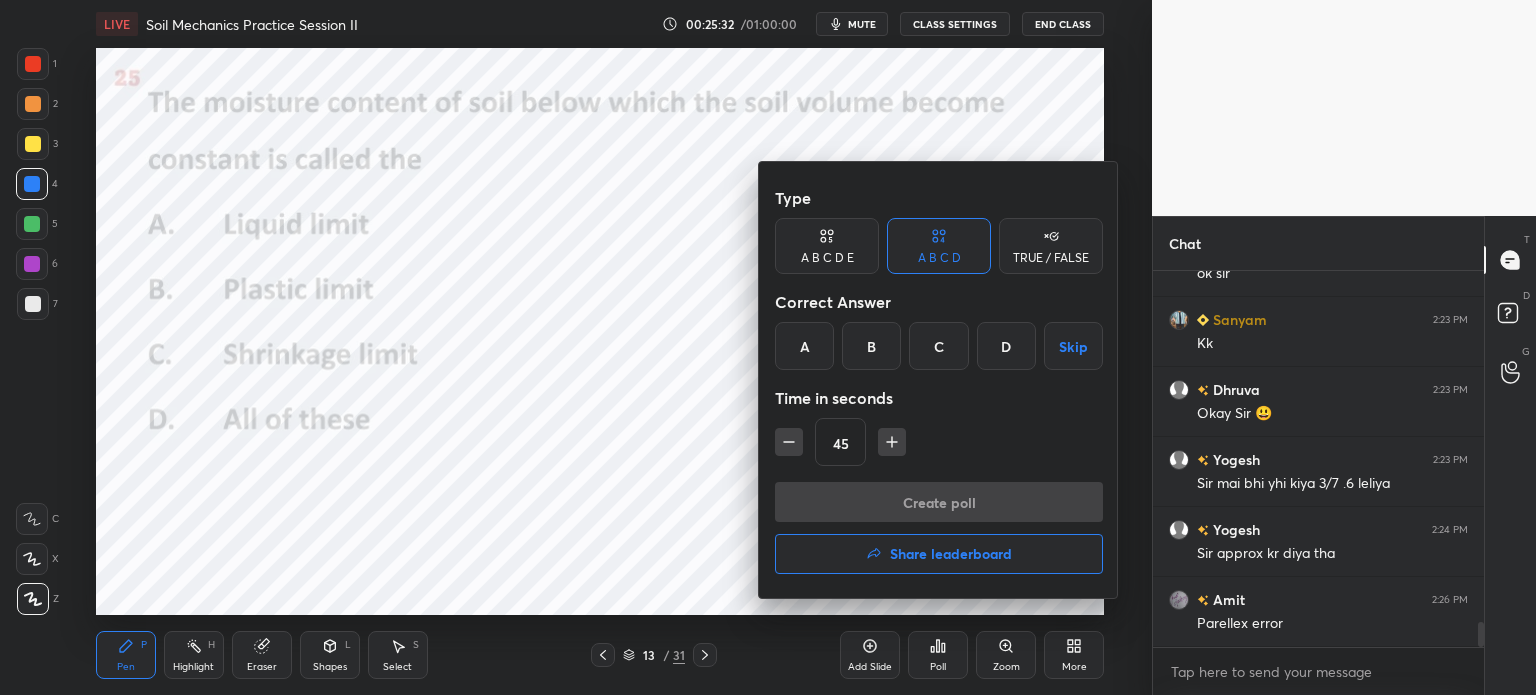 click on "C" at bounding box center (938, 346) 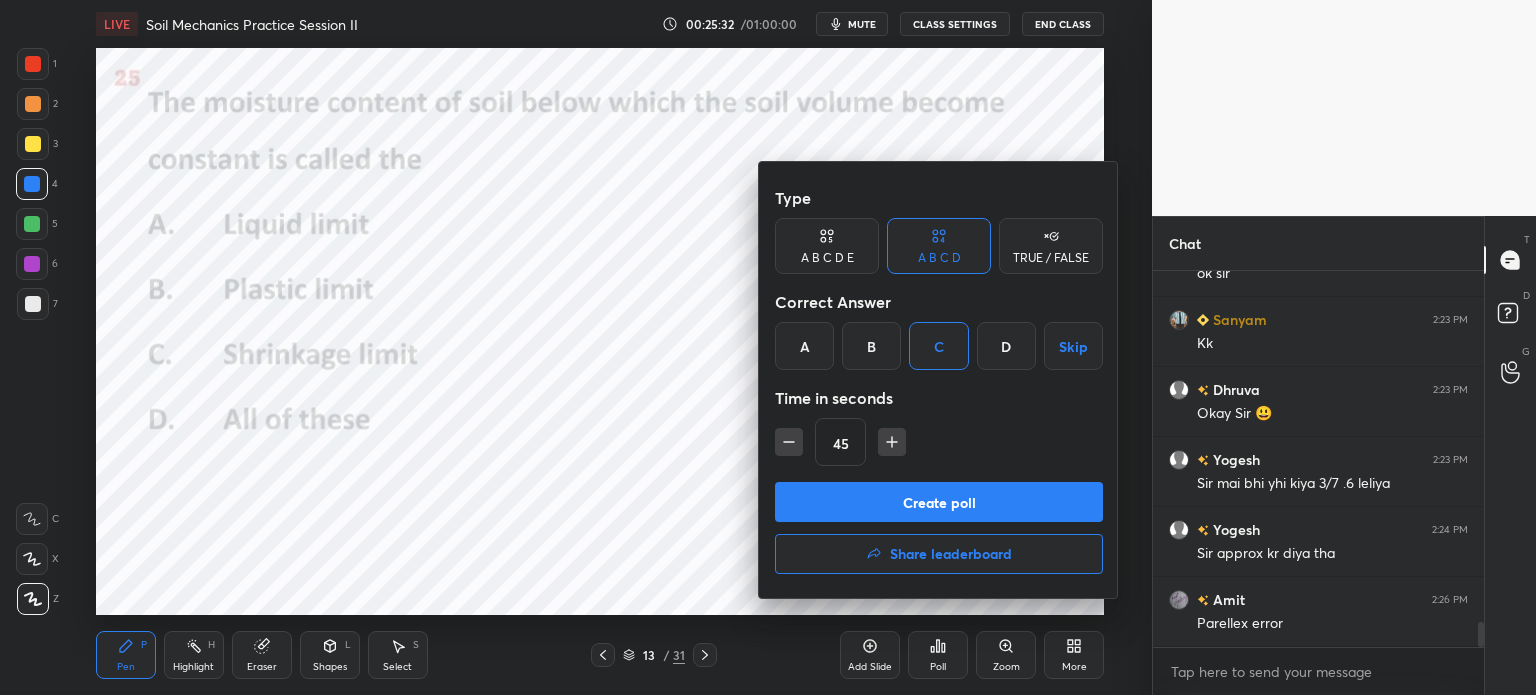 click on "Create poll" at bounding box center [939, 502] 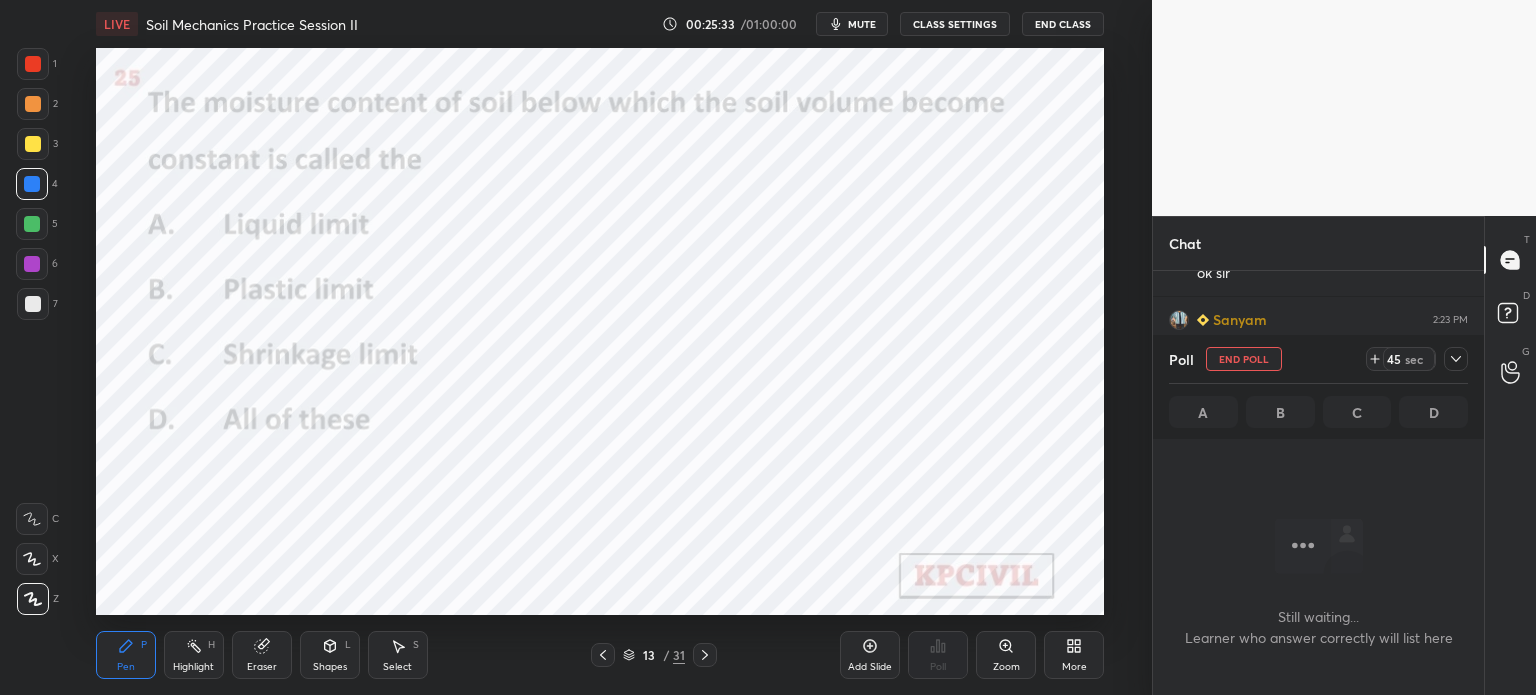 scroll, scrollTop: 328, scrollLeft: 325, axis: both 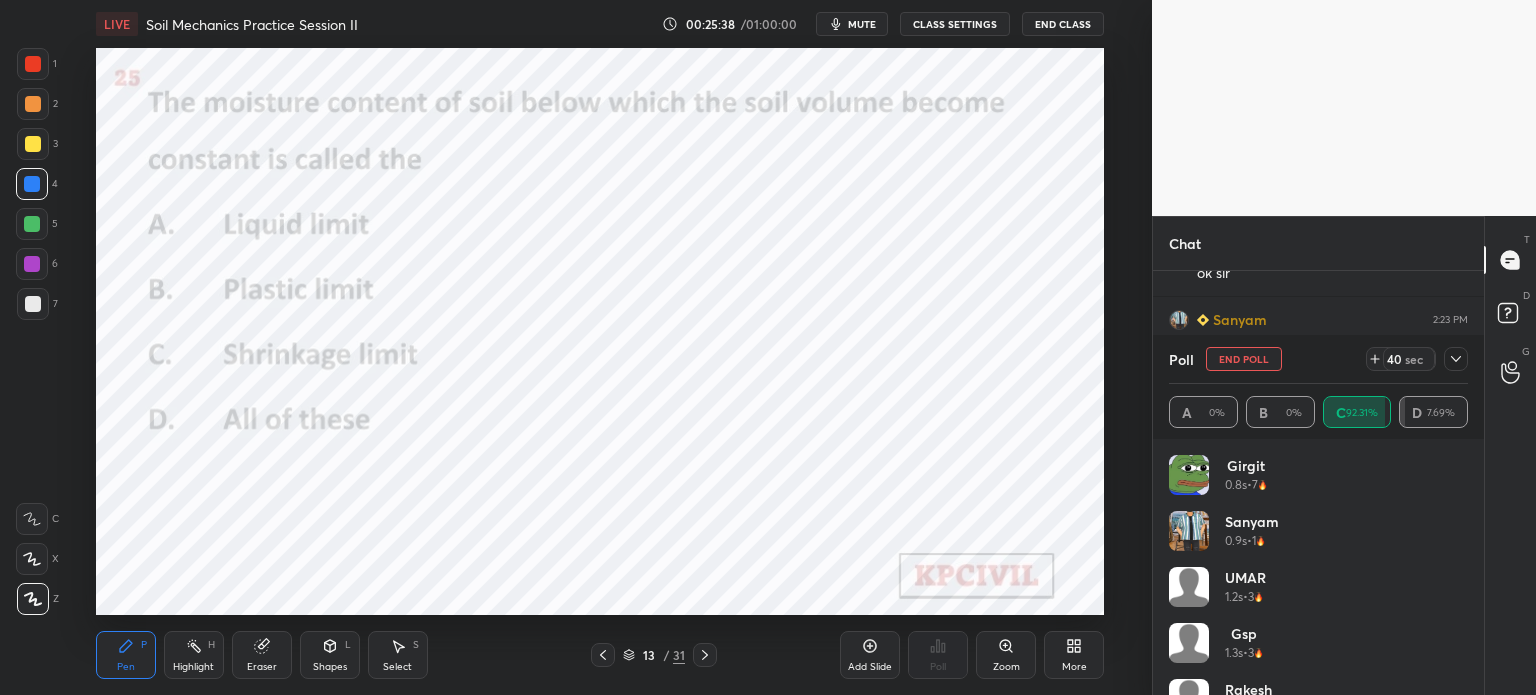click on "Shapes" at bounding box center (330, 667) 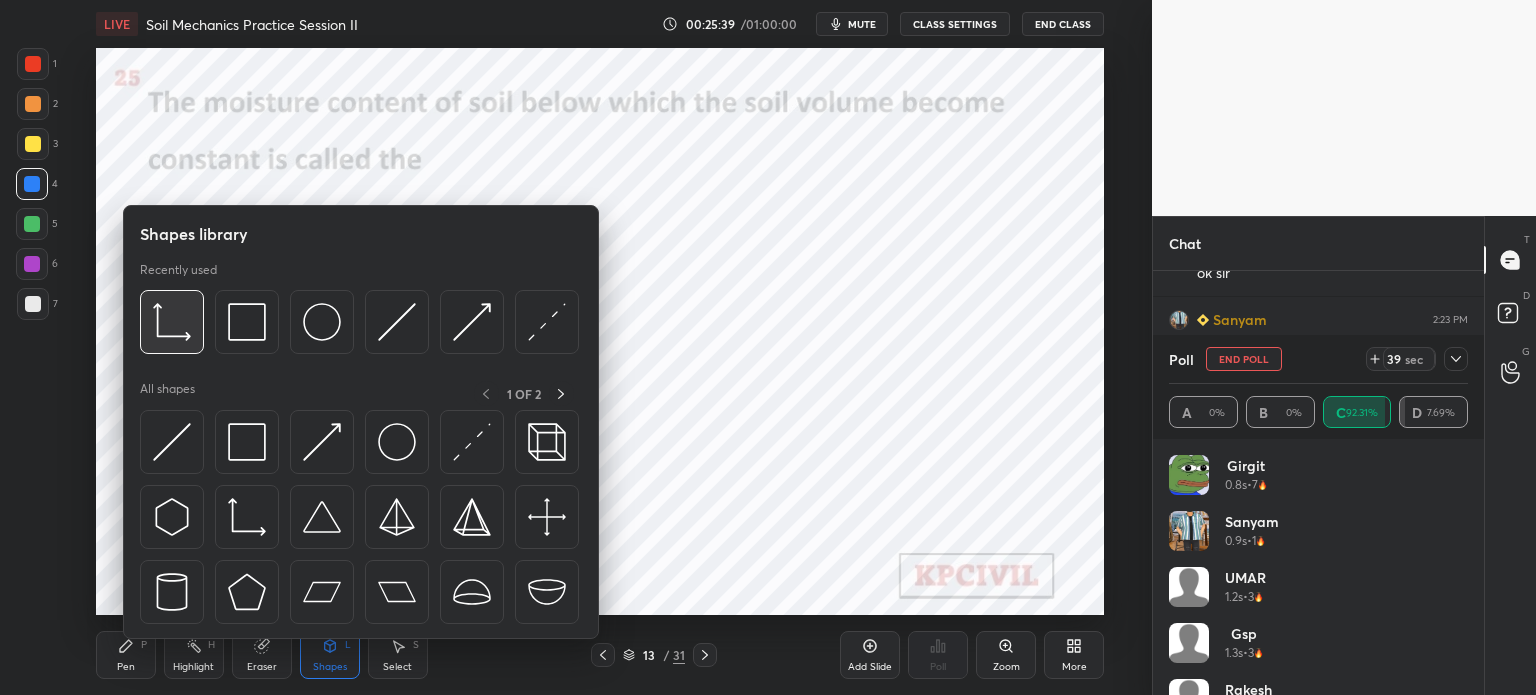 click at bounding box center (172, 322) 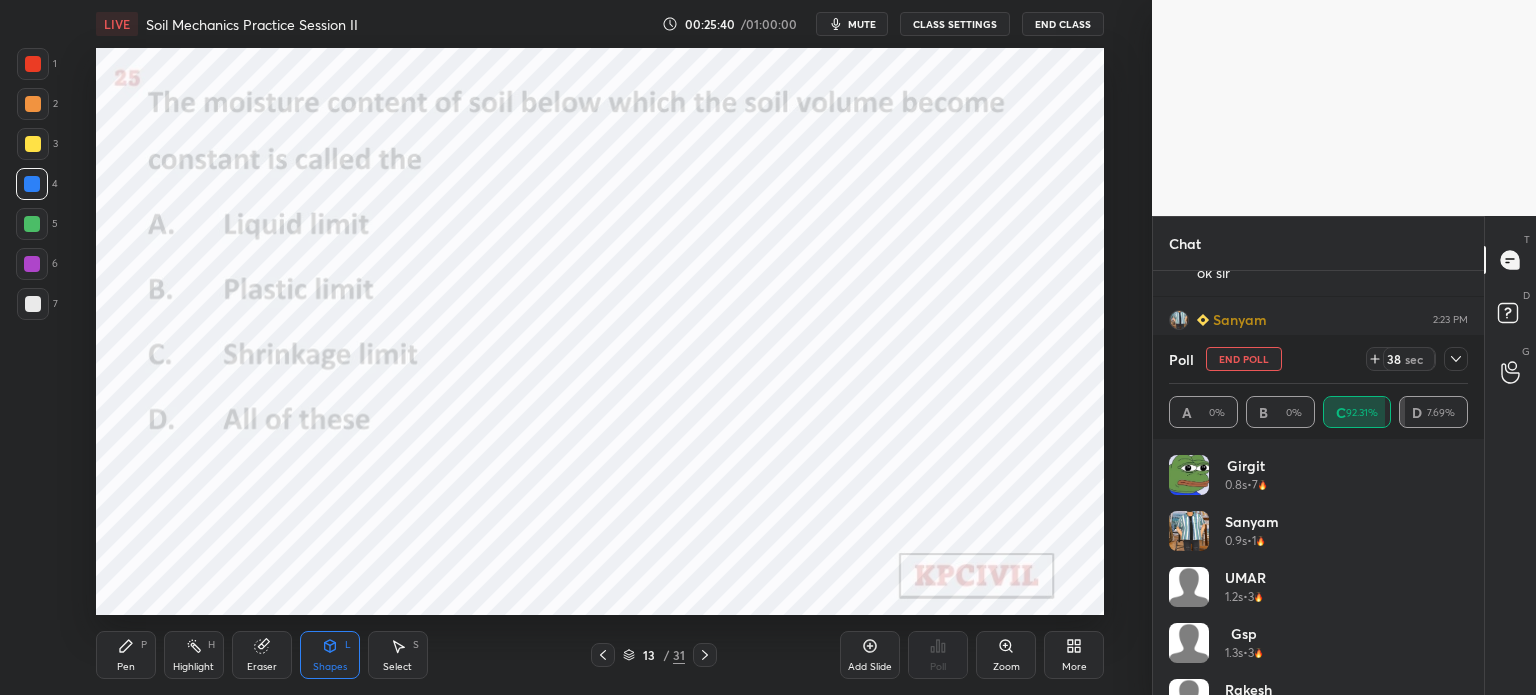 click at bounding box center (32, 184) 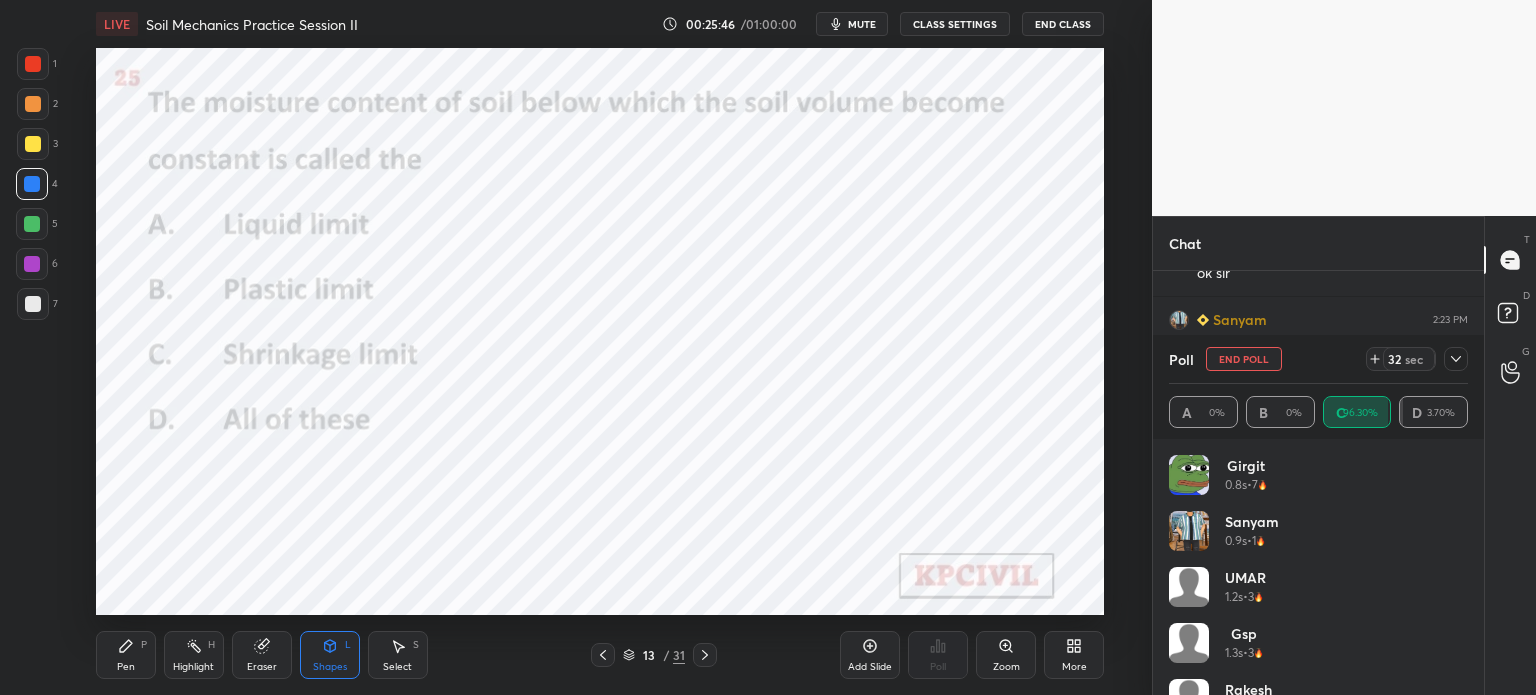 click at bounding box center [33, 64] 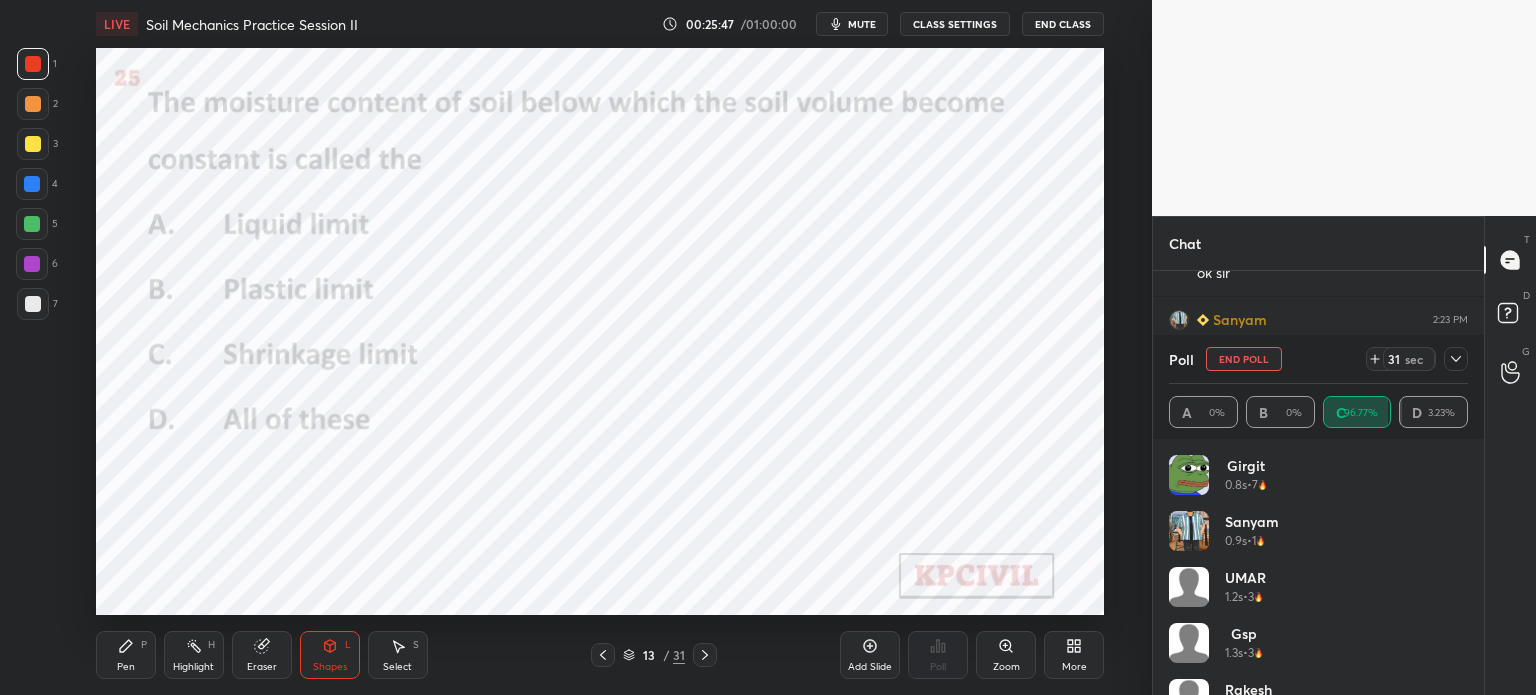 click on "Pen" at bounding box center [126, 667] 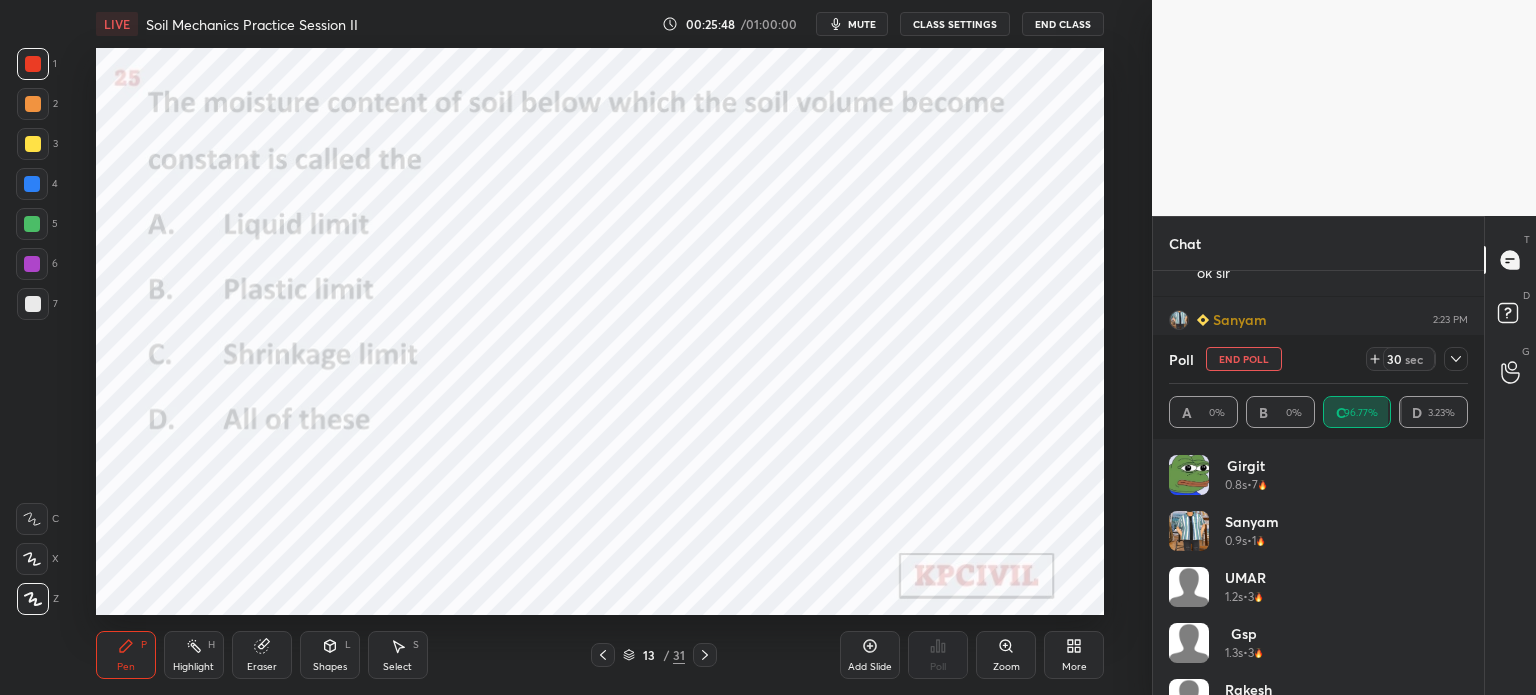 click on "Shapes" at bounding box center [330, 667] 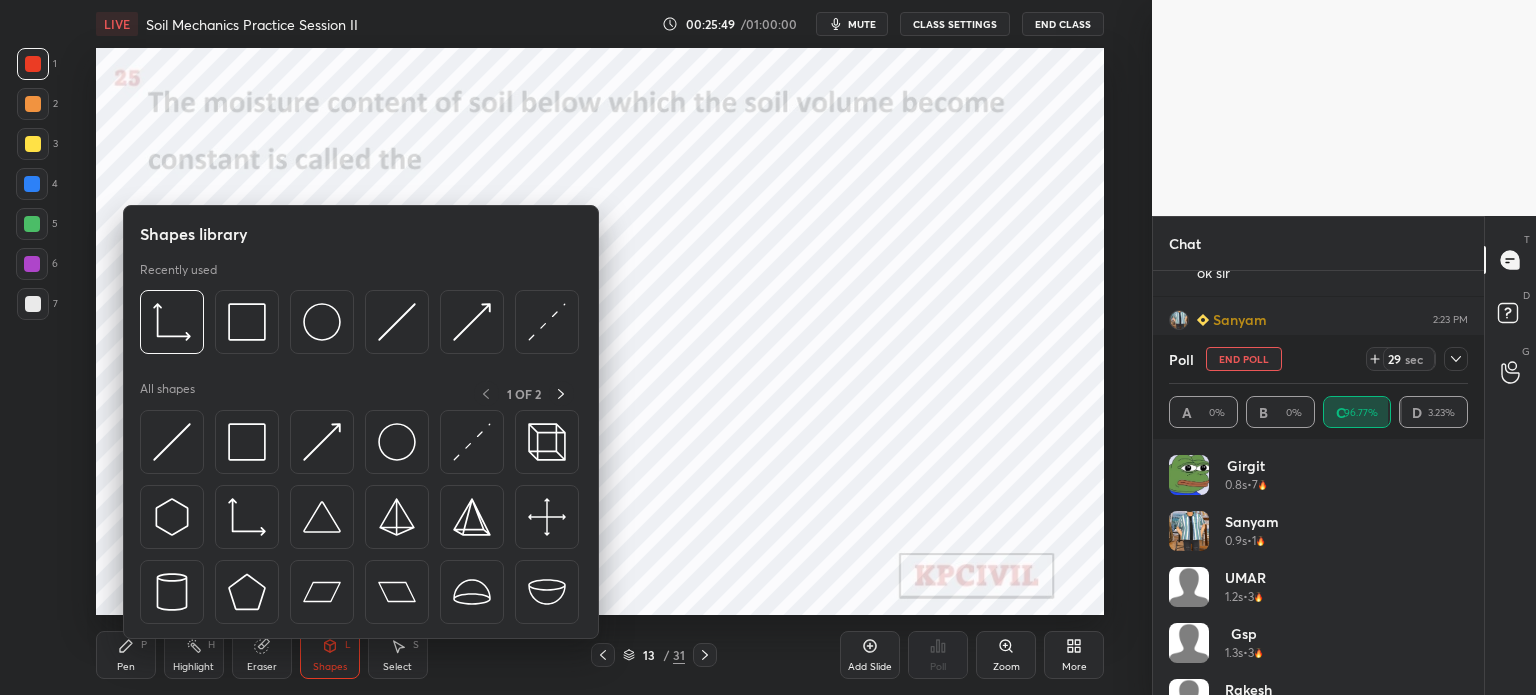 click at bounding box center [247, 322] 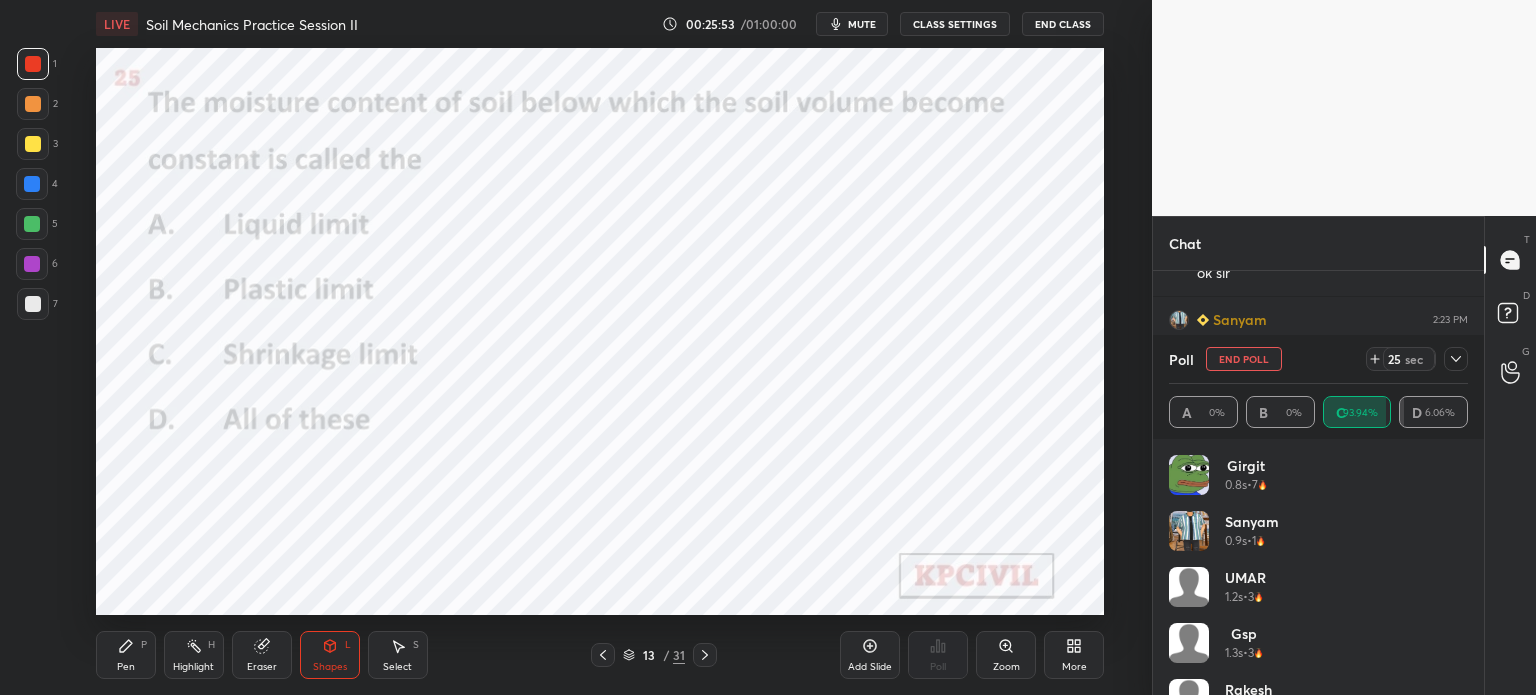 click on "Pen" at bounding box center [126, 667] 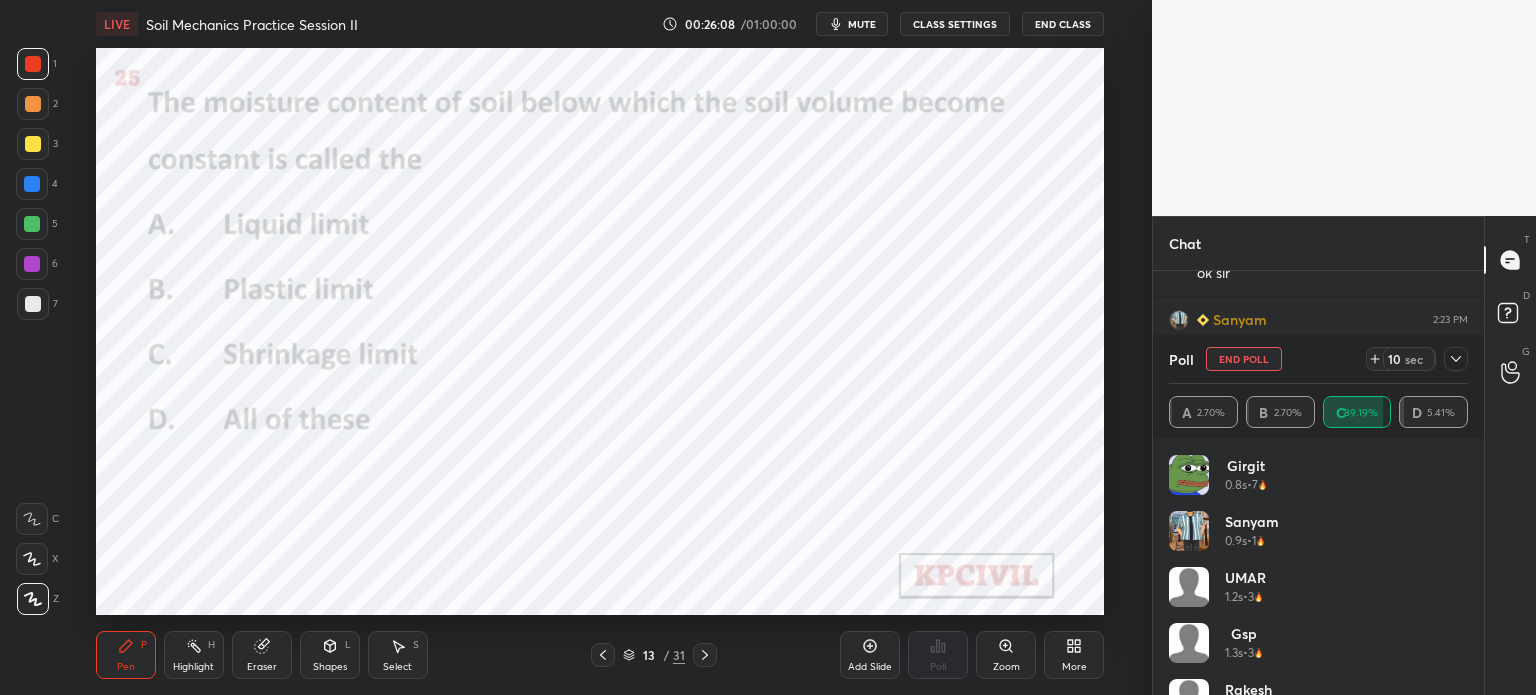 click at bounding box center (32, 184) 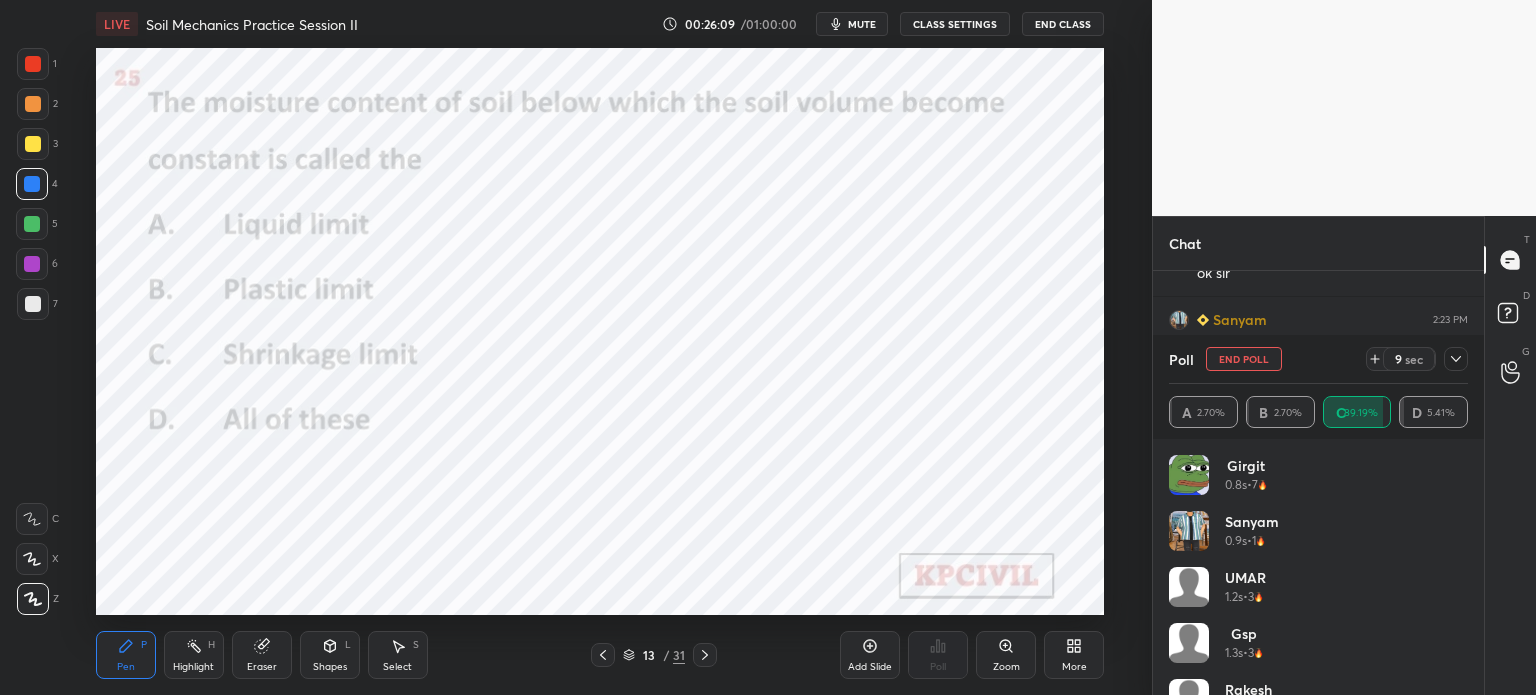scroll, scrollTop: 5522, scrollLeft: 0, axis: vertical 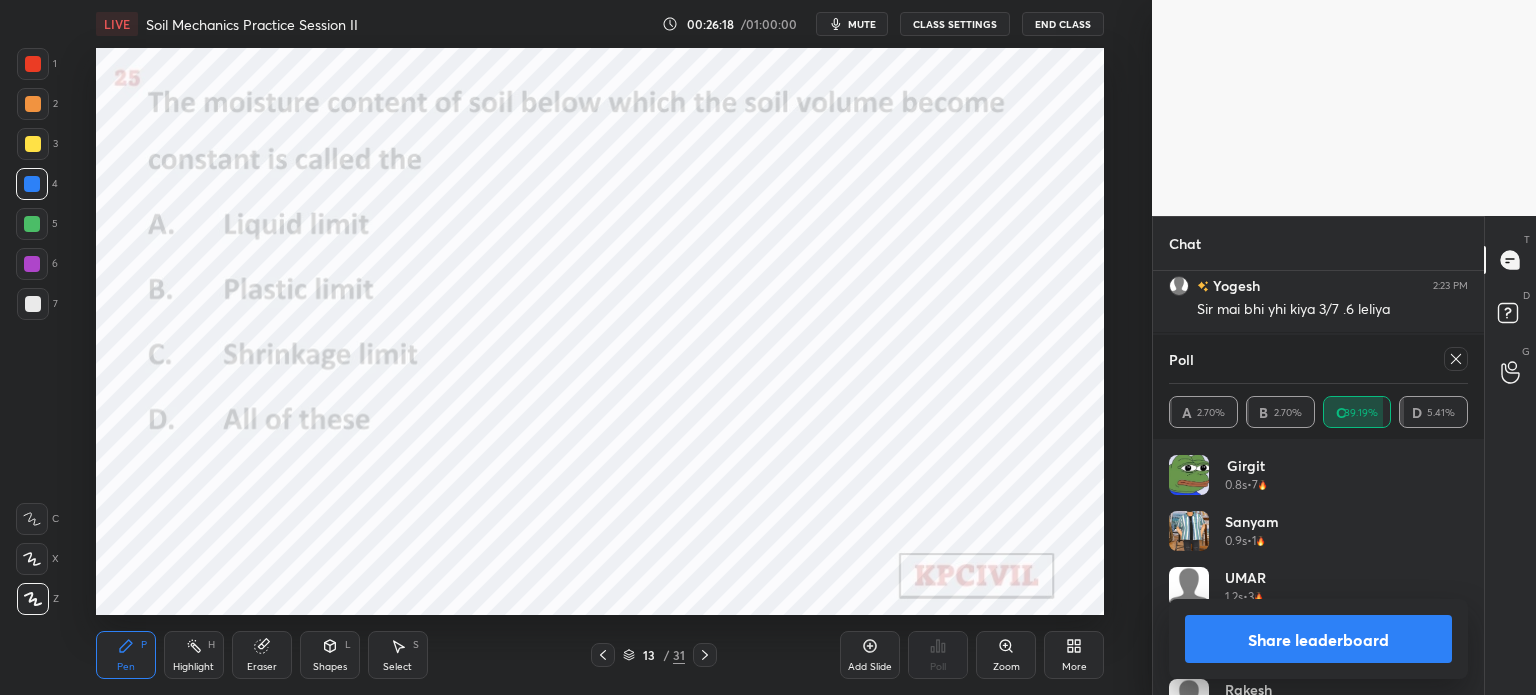 click on "Share leaderboard" at bounding box center (1318, 639) 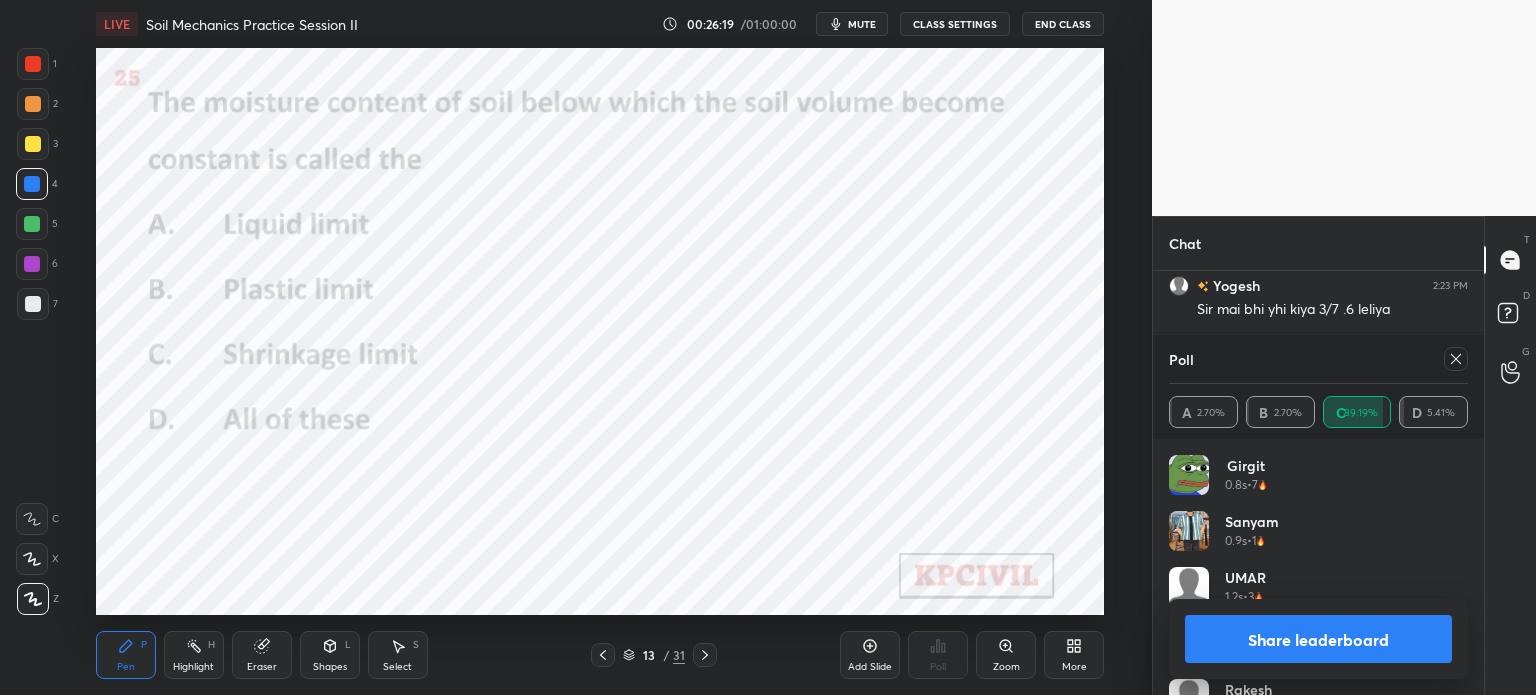 click 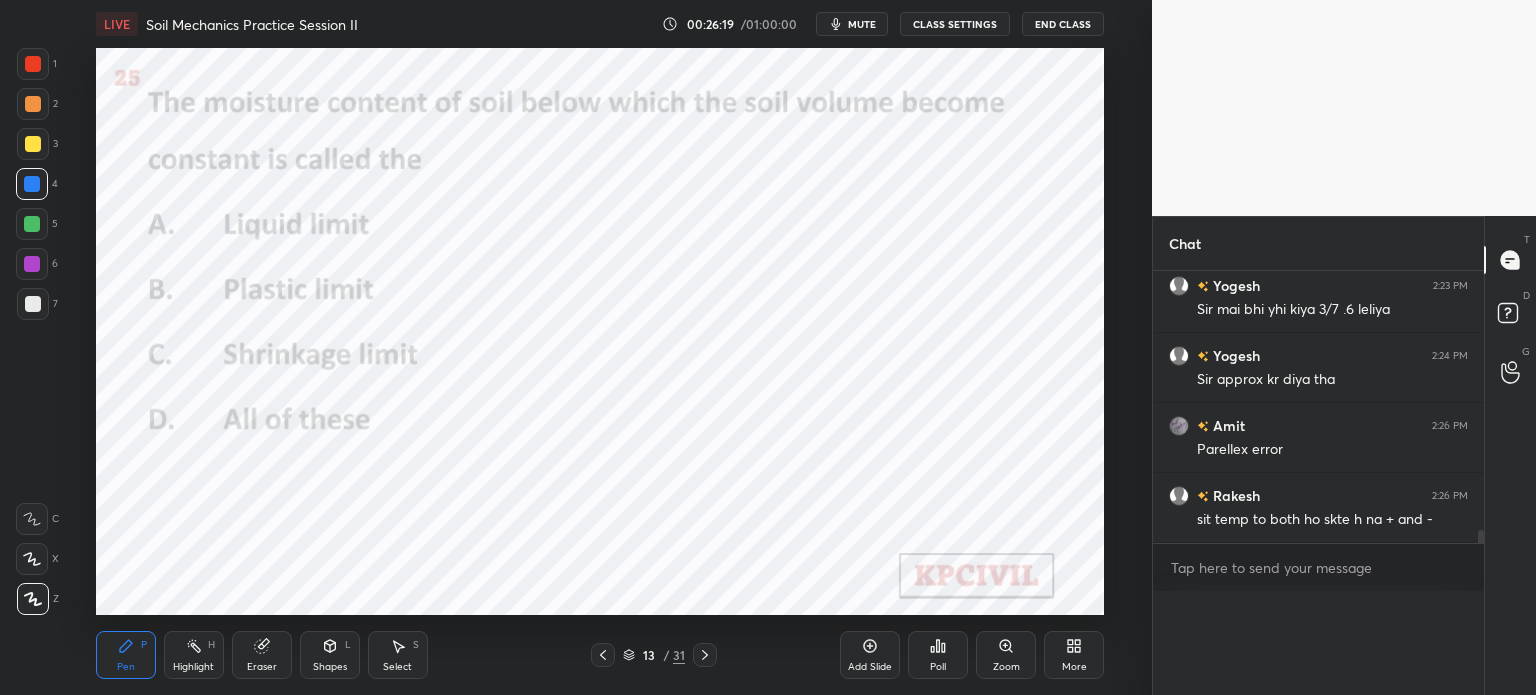 scroll, scrollTop: 121, scrollLeft: 293, axis: both 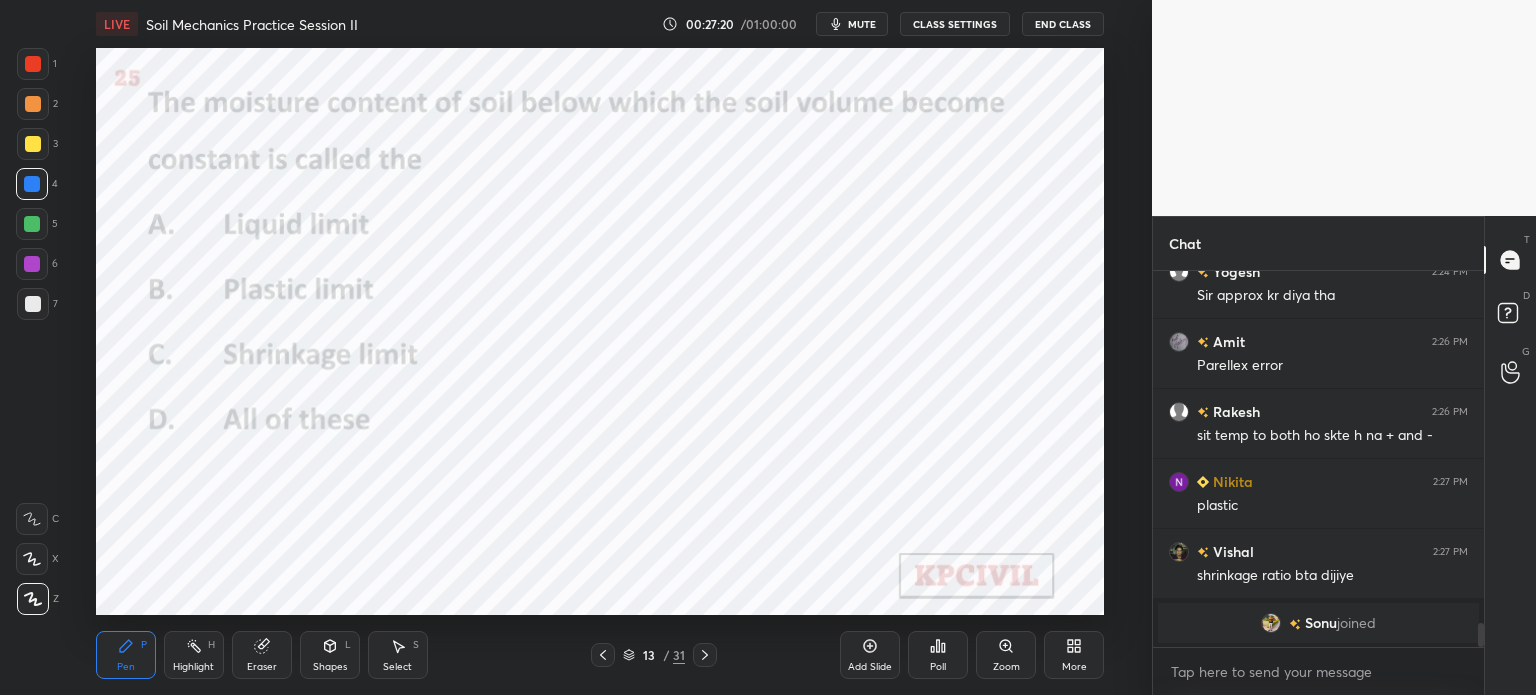 click on "Shapes L" at bounding box center [330, 655] 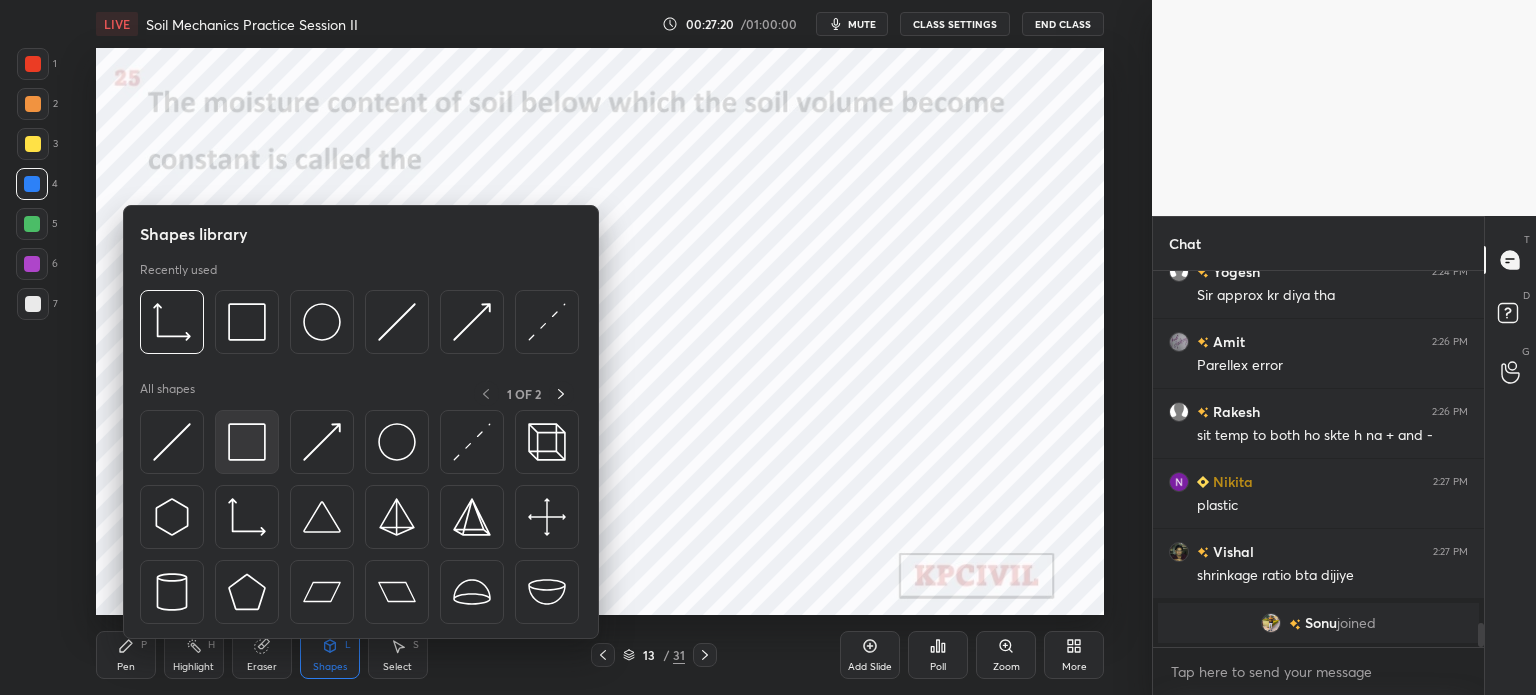 click at bounding box center (247, 442) 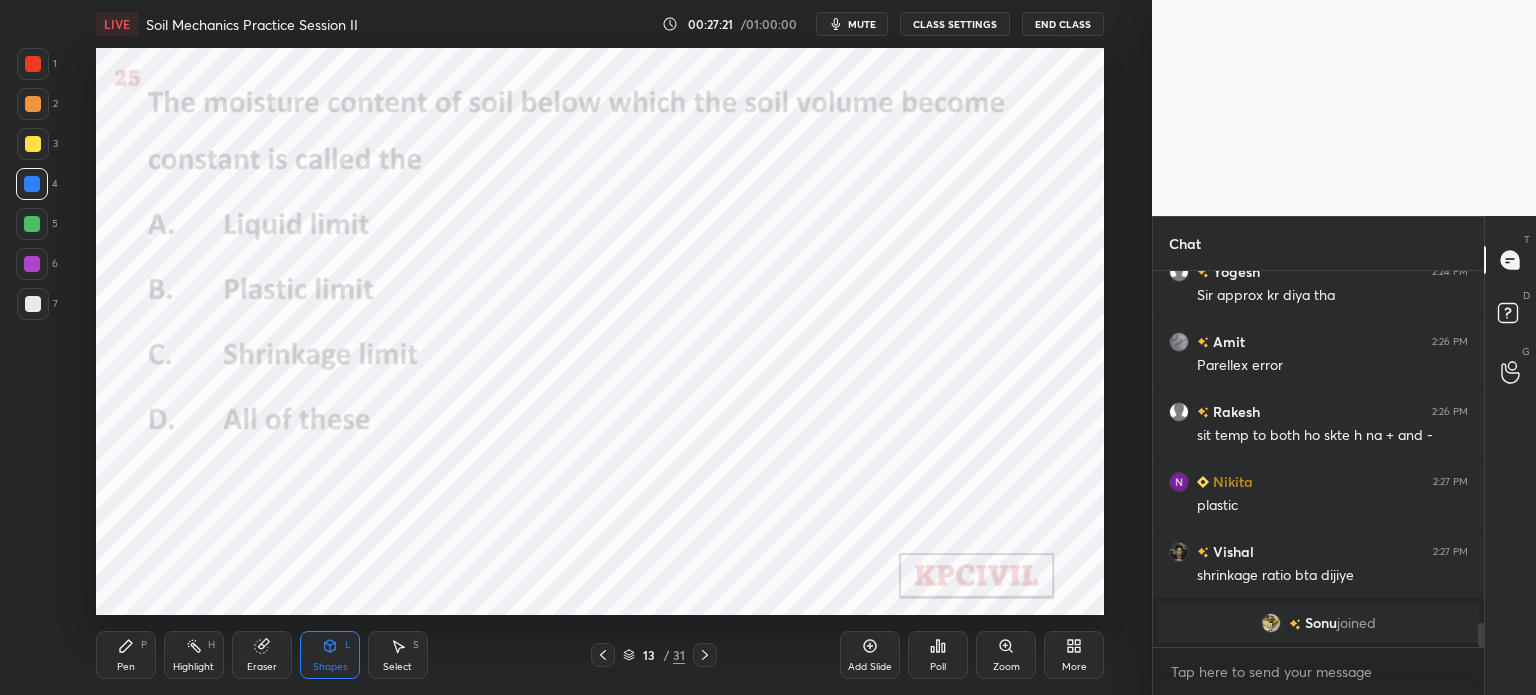 click at bounding box center [33, 64] 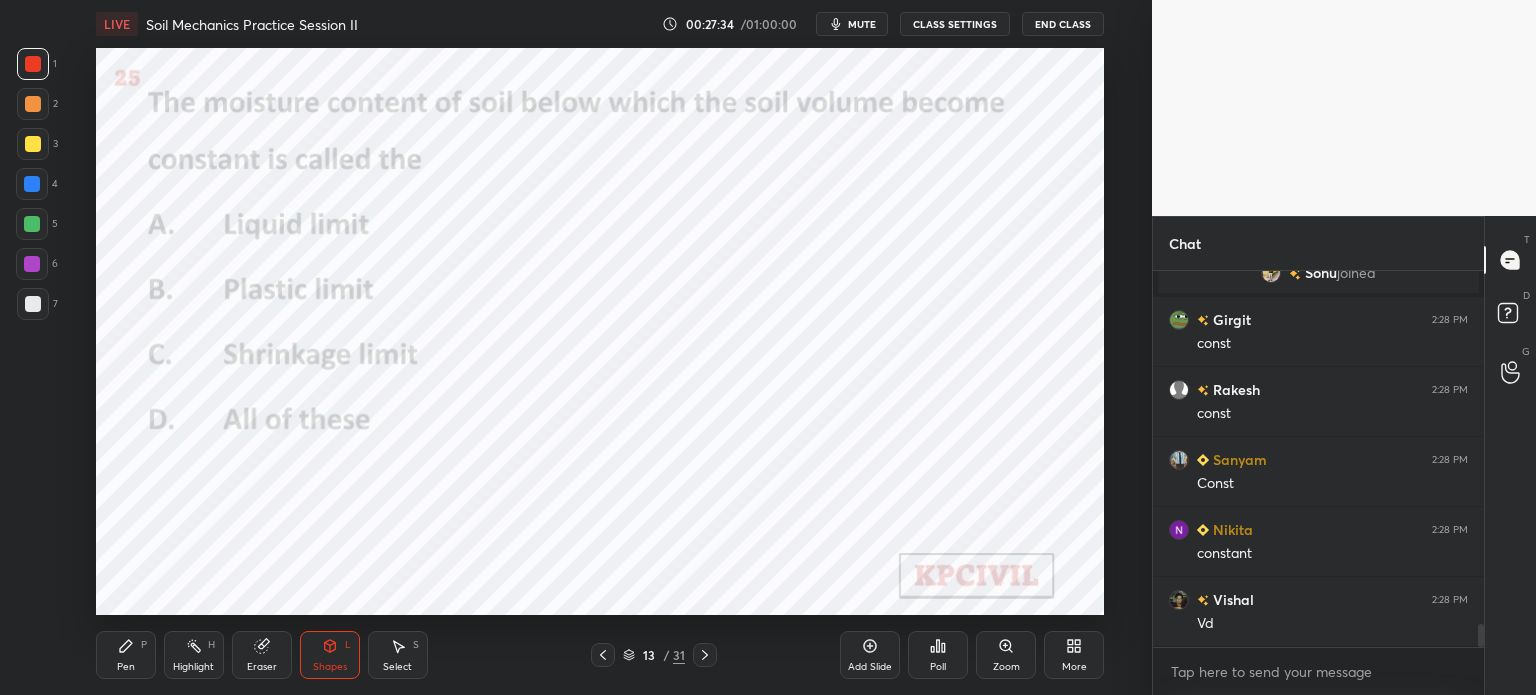 scroll, scrollTop: 5790, scrollLeft: 0, axis: vertical 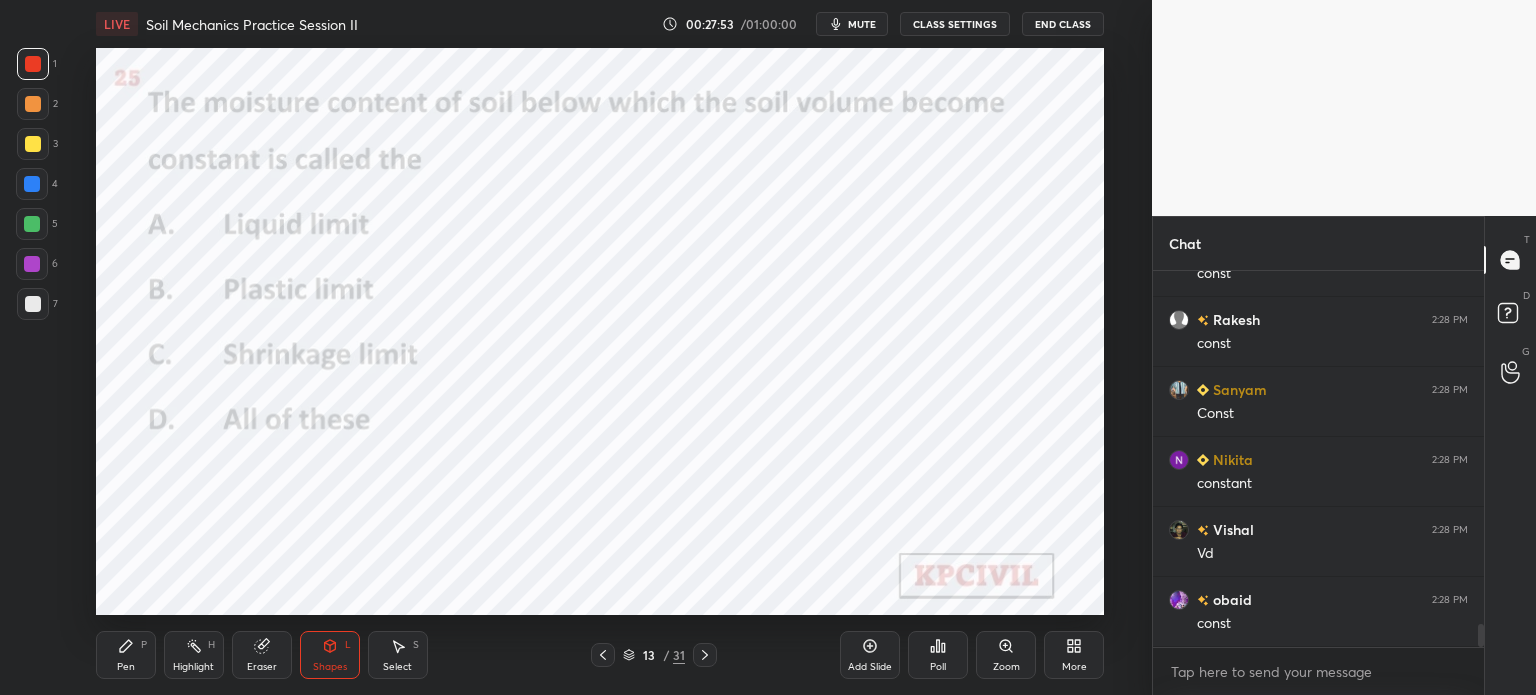 click 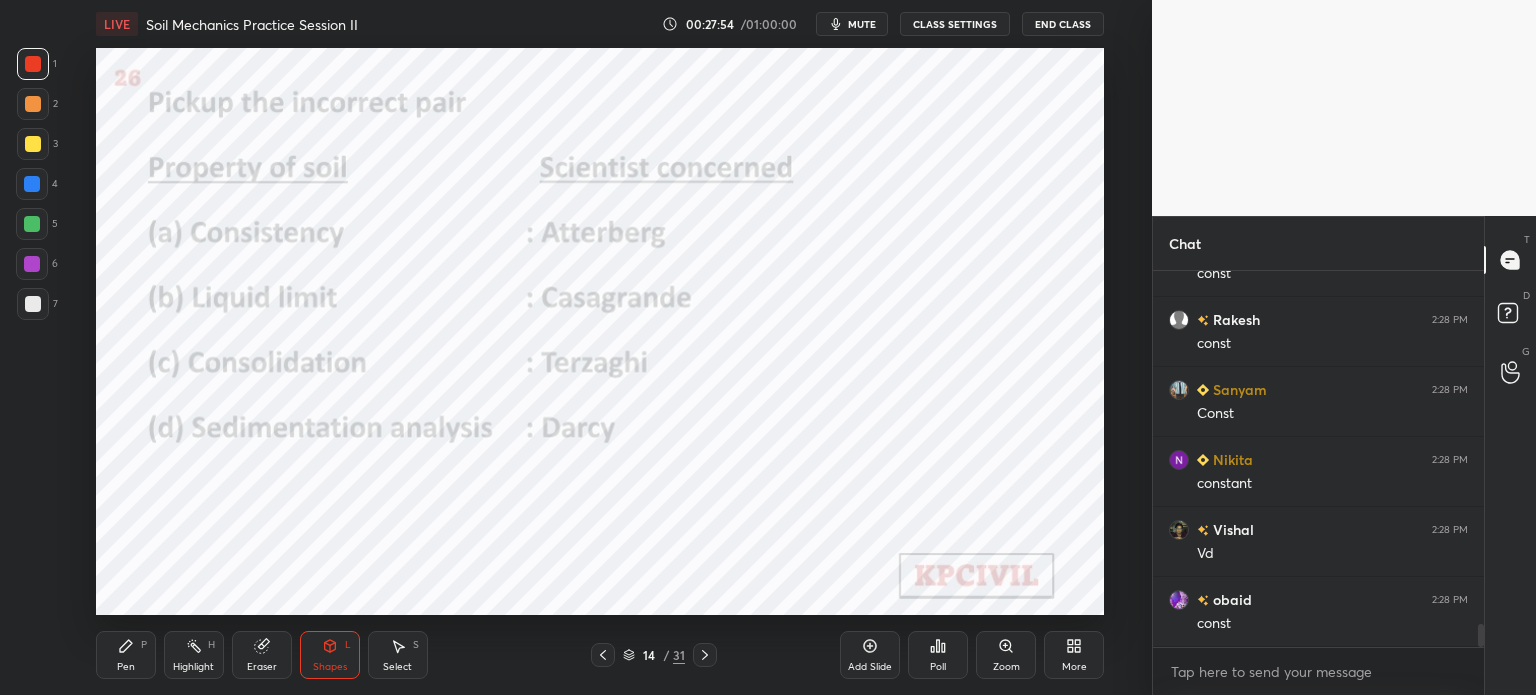 scroll, scrollTop: 5860, scrollLeft: 0, axis: vertical 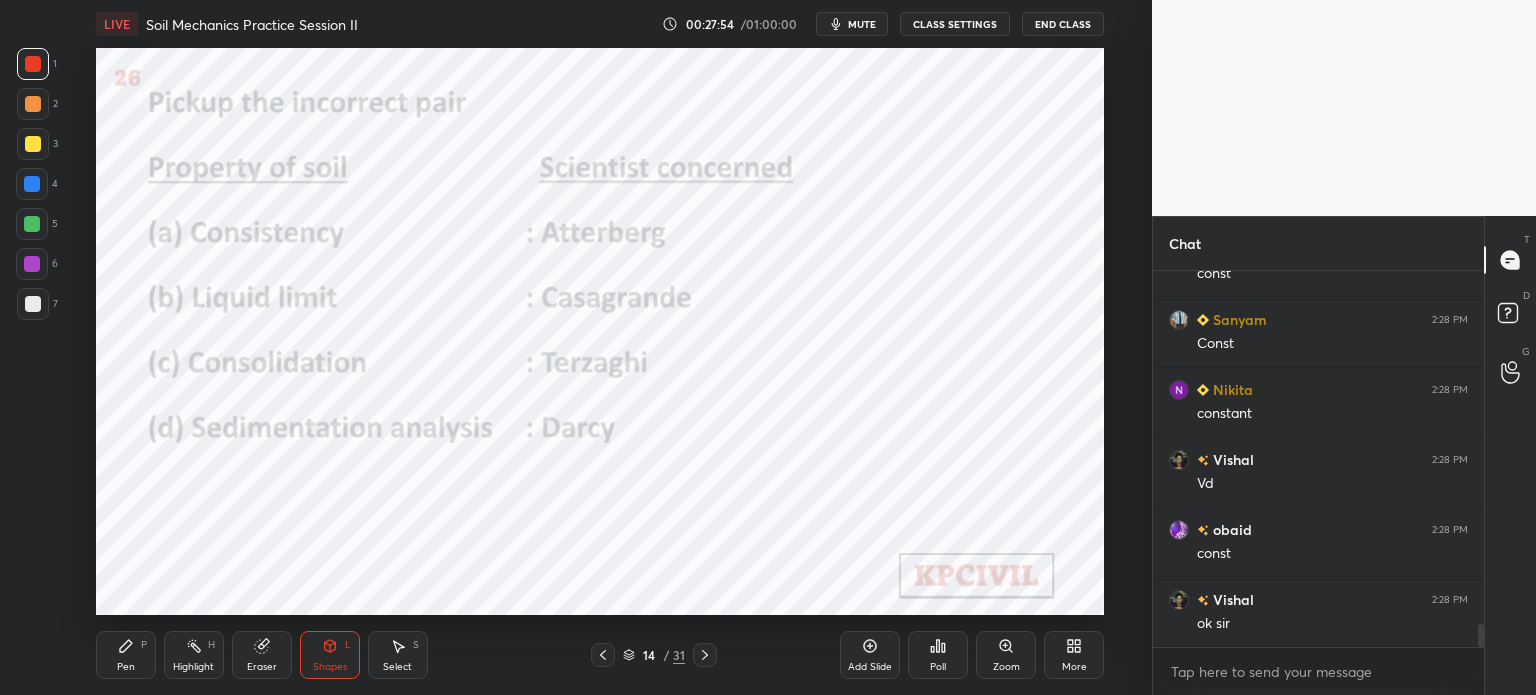 click on "Poll" at bounding box center (938, 655) 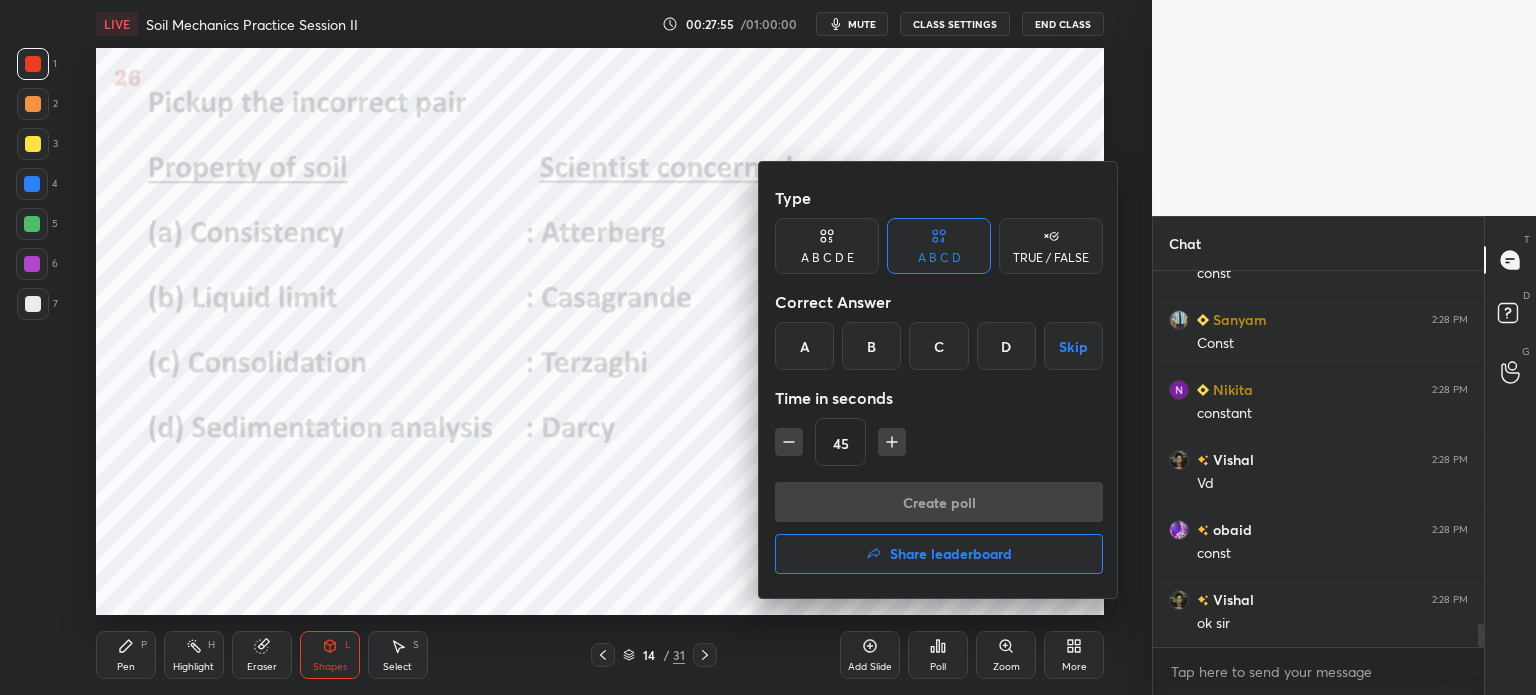 click on "D" at bounding box center [1006, 346] 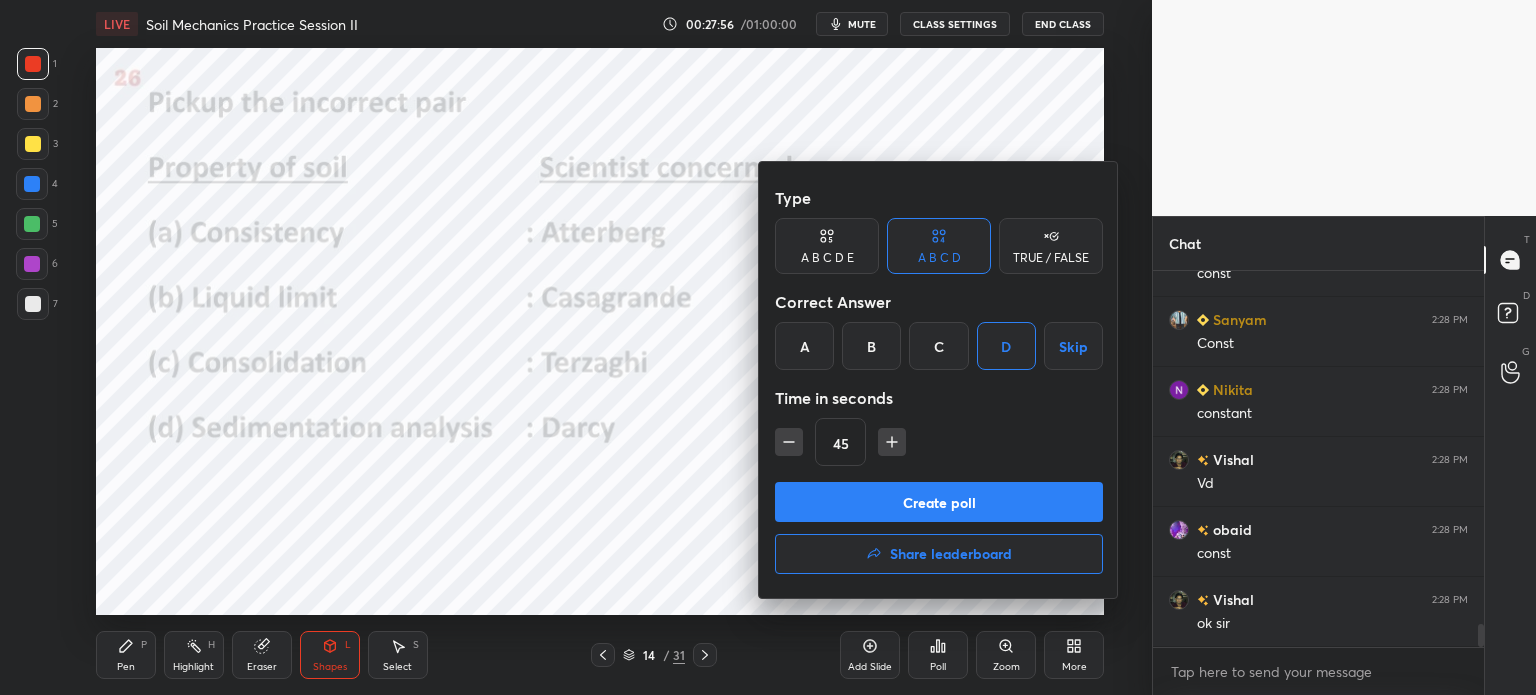 click on "Create poll" at bounding box center (939, 502) 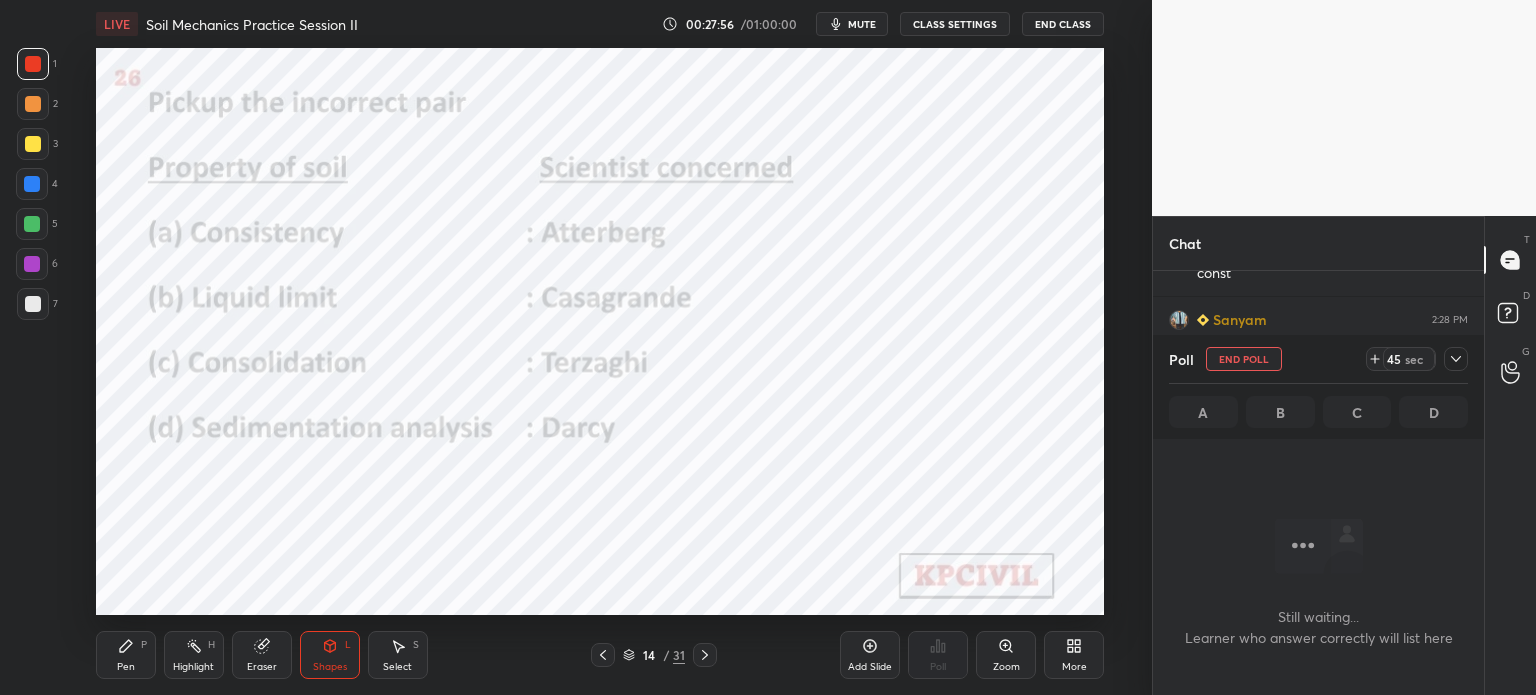 scroll, scrollTop: 272, scrollLeft: 325, axis: both 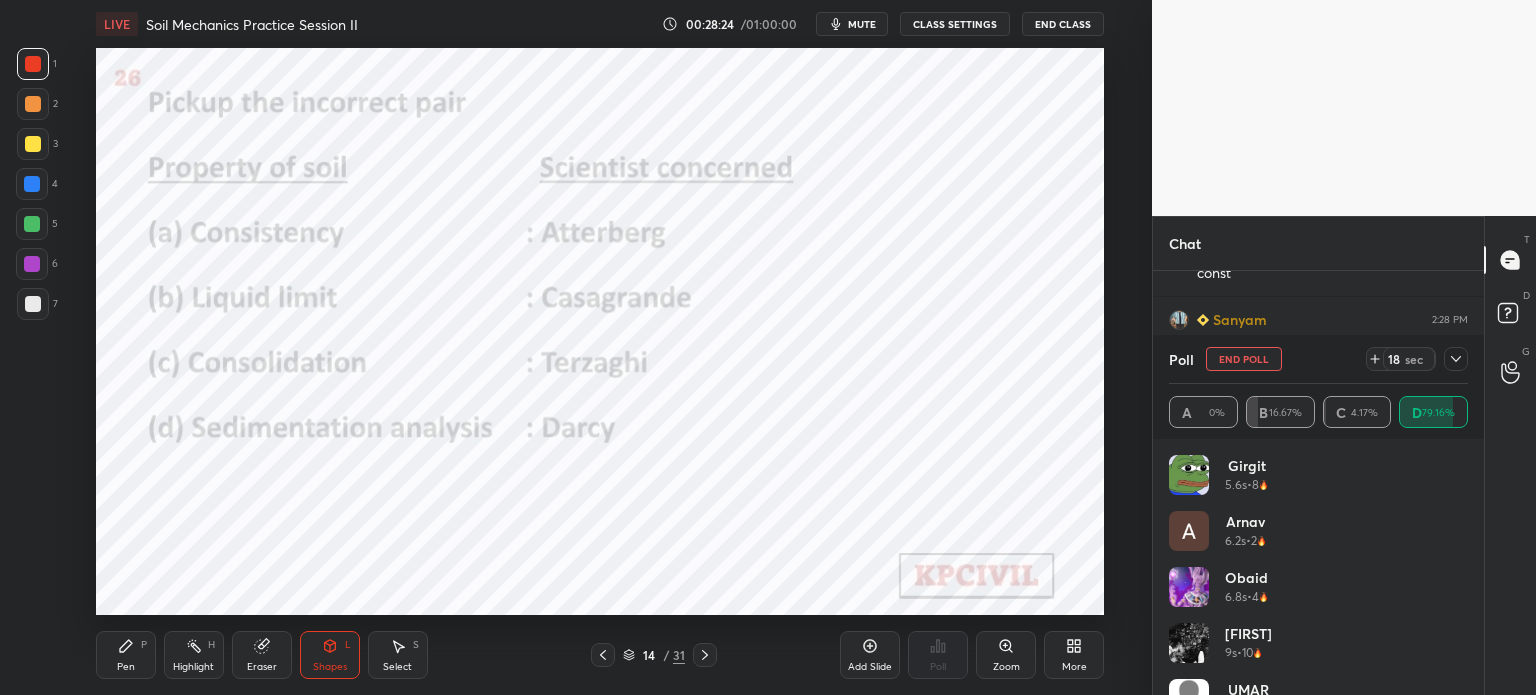click 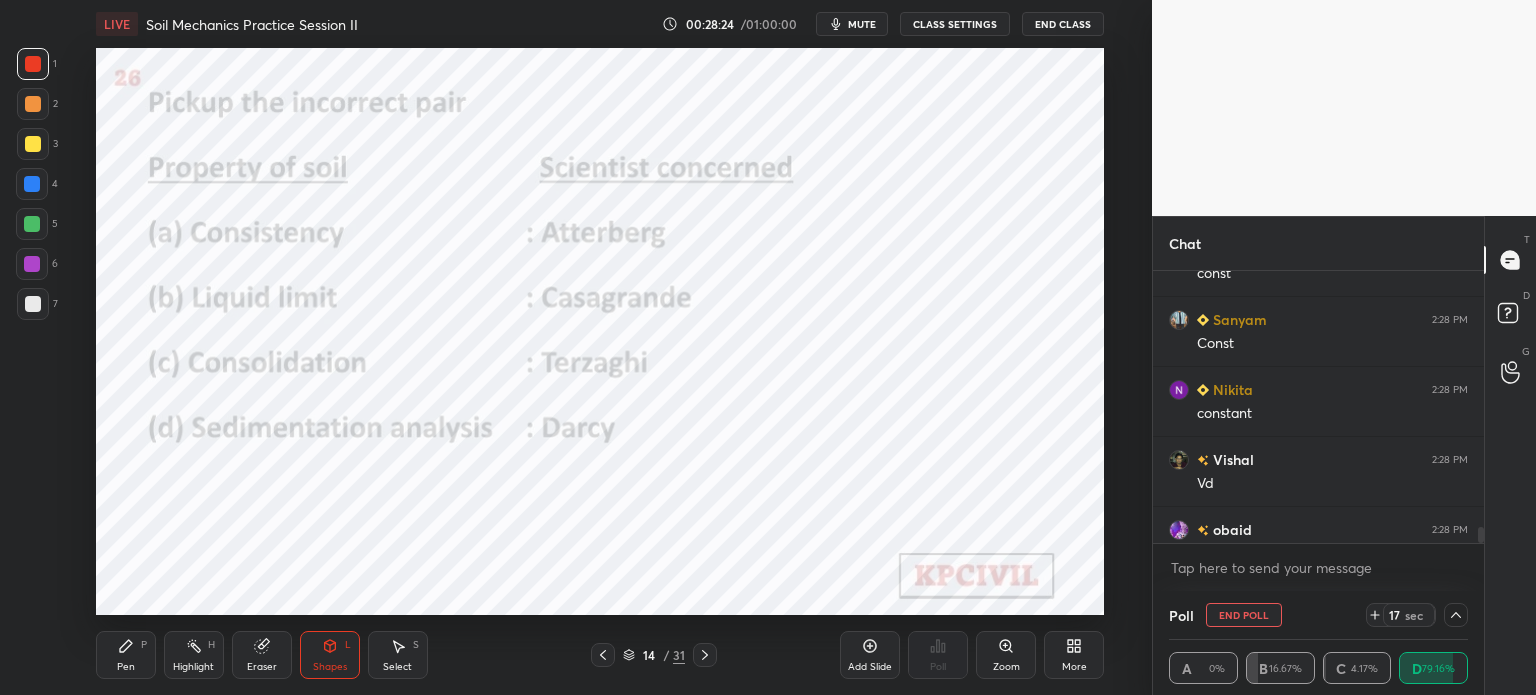 scroll, scrollTop: 153, scrollLeft: 293, axis: both 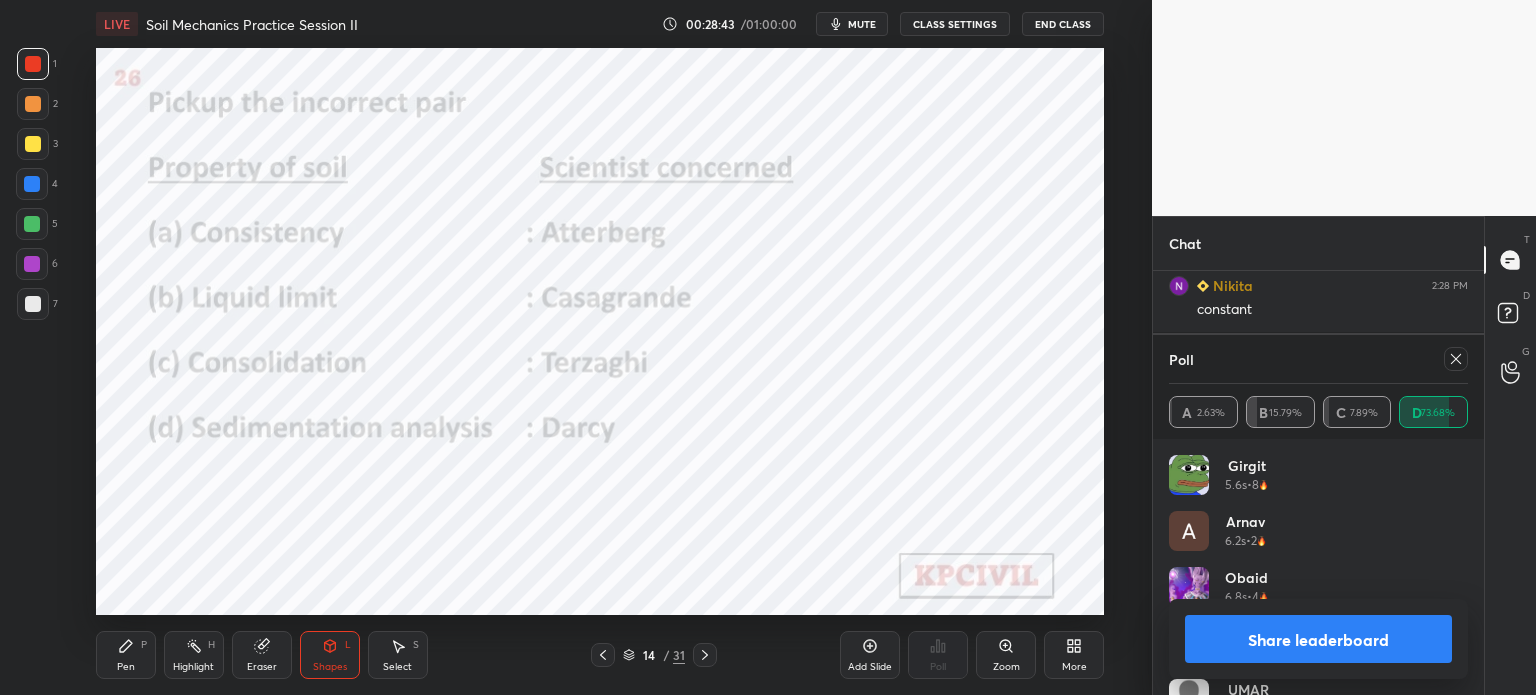 click 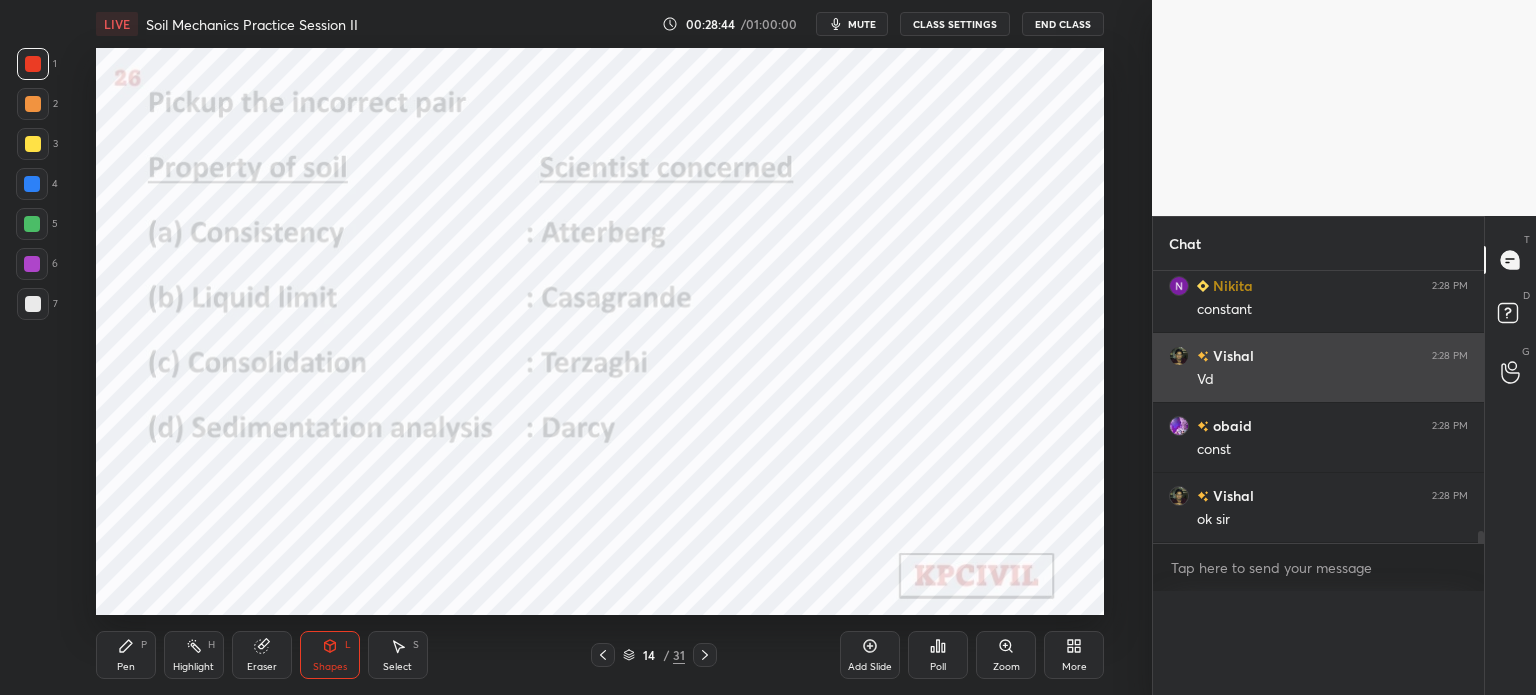 scroll, scrollTop: 88, scrollLeft: 293, axis: both 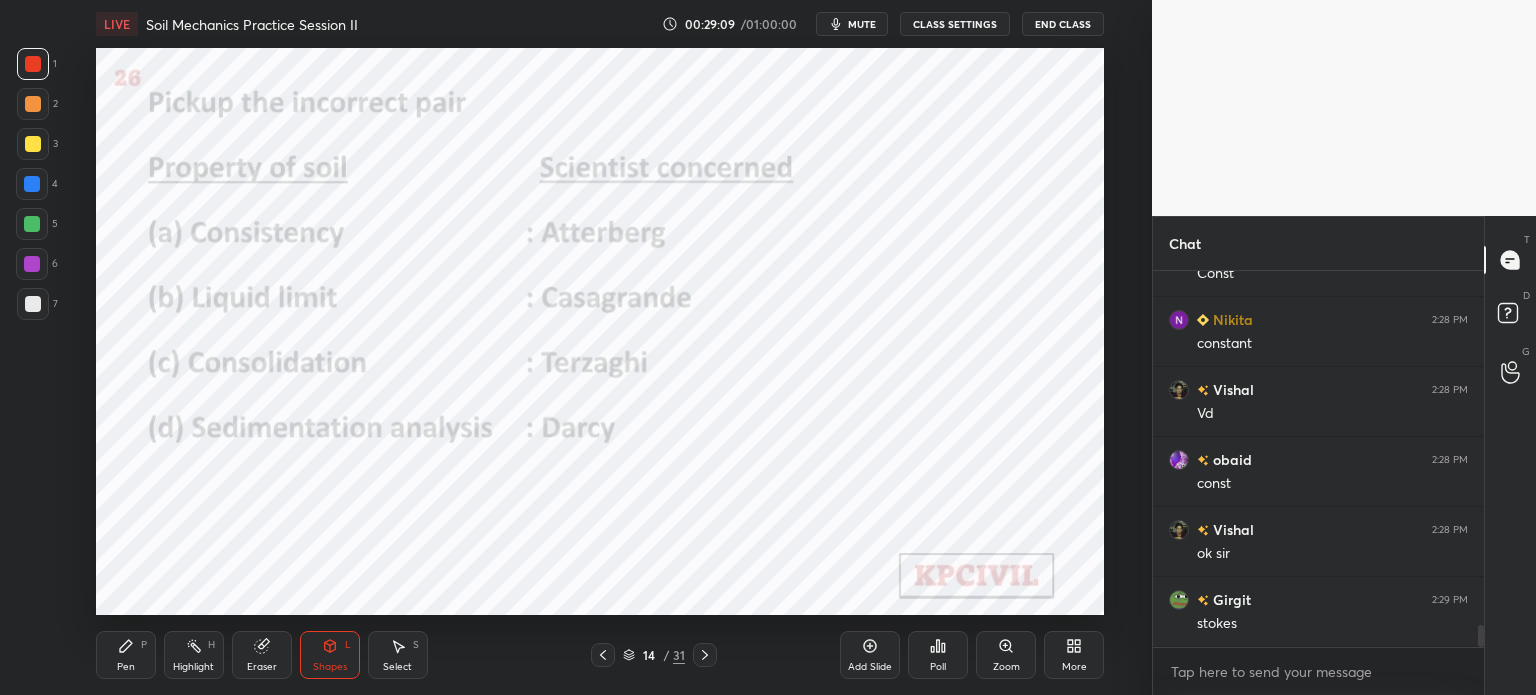 click on "Pen P" at bounding box center [126, 655] 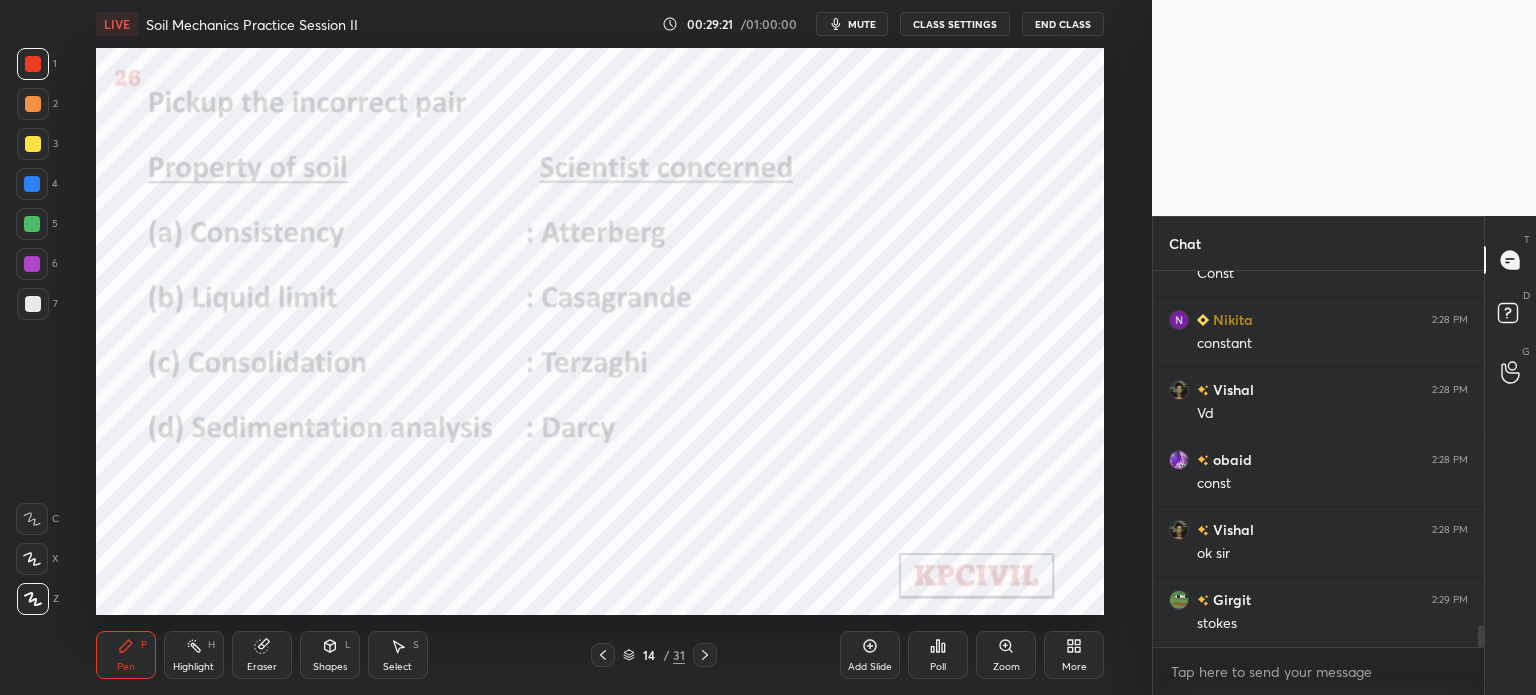 scroll, scrollTop: 6000, scrollLeft: 0, axis: vertical 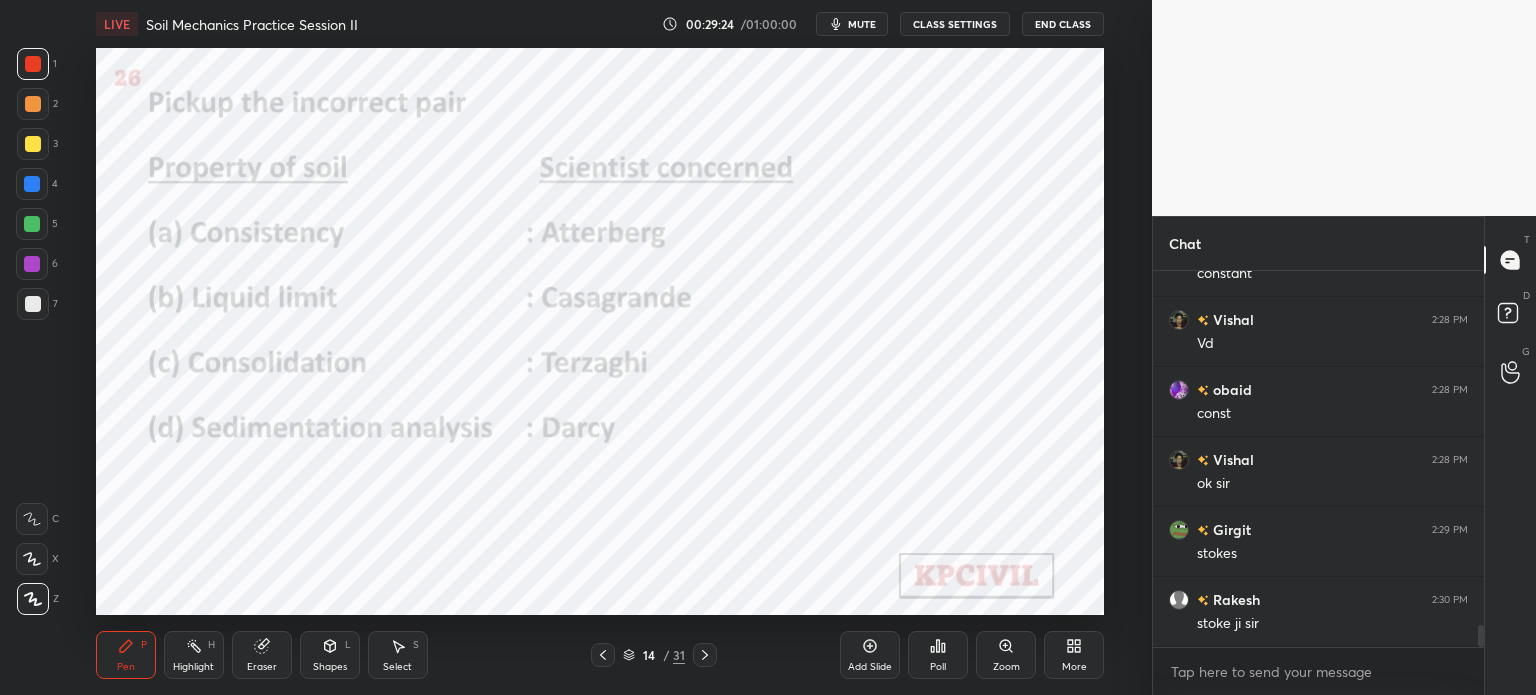 click 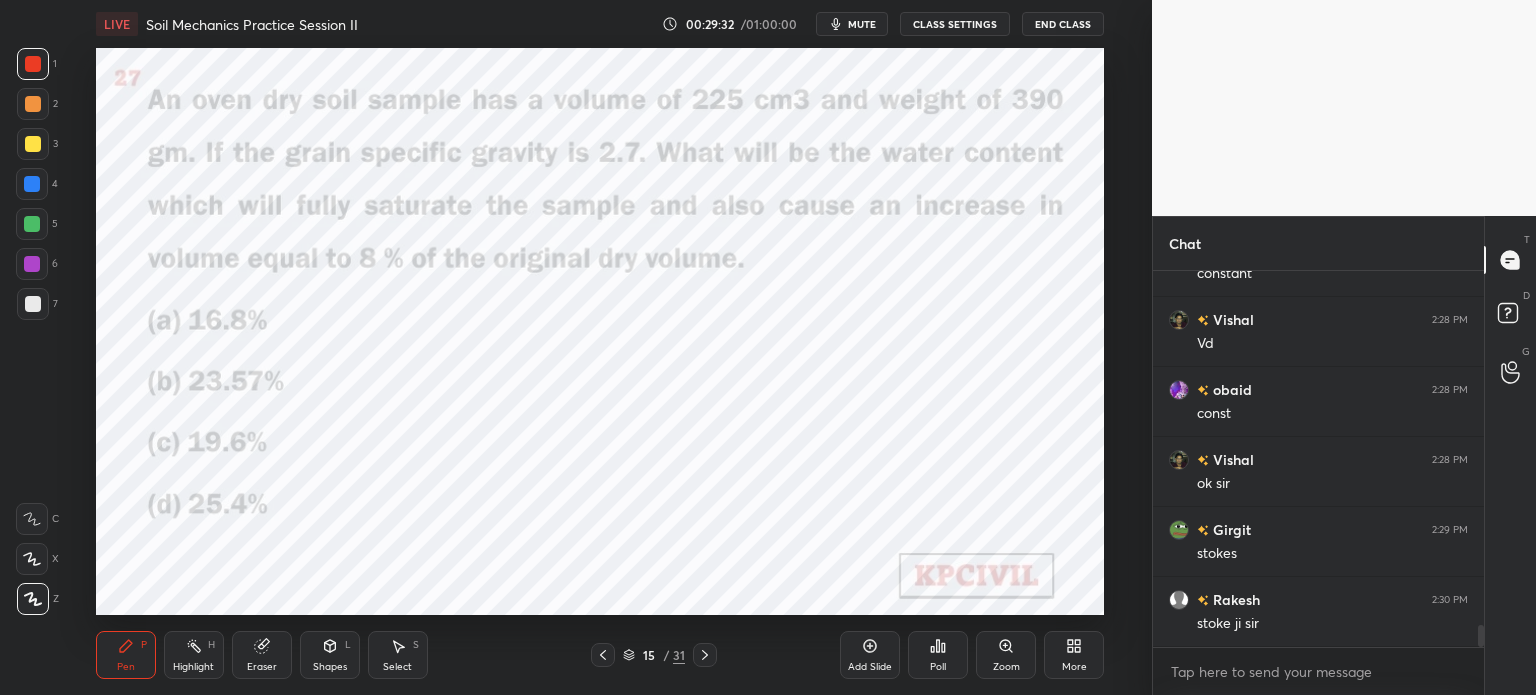 click on "Poll" at bounding box center (938, 667) 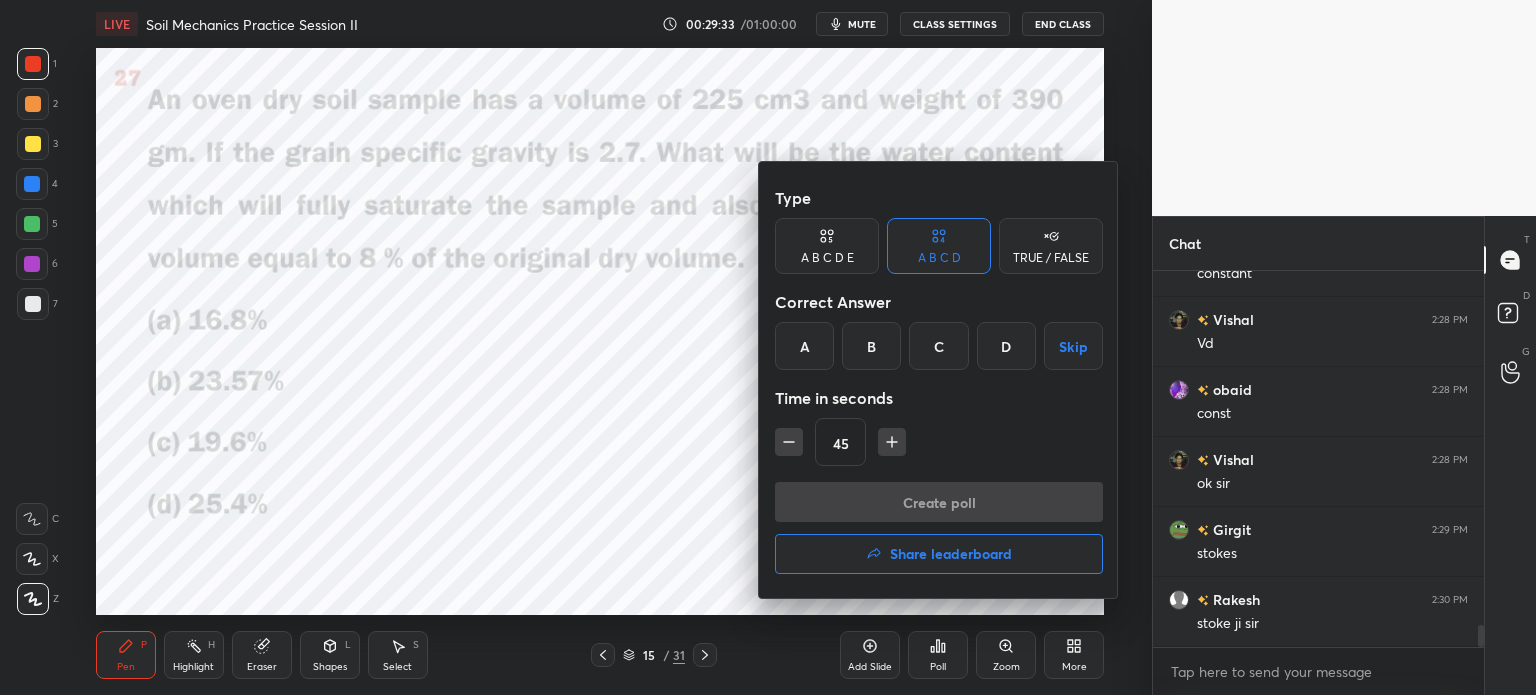 click on "D" at bounding box center [1006, 346] 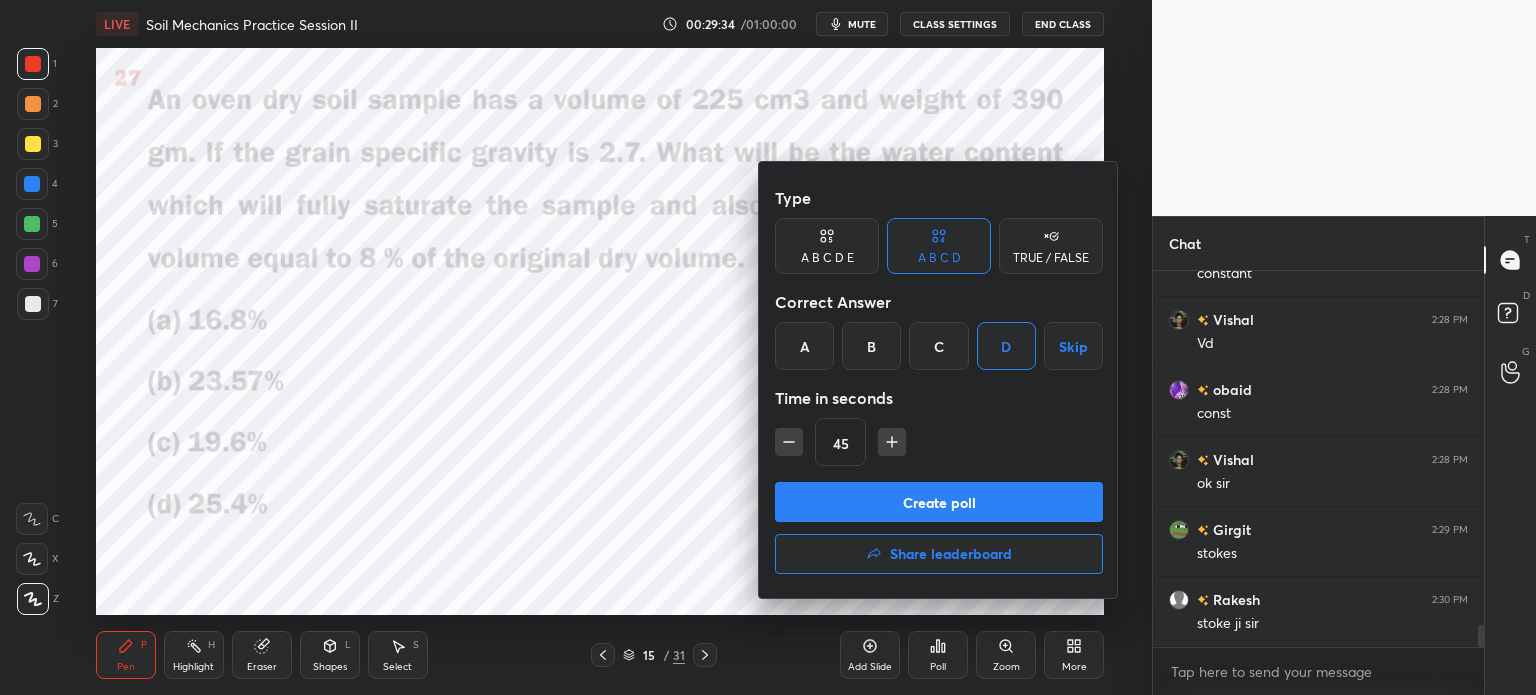 click 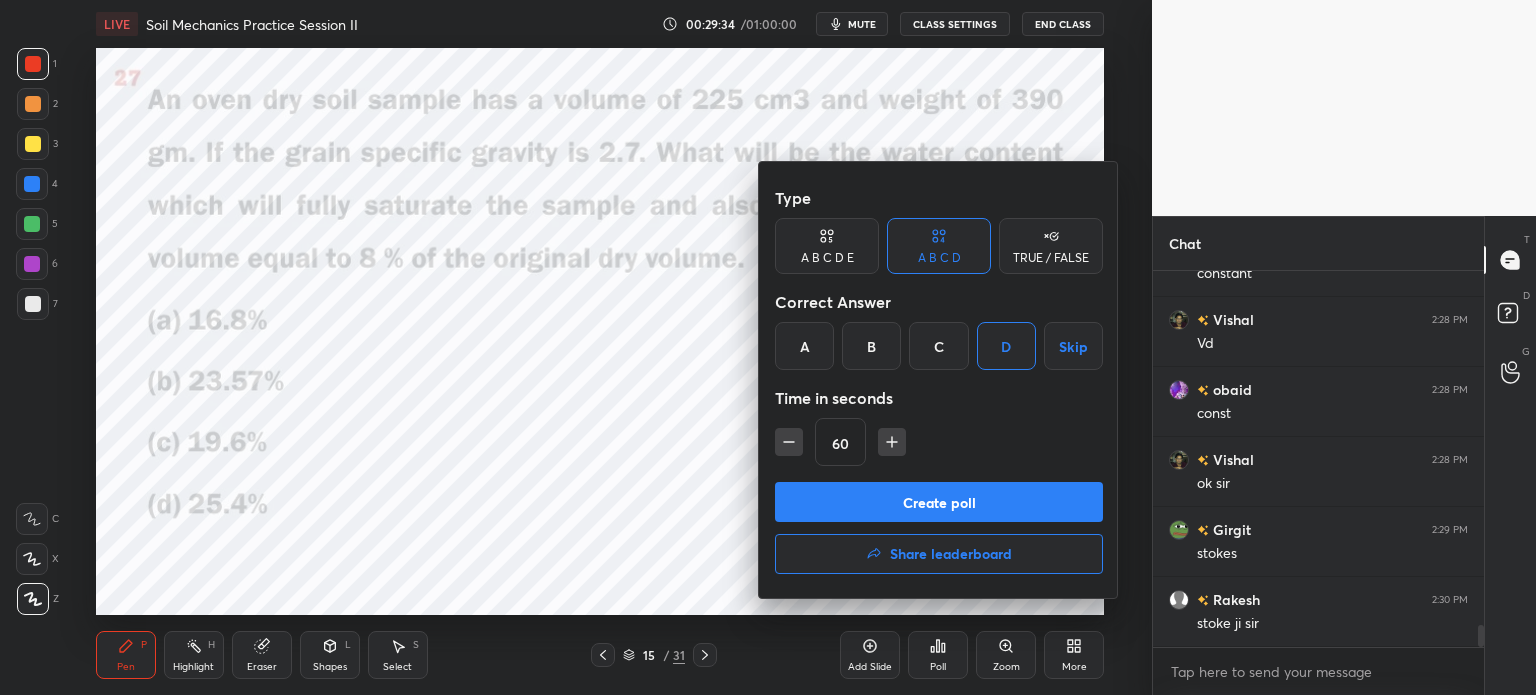 click 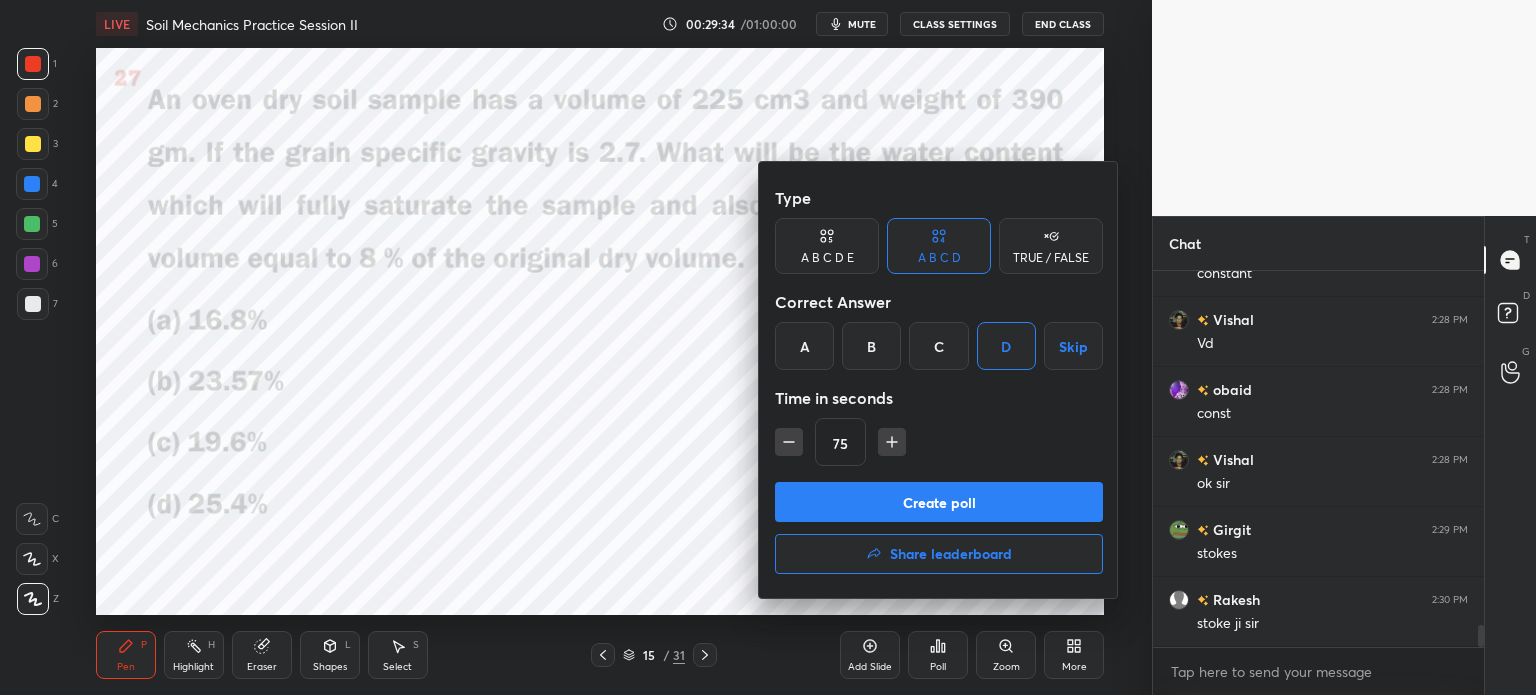 click 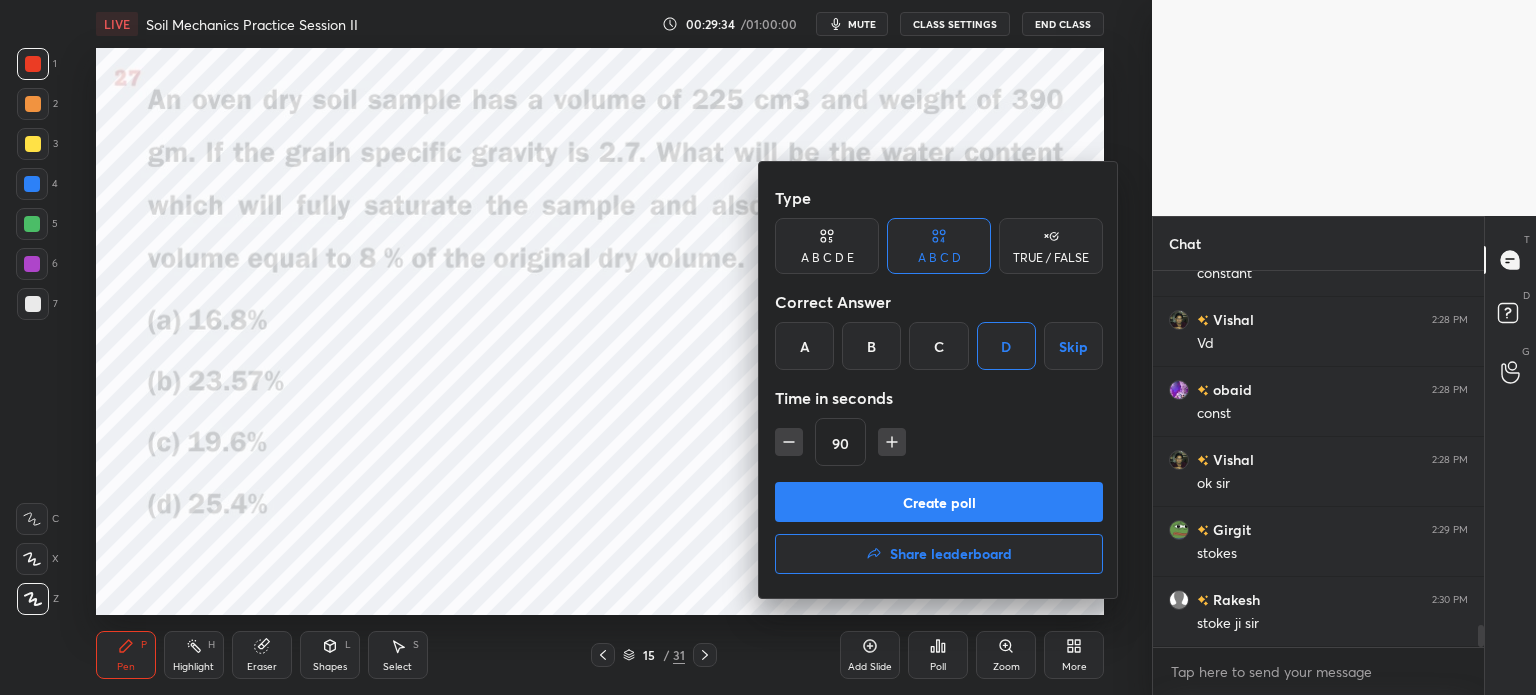 click 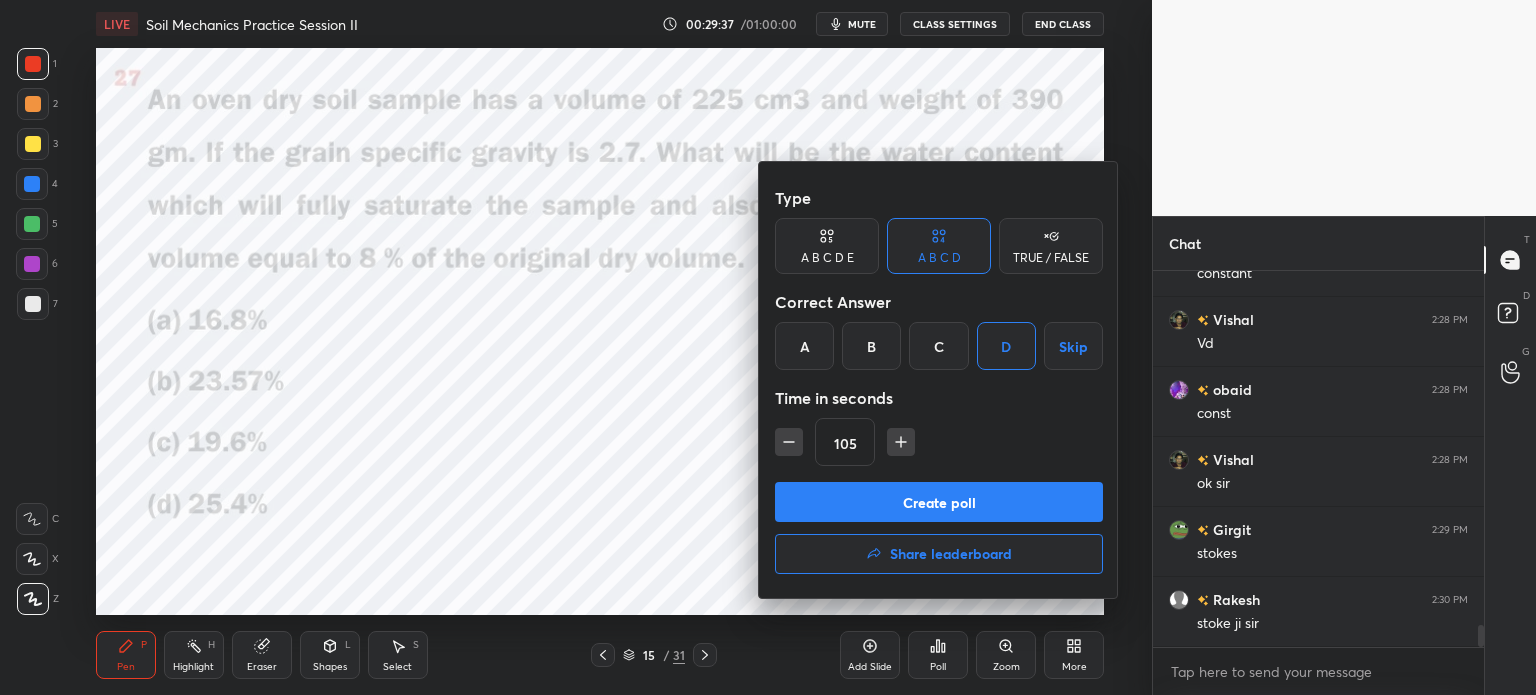 click on "Create poll" at bounding box center [939, 502] 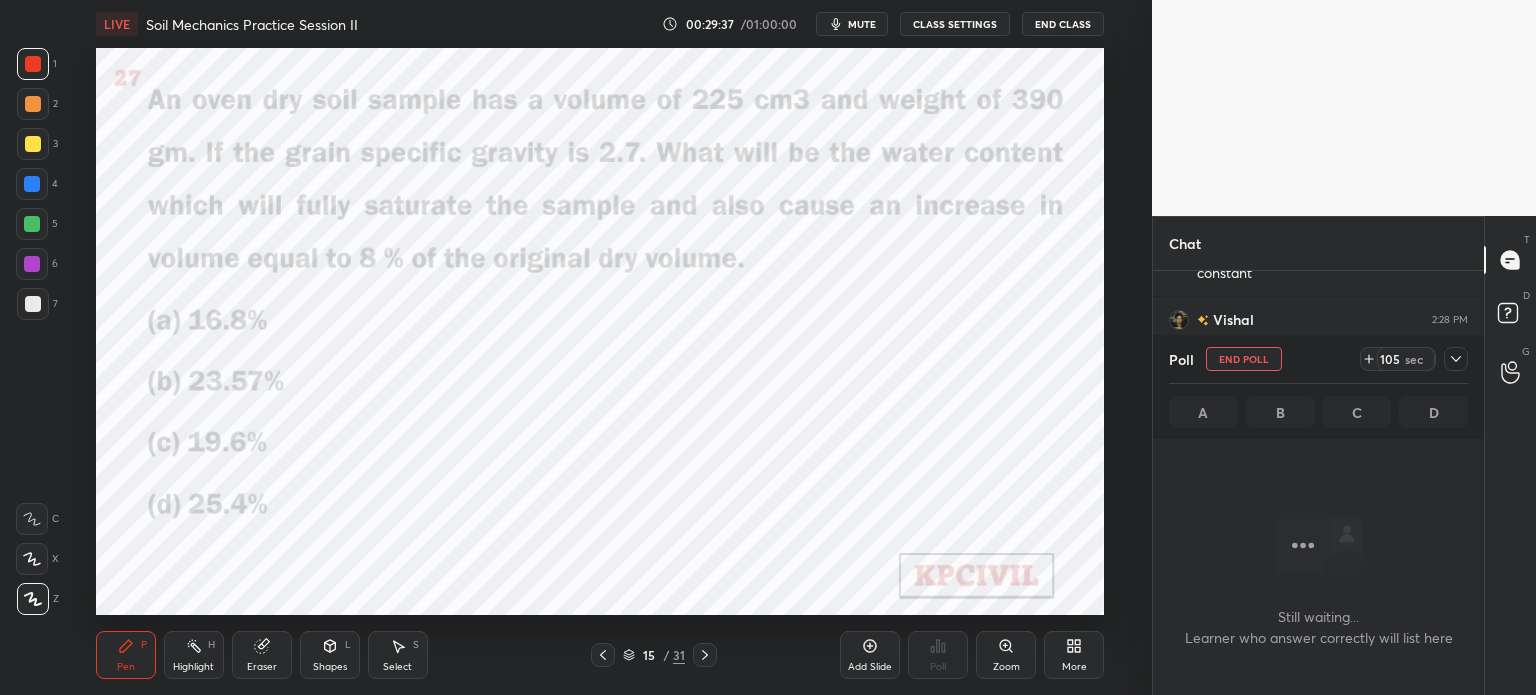 scroll, scrollTop: 328, scrollLeft: 325, axis: both 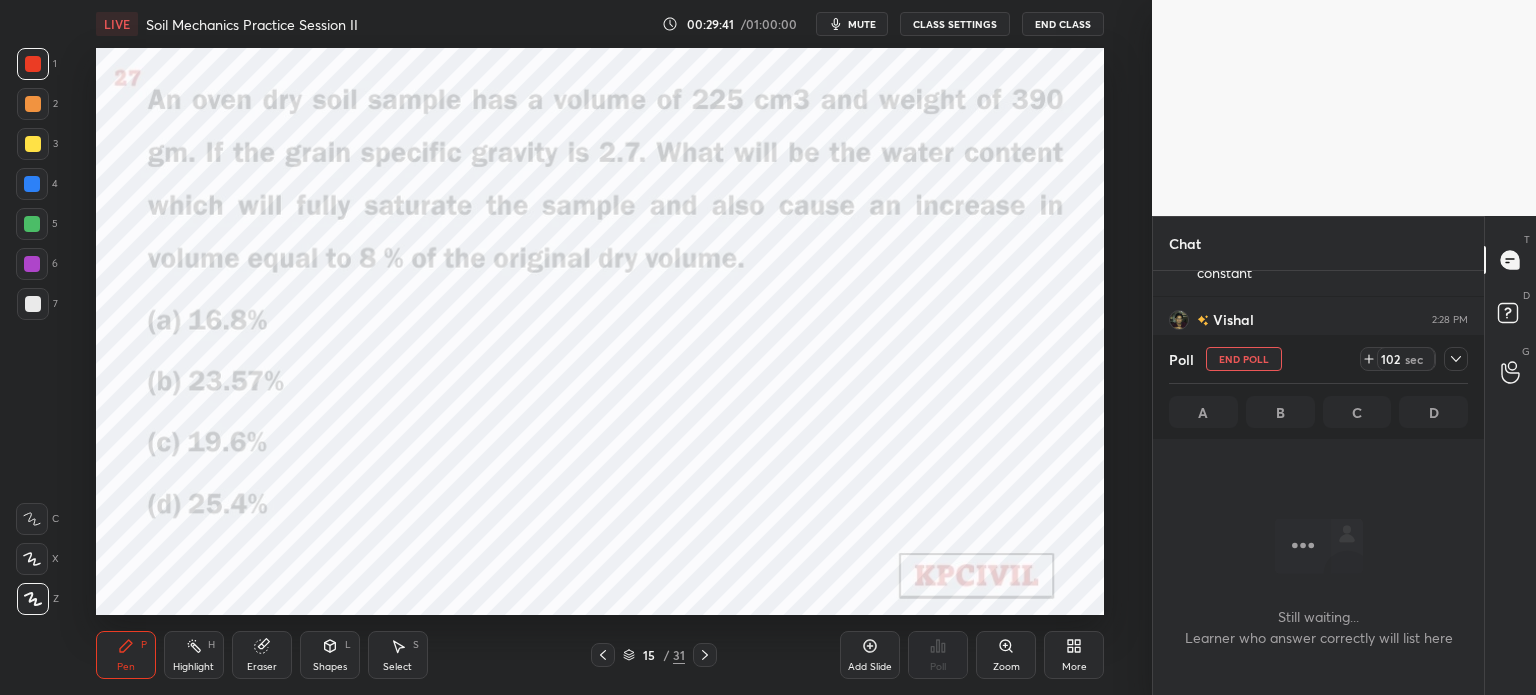 click on "End Class" at bounding box center (1063, 24) 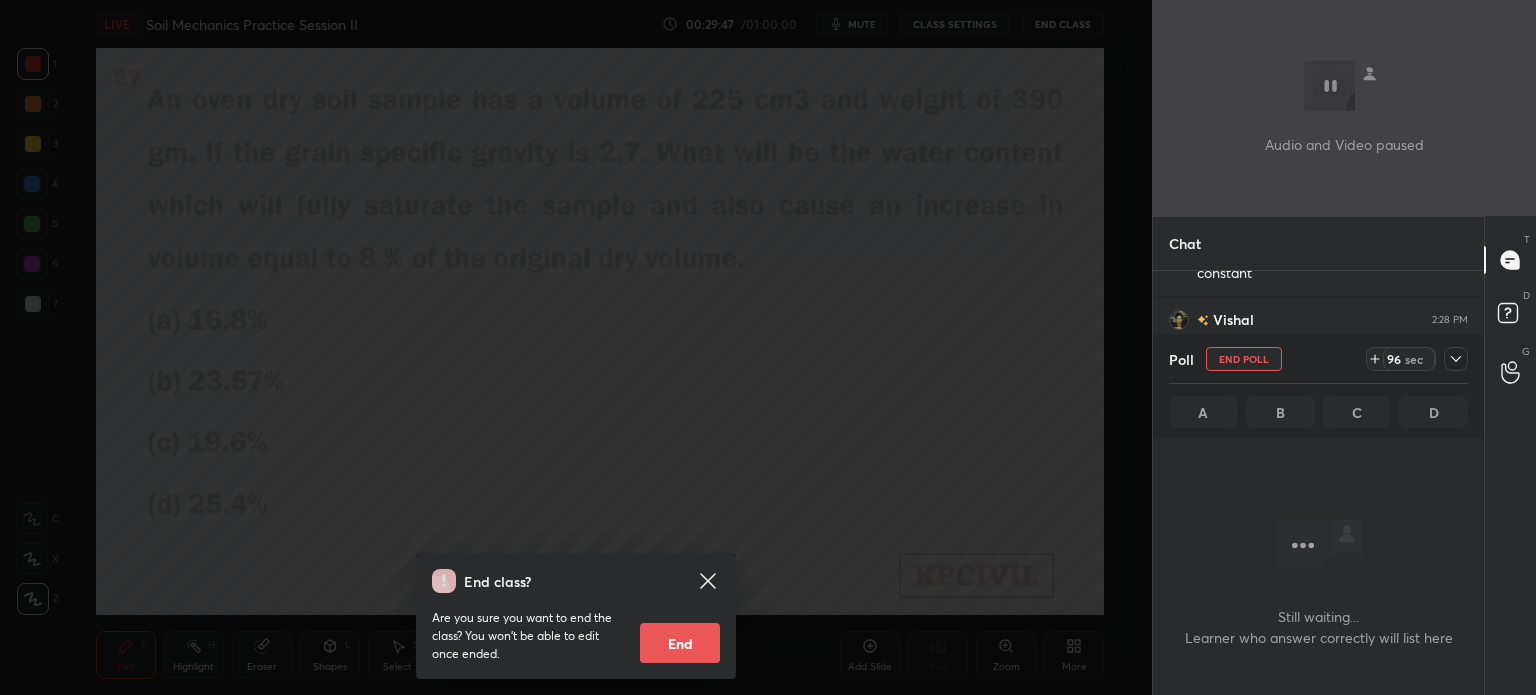 click on "End class? Are you sure you want to end the class? You won’t be able to edit once ended. End" at bounding box center (576, 347) 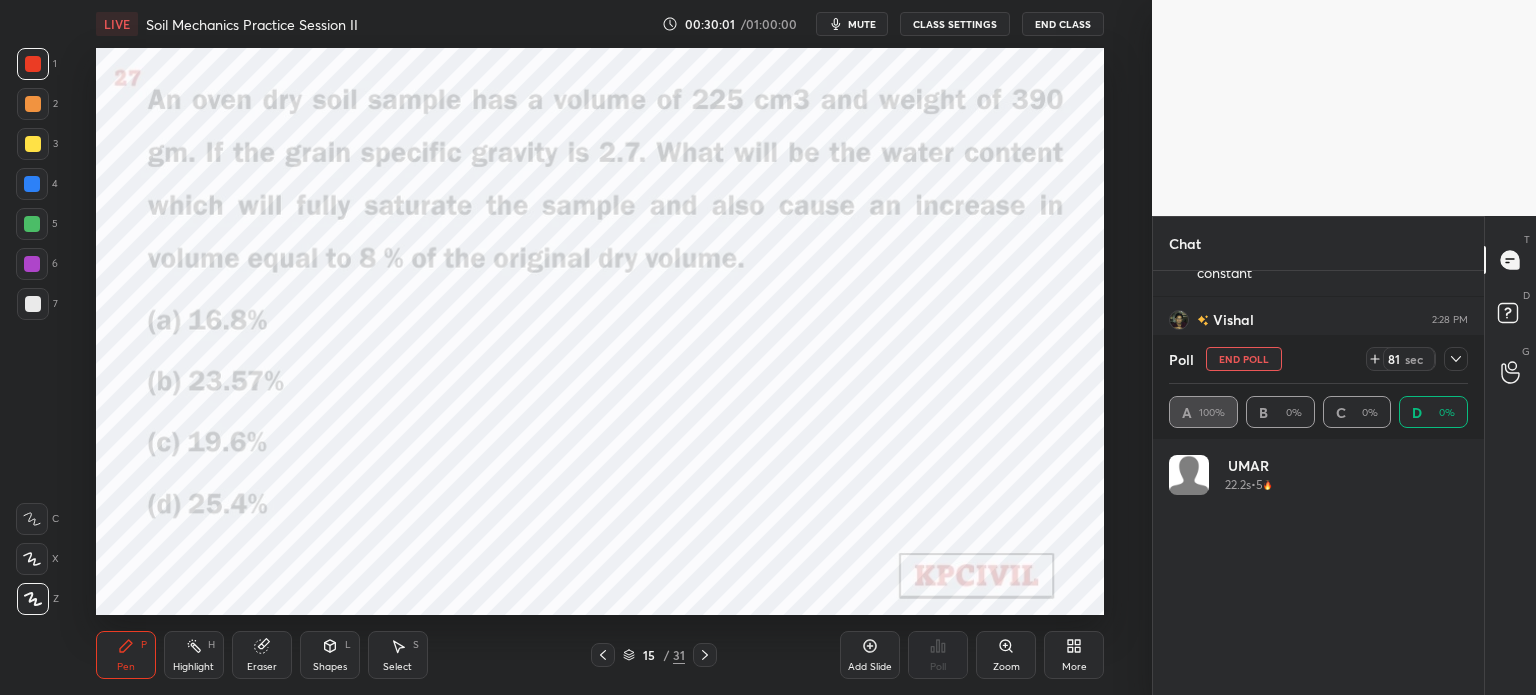 scroll, scrollTop: 6, scrollLeft: 6, axis: both 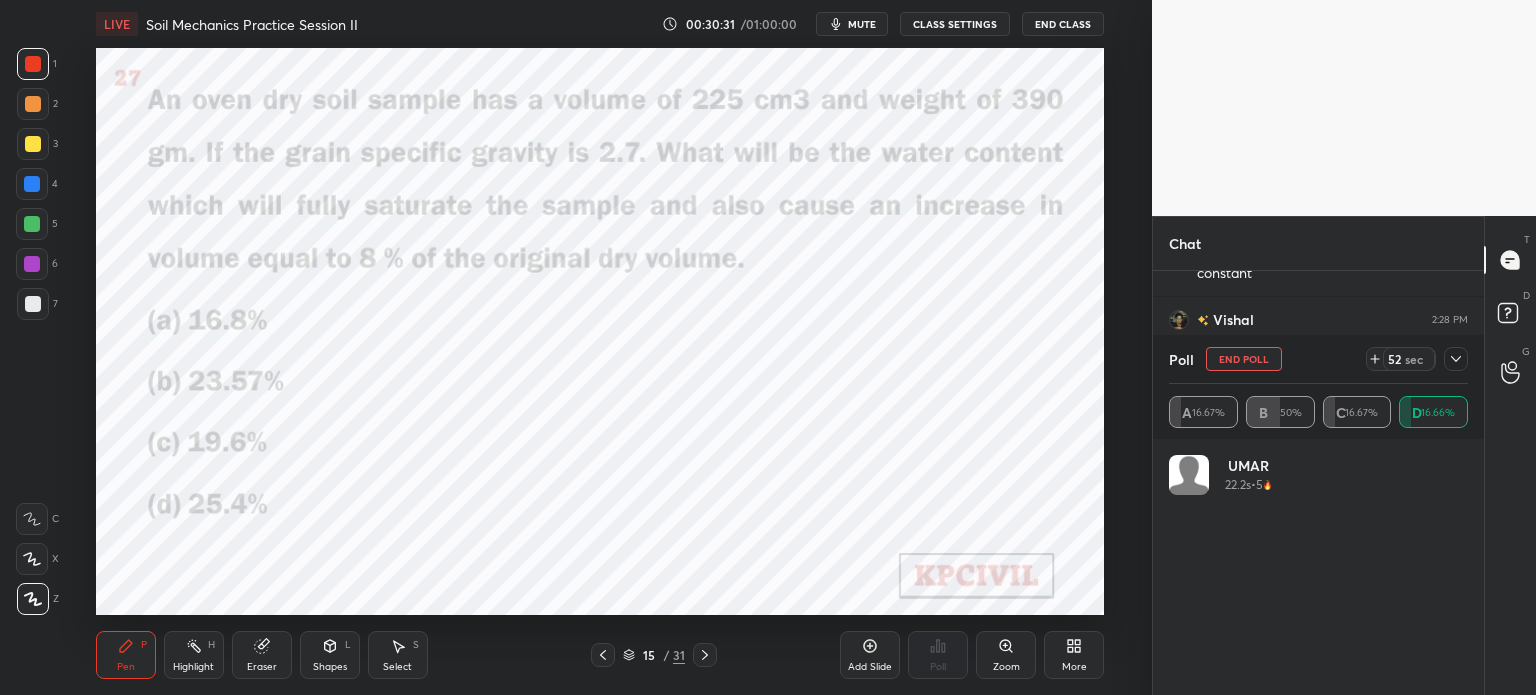 click 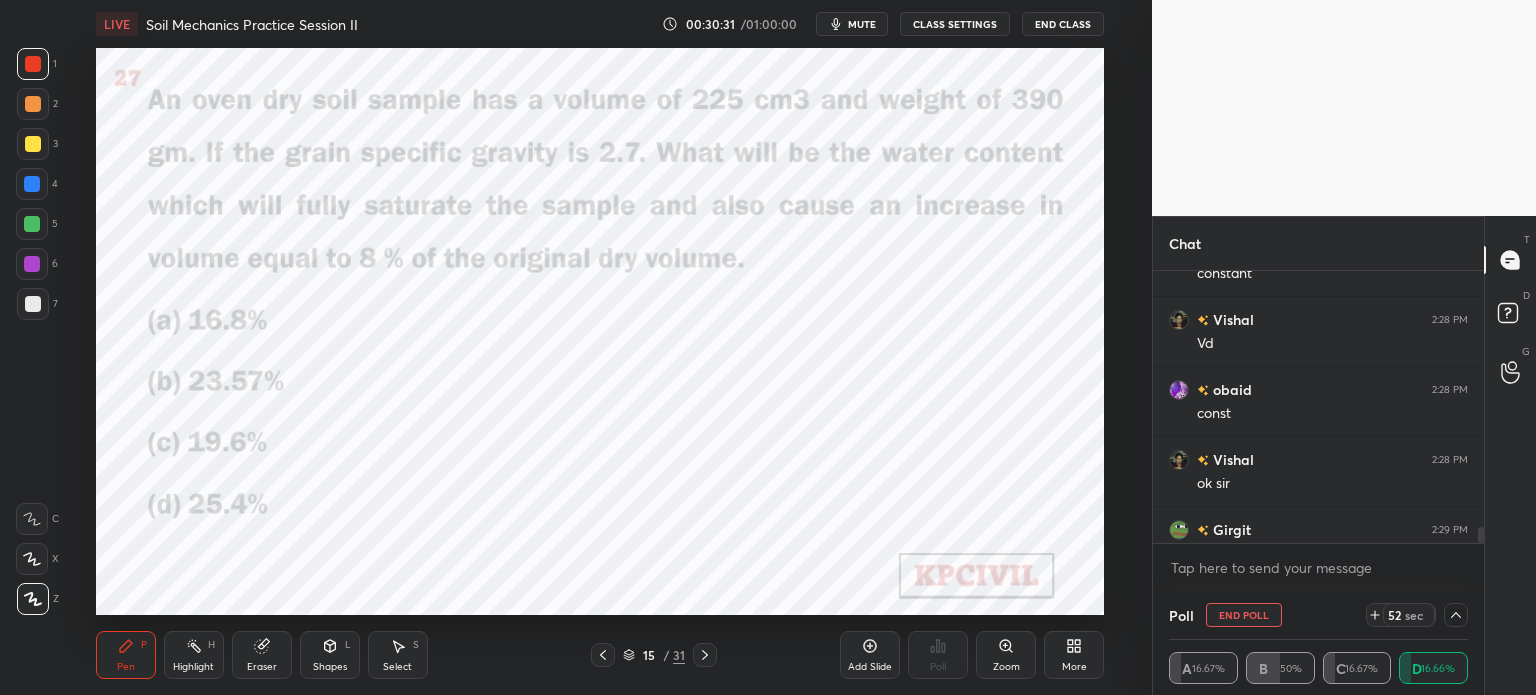 scroll, scrollTop: 0, scrollLeft: 0, axis: both 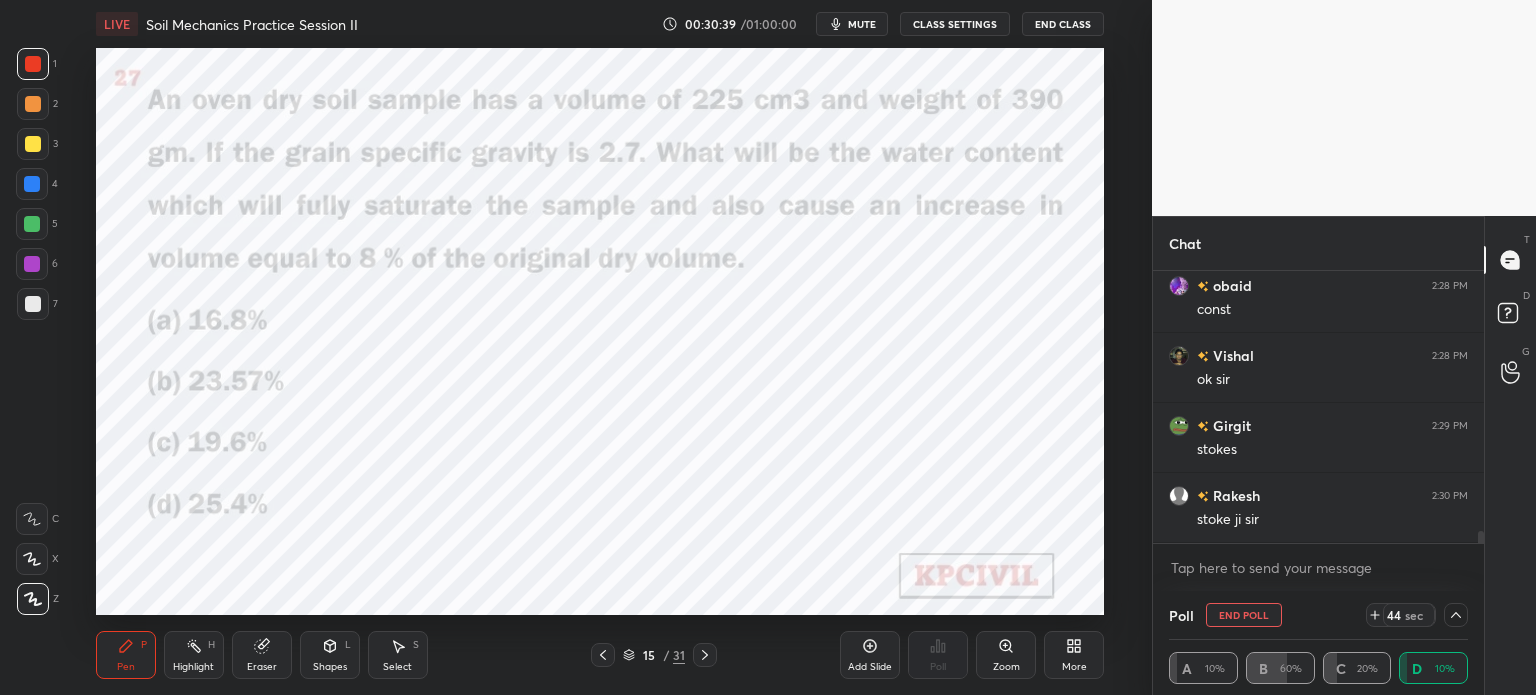 click 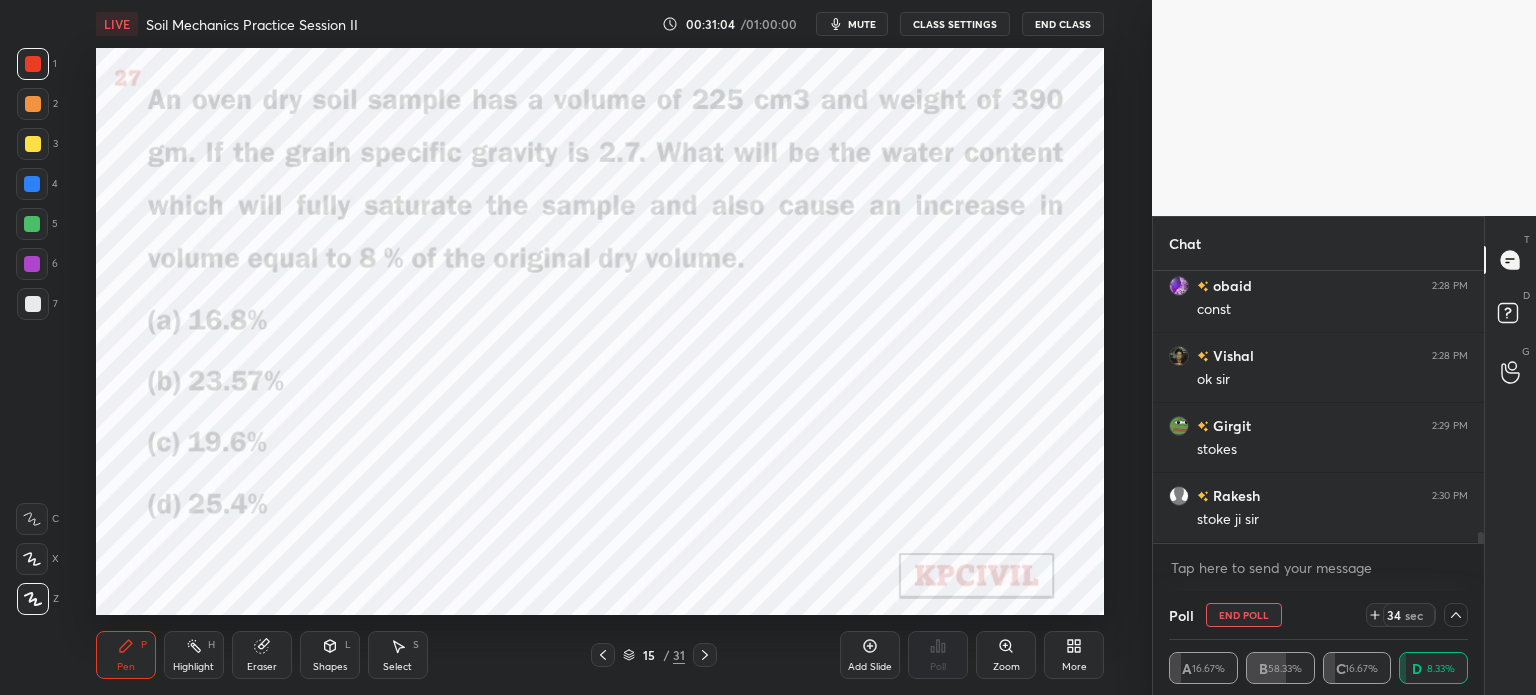 scroll, scrollTop: 6174, scrollLeft: 0, axis: vertical 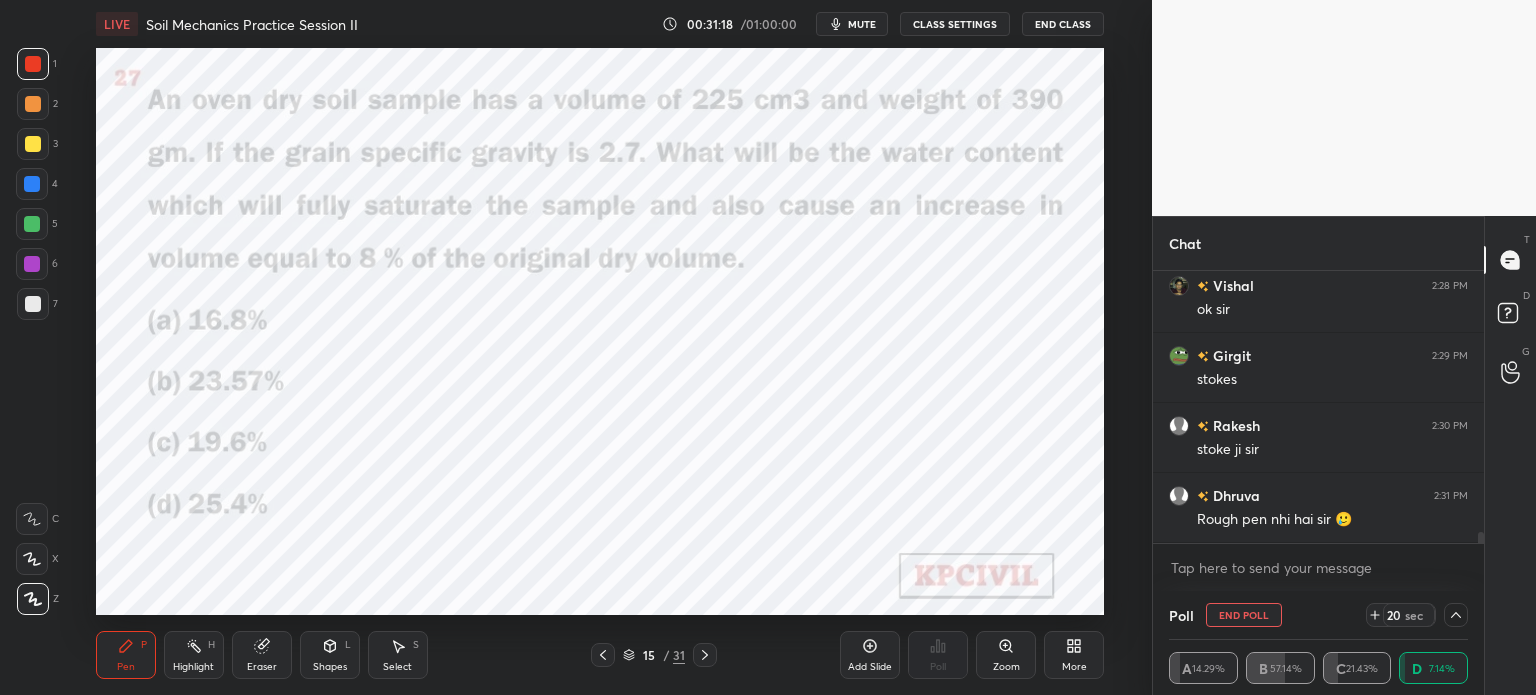 click 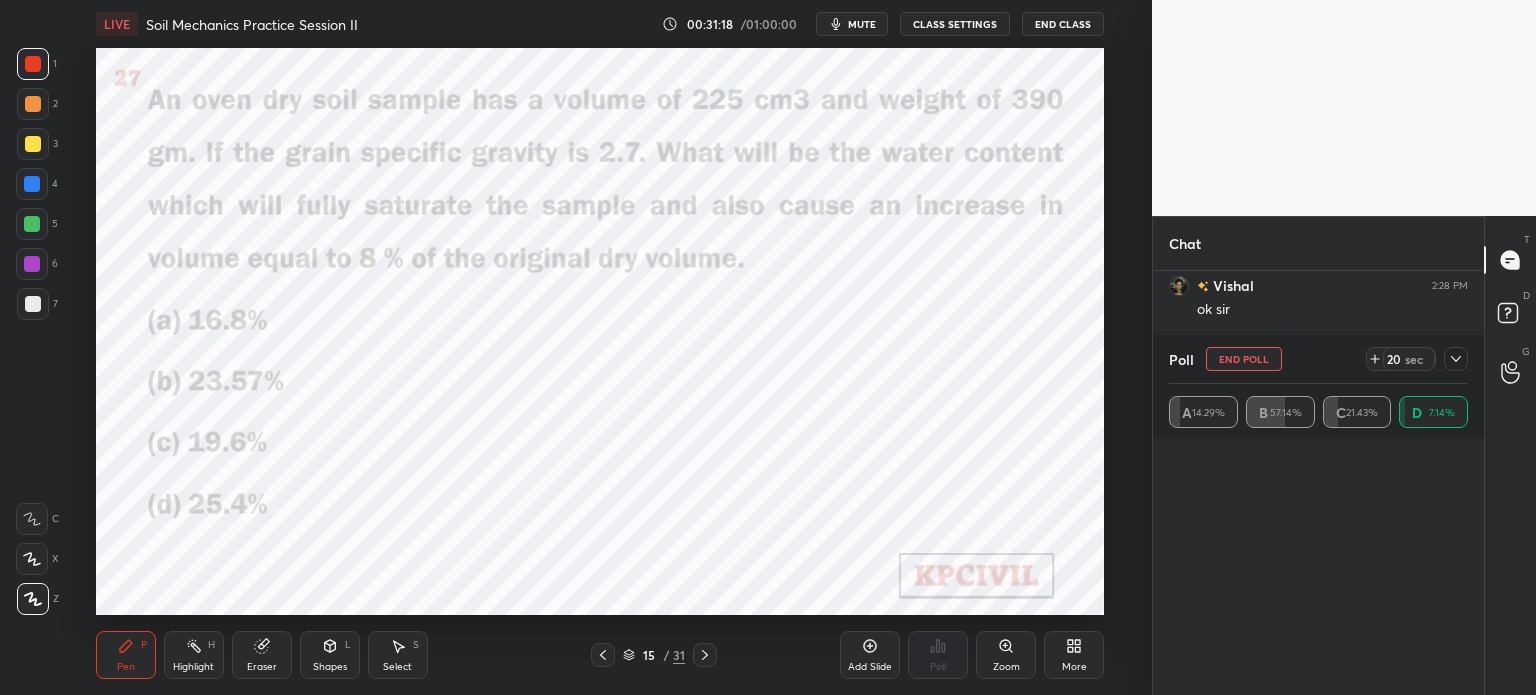 scroll, scrollTop: 6, scrollLeft: 6, axis: both 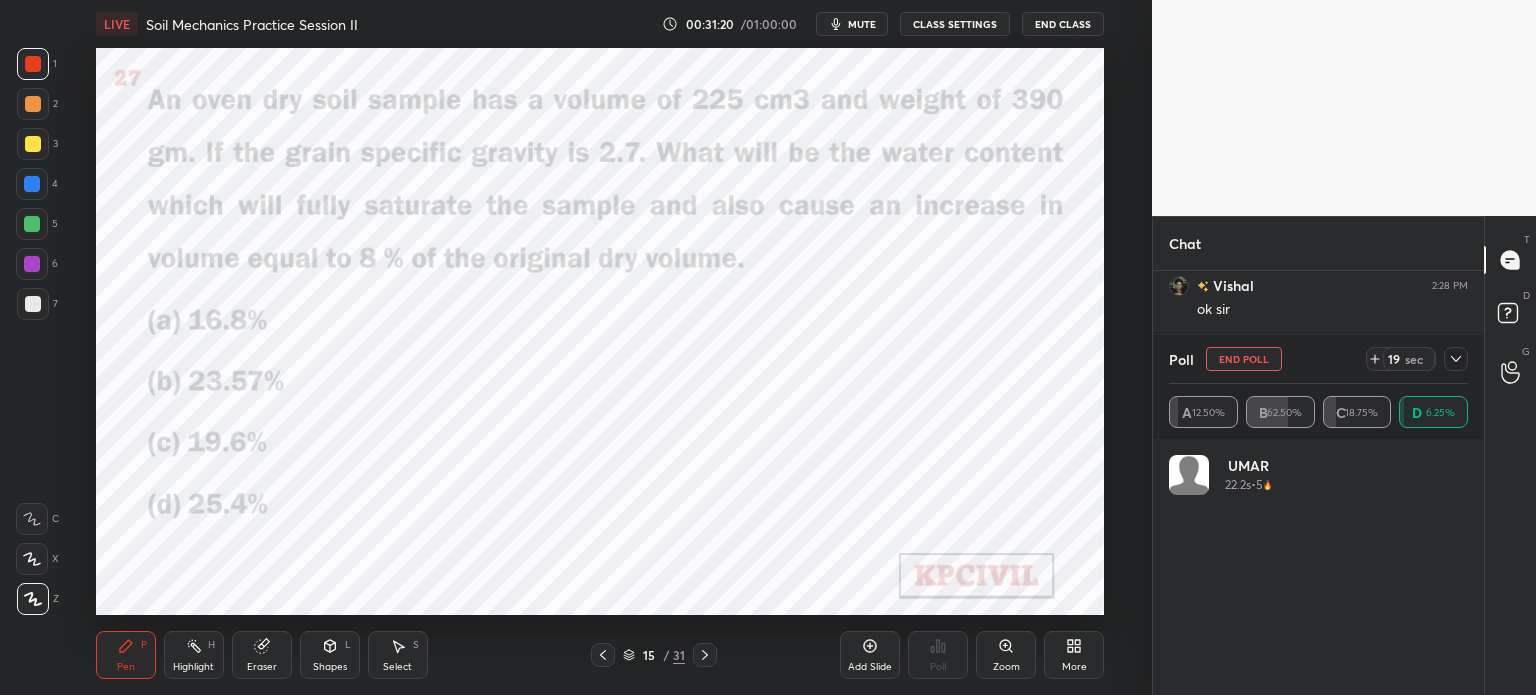click 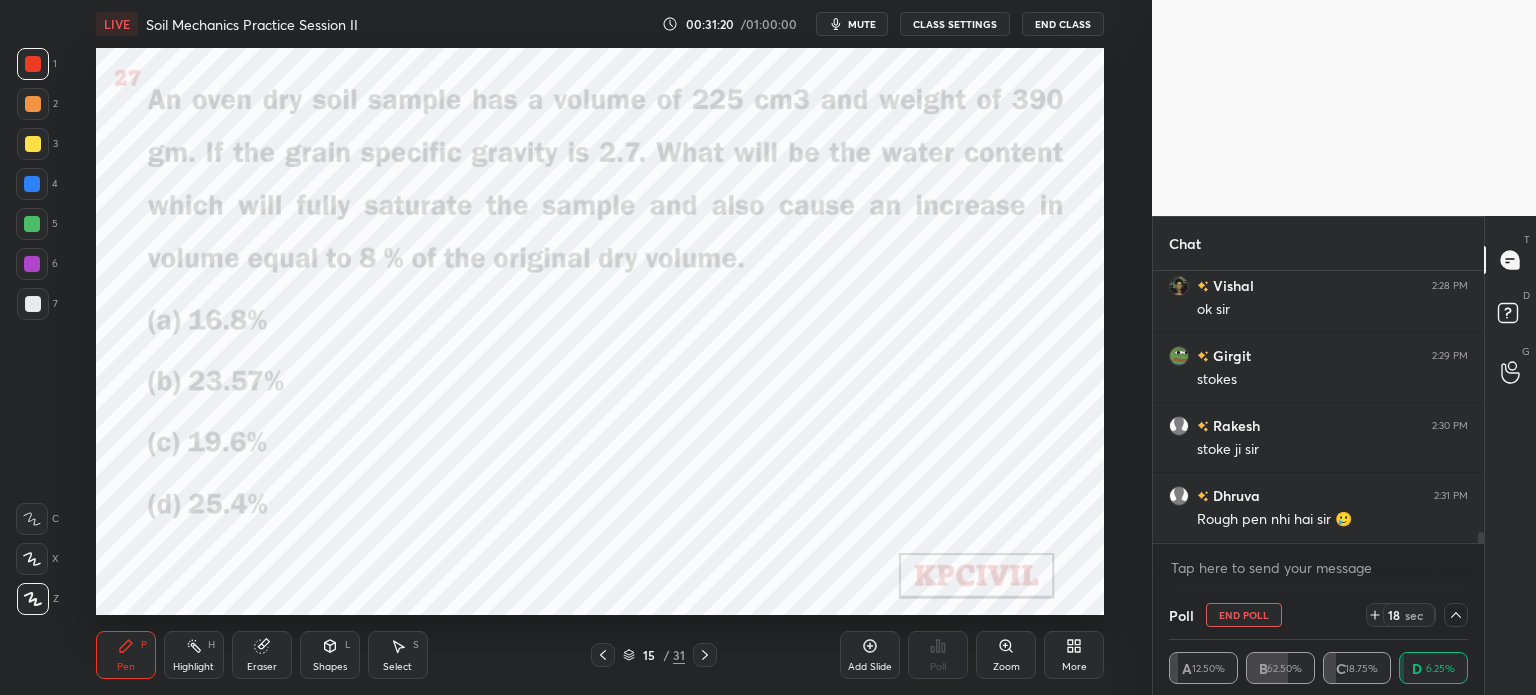 scroll, scrollTop: 131, scrollLeft: 293, axis: both 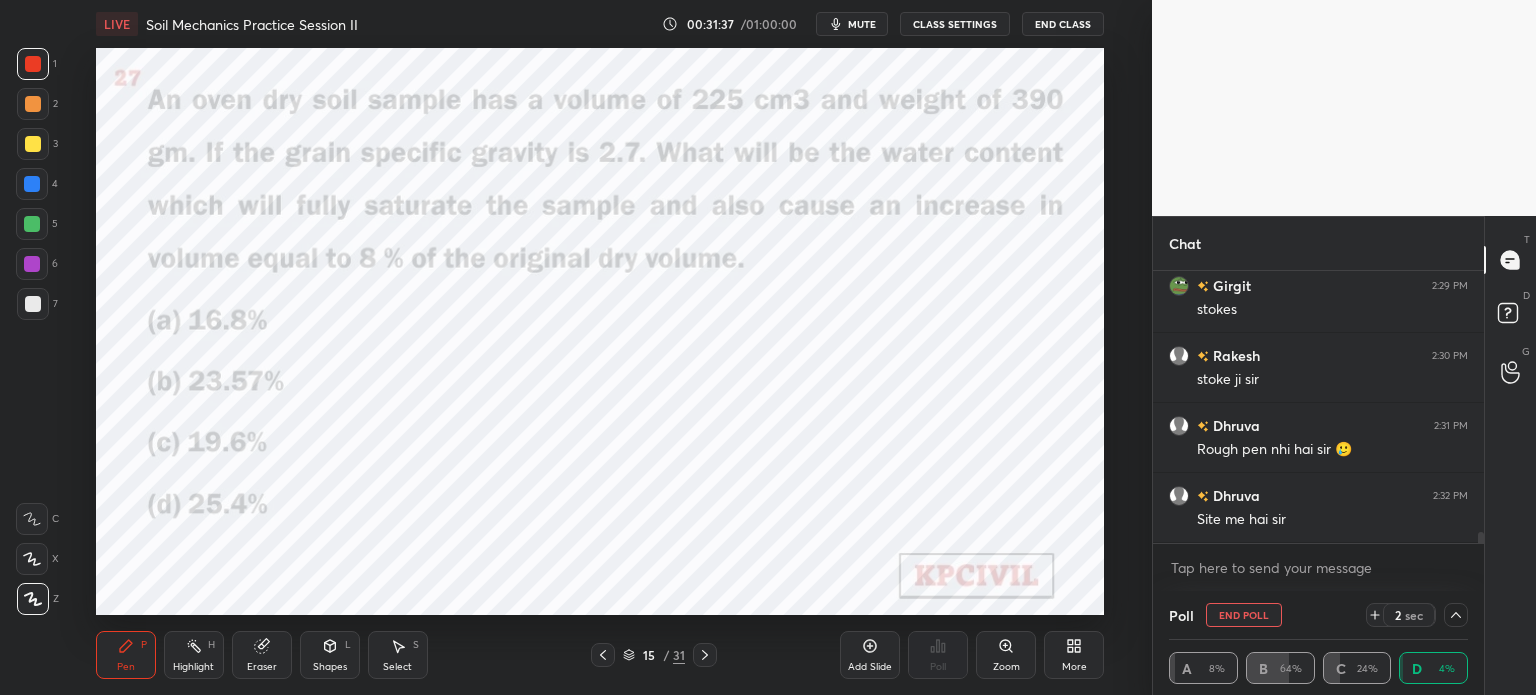 click 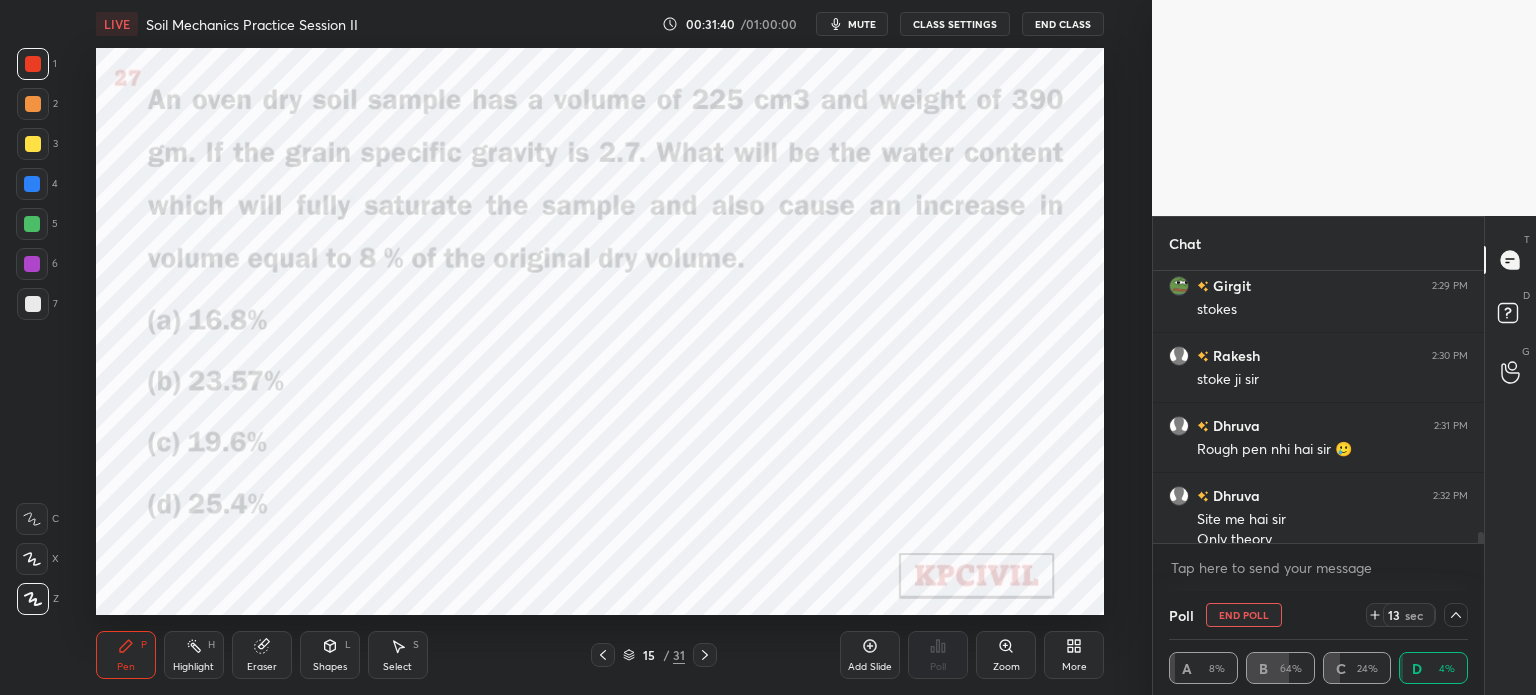 scroll, scrollTop: 6264, scrollLeft: 0, axis: vertical 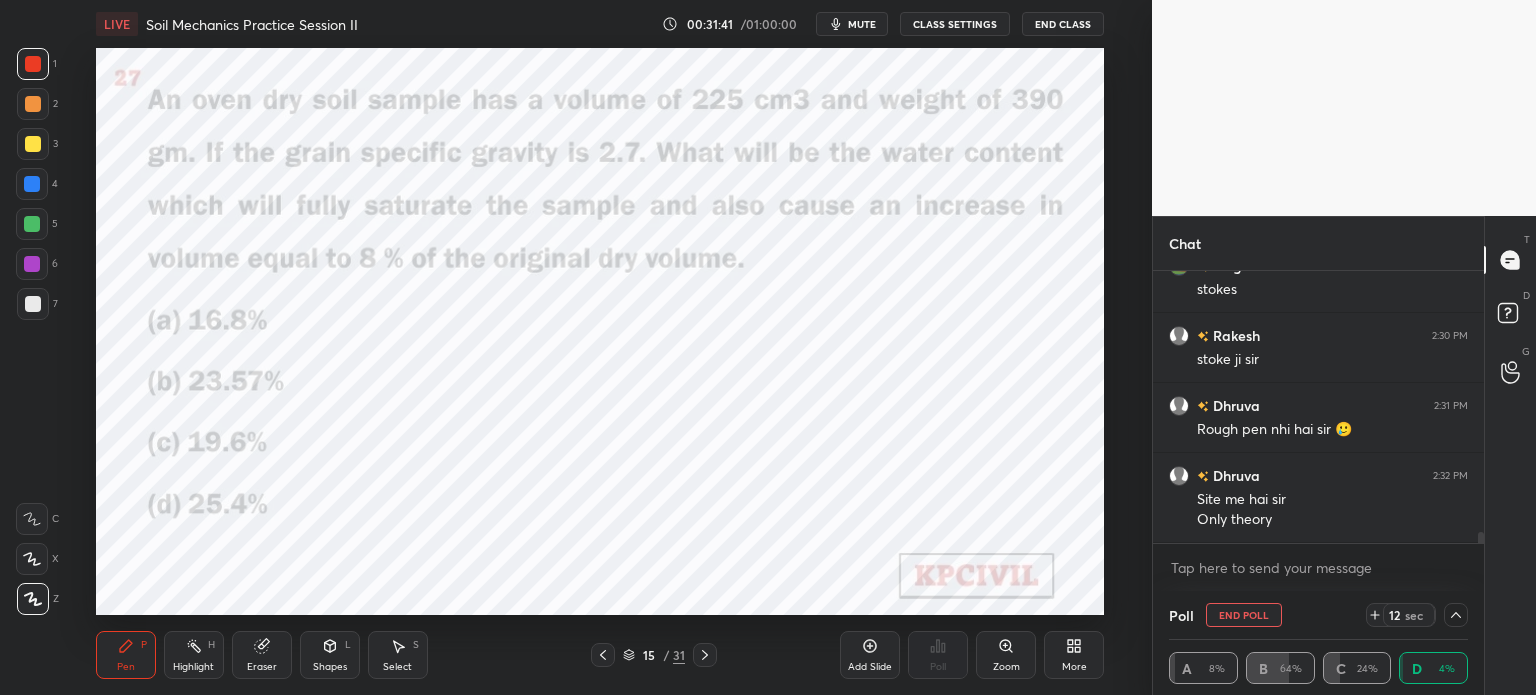 click 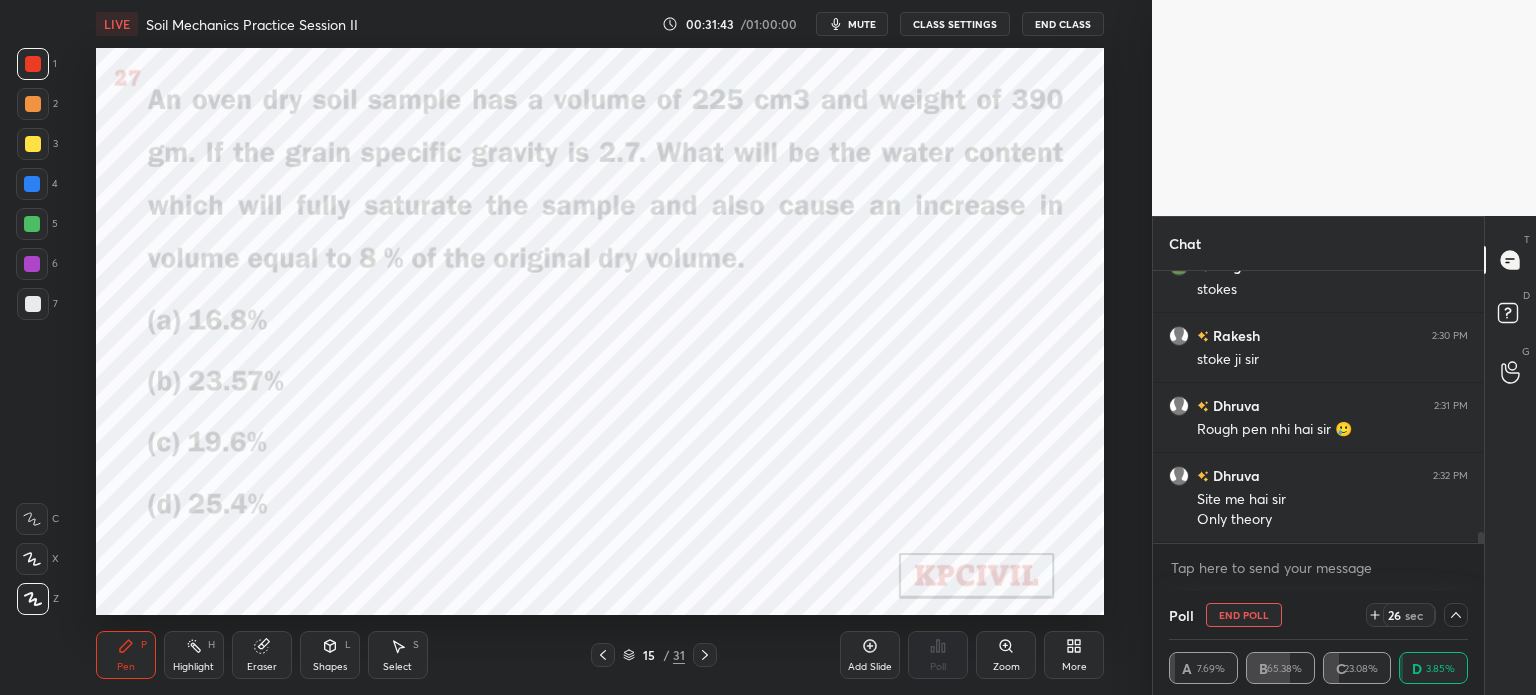 click 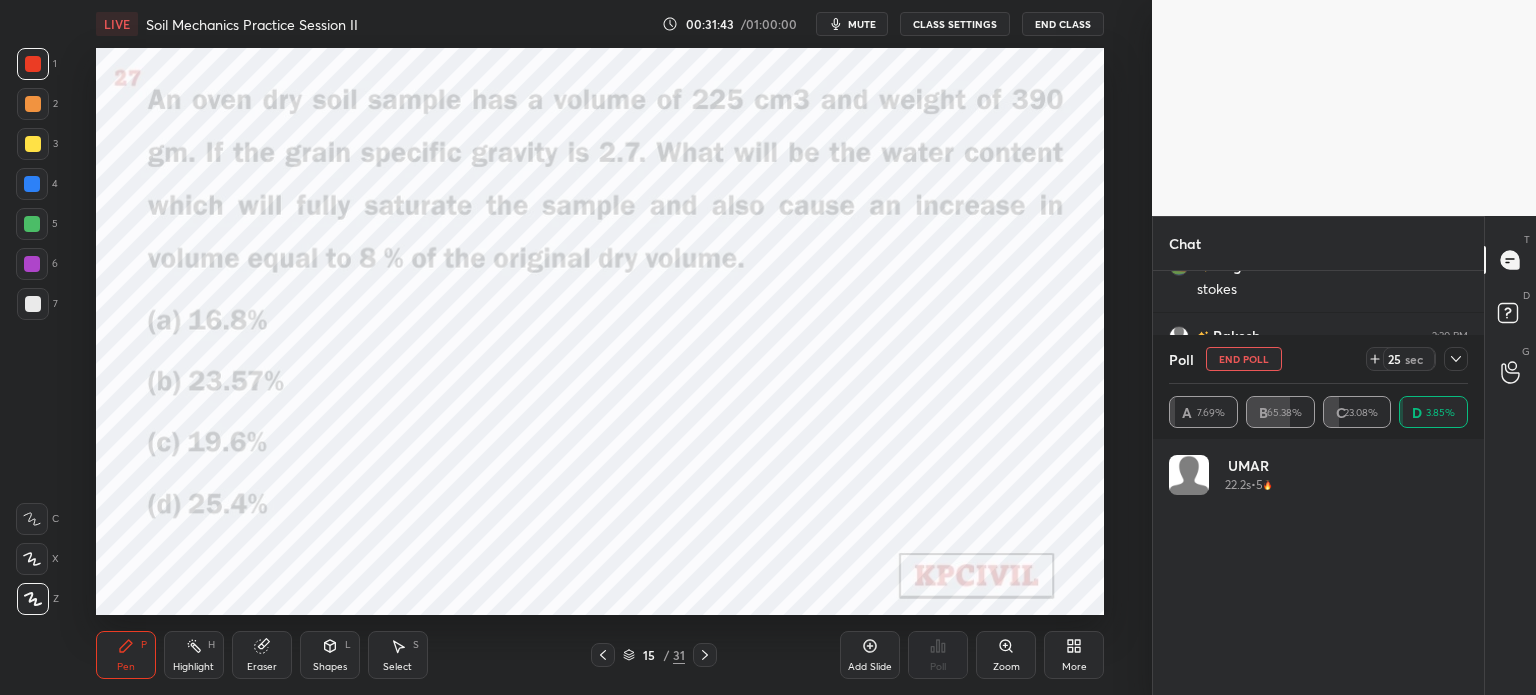 scroll, scrollTop: 0, scrollLeft: 0, axis: both 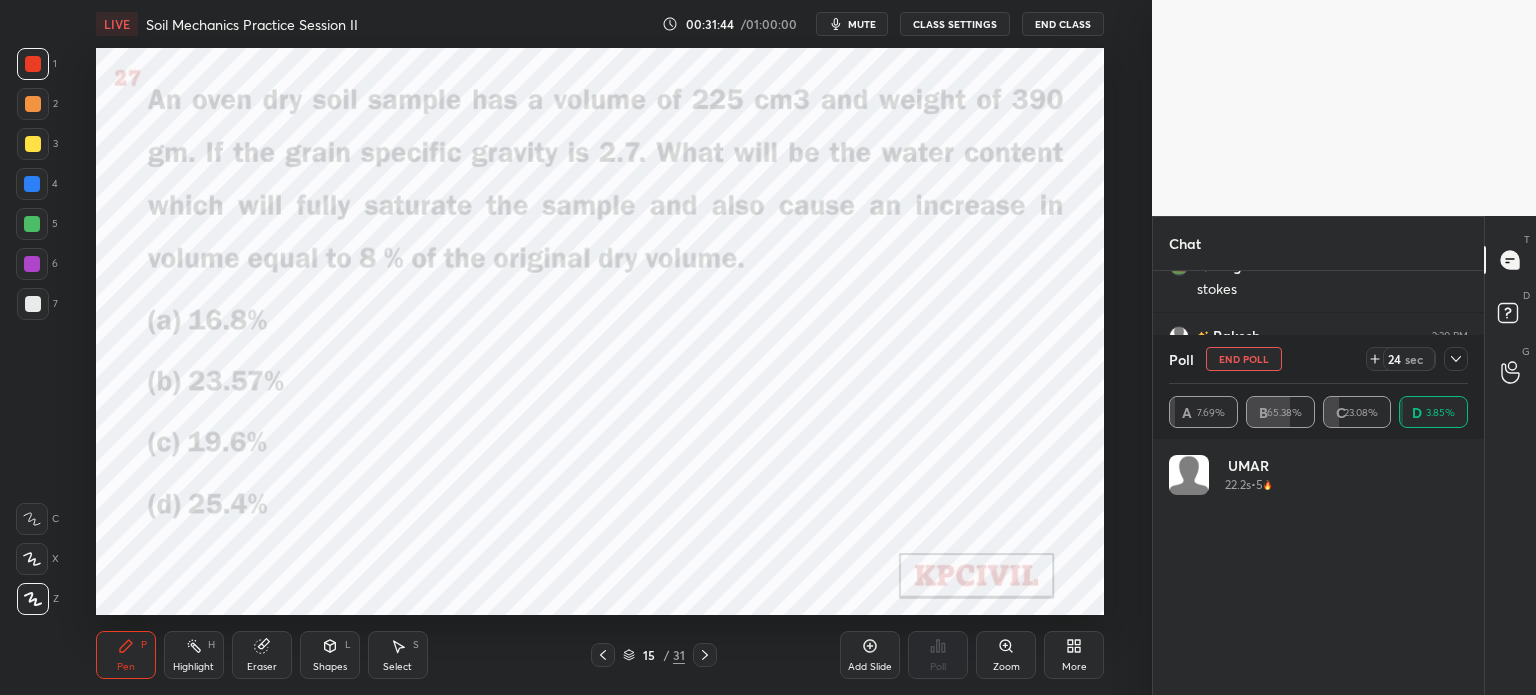 click 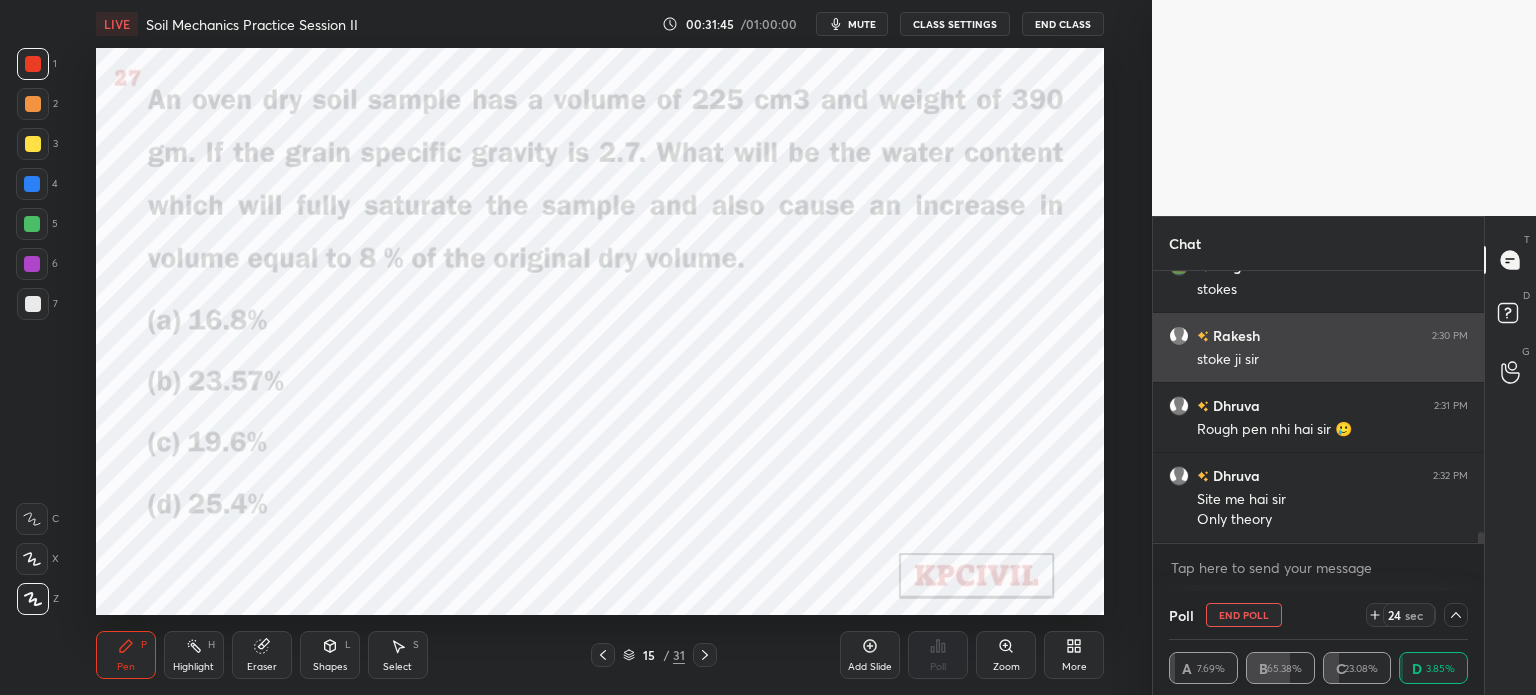 scroll, scrollTop: 130, scrollLeft: 293, axis: both 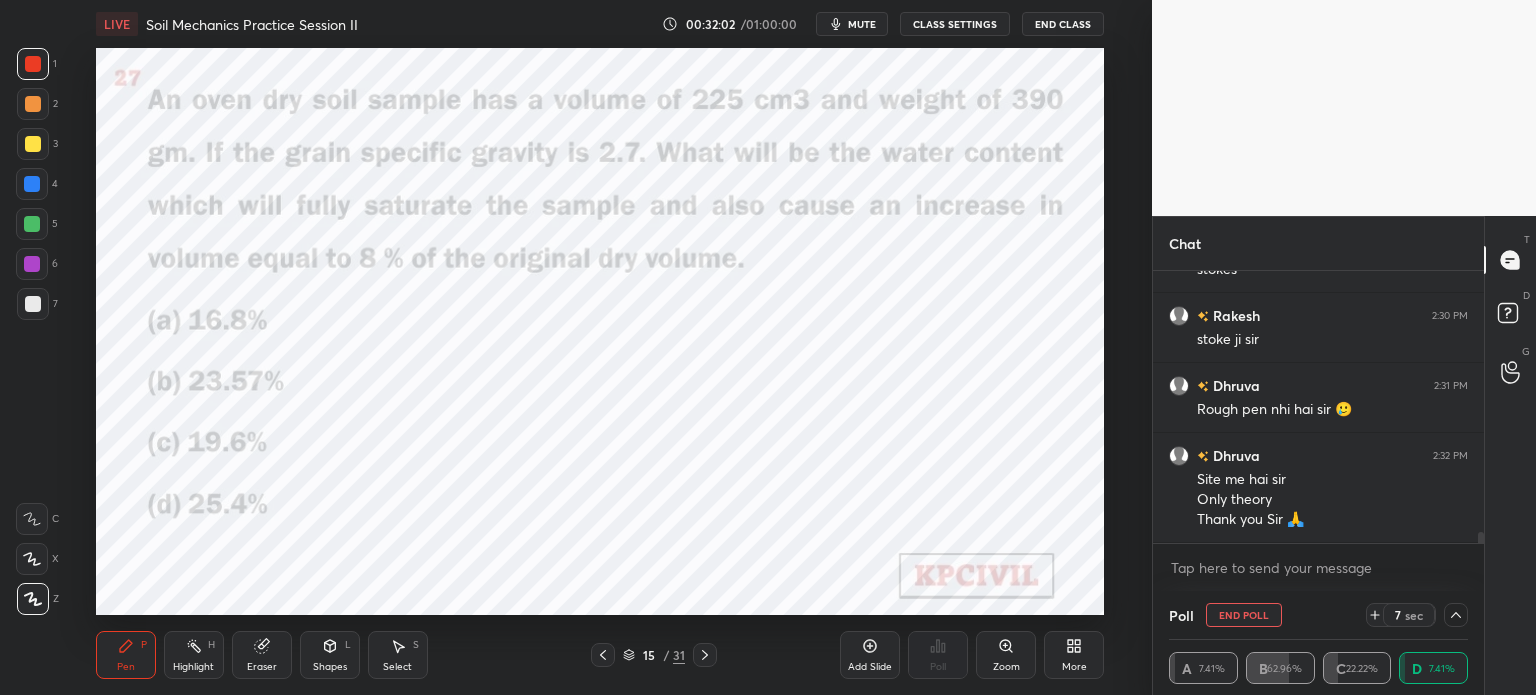 click 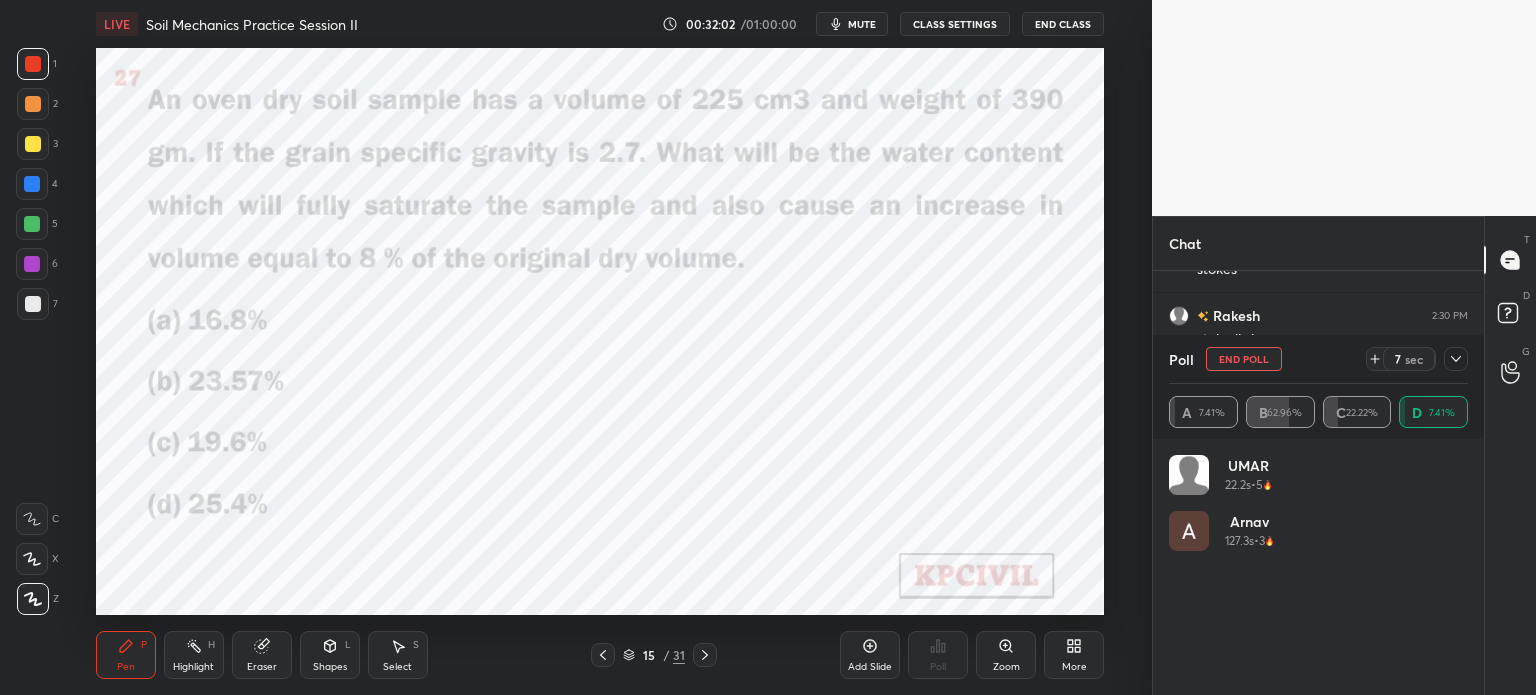 scroll, scrollTop: 6, scrollLeft: 6, axis: both 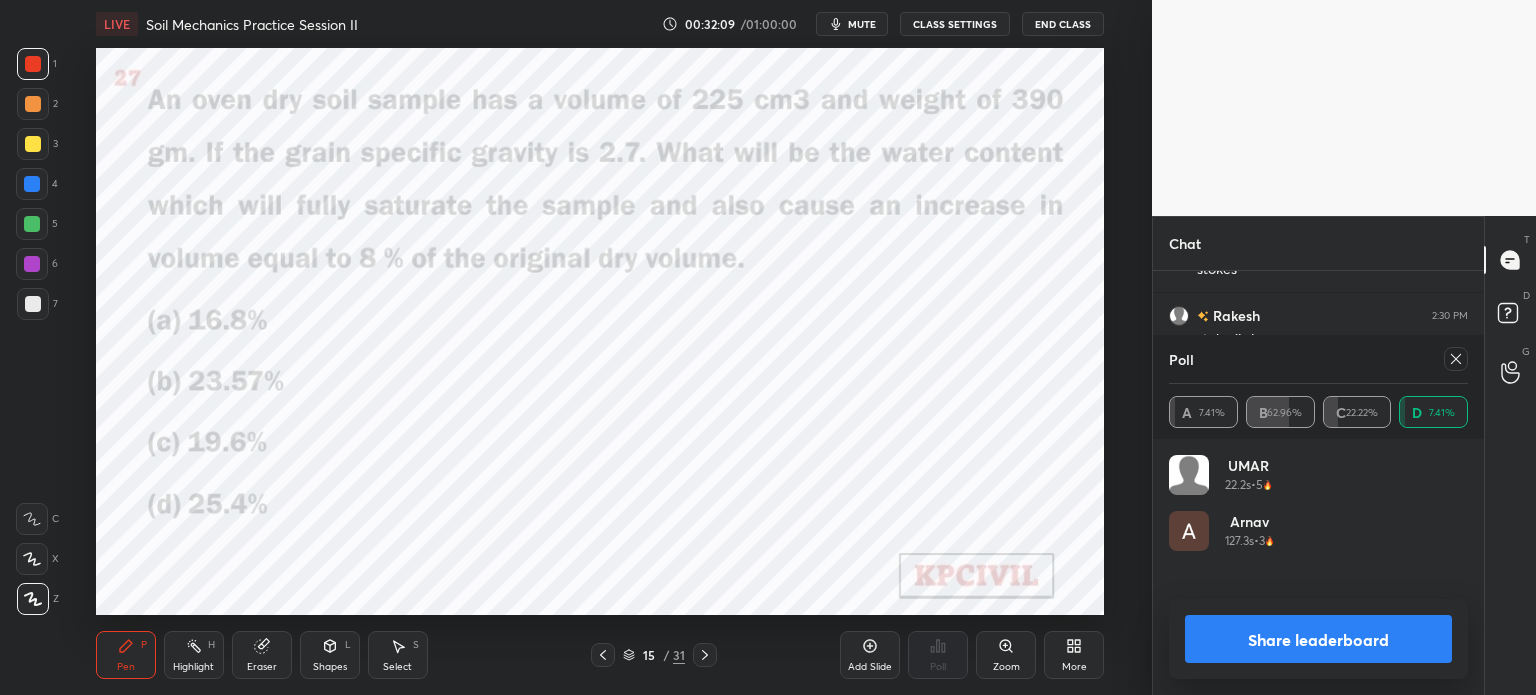 click 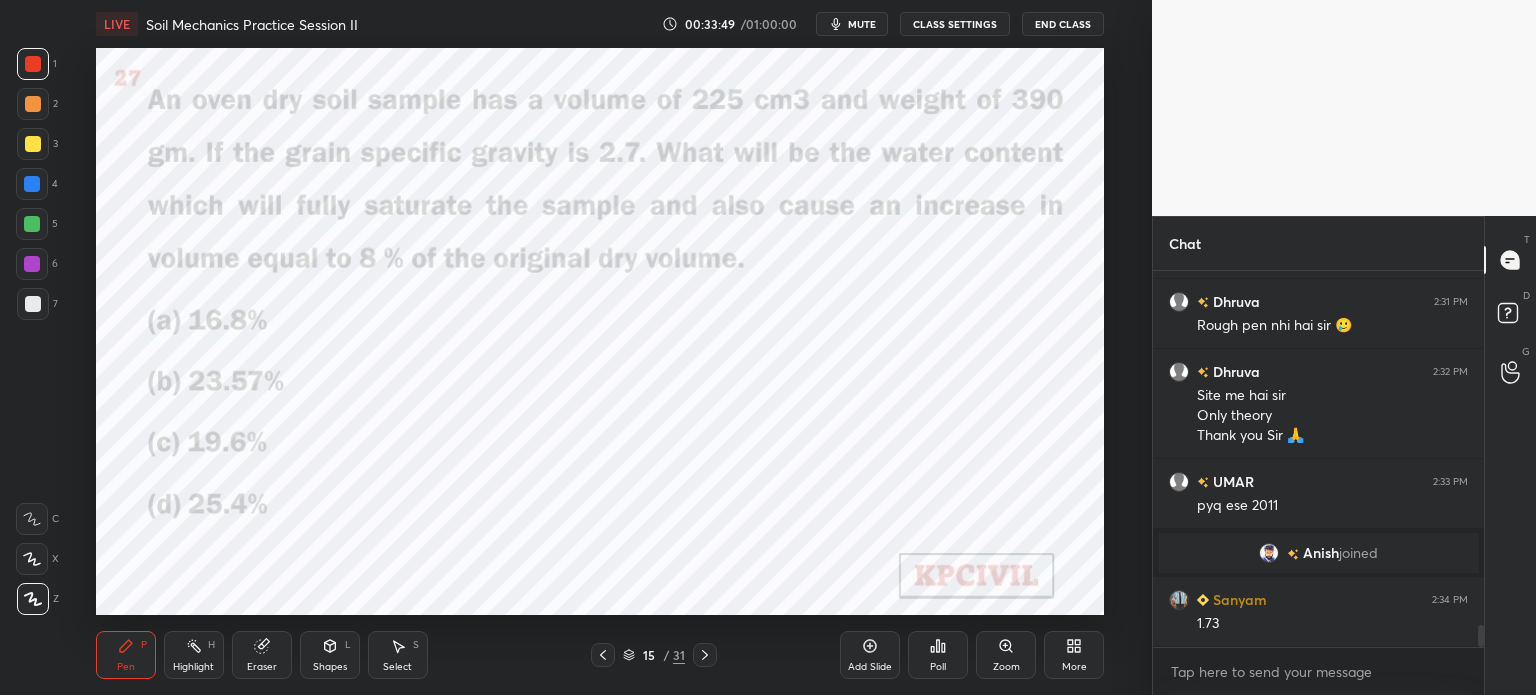 scroll, scrollTop: 6180, scrollLeft: 0, axis: vertical 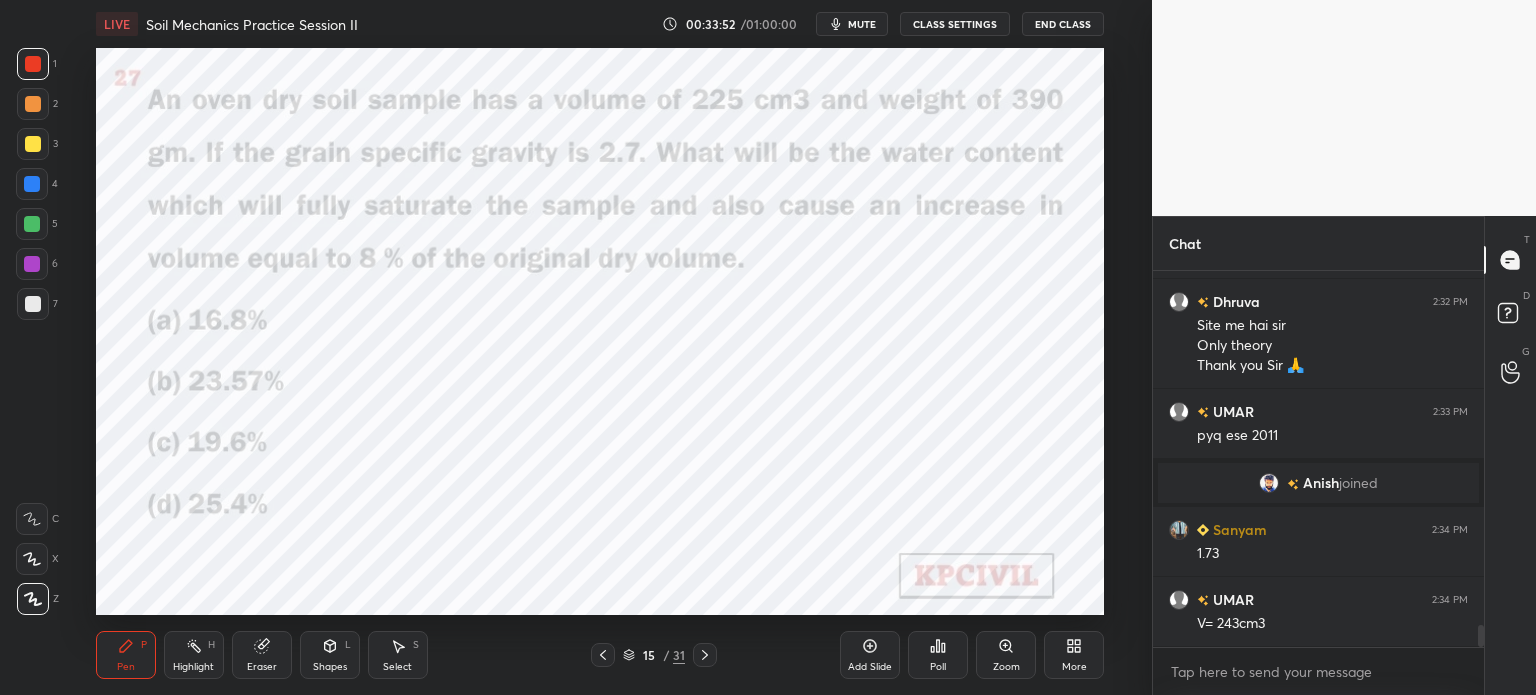 click at bounding box center (32, 184) 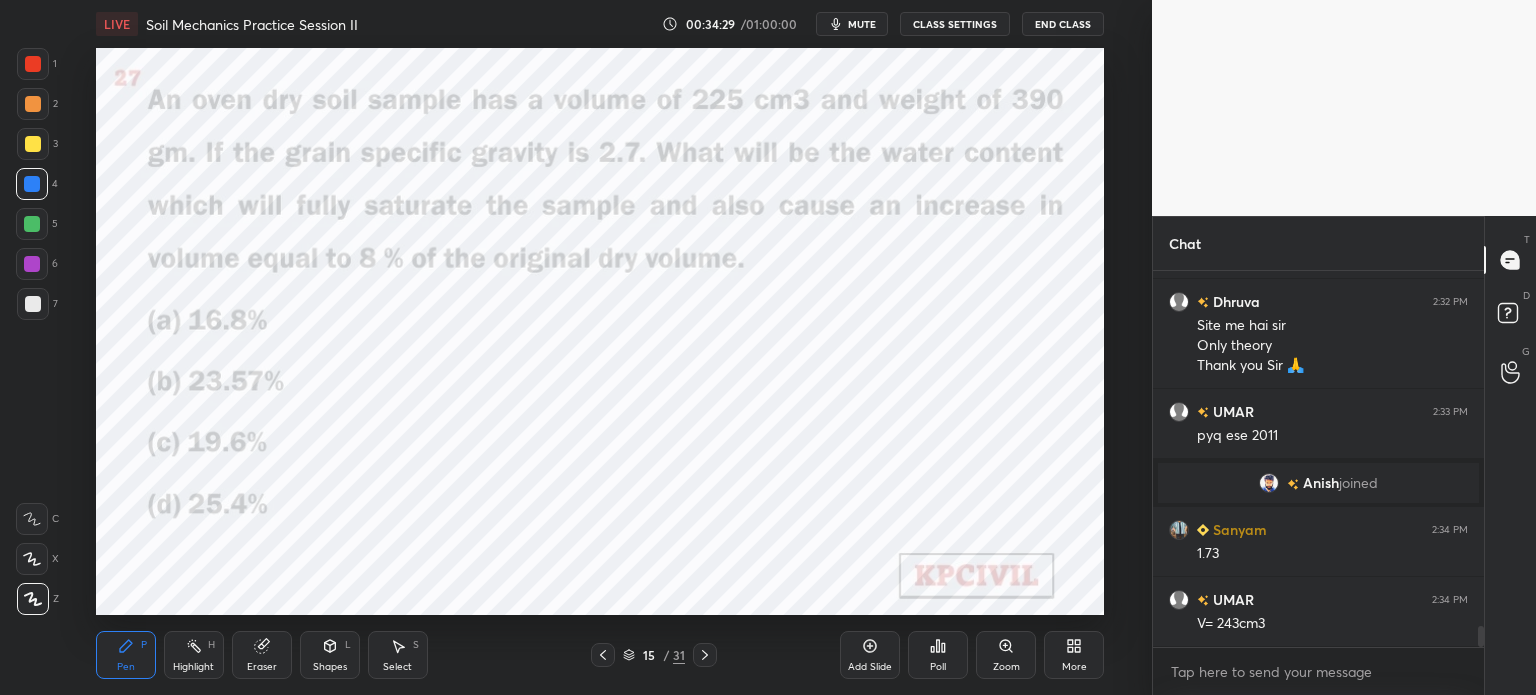 scroll, scrollTop: 6250, scrollLeft: 0, axis: vertical 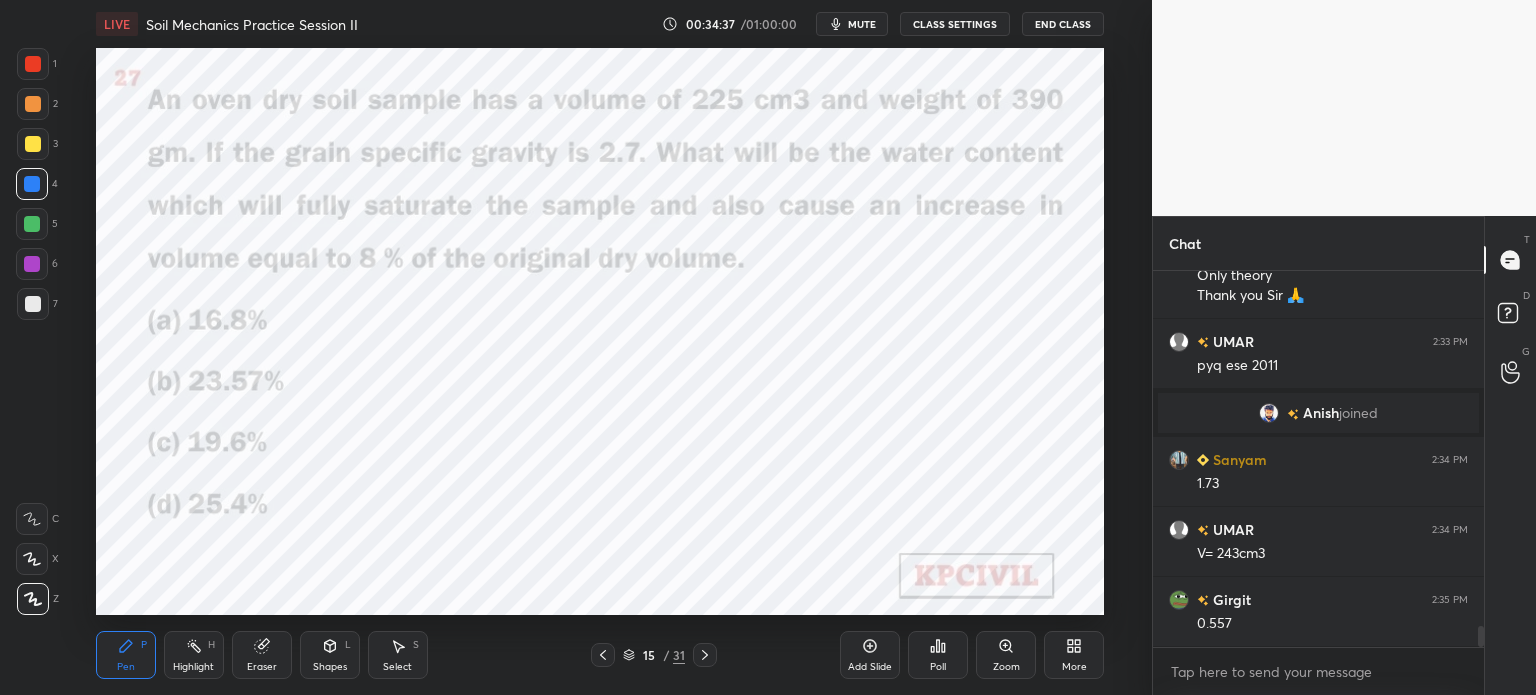 click at bounding box center (33, 64) 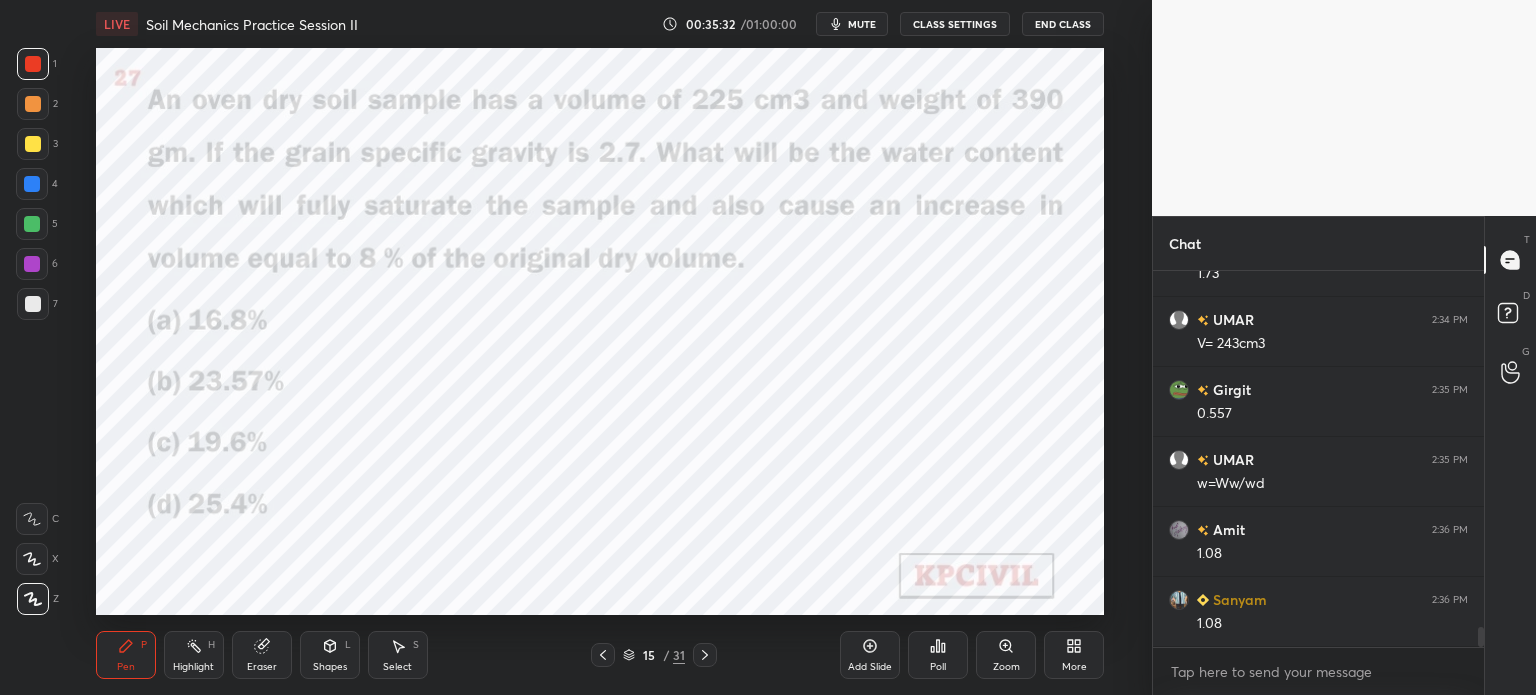 scroll, scrollTop: 6530, scrollLeft: 0, axis: vertical 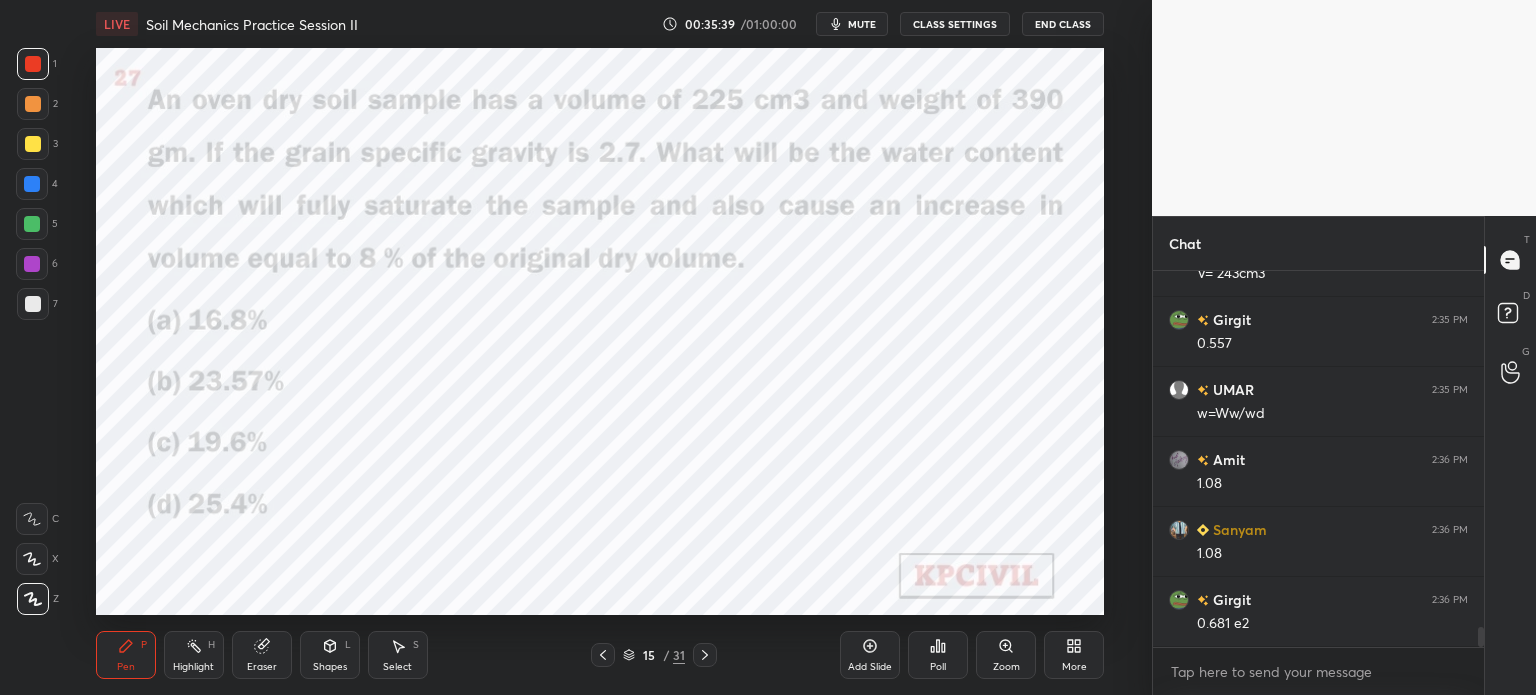 click on "Select" at bounding box center (397, 667) 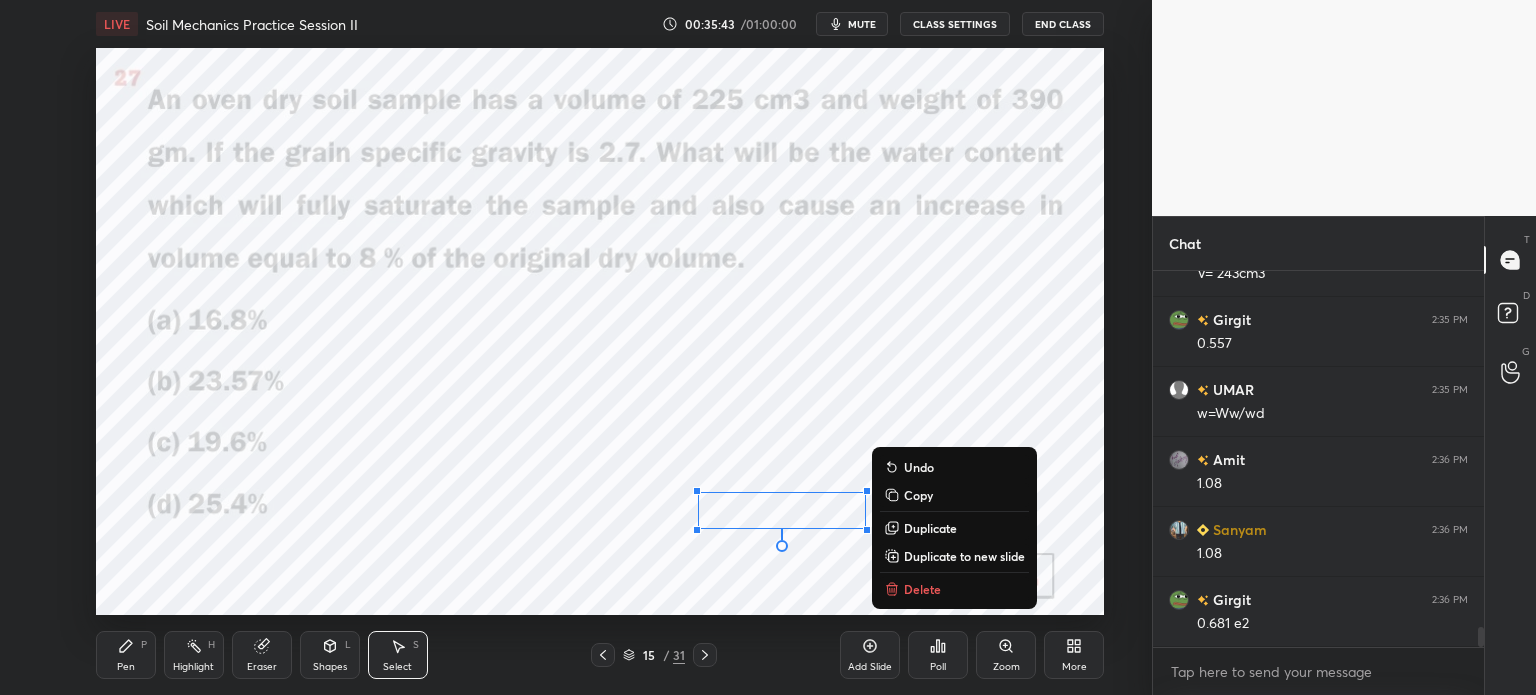 click on "Add Slide" at bounding box center (870, 655) 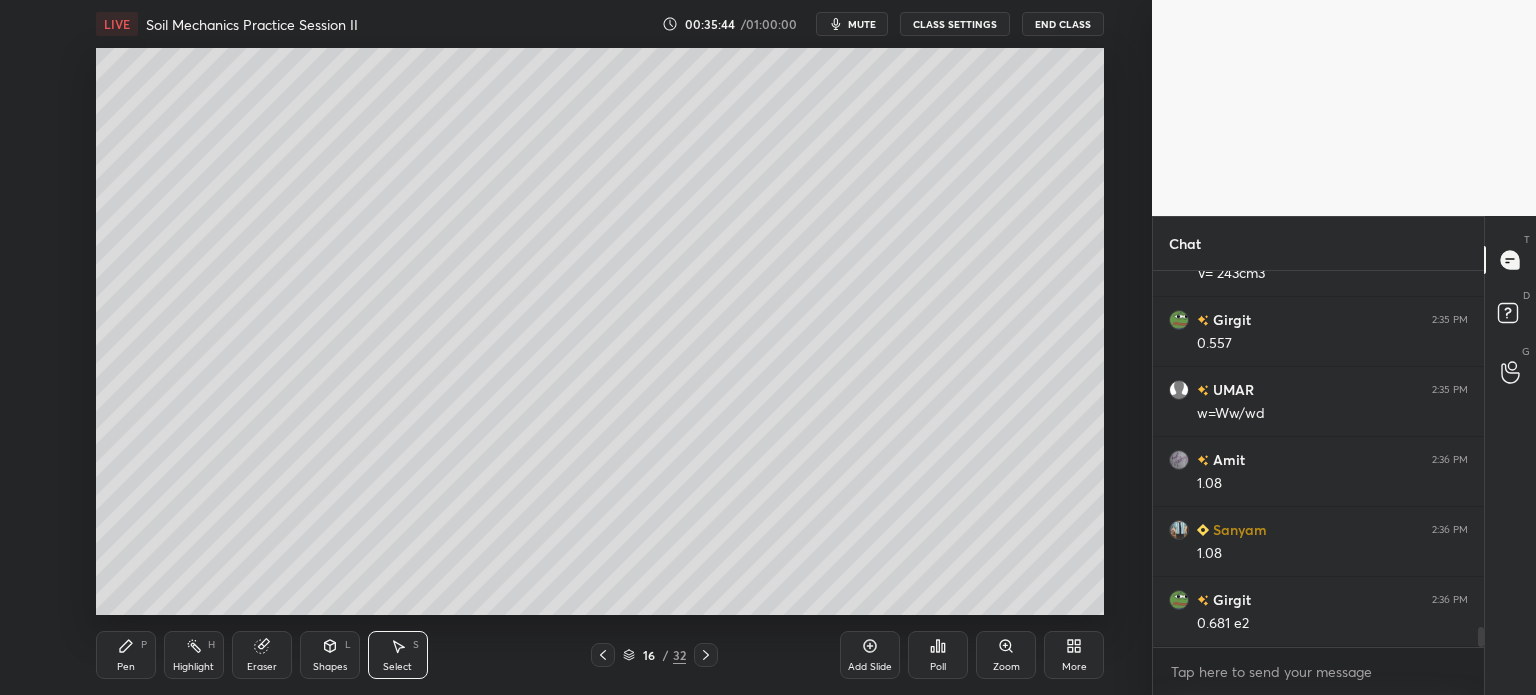 click on "Pen" at bounding box center [126, 667] 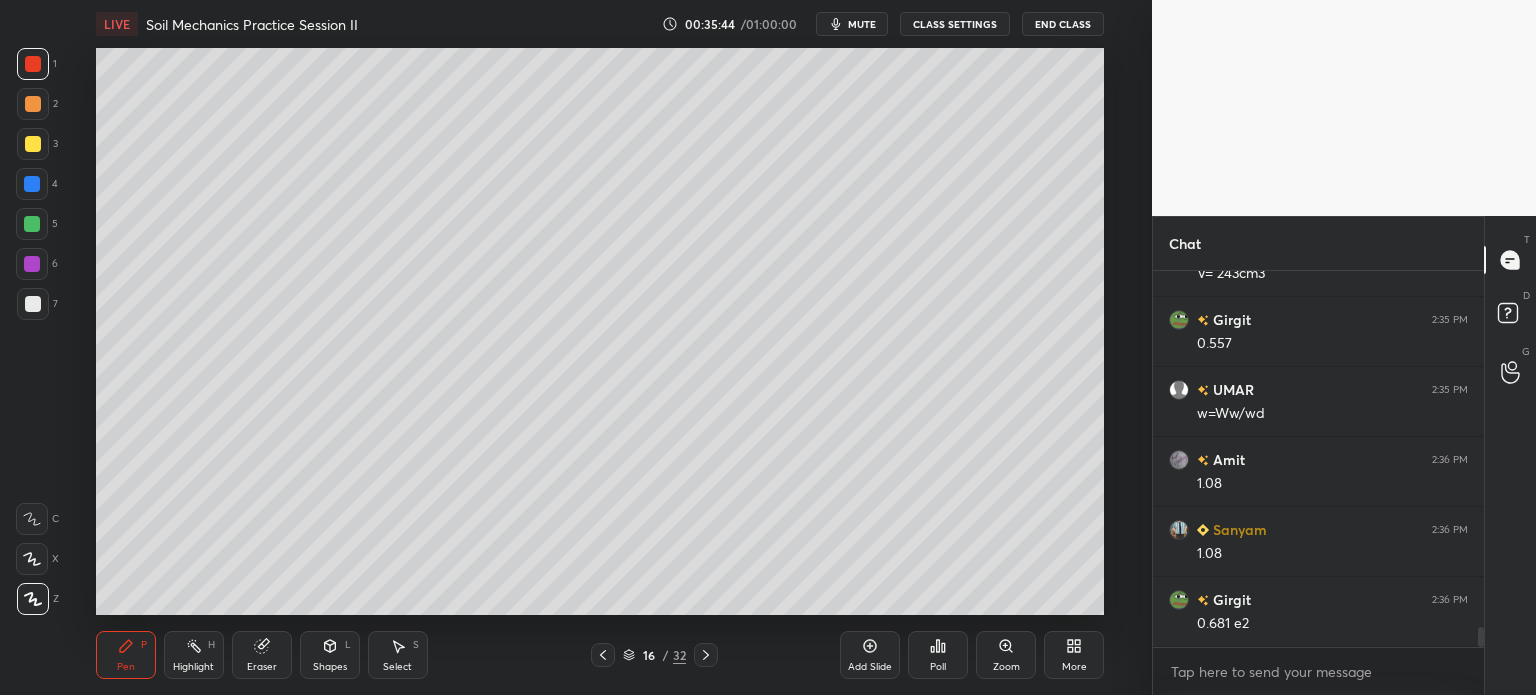 click at bounding box center (33, 304) 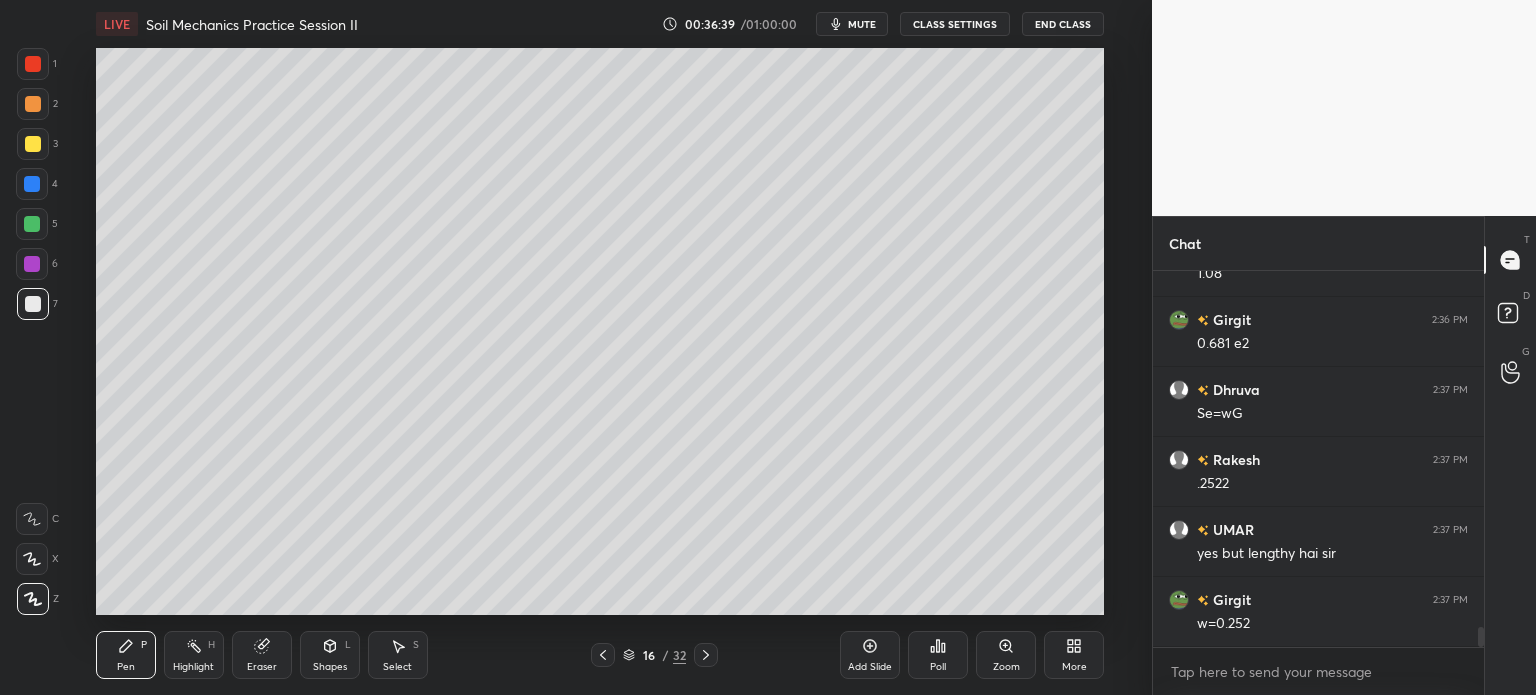 scroll, scrollTop: 6880, scrollLeft: 0, axis: vertical 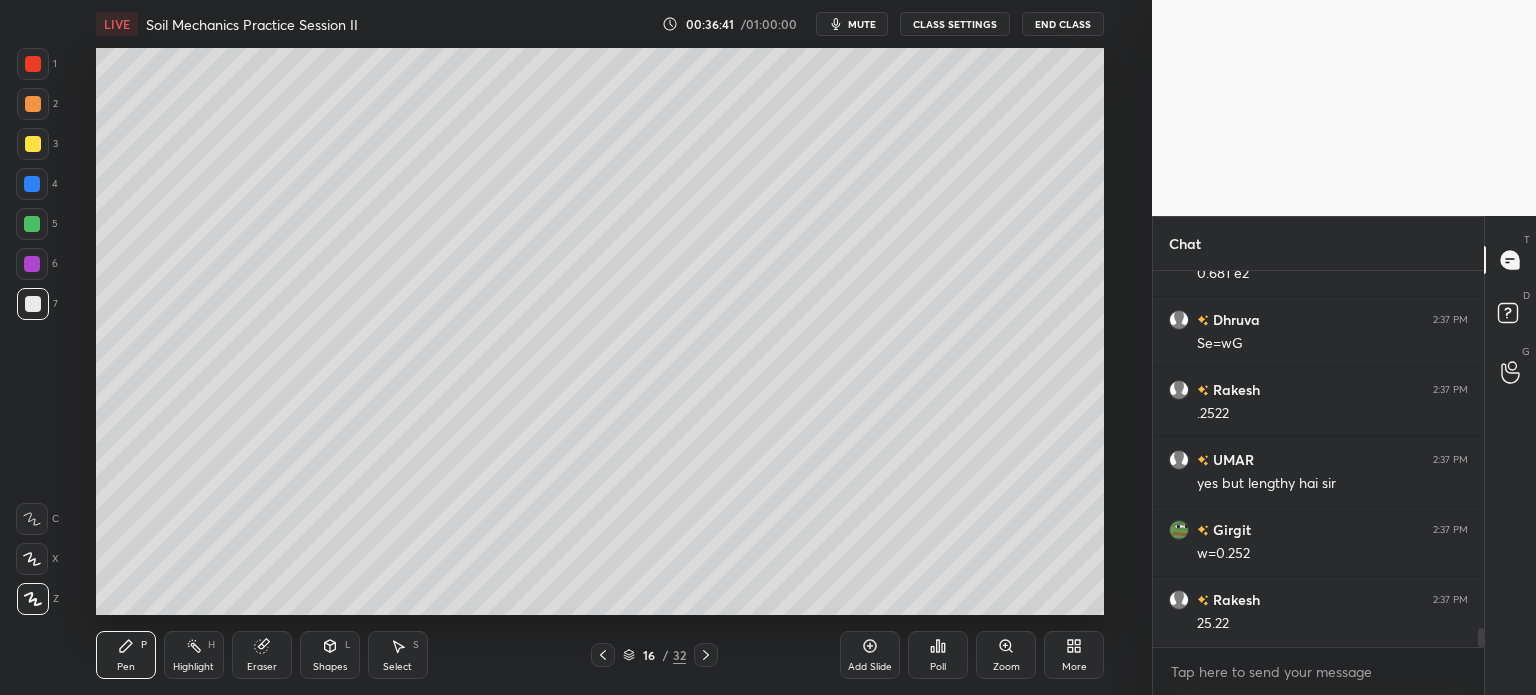 click 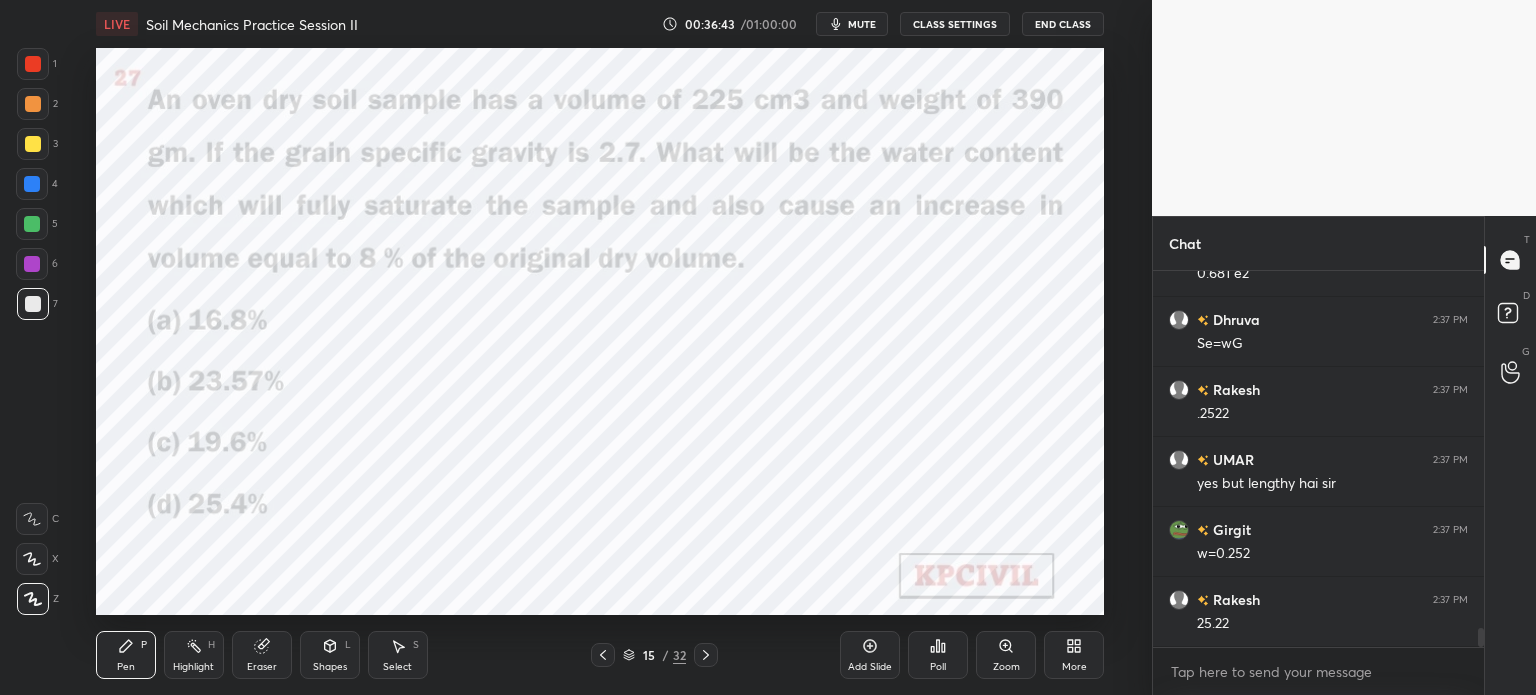 click at bounding box center (33, 64) 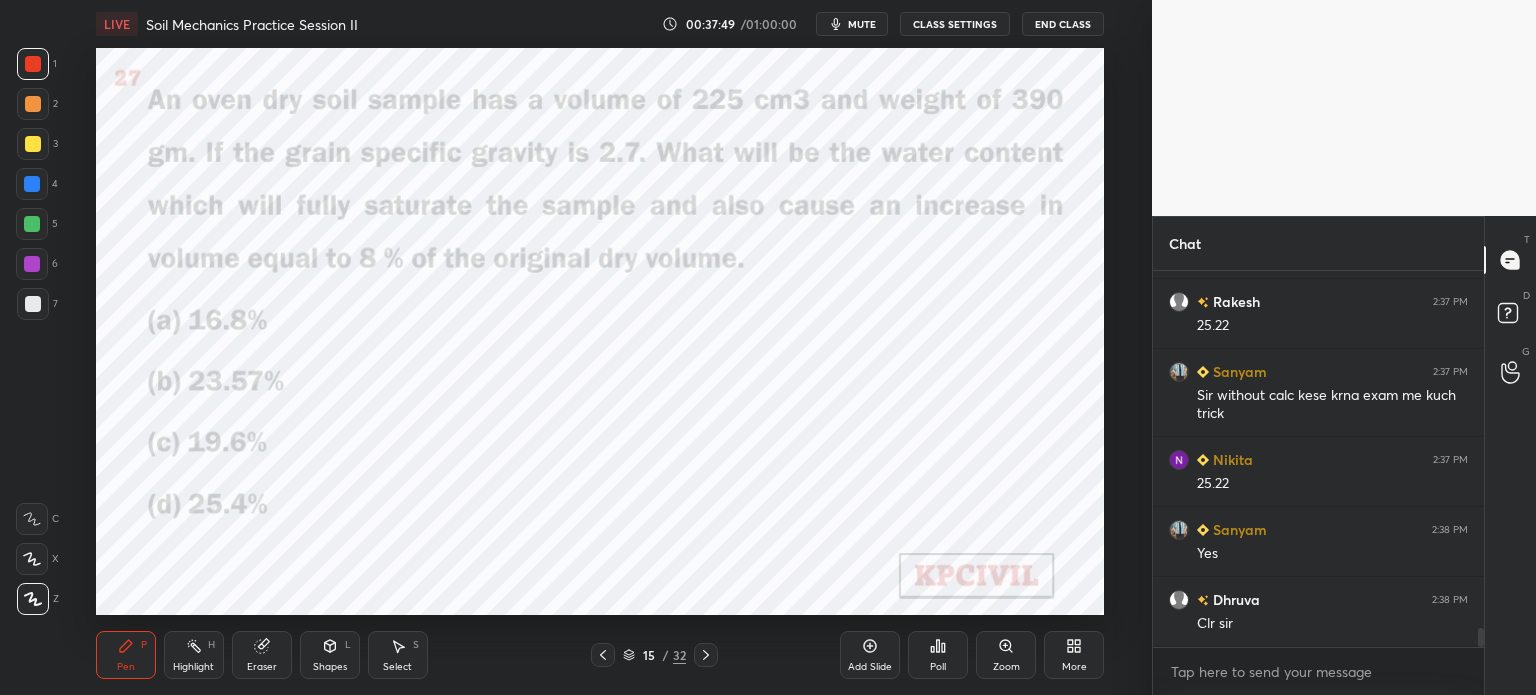 scroll, scrollTop: 7248, scrollLeft: 0, axis: vertical 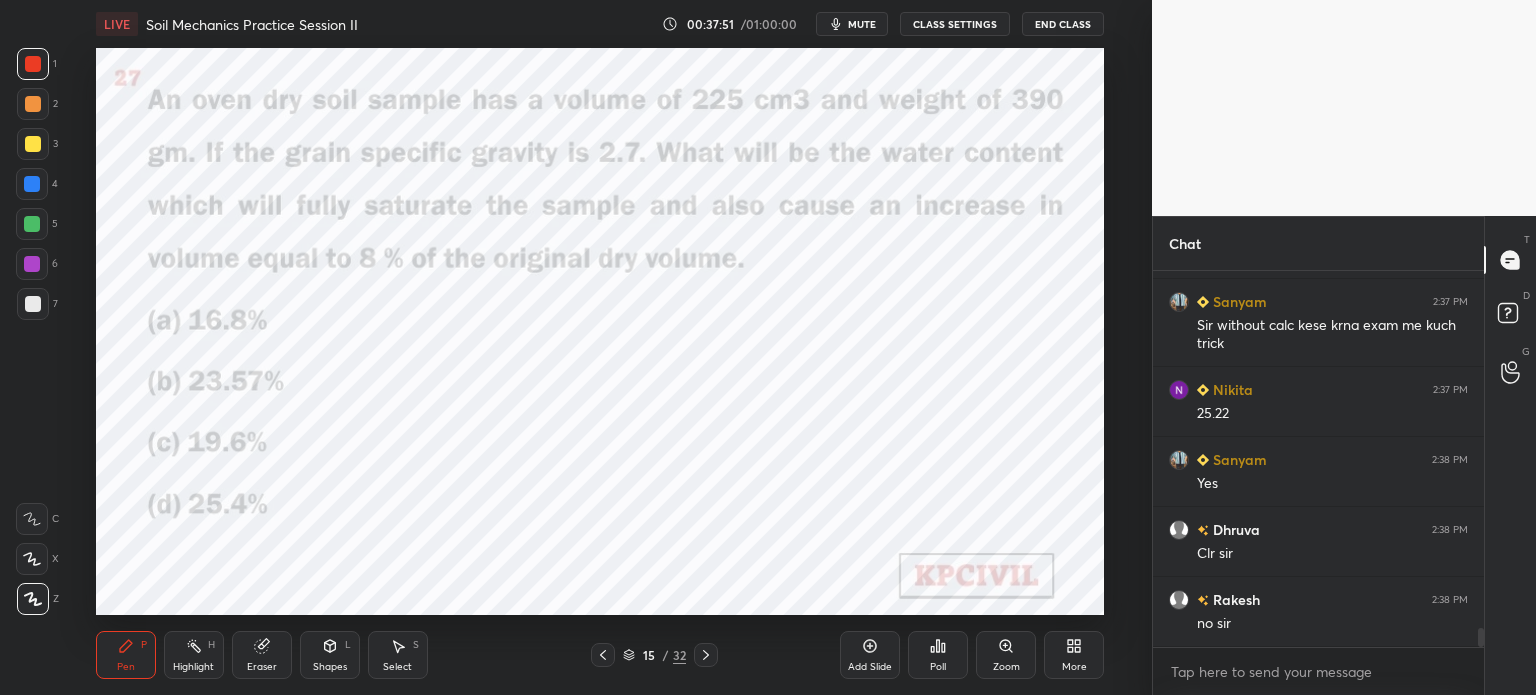 click 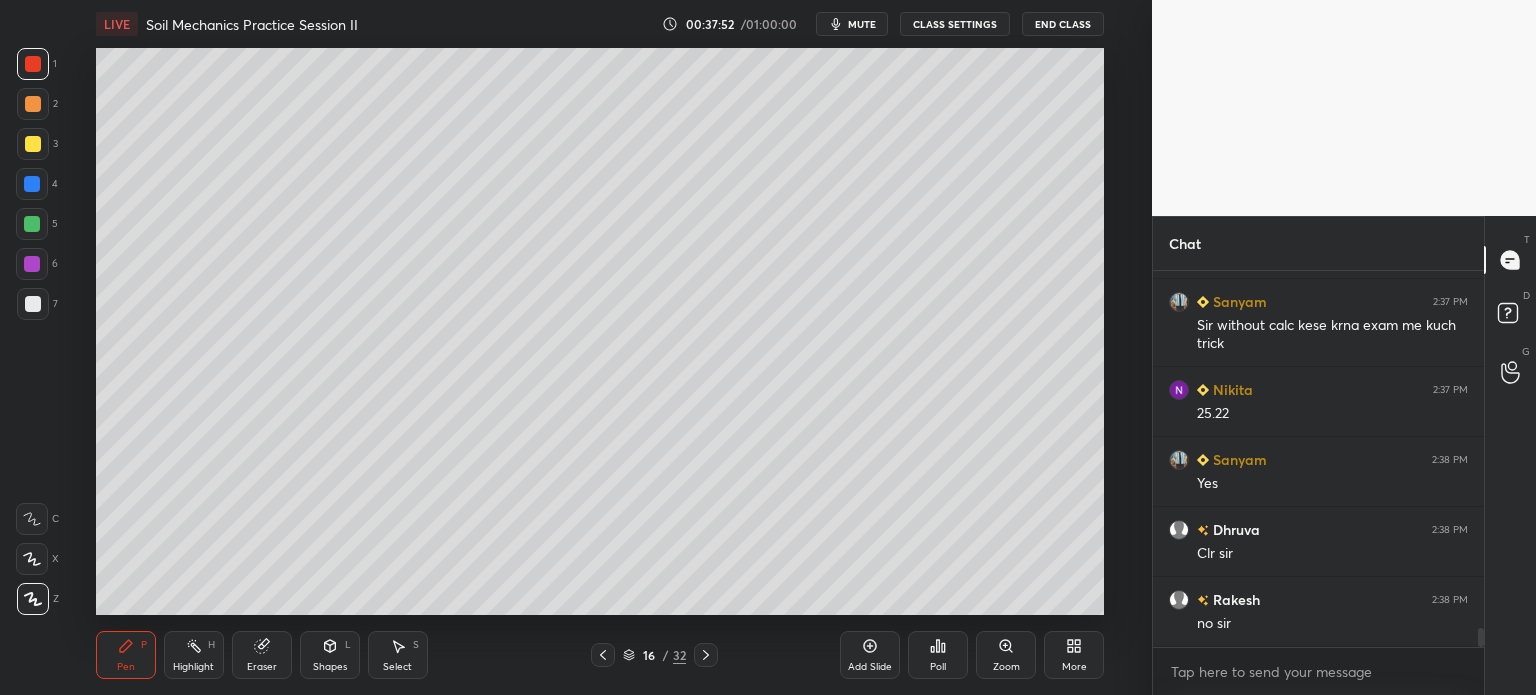click 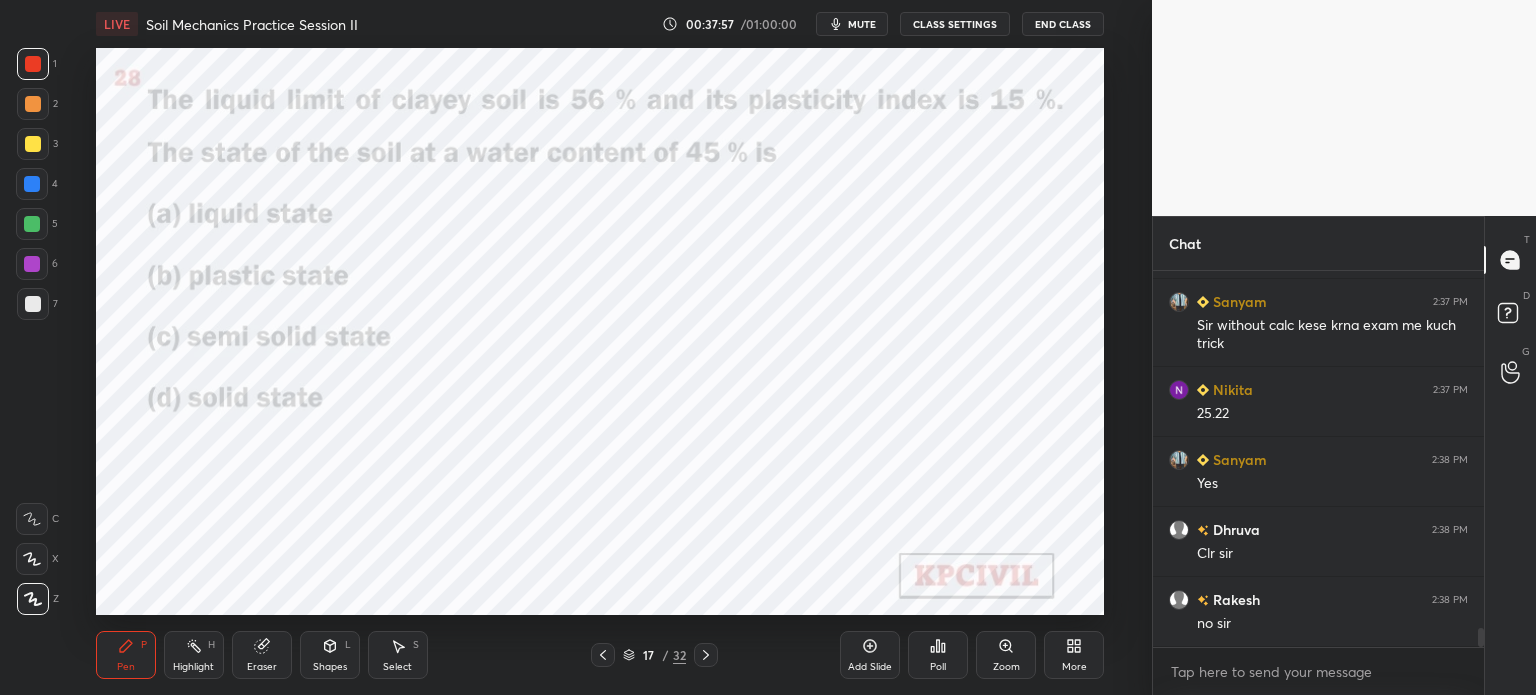 click on "Poll" at bounding box center (938, 667) 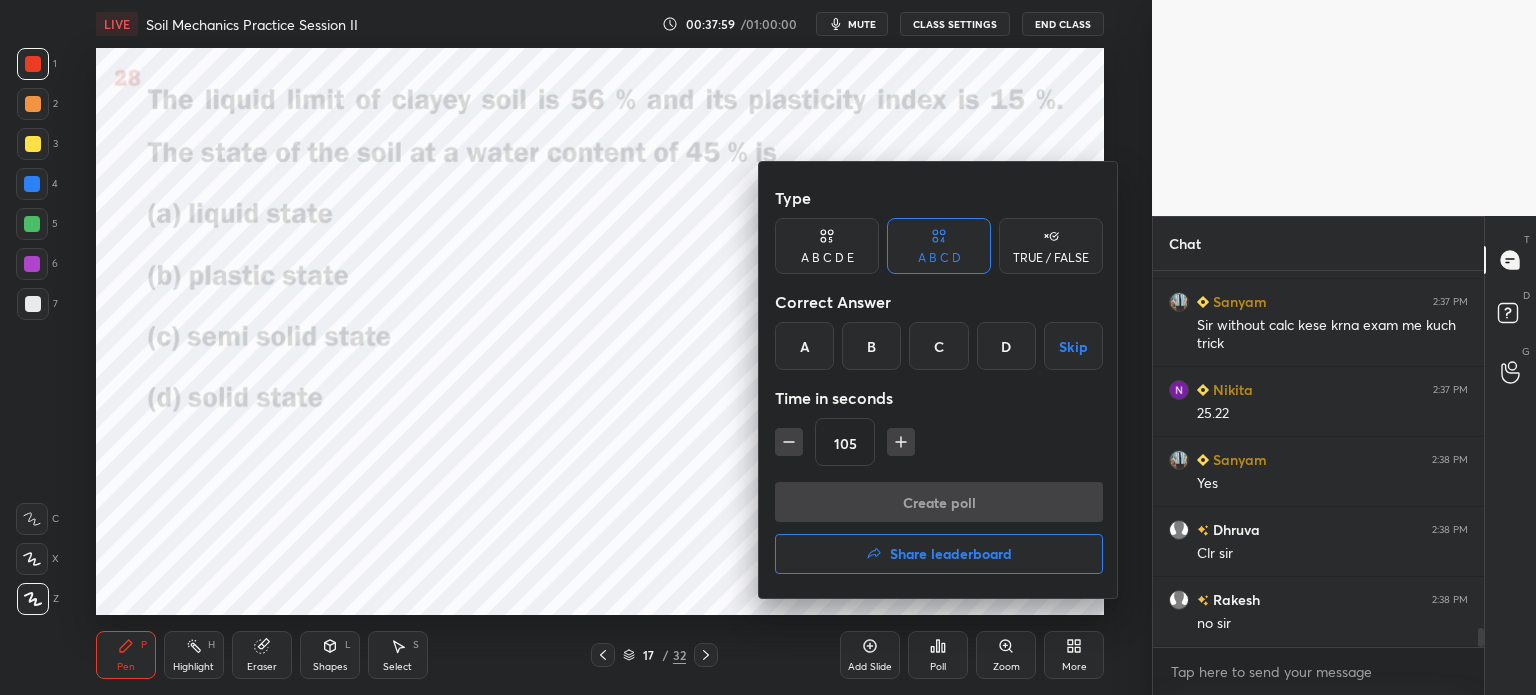 click on "B" at bounding box center (871, 346) 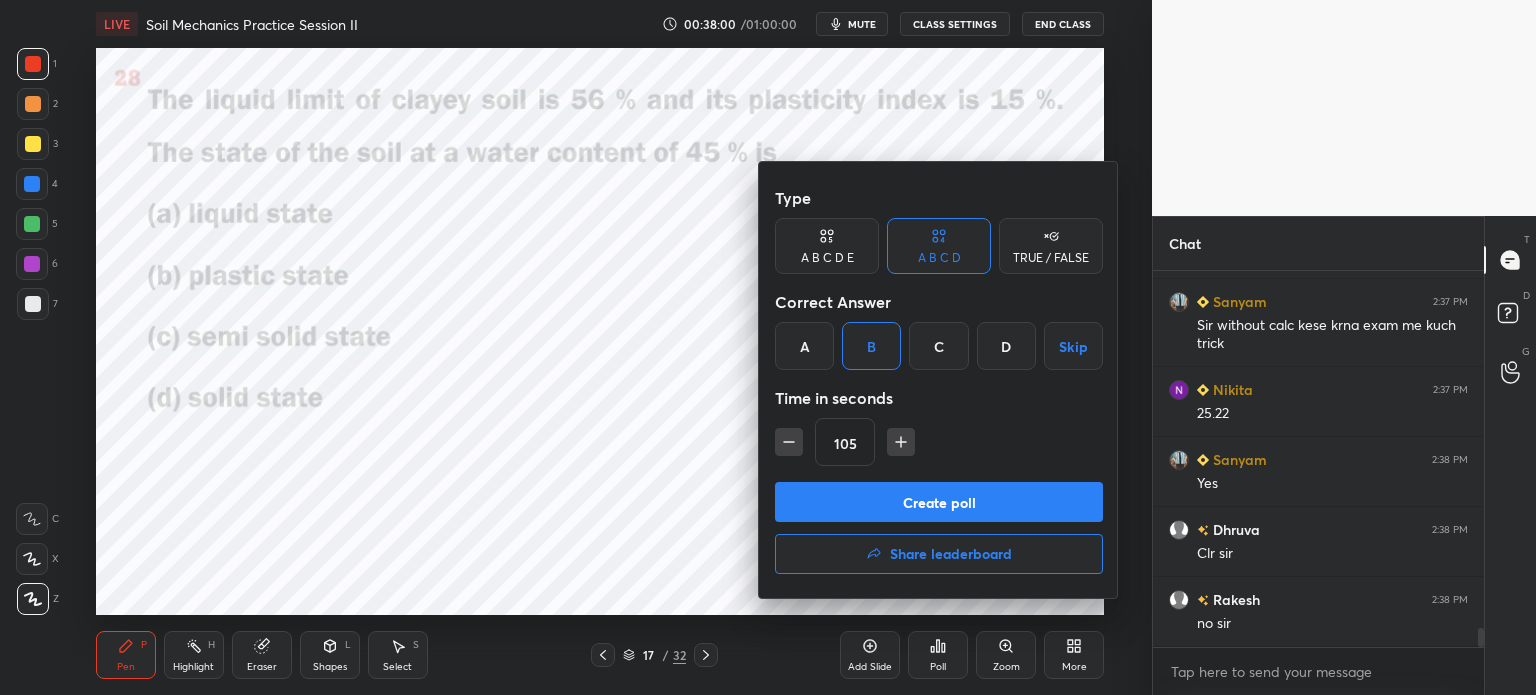 click on "Create poll" at bounding box center [939, 502] 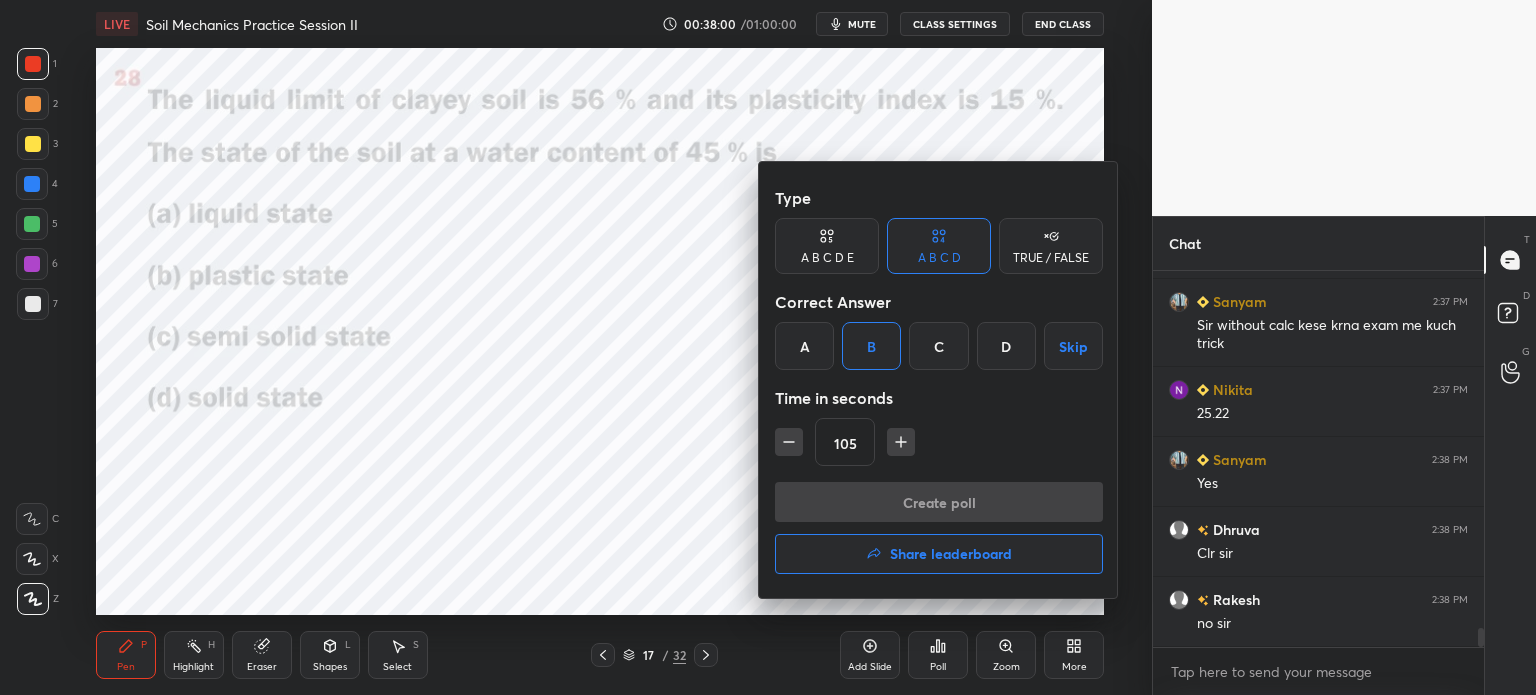 scroll, scrollTop: 328, scrollLeft: 325, axis: both 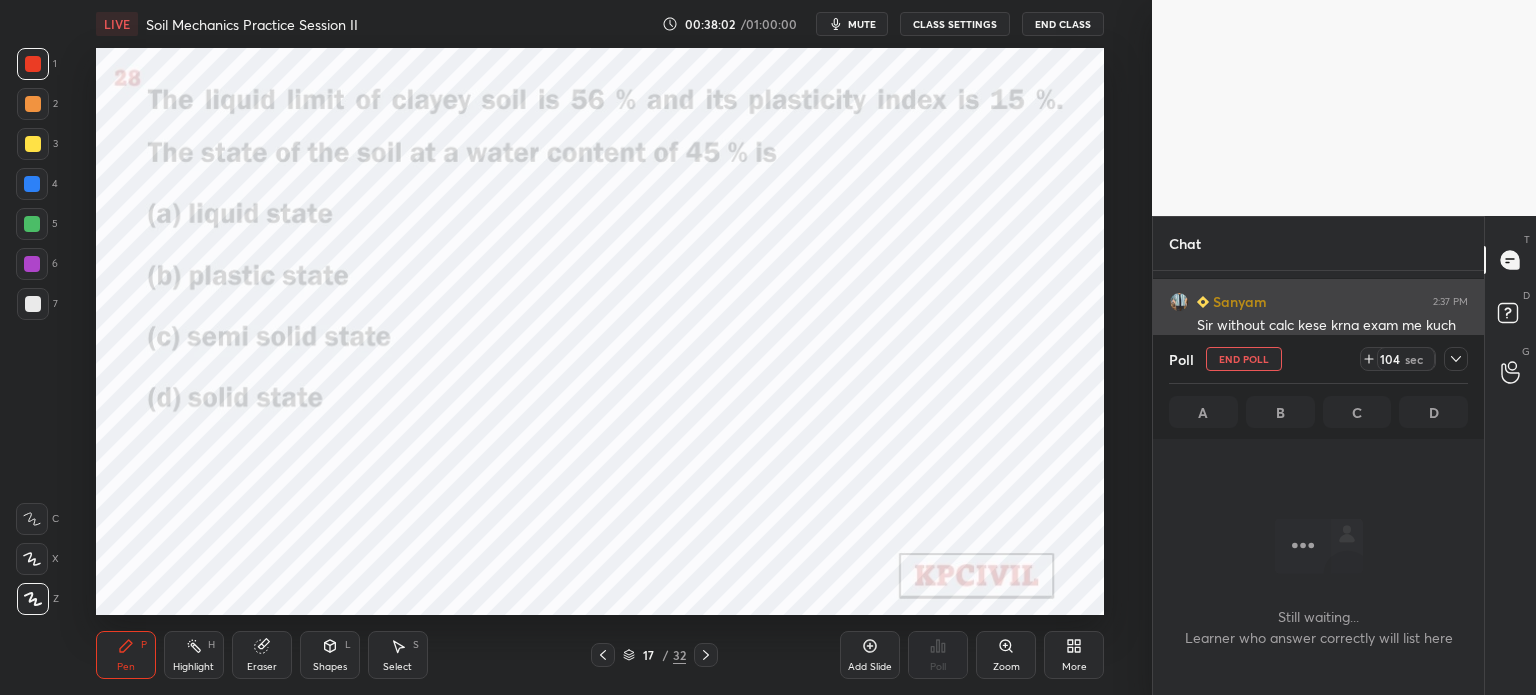 click on "End Poll" at bounding box center [1244, 359] 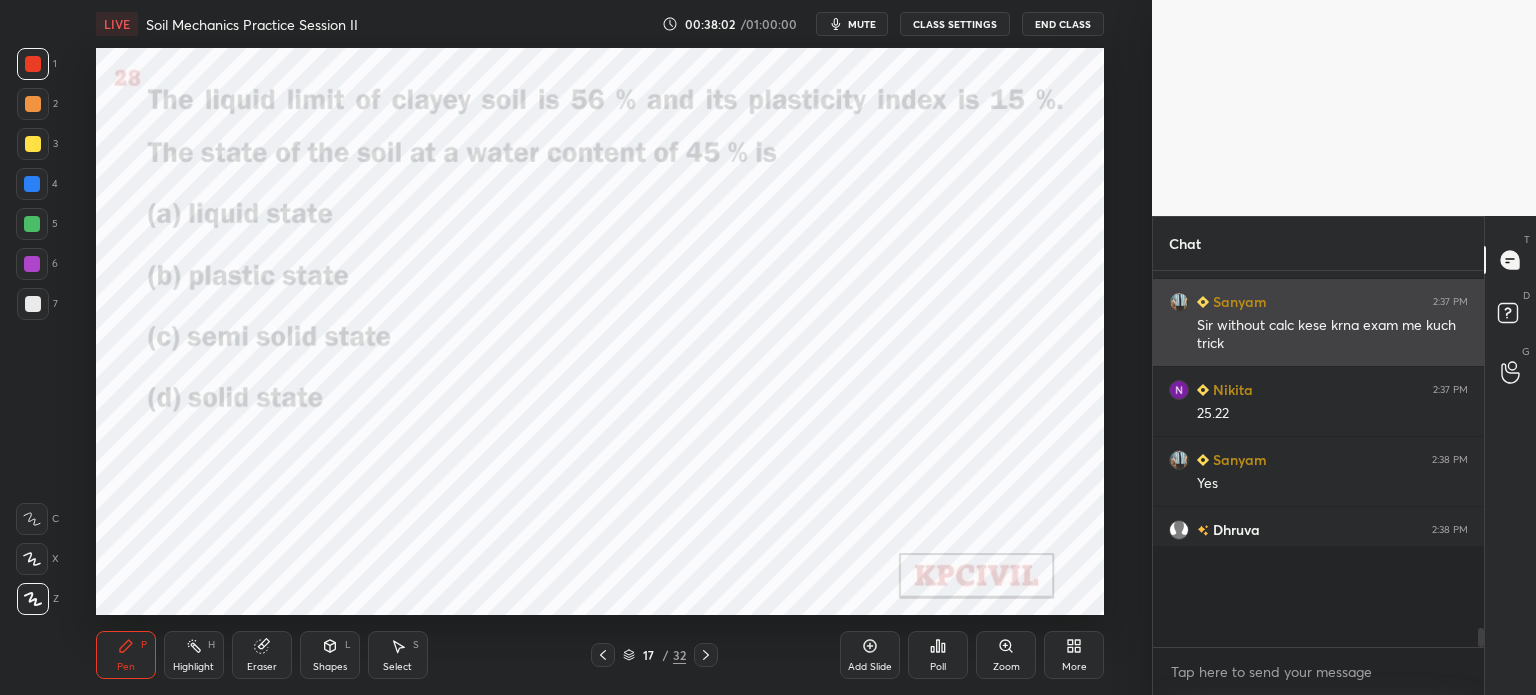 scroll, scrollTop: 364, scrollLeft: 325, axis: both 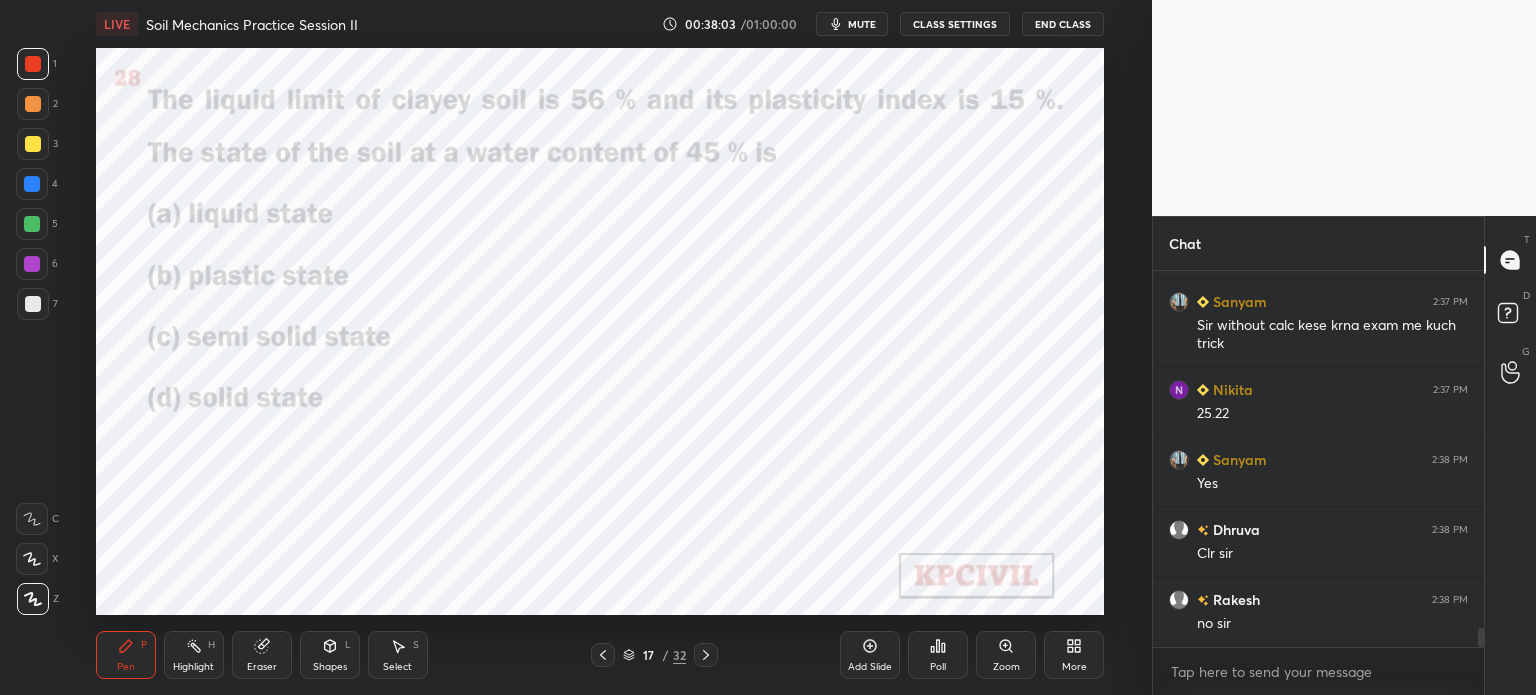 click 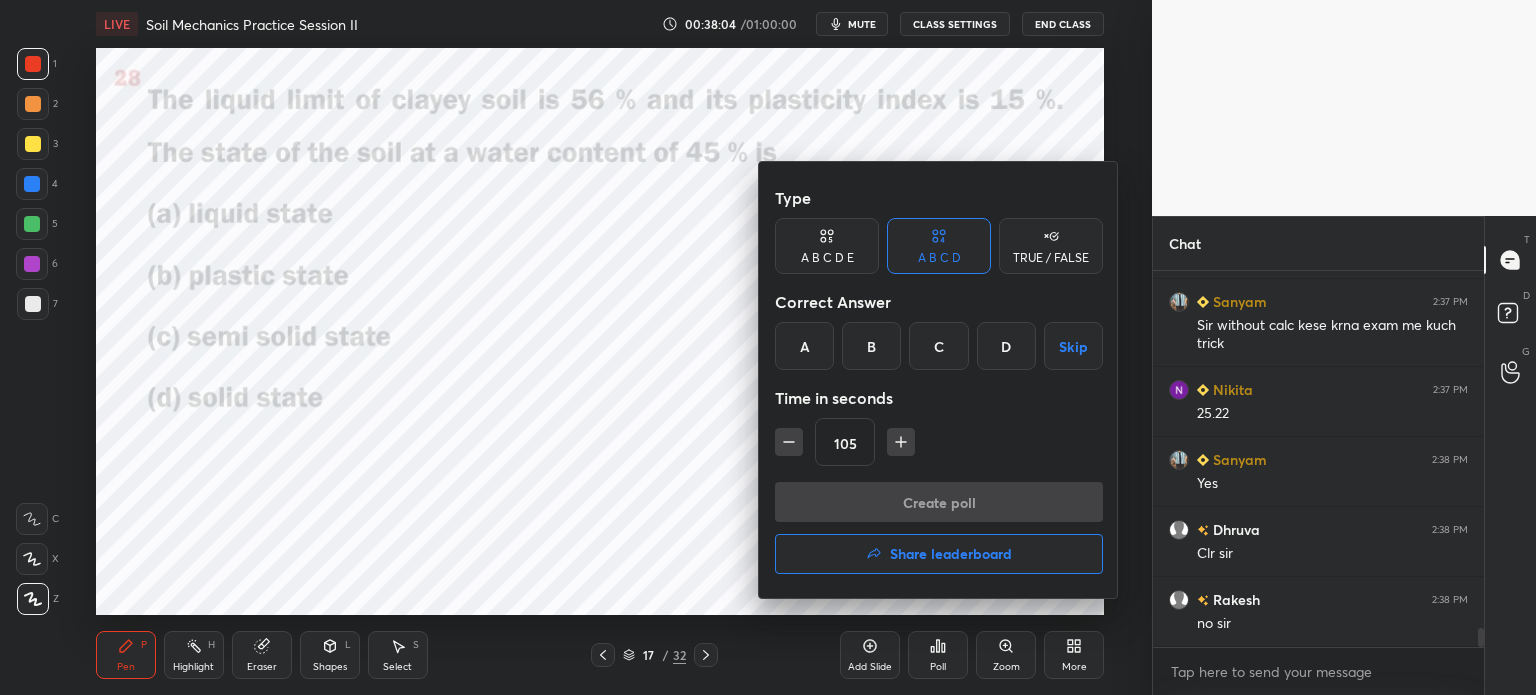 click on "B" at bounding box center [871, 346] 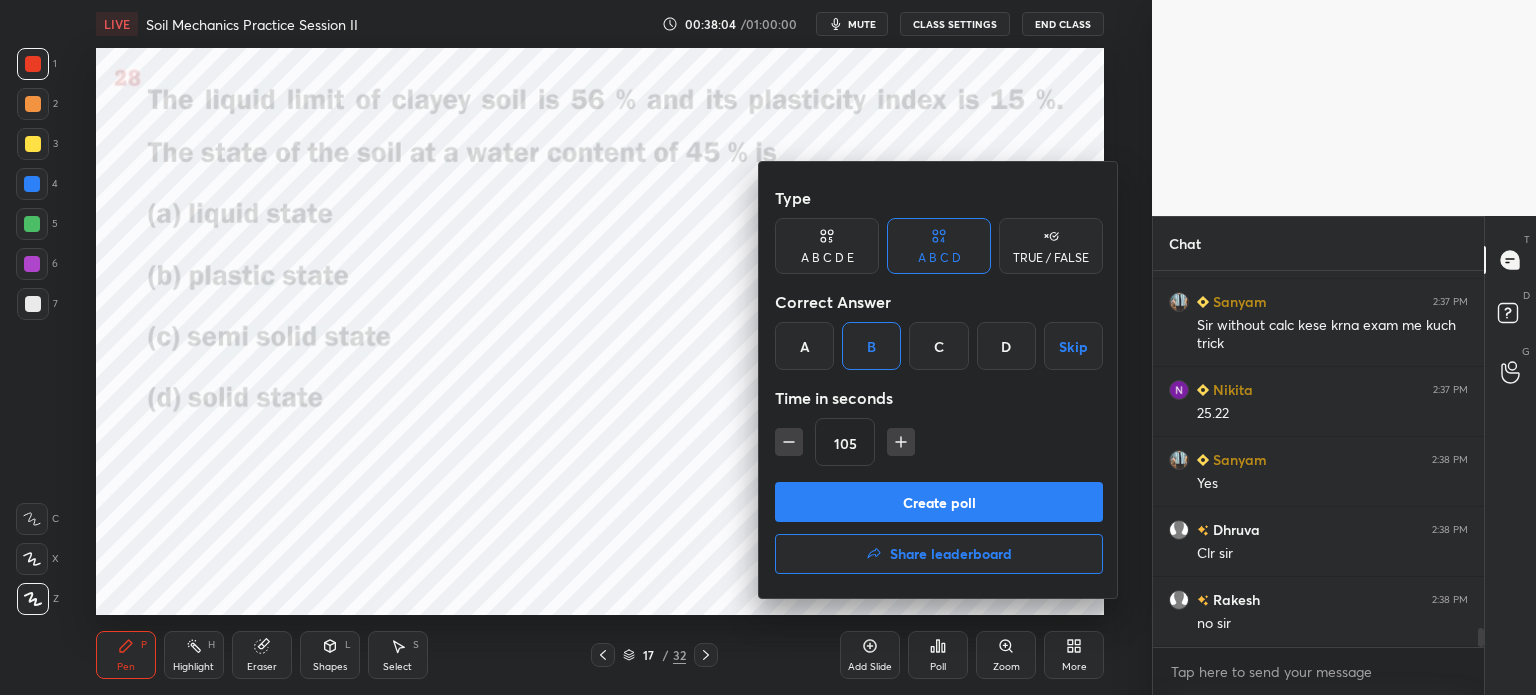 click 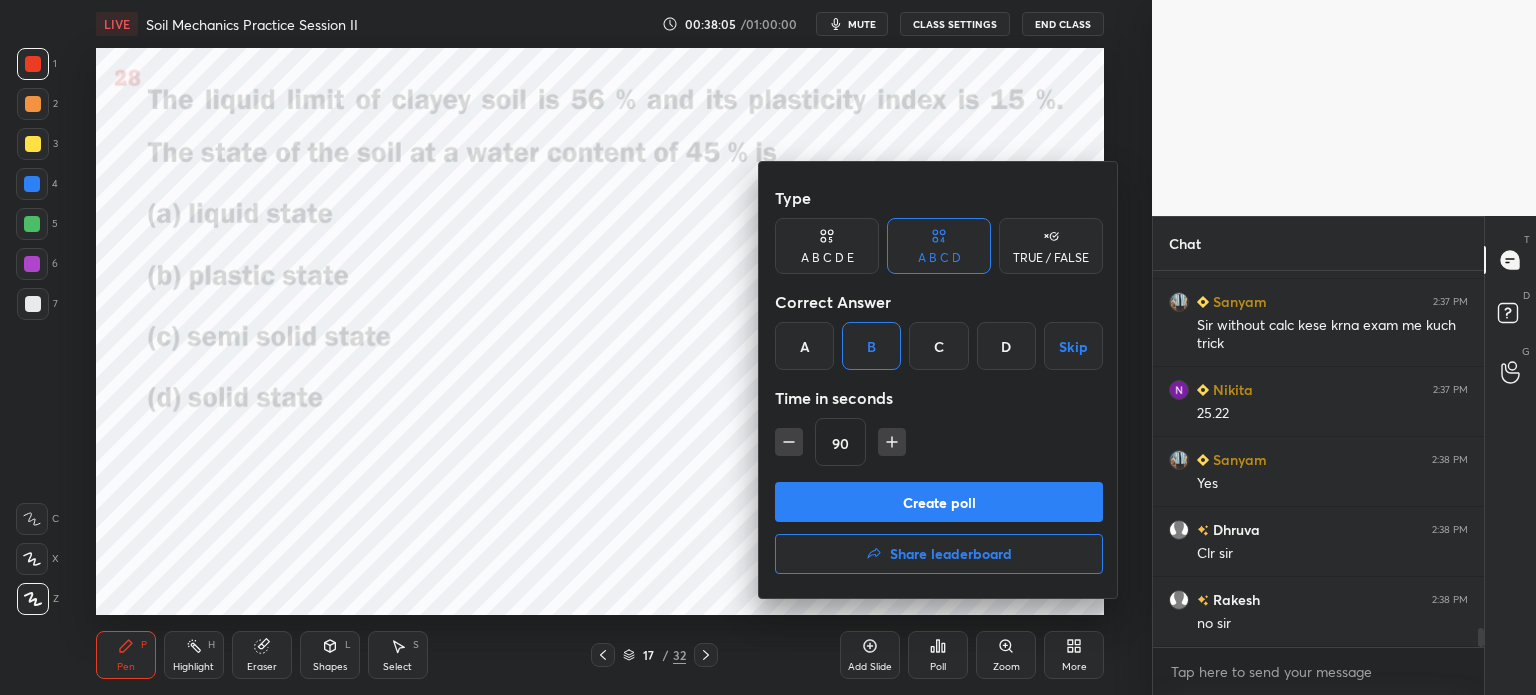 click 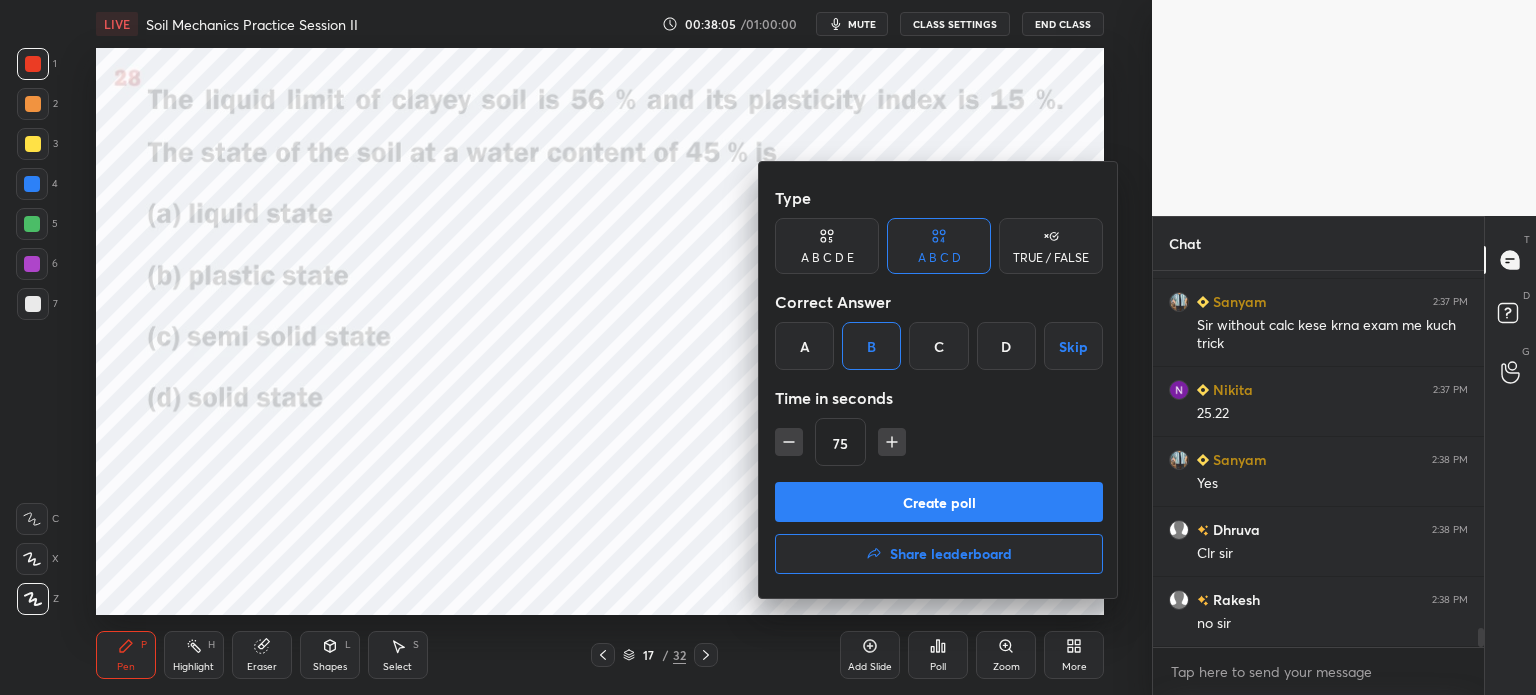 click 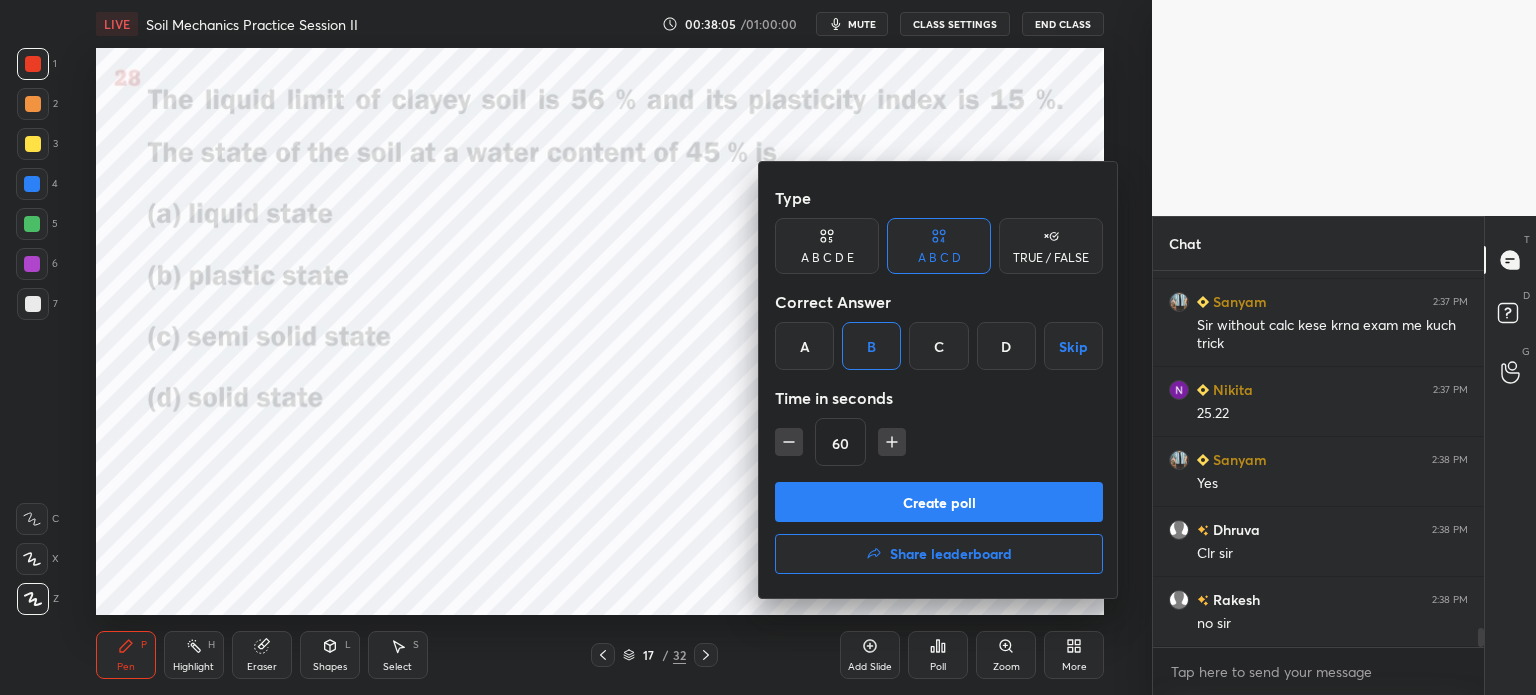 click 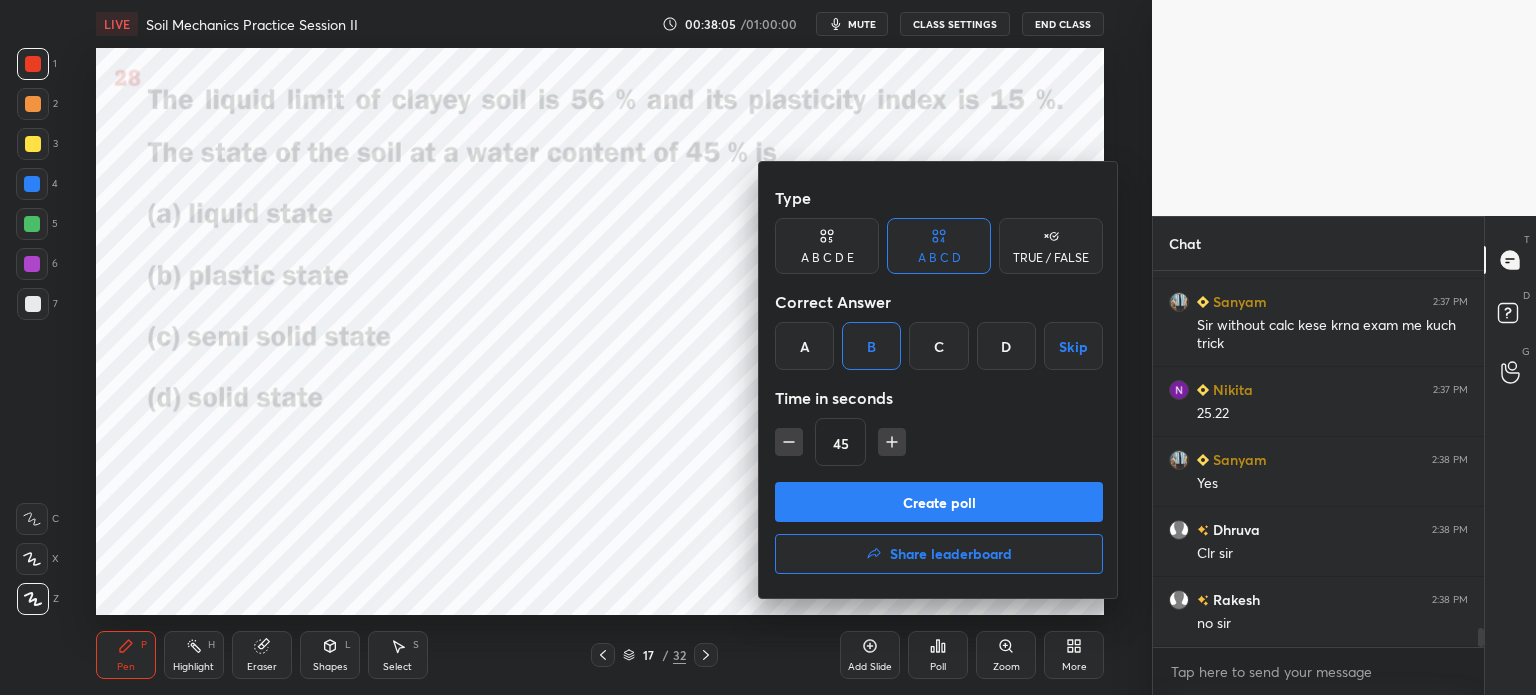 click 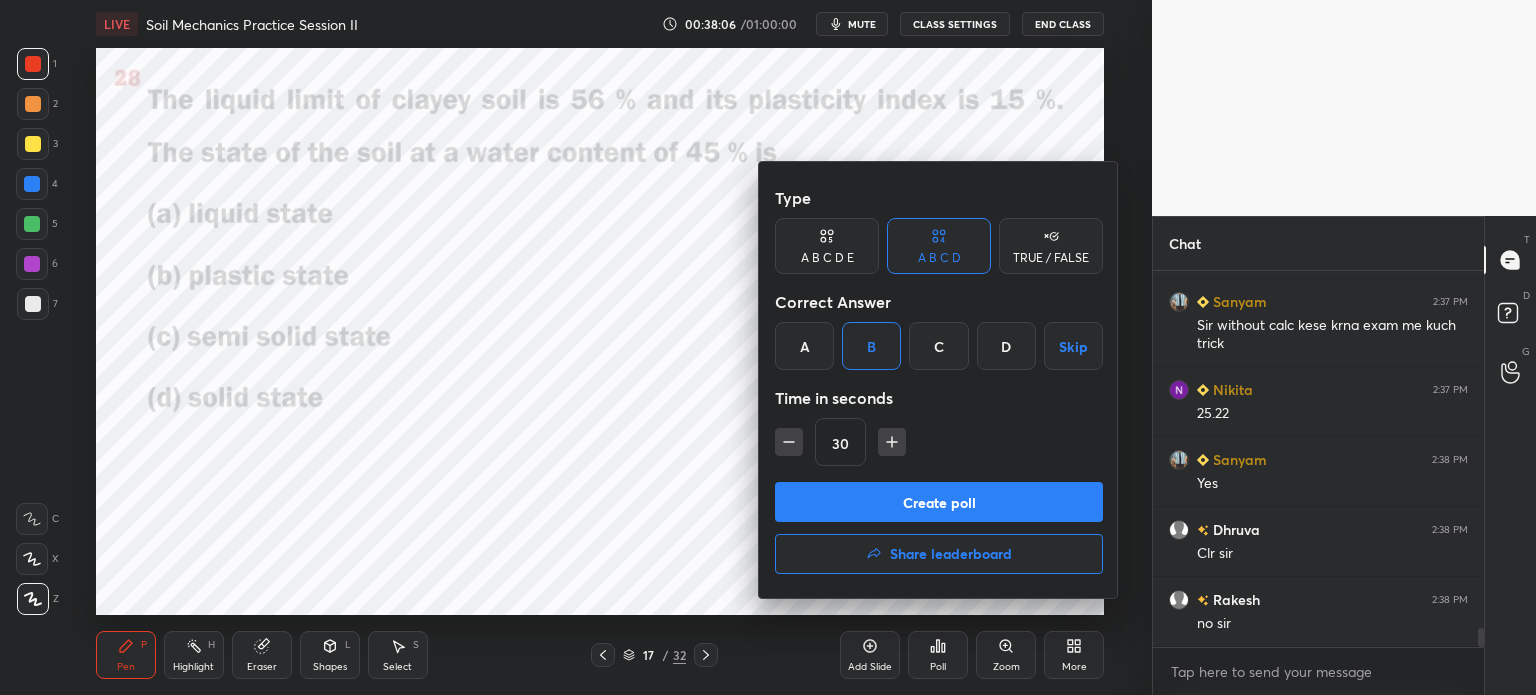 click 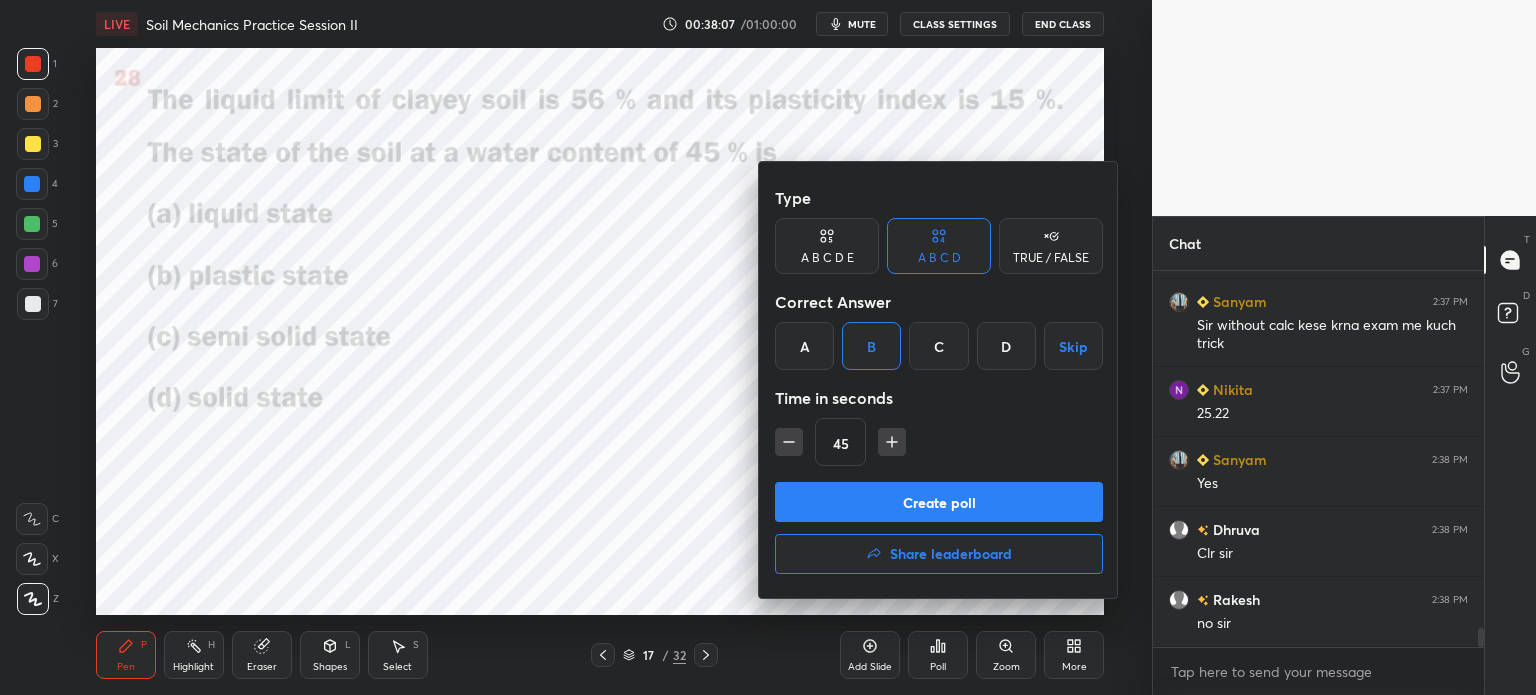 click on "Create poll" at bounding box center [939, 502] 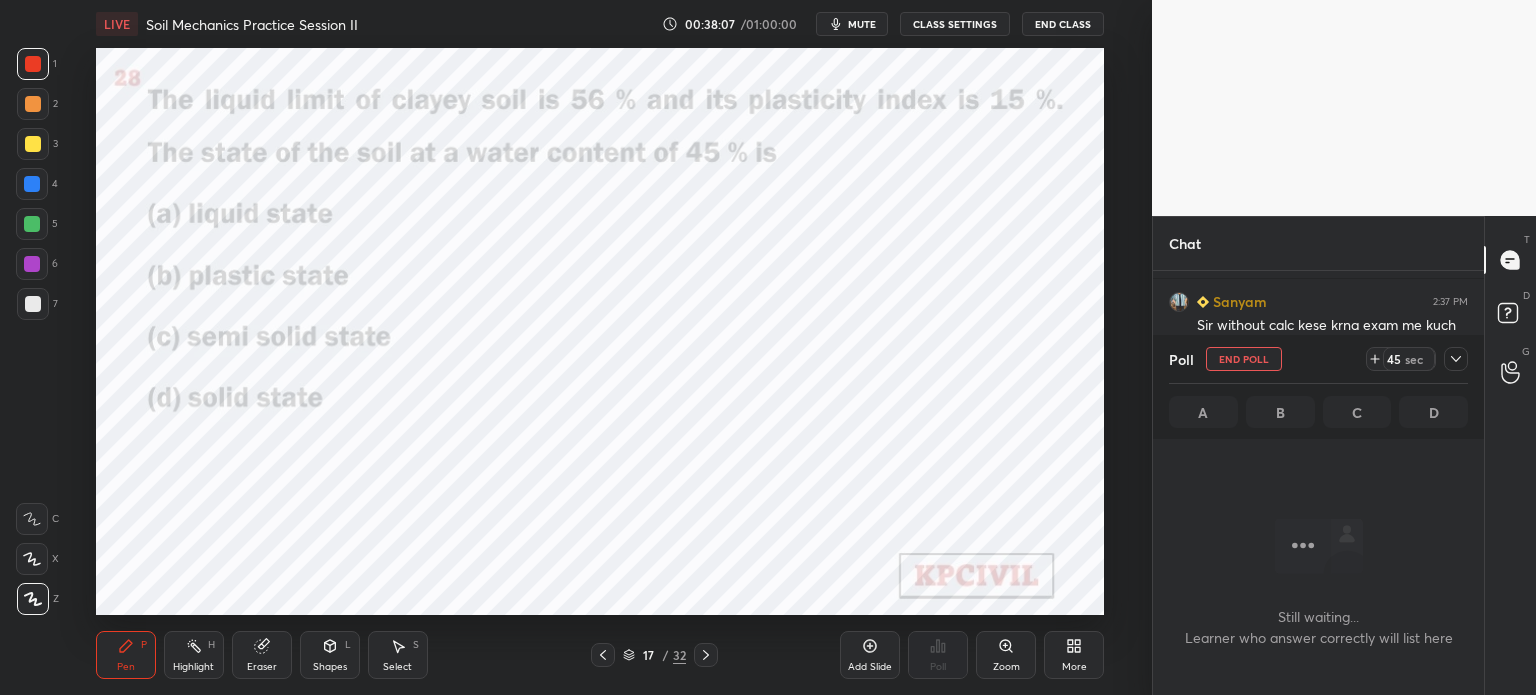 scroll, scrollTop: 328, scrollLeft: 325, axis: both 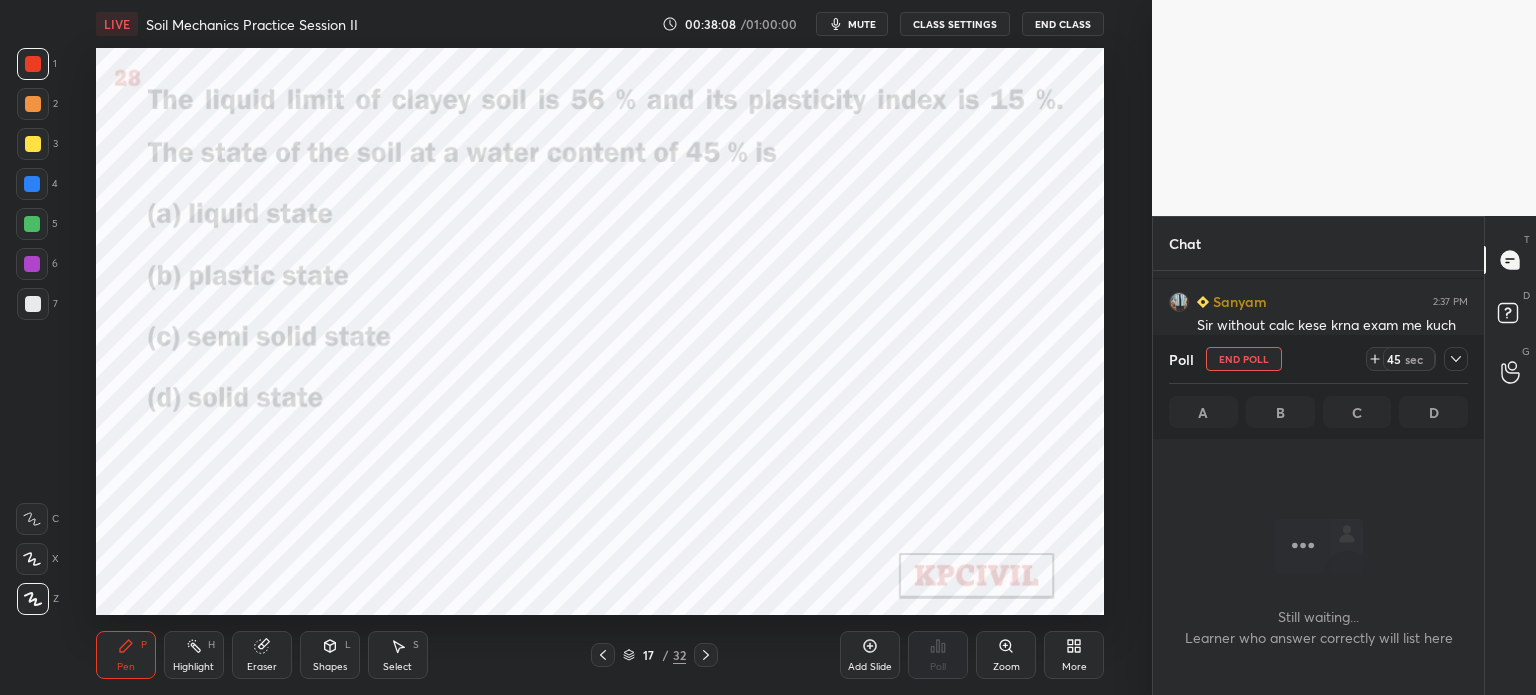 click 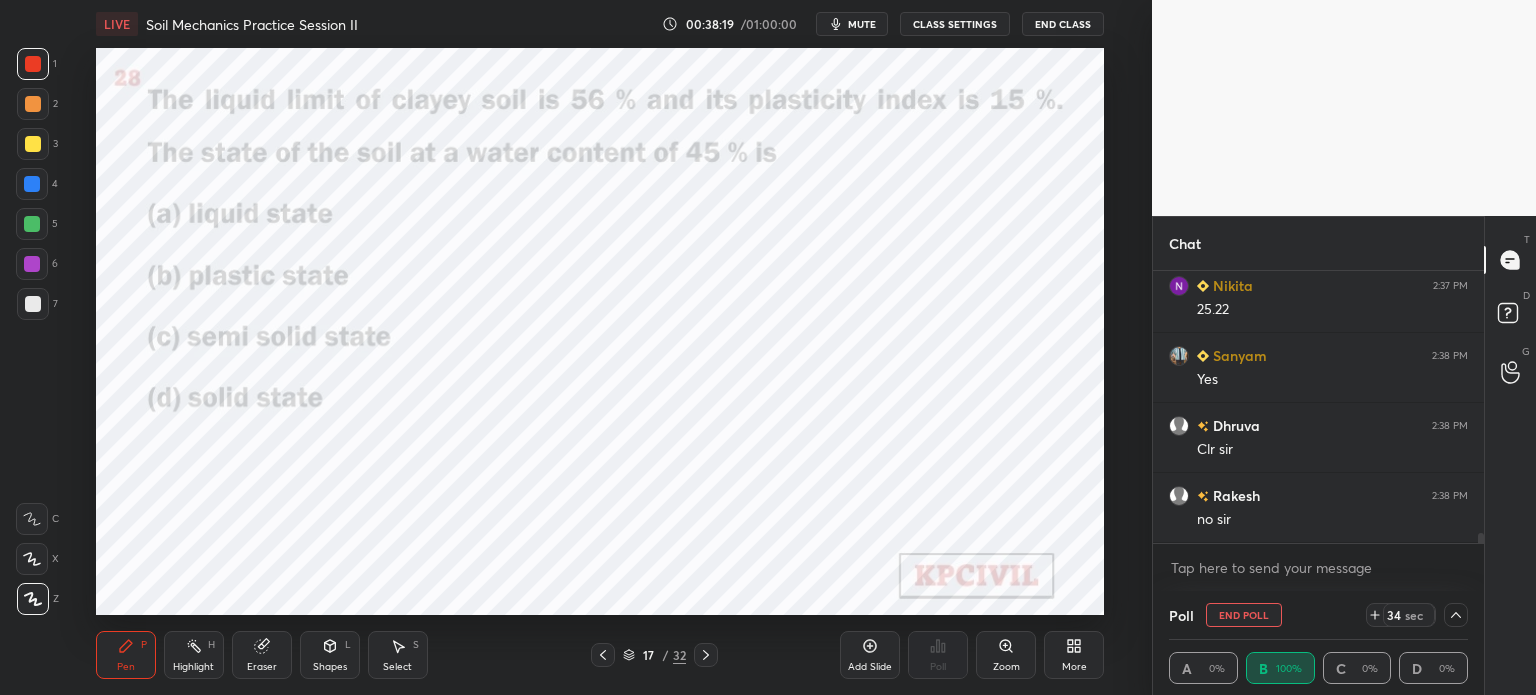 click 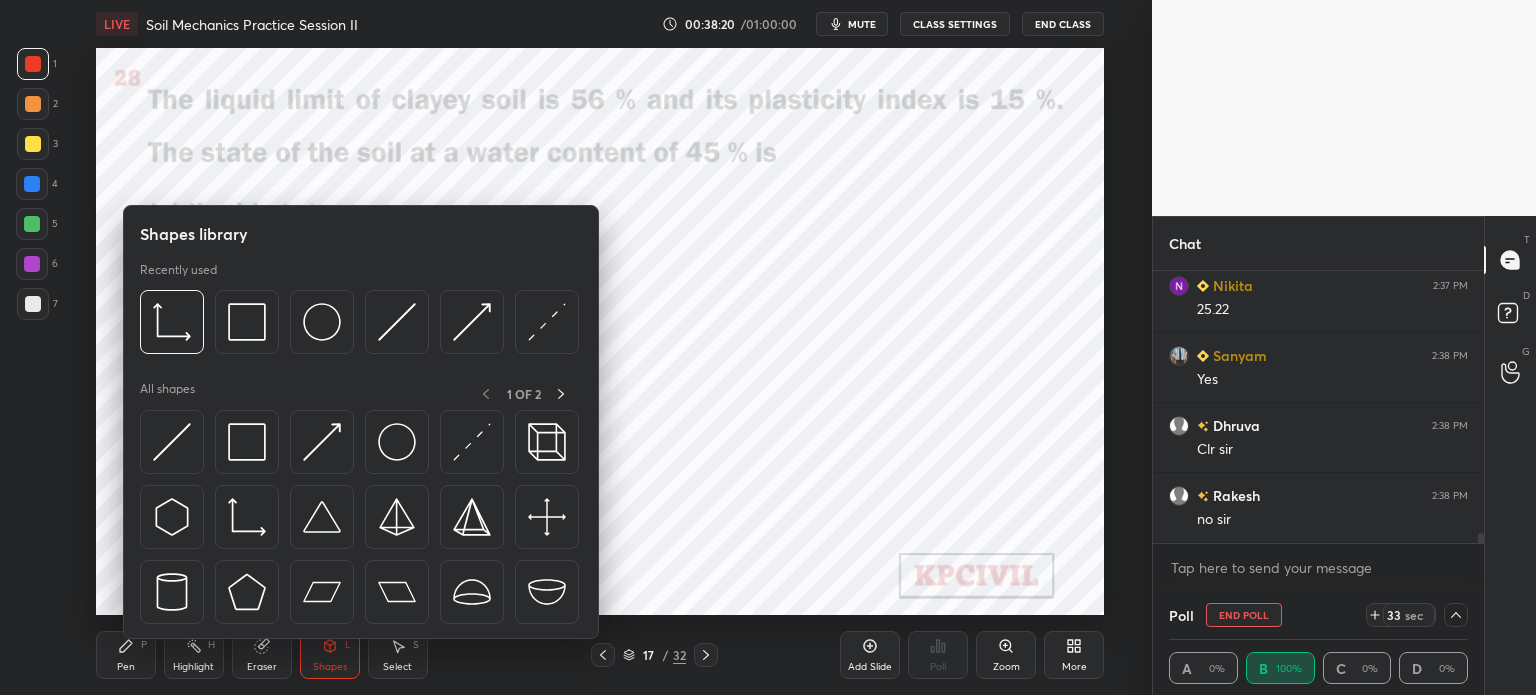 click at bounding box center (172, 322) 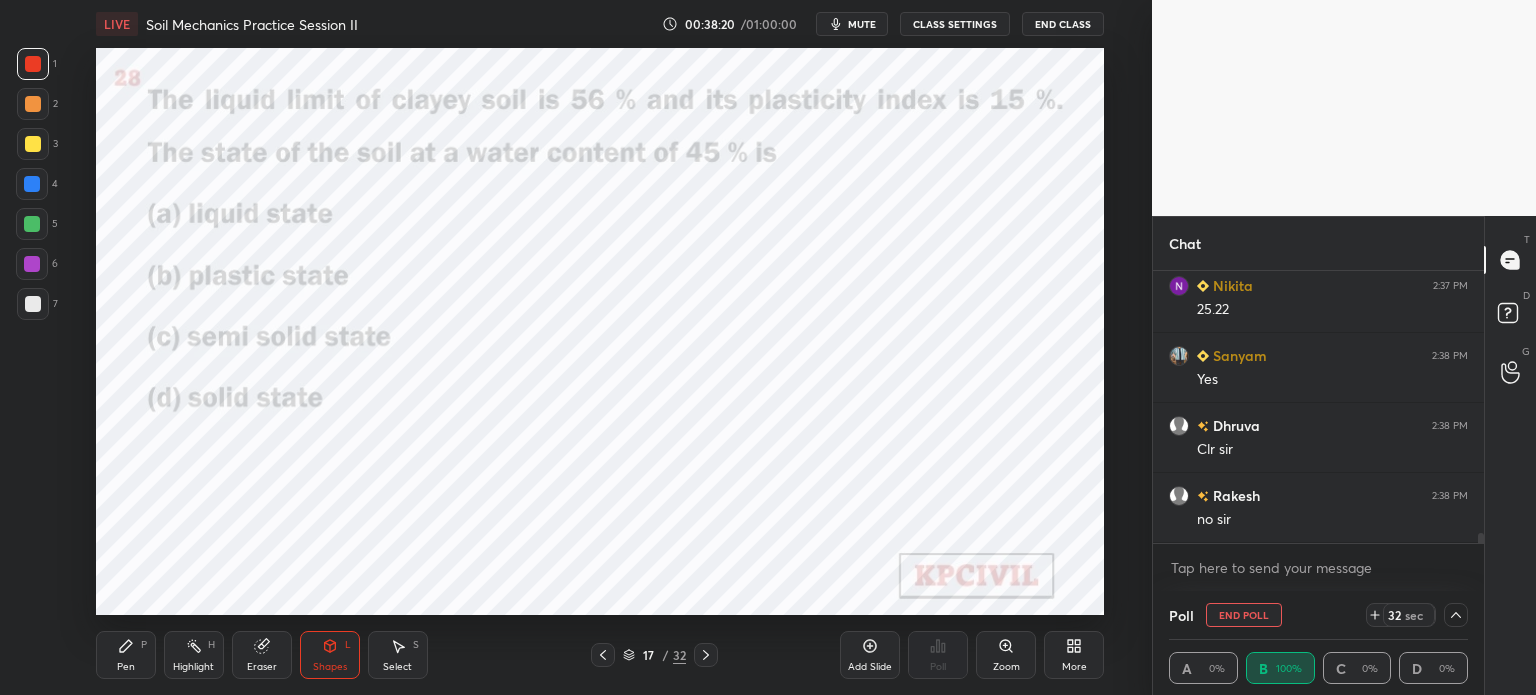 click at bounding box center [33, 64] 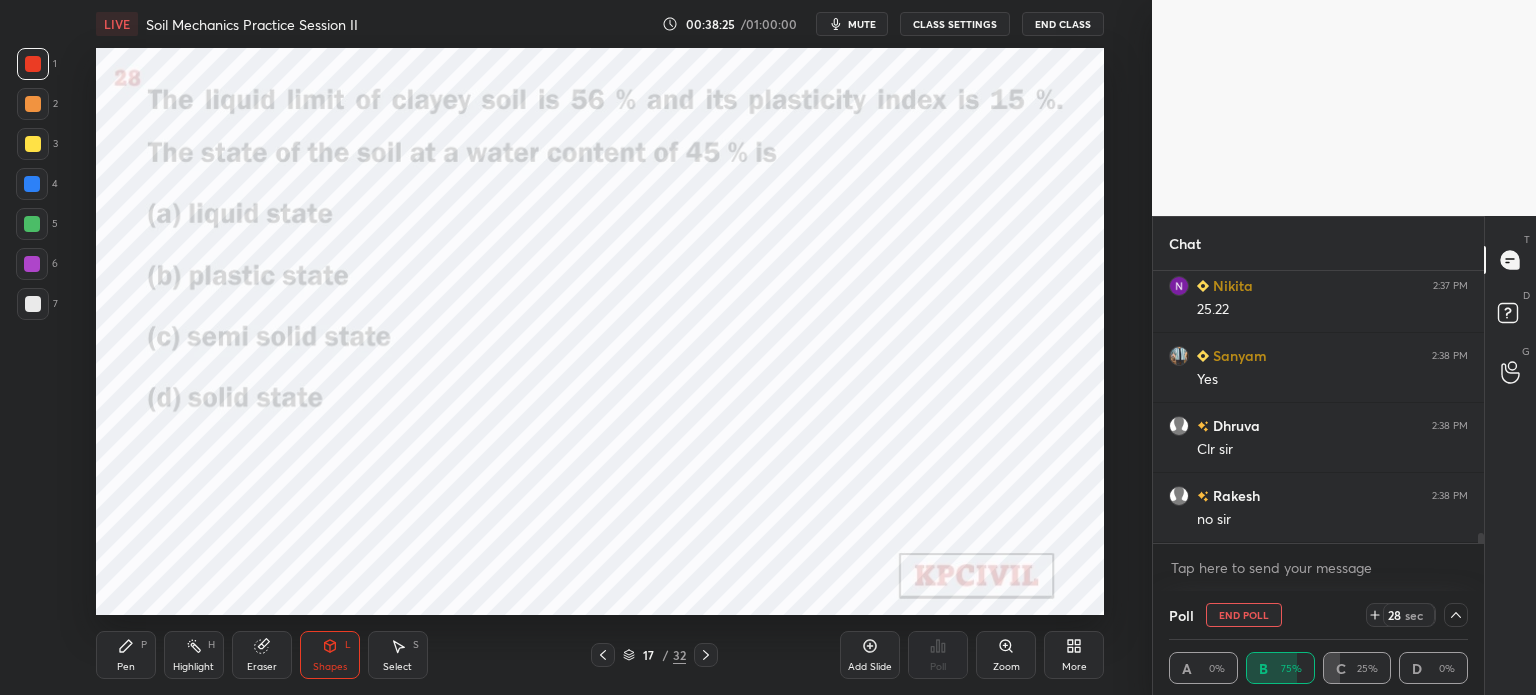 click on "Pen P" at bounding box center (126, 655) 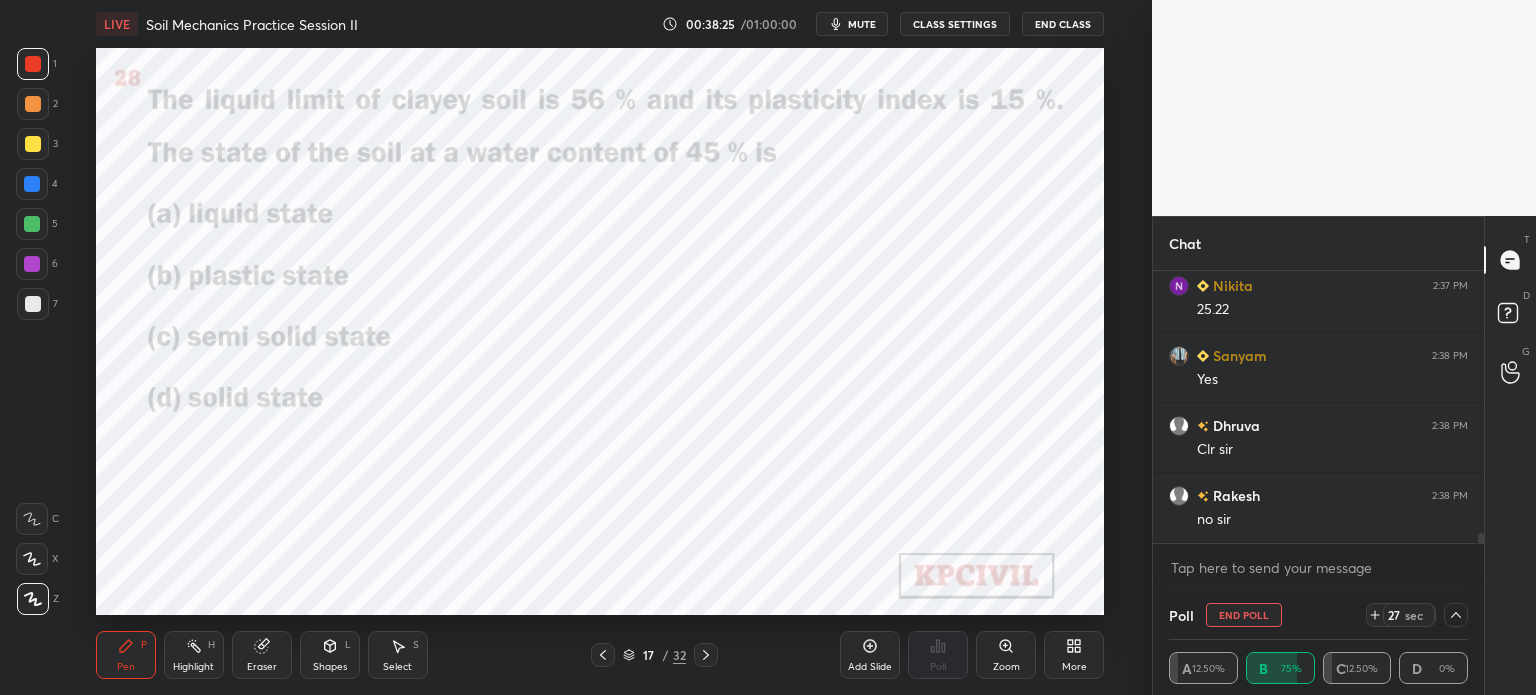 click at bounding box center (32, 184) 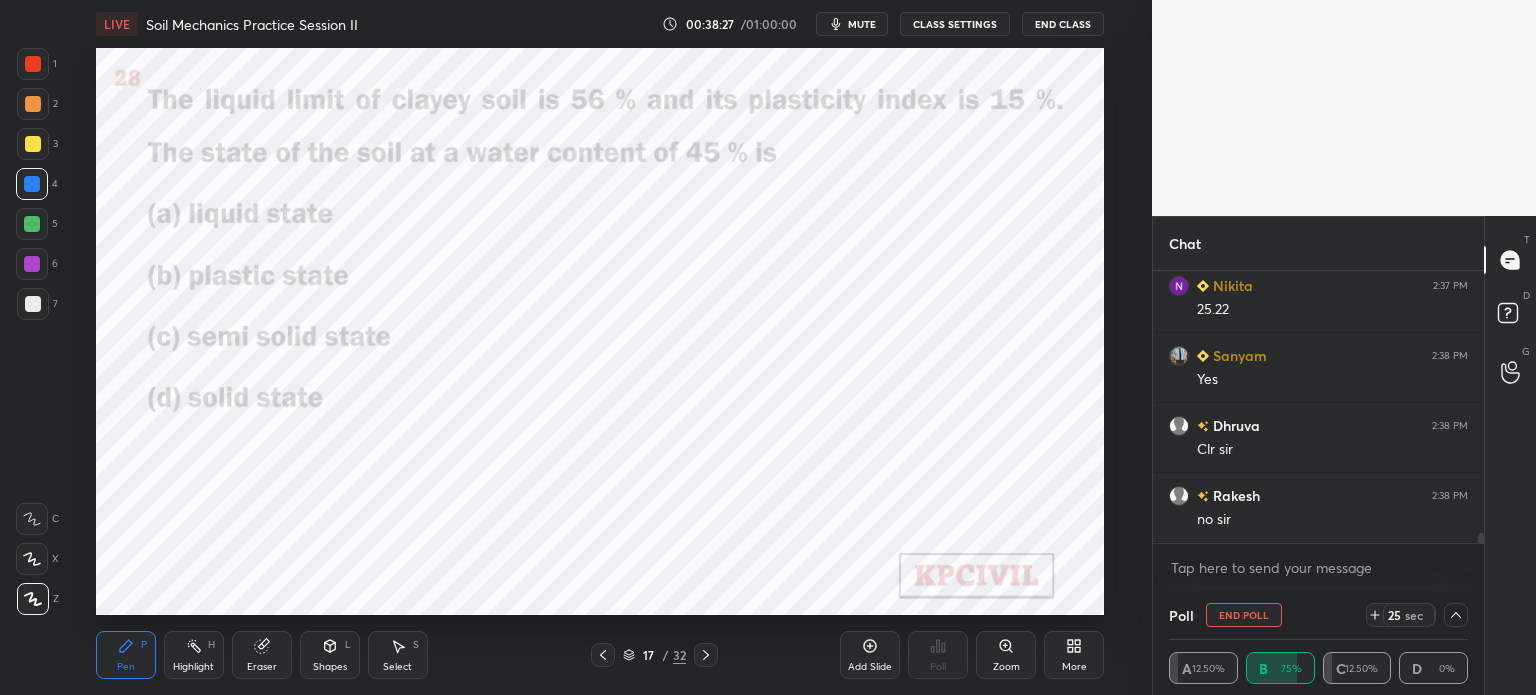 click on "Shapes" at bounding box center [330, 667] 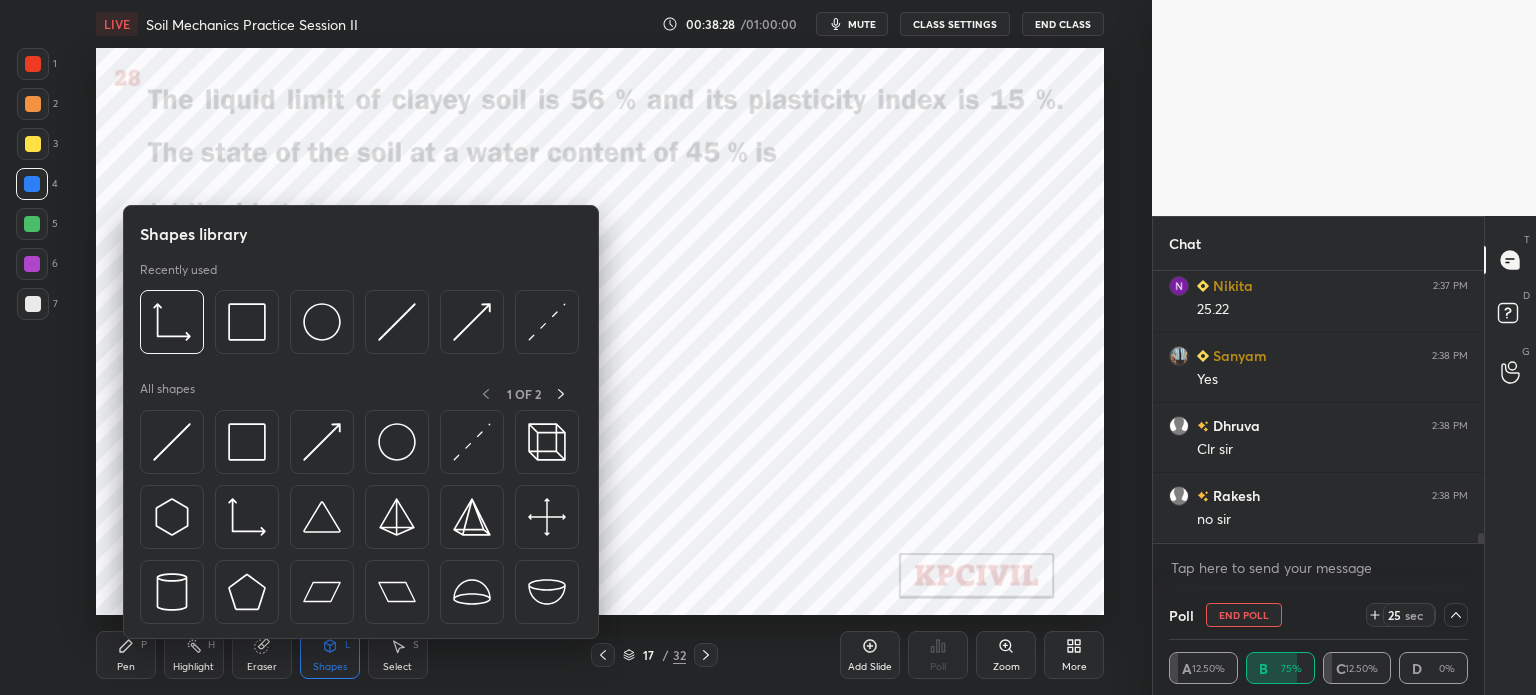 click at bounding box center [247, 442] 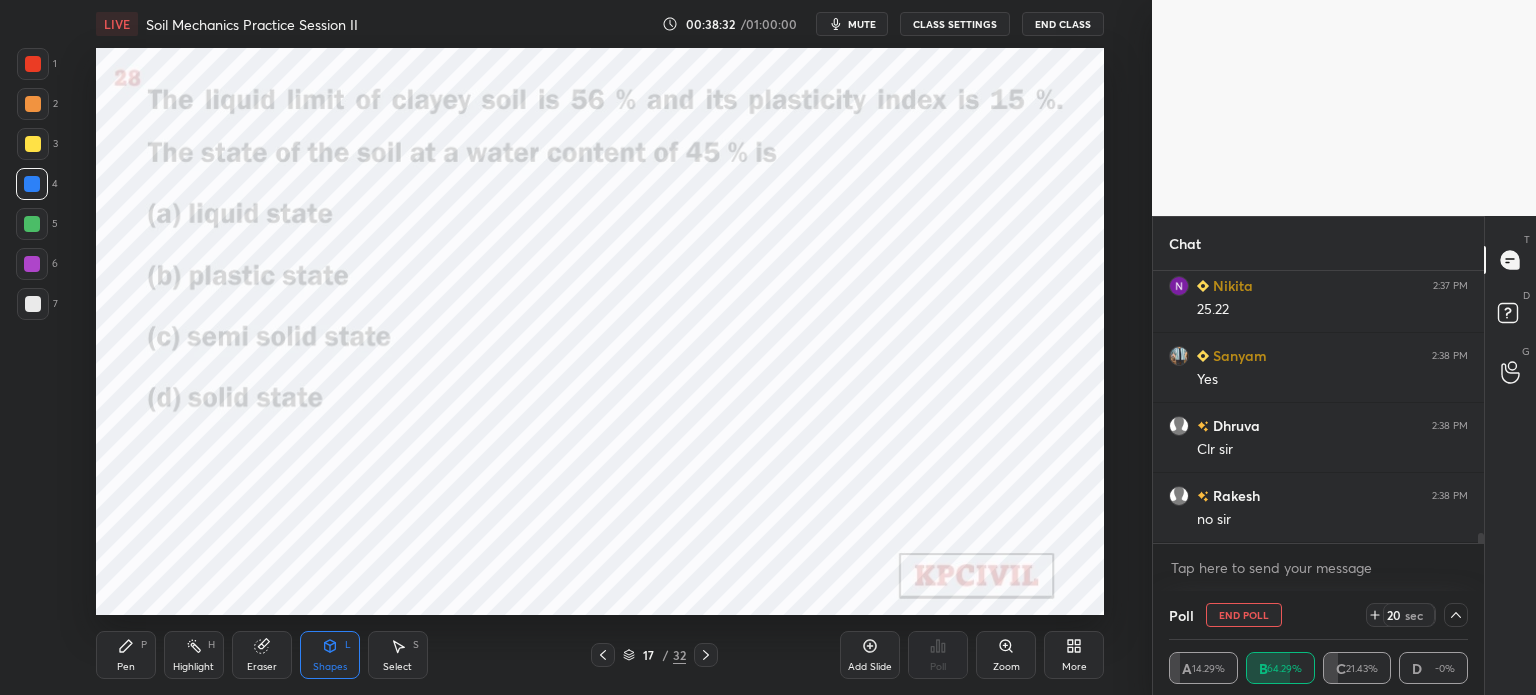 click on "Shapes L" at bounding box center [330, 655] 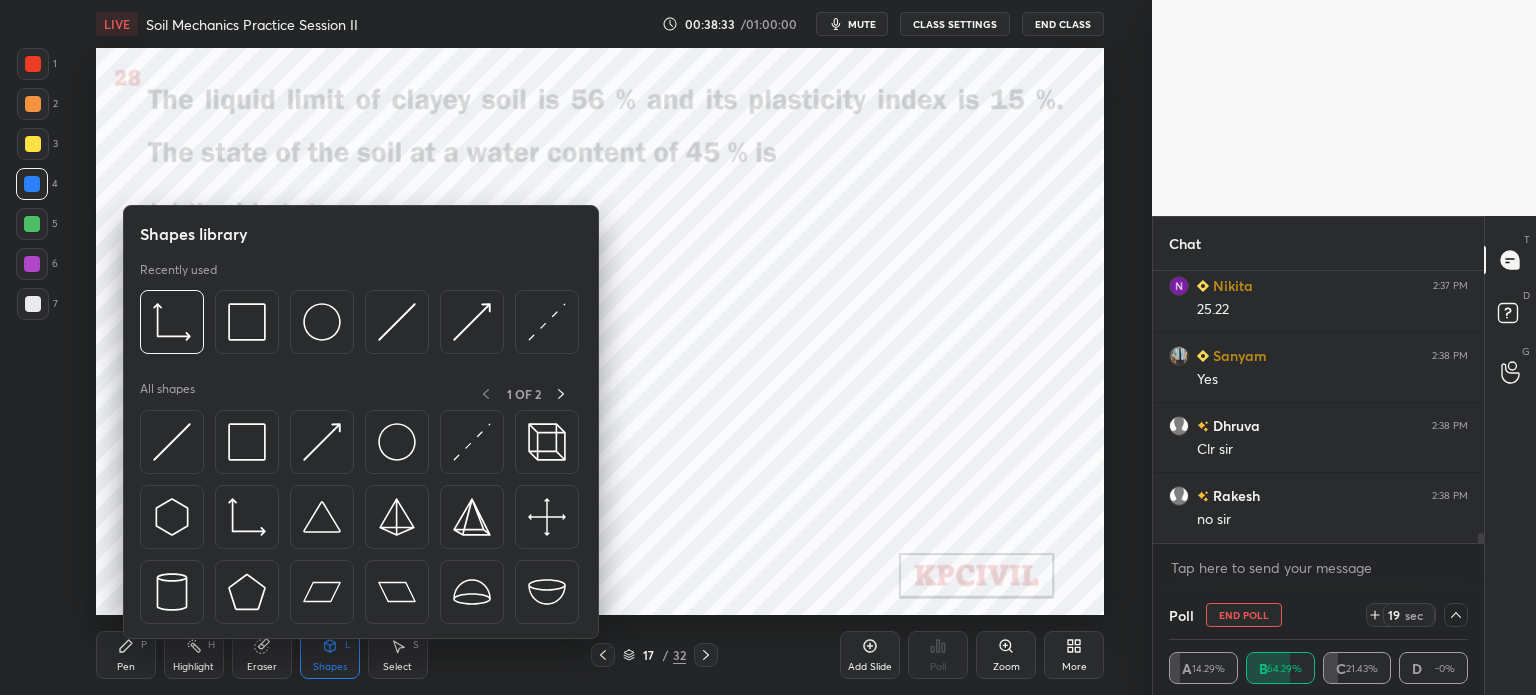 click at bounding box center (472, 322) 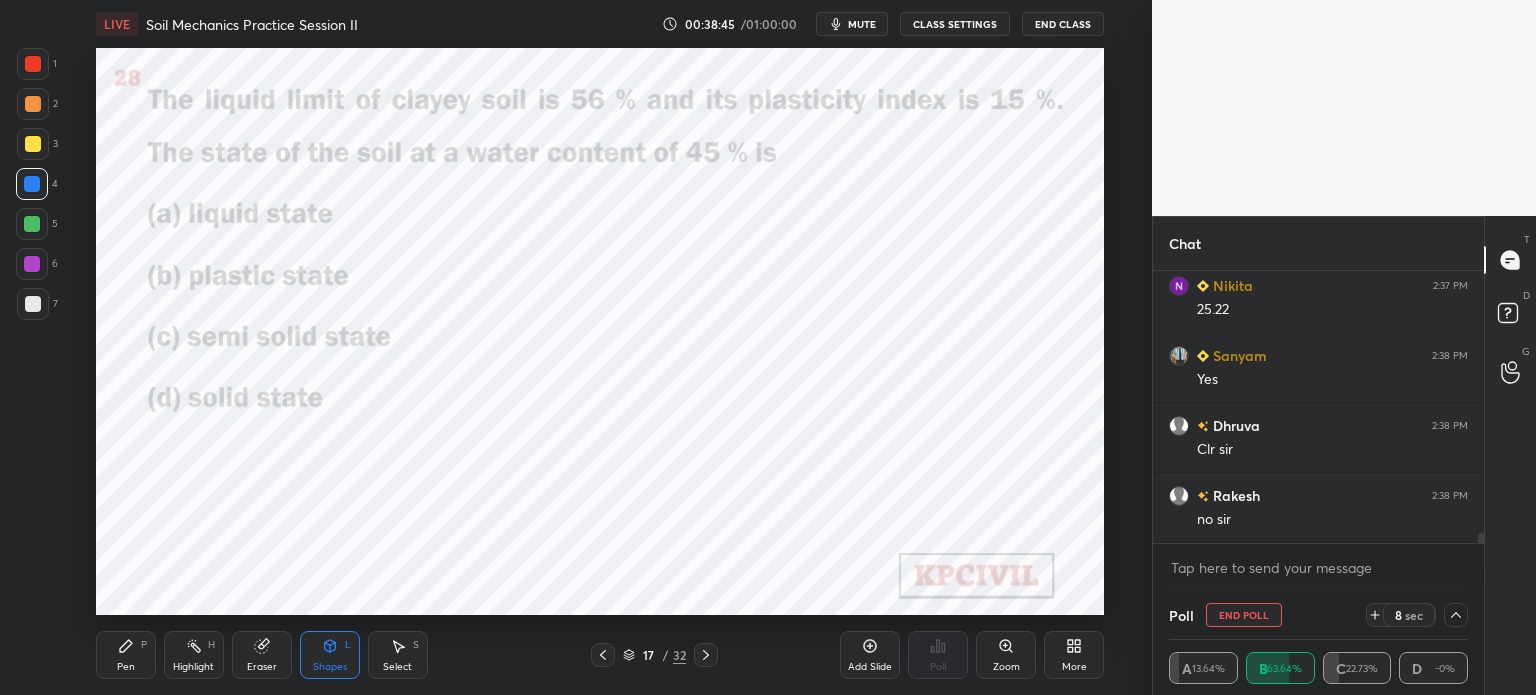 click on "Pen P" at bounding box center [126, 655] 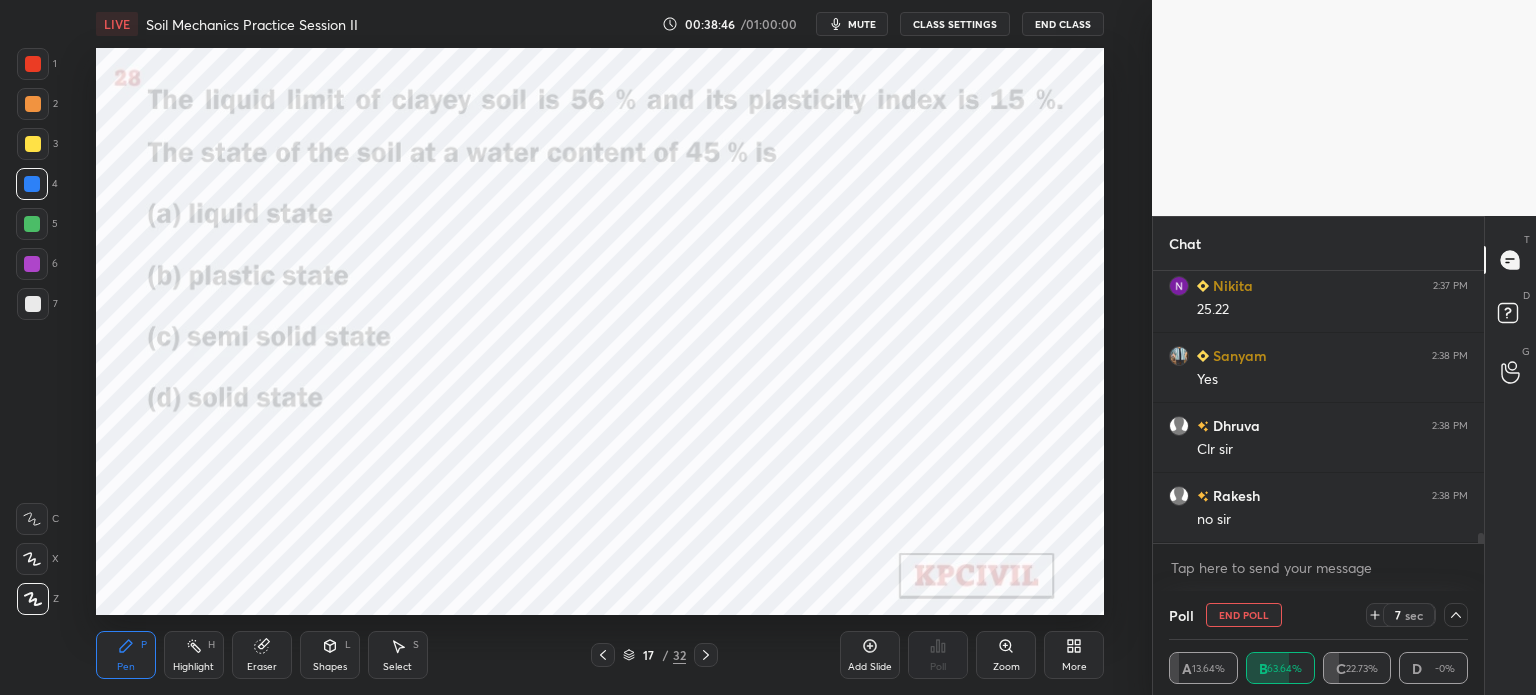 click at bounding box center (33, 64) 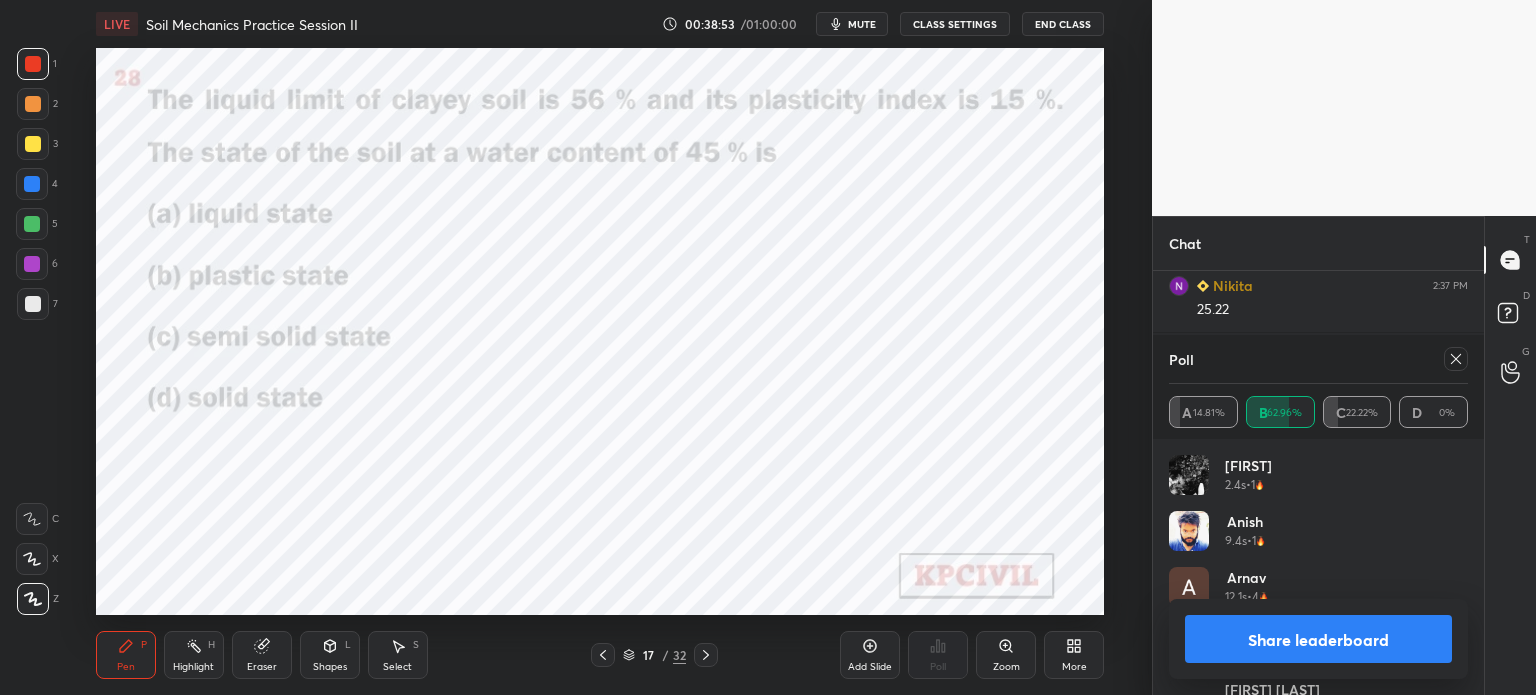 click on "Shapes" at bounding box center [330, 667] 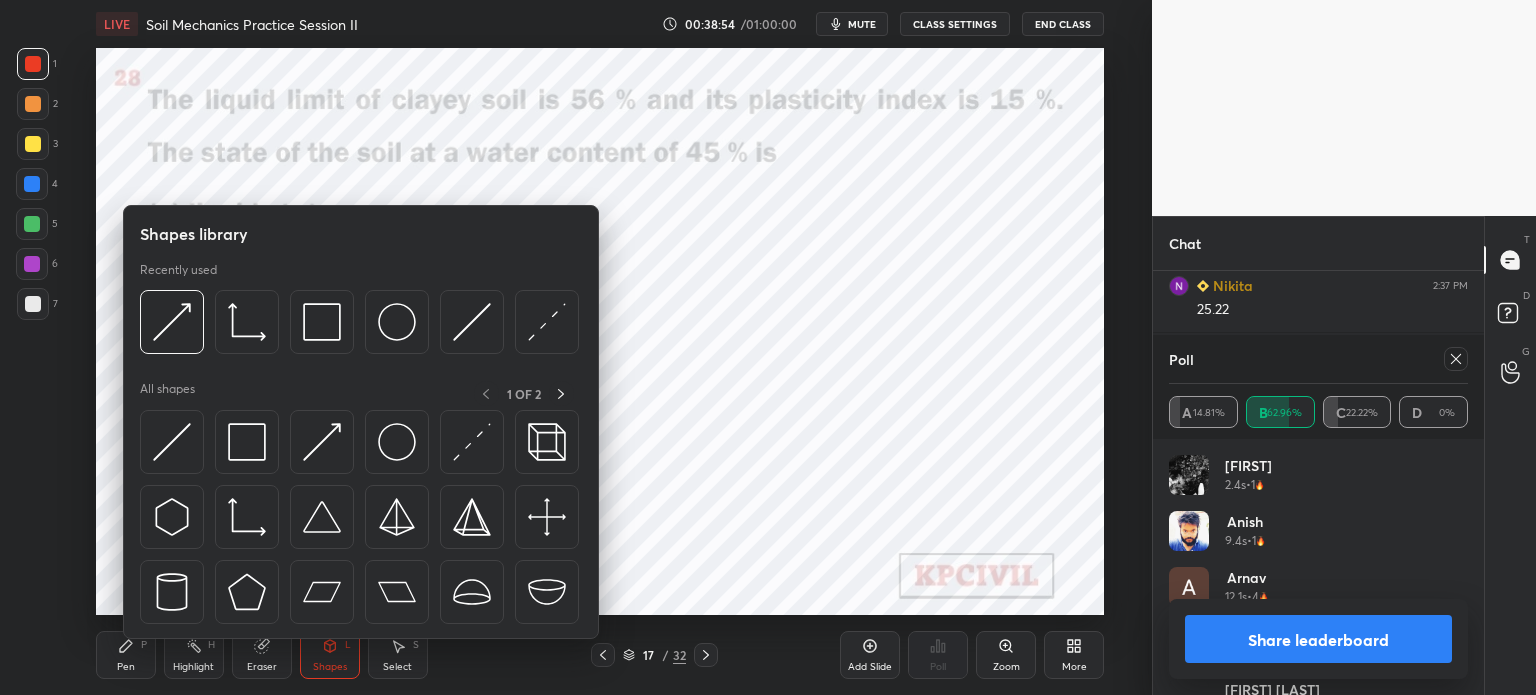 click on "Eraser" at bounding box center (262, 655) 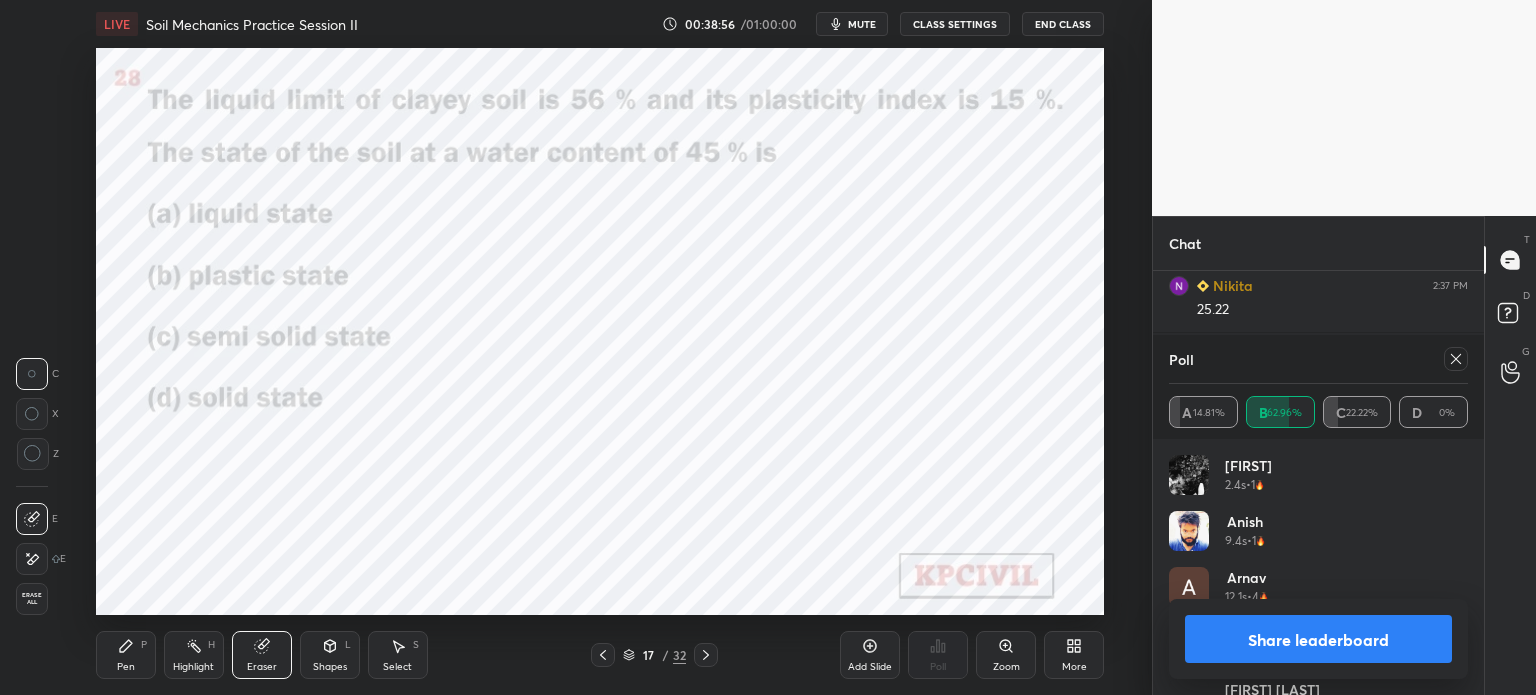 click on "Pen" at bounding box center [126, 667] 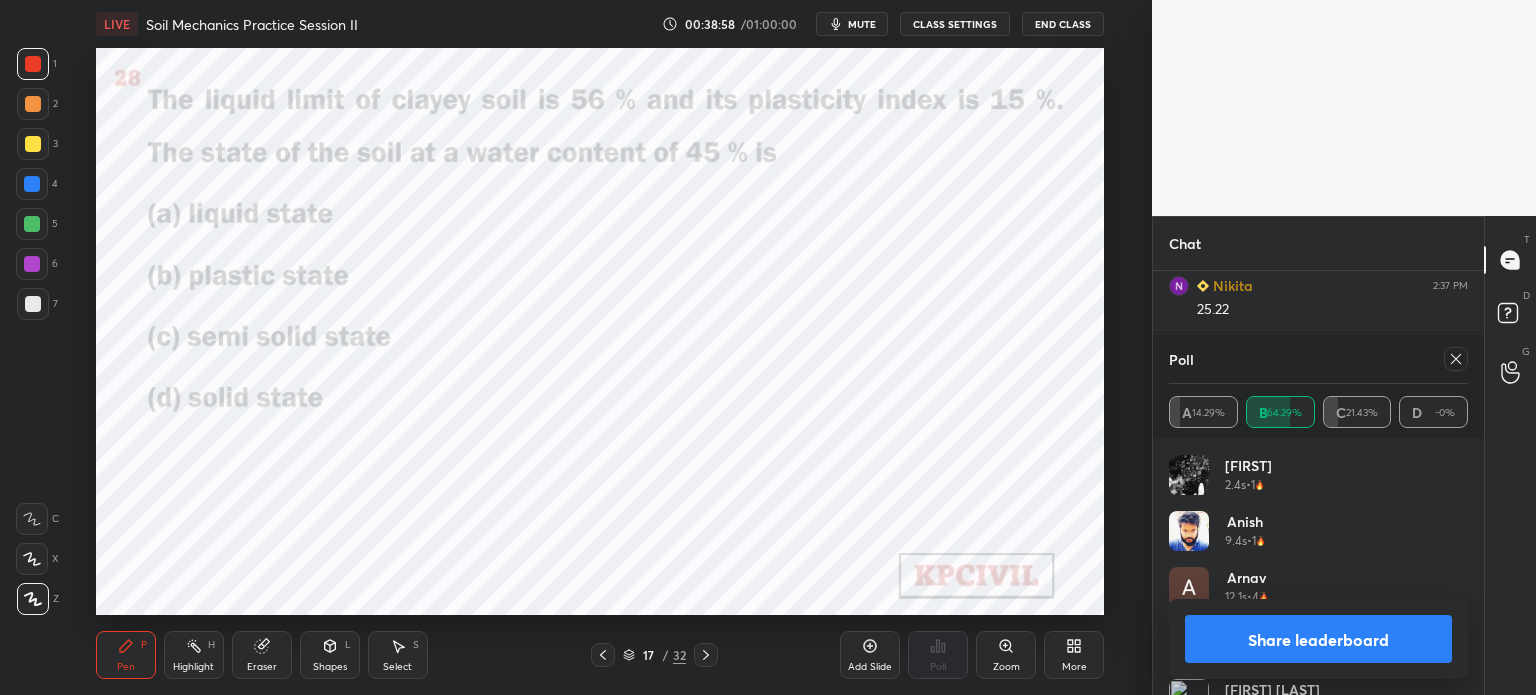 click at bounding box center (1456, 359) 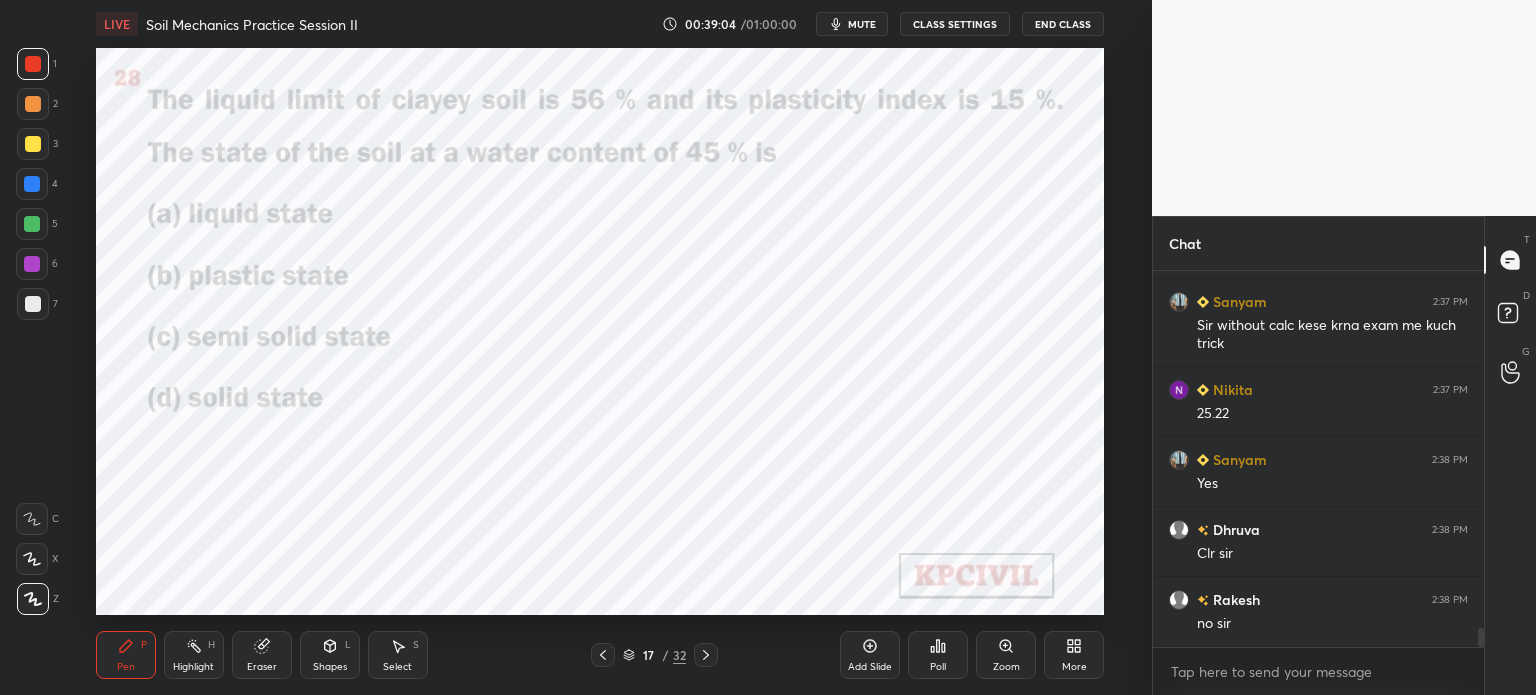 click at bounding box center (32, 184) 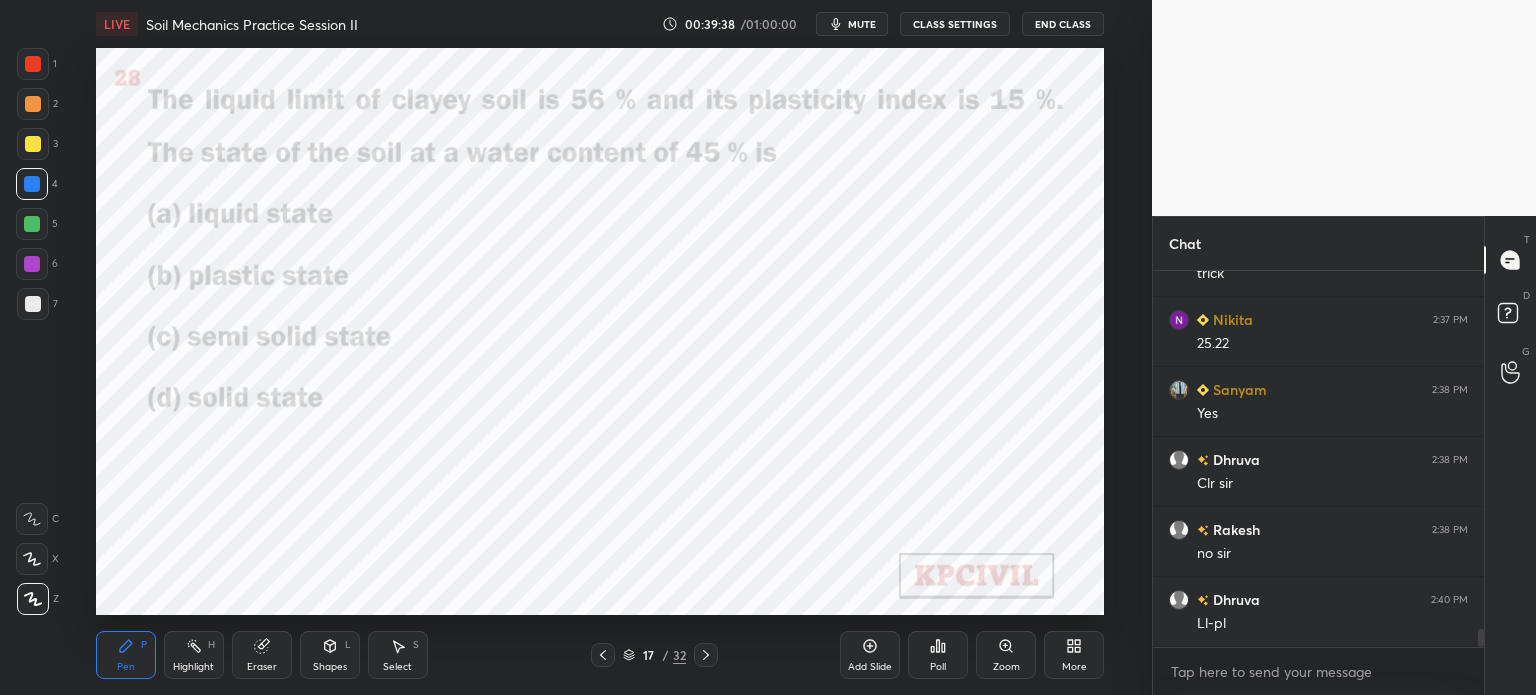scroll, scrollTop: 7388, scrollLeft: 0, axis: vertical 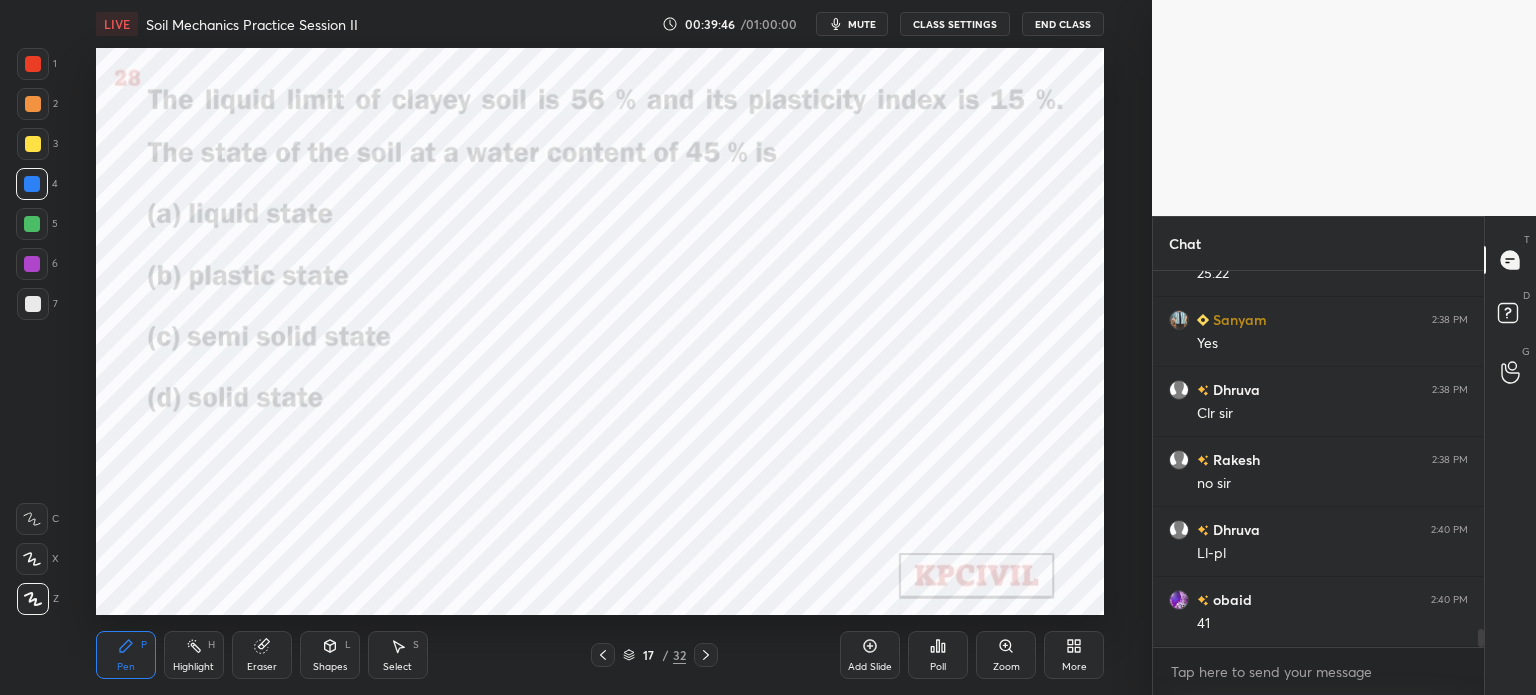 click at bounding box center [33, 64] 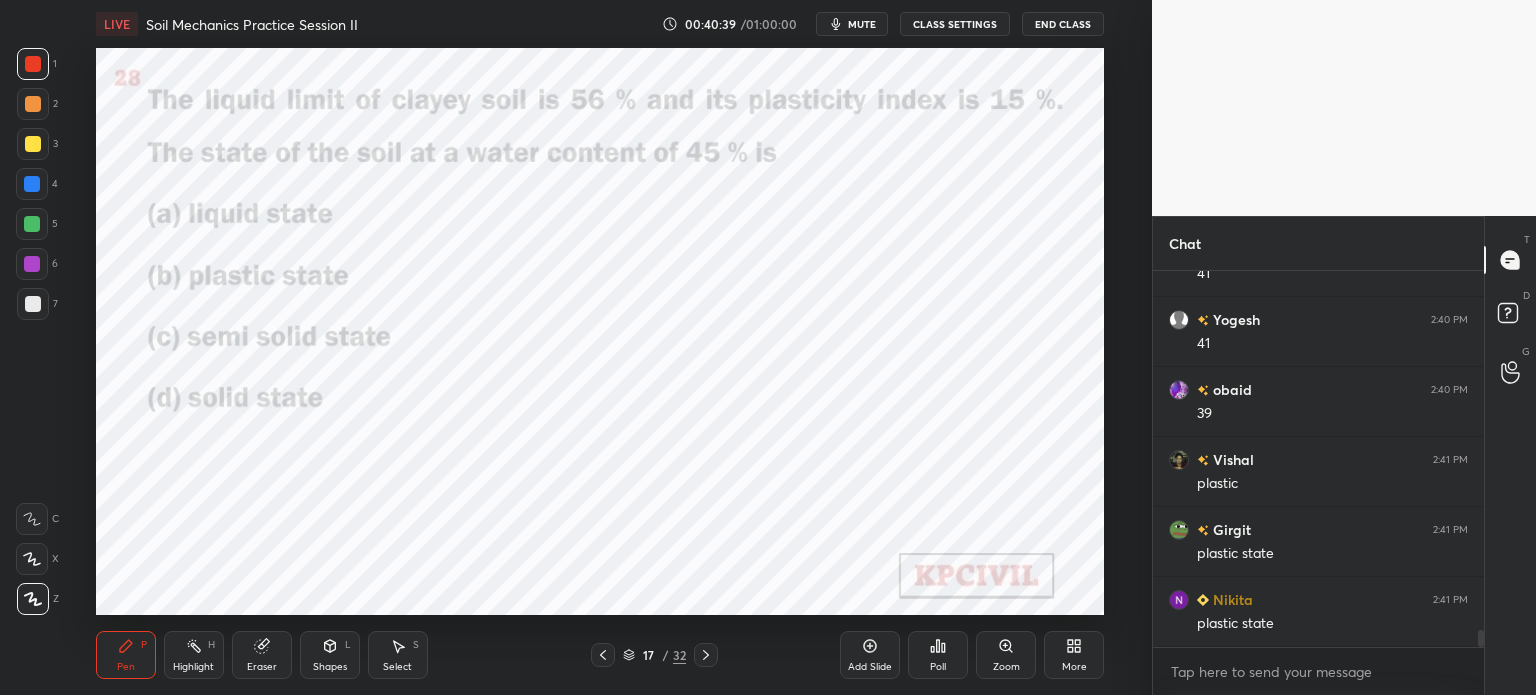 scroll, scrollTop: 7758, scrollLeft: 0, axis: vertical 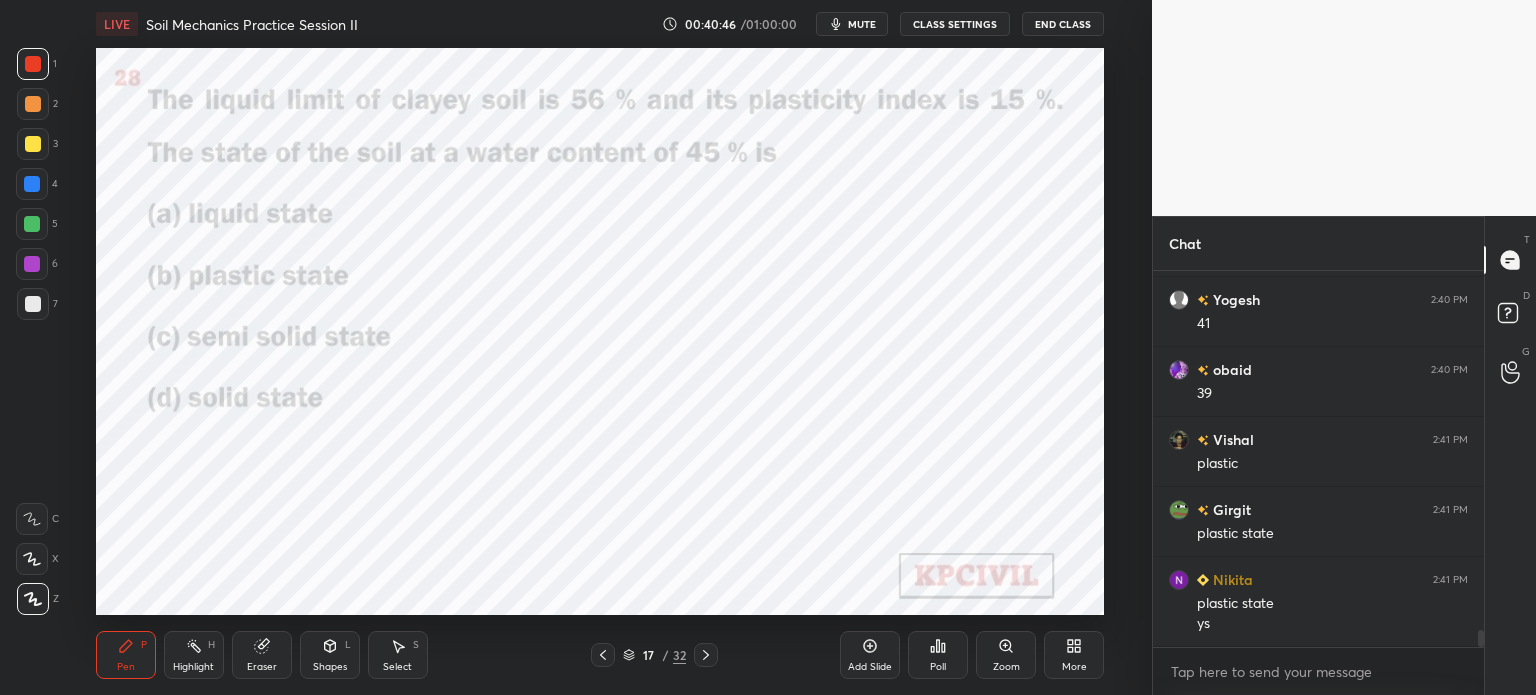 click 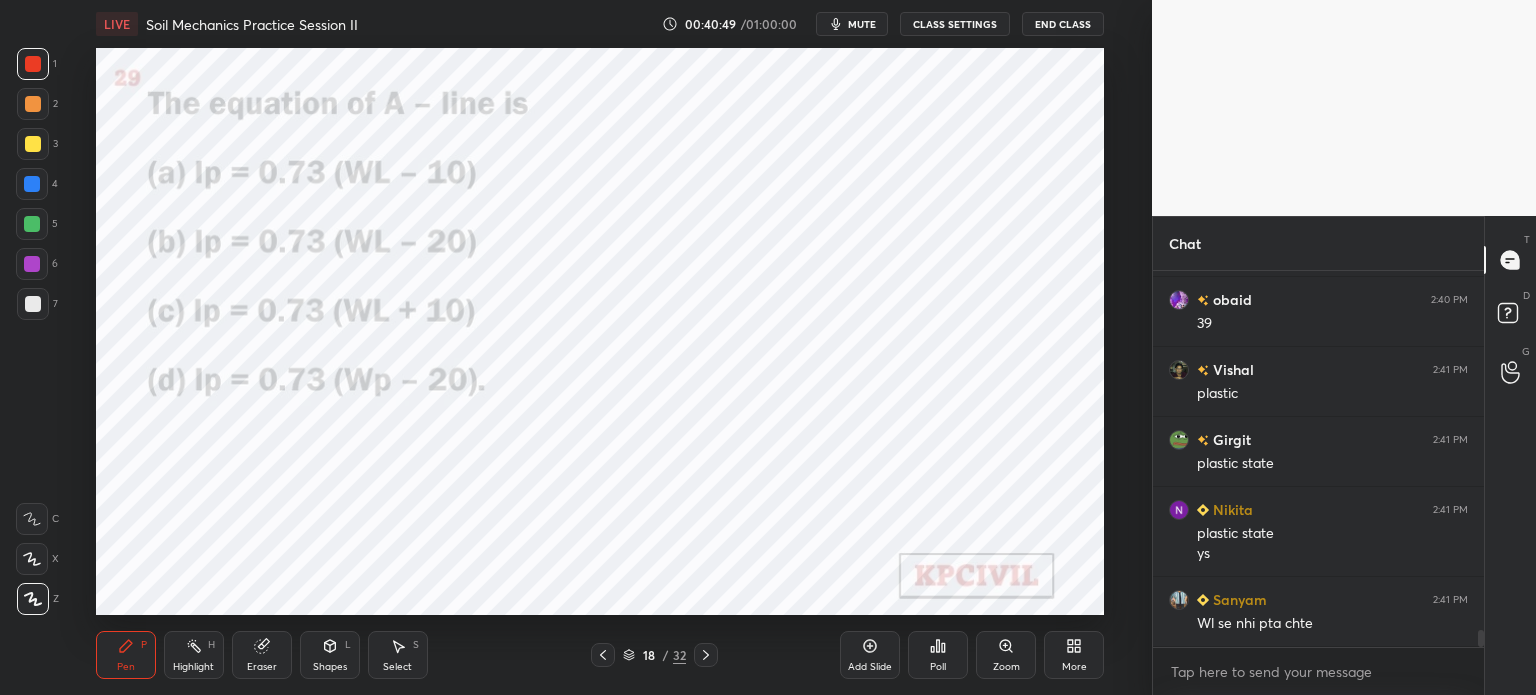 scroll, scrollTop: 7898, scrollLeft: 0, axis: vertical 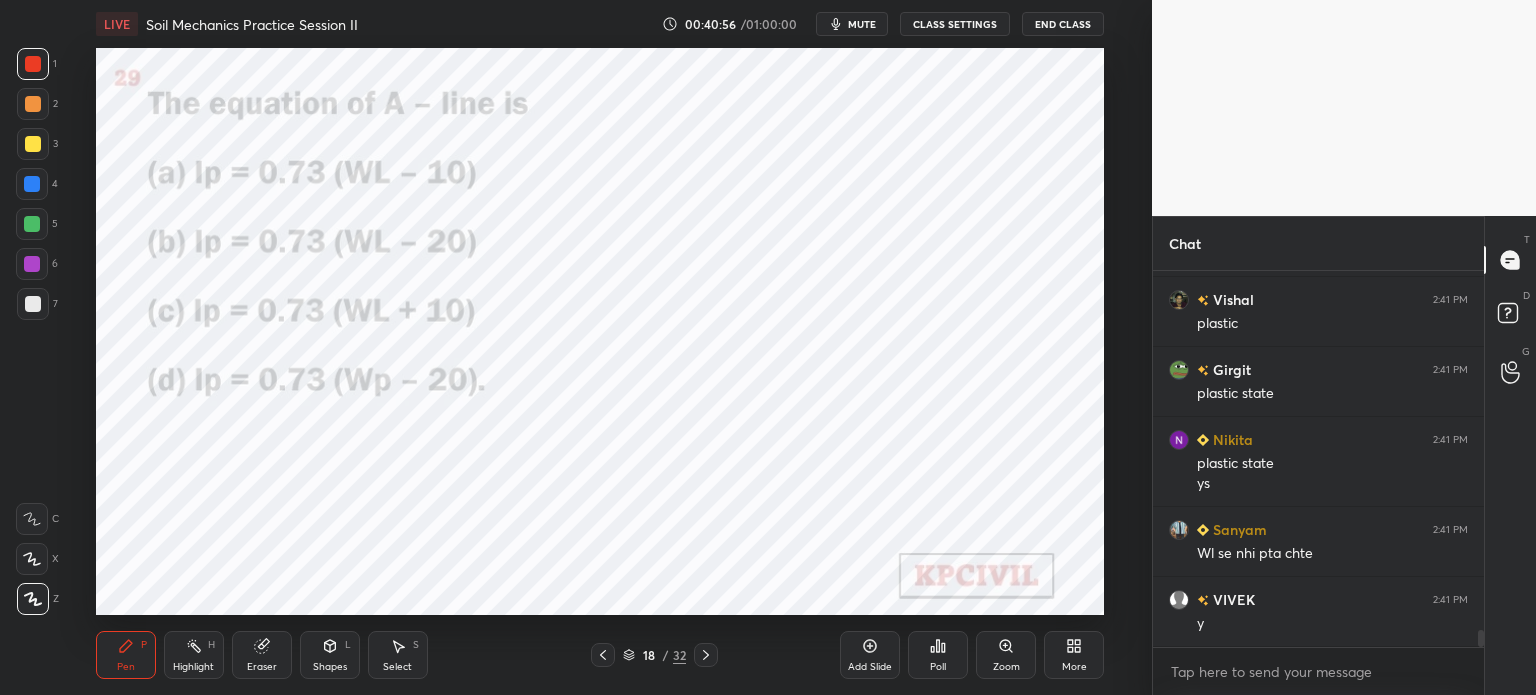 click 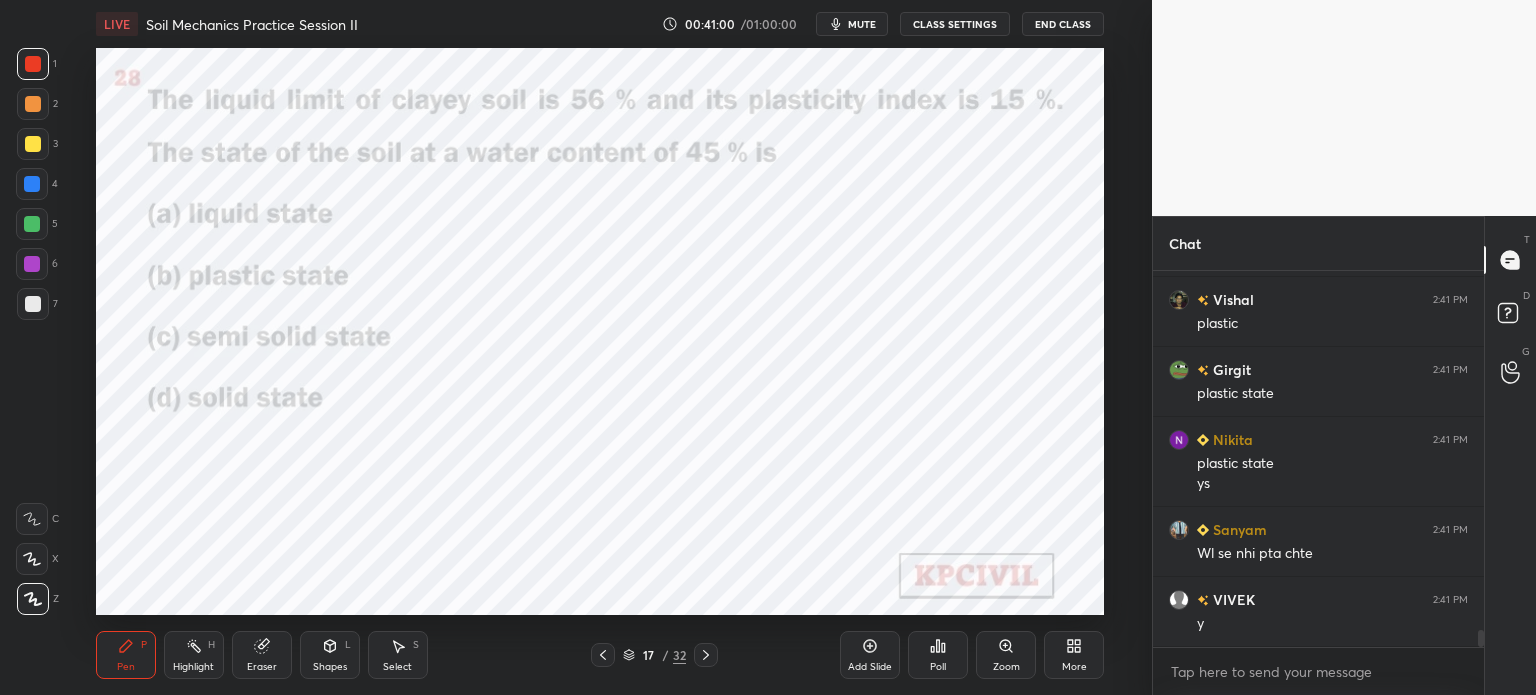 scroll, scrollTop: 7968, scrollLeft: 0, axis: vertical 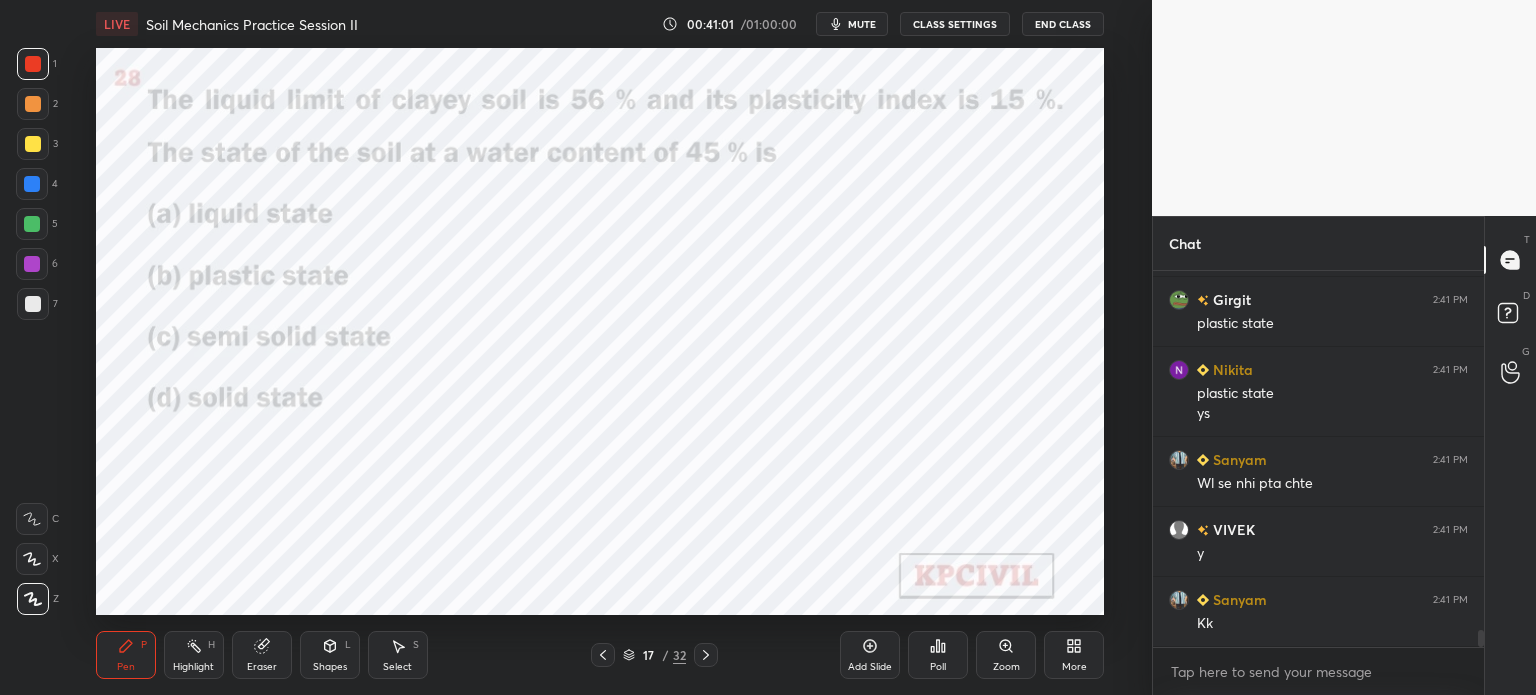 click on "Highlight" at bounding box center [193, 667] 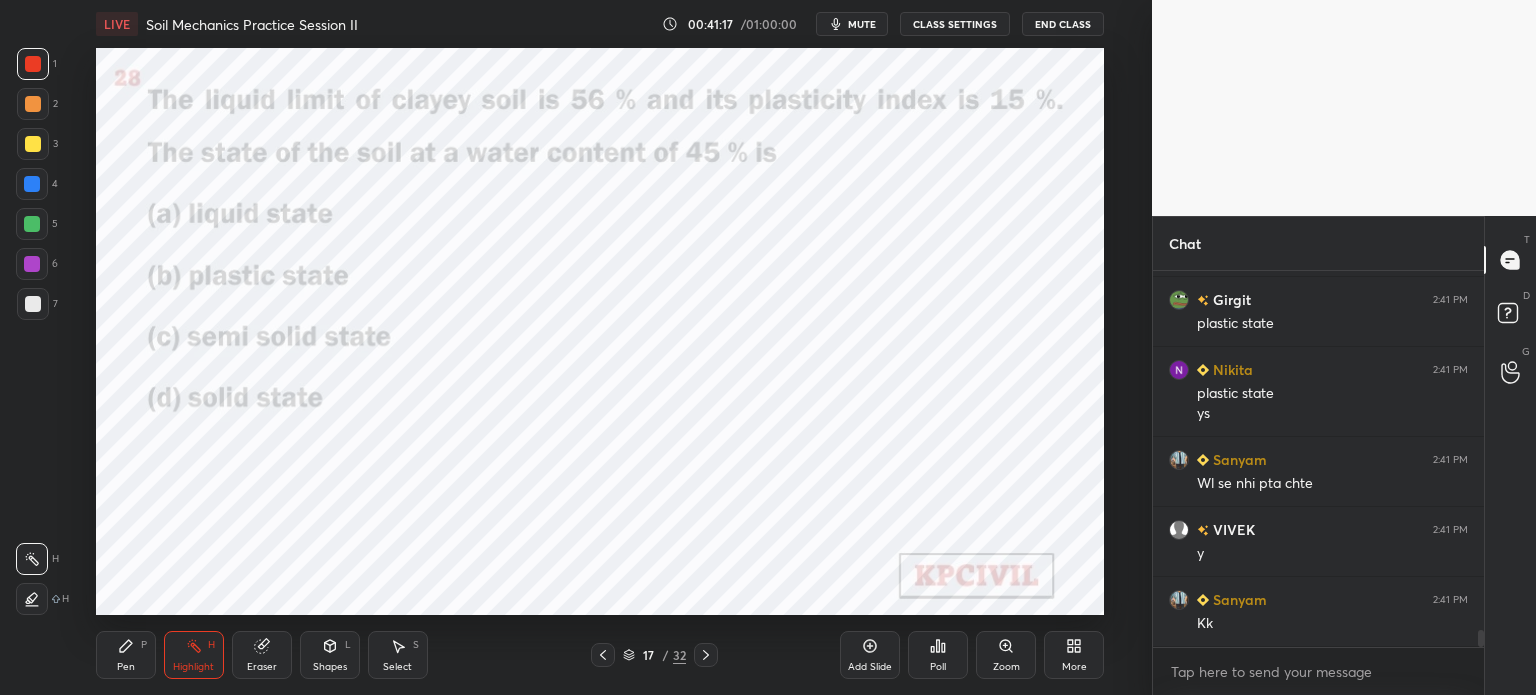 click 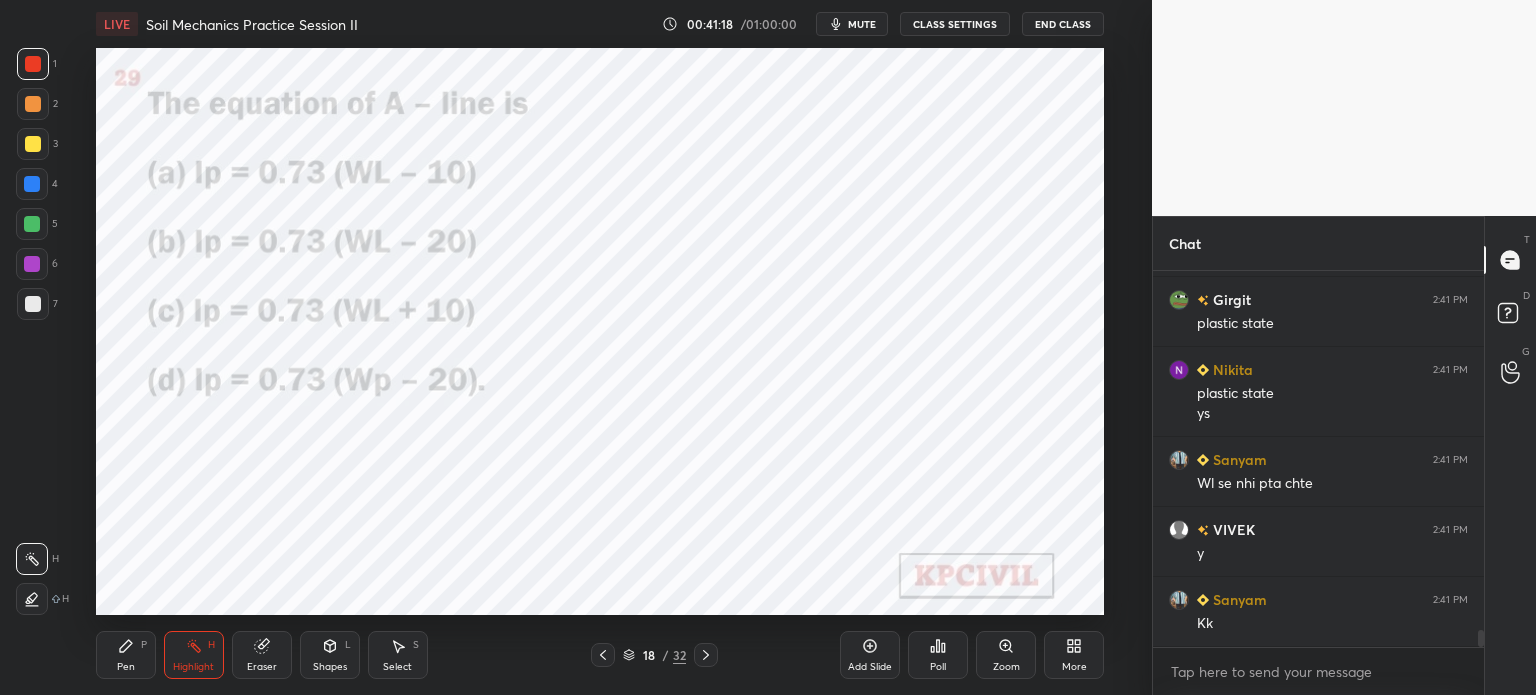 scroll, scrollTop: 8038, scrollLeft: 0, axis: vertical 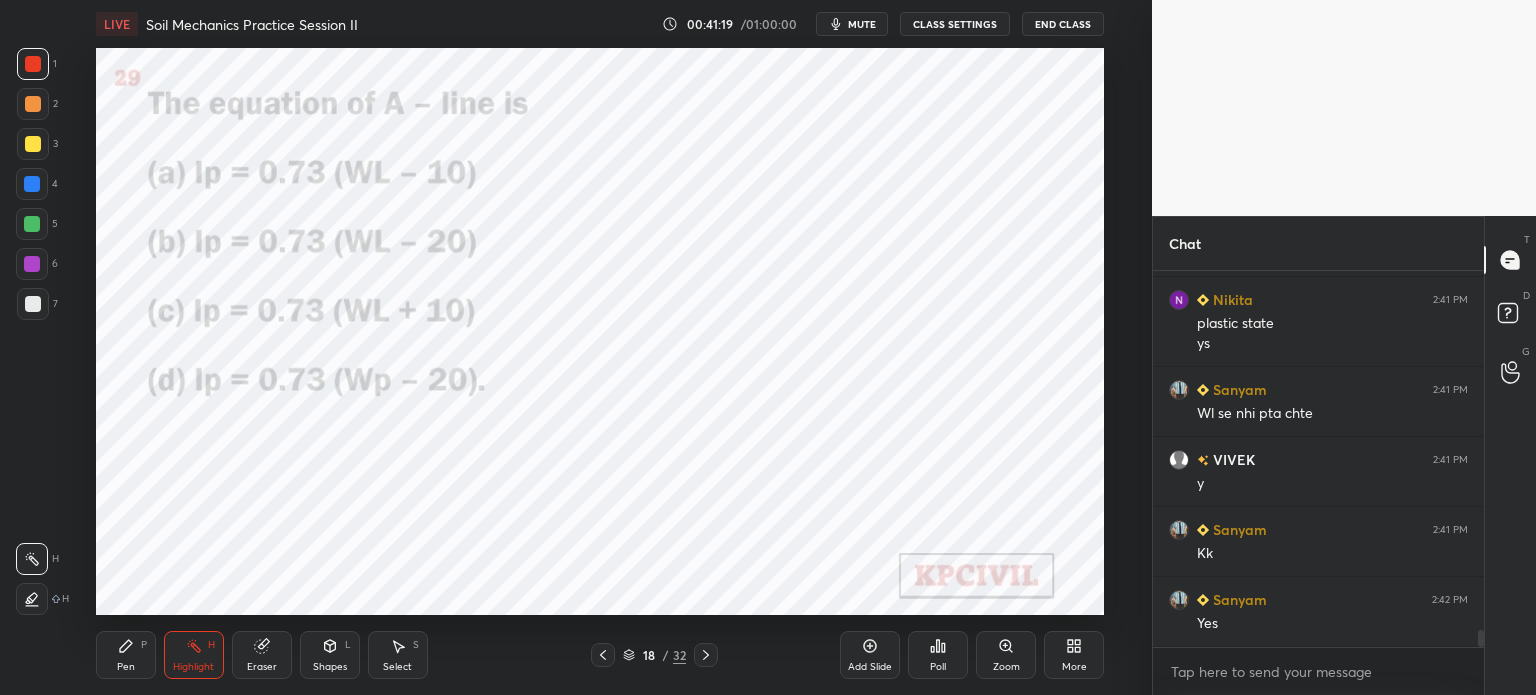 click 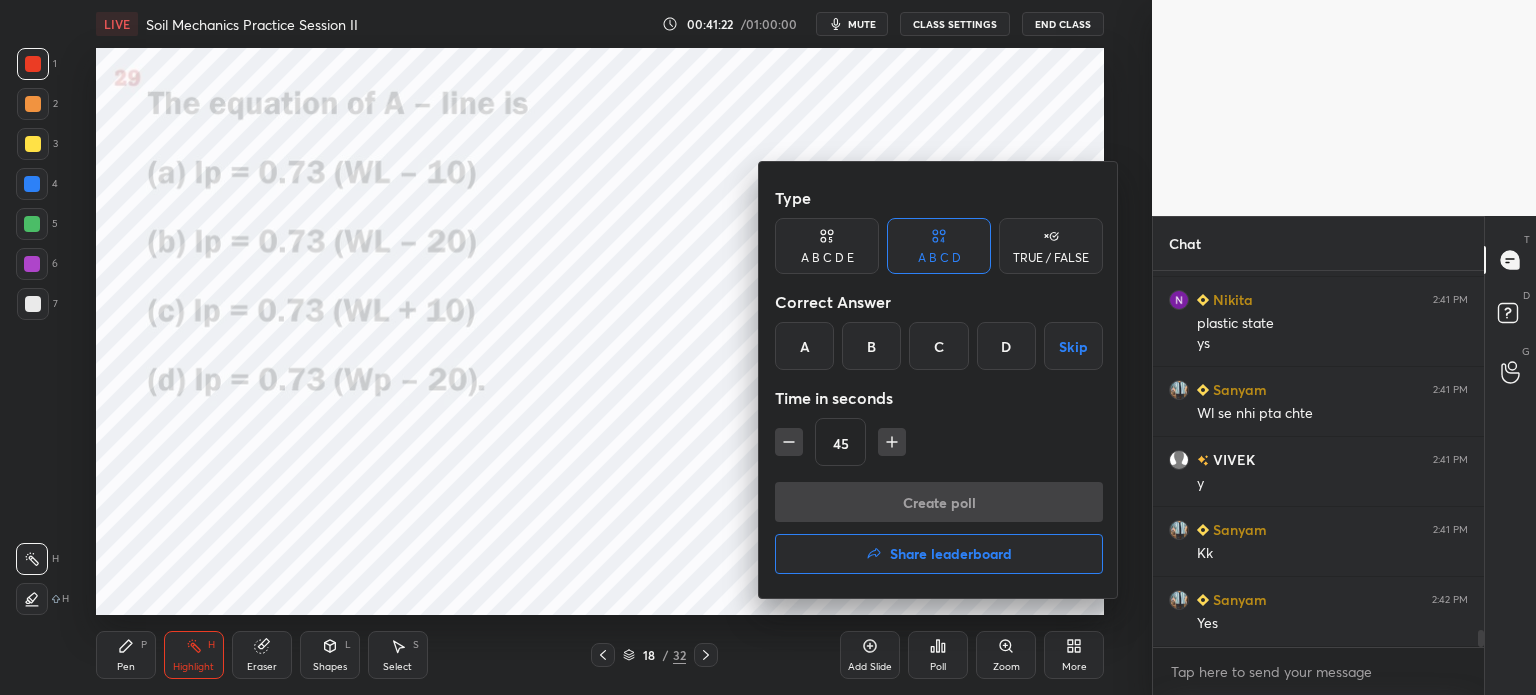 click on "B" at bounding box center (871, 346) 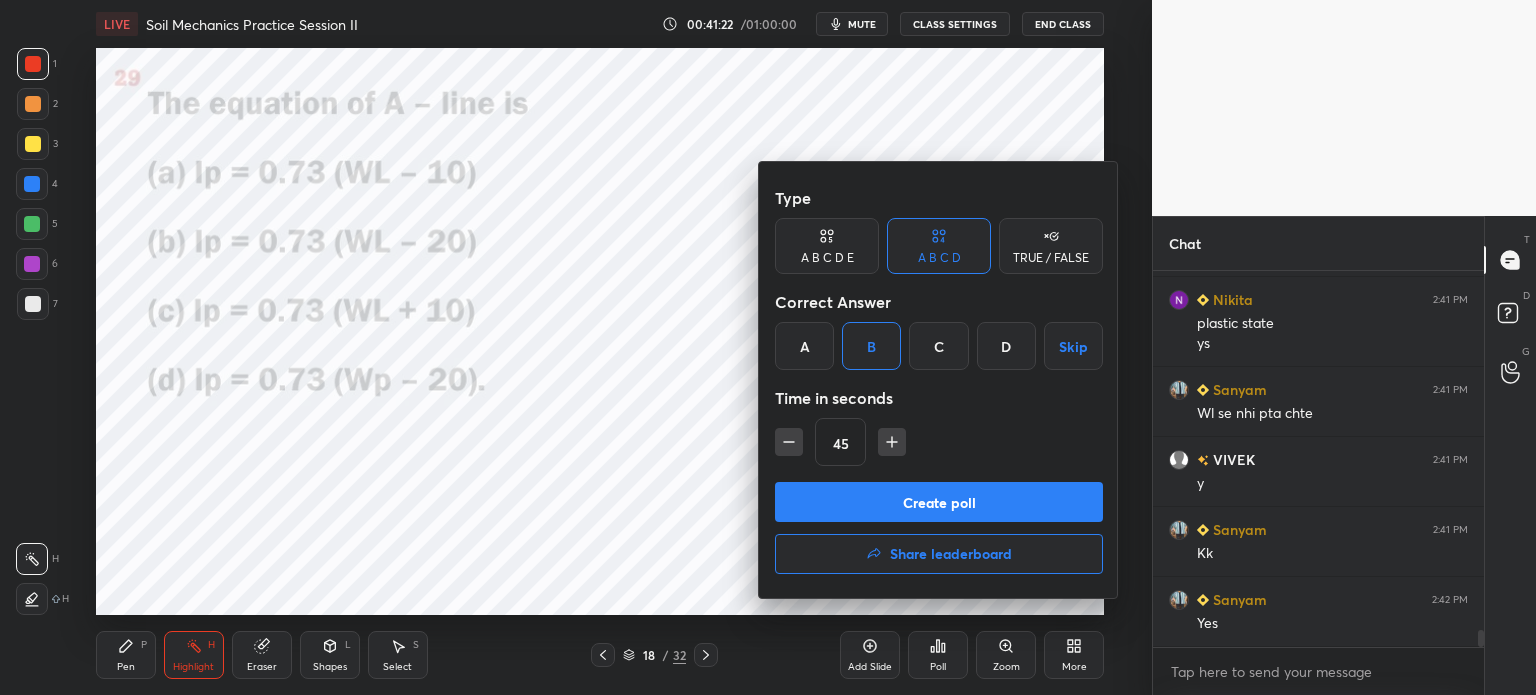 click on "Create poll" at bounding box center [939, 502] 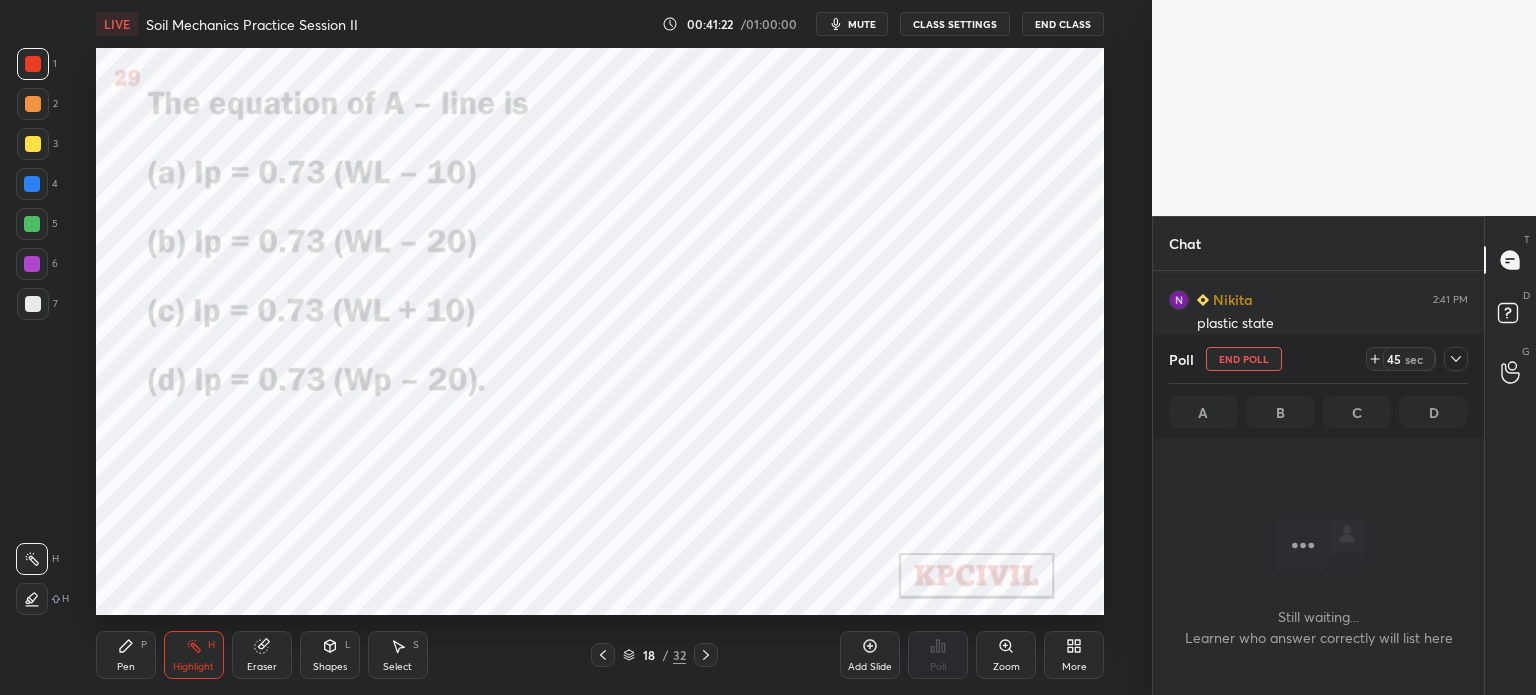 scroll, scrollTop: 284, scrollLeft: 325, axis: both 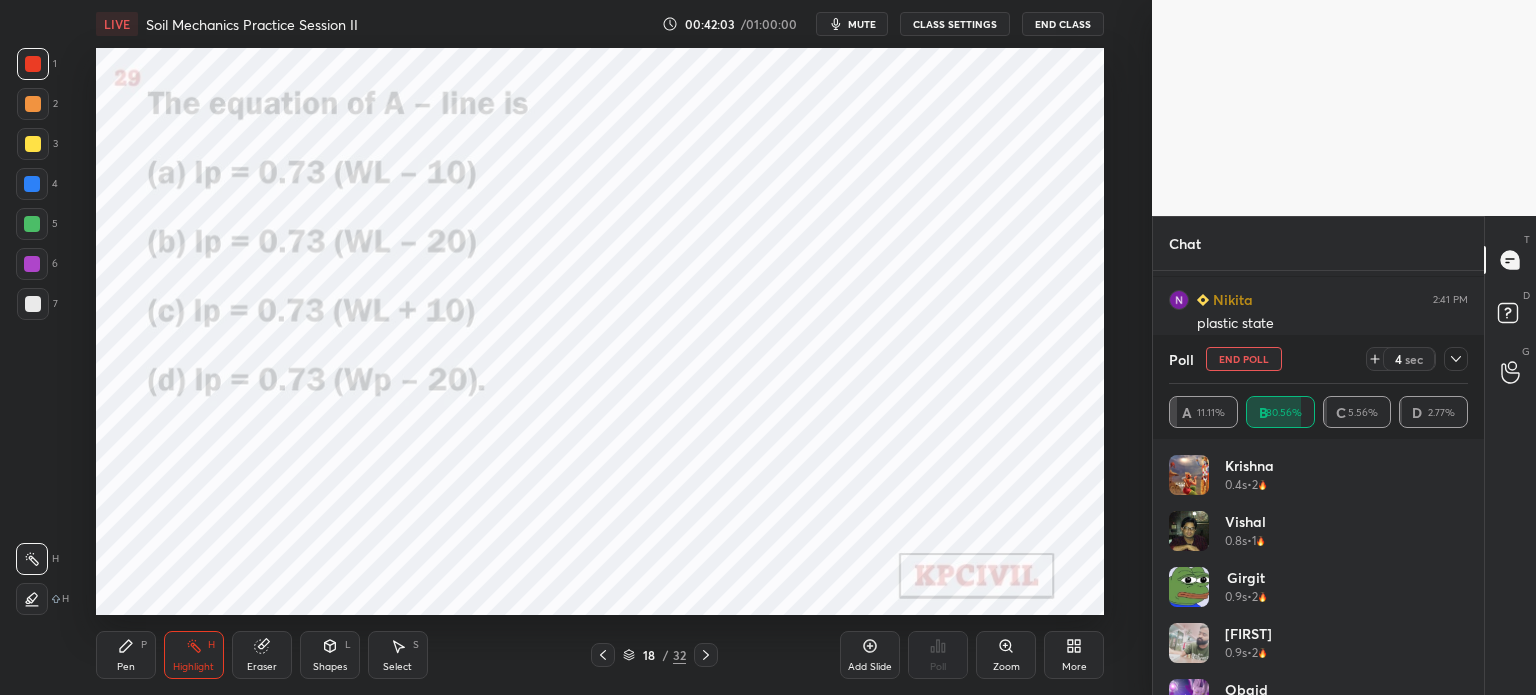 click 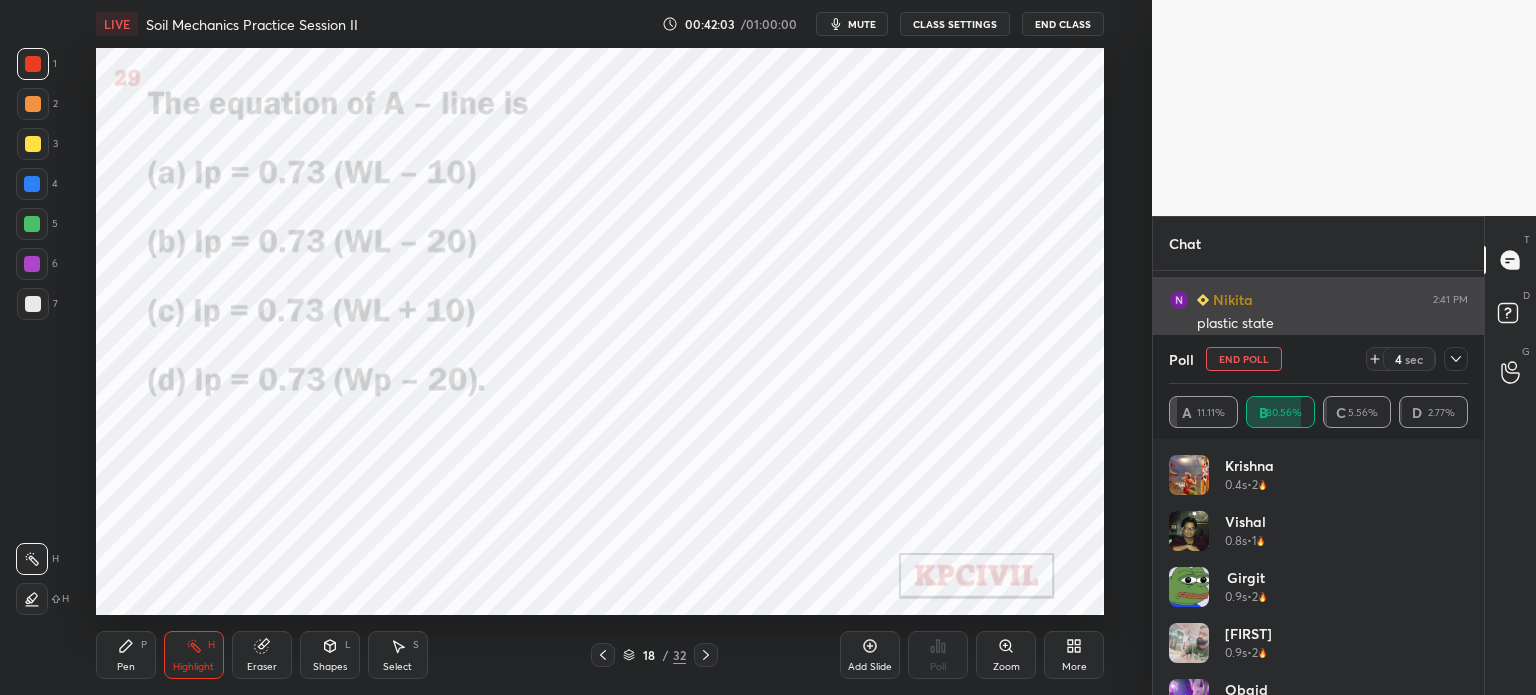 scroll, scrollTop: 130, scrollLeft: 293, axis: both 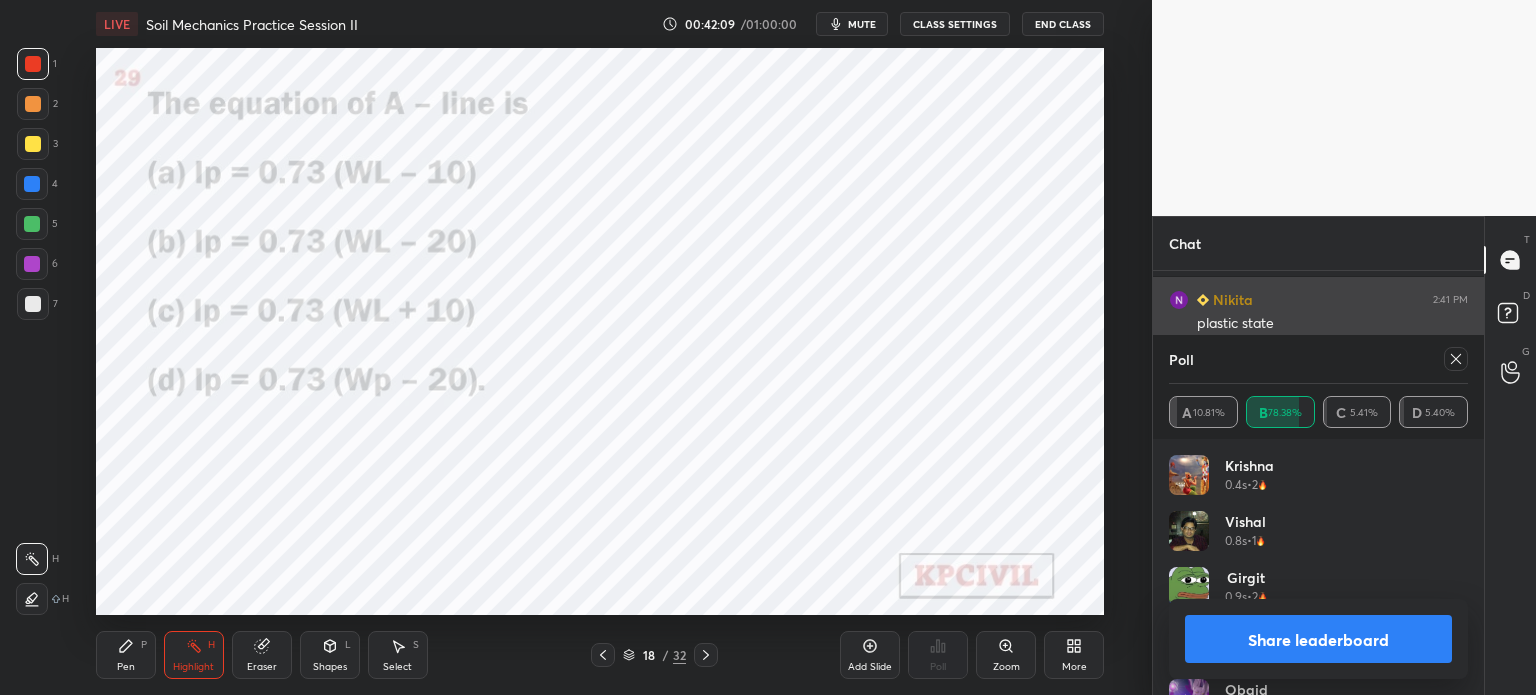 click 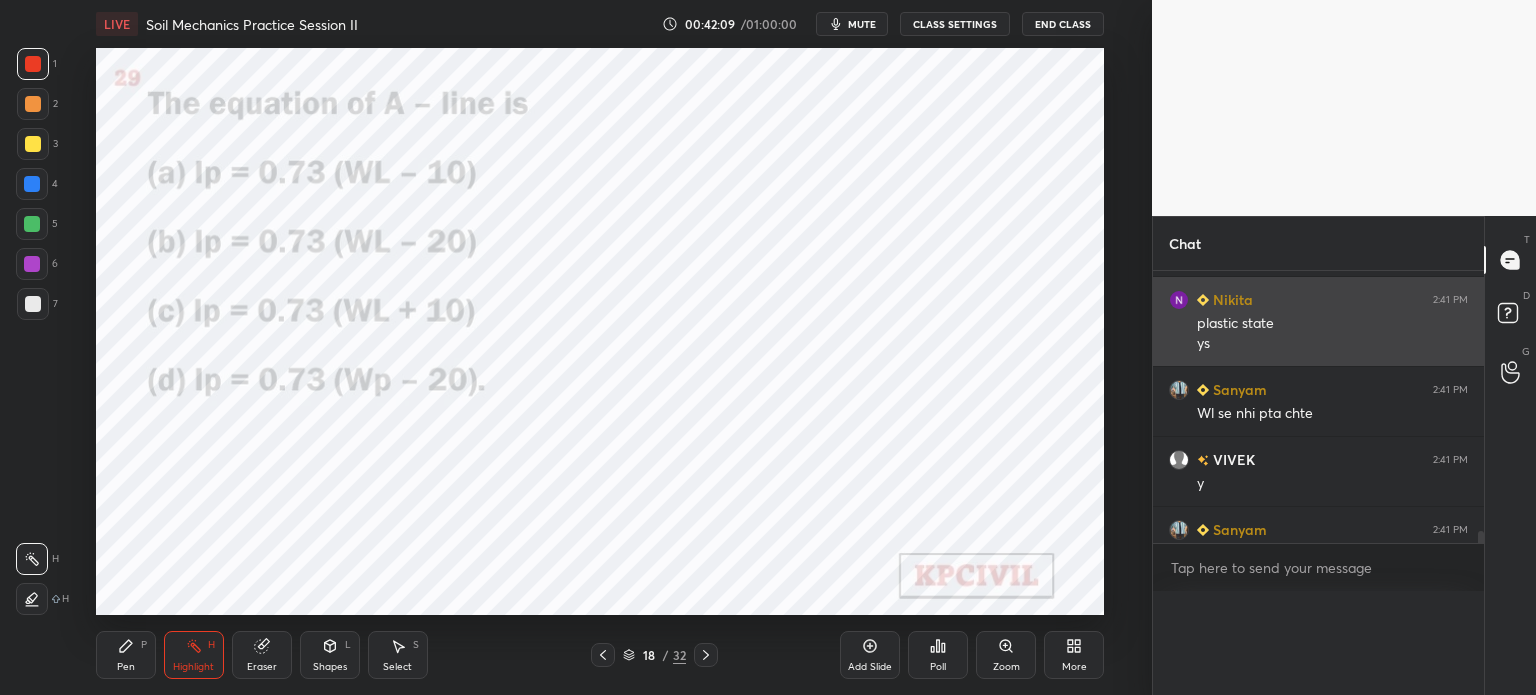 scroll, scrollTop: 0, scrollLeft: 0, axis: both 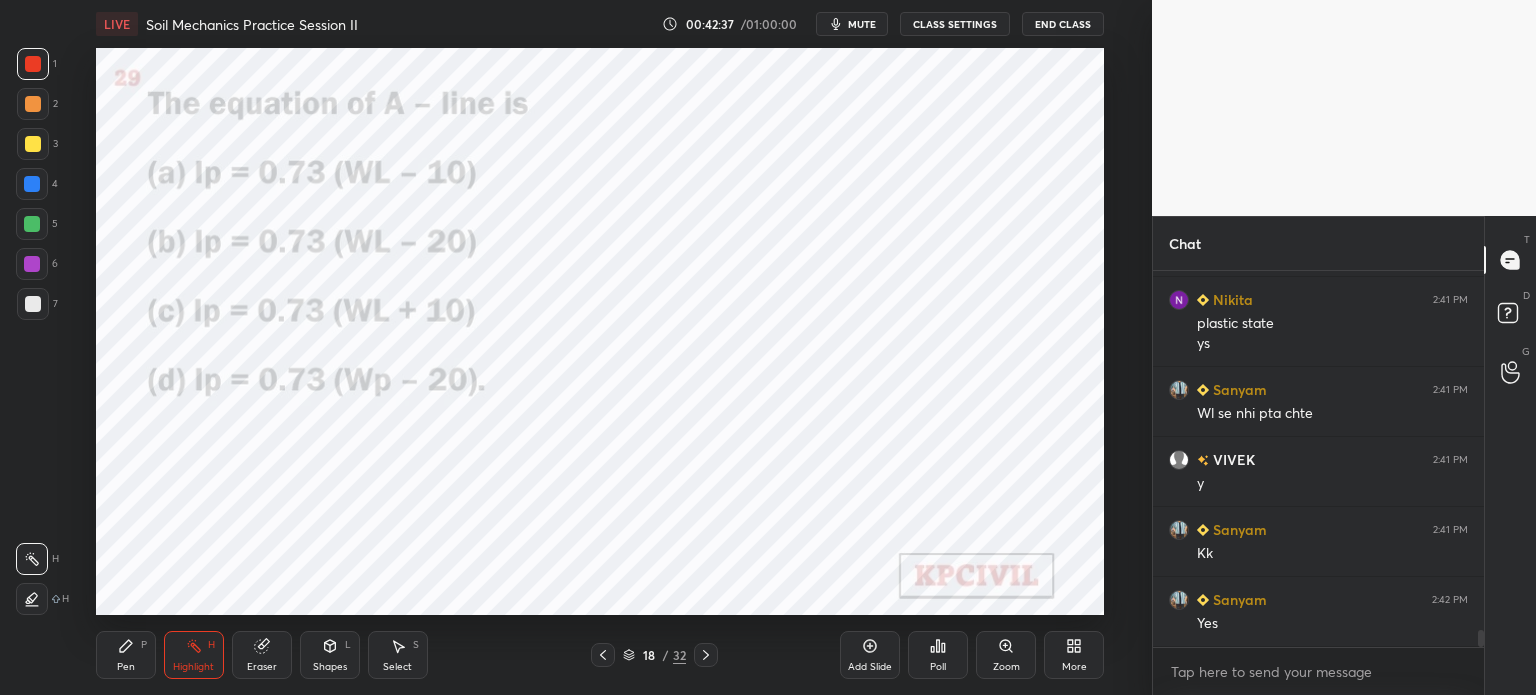 click on "Pen" at bounding box center [126, 667] 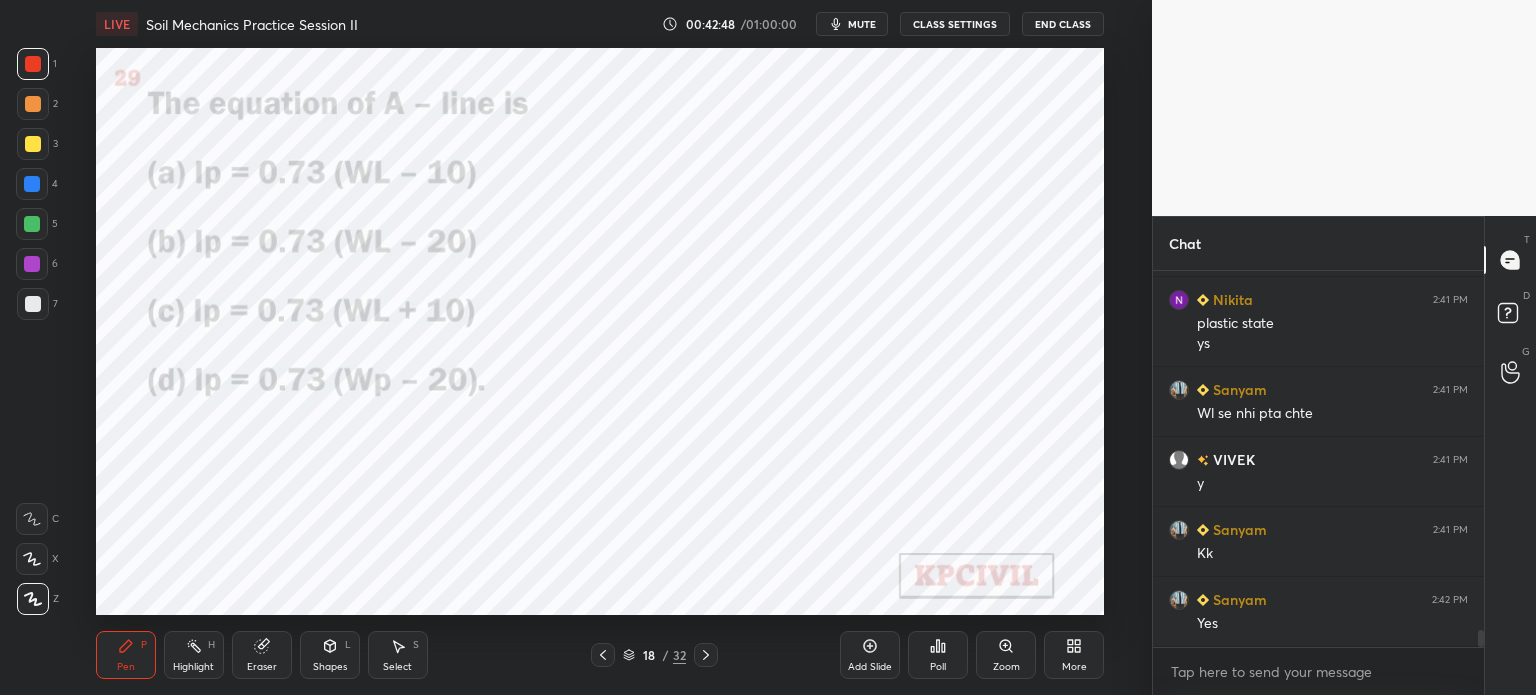 click 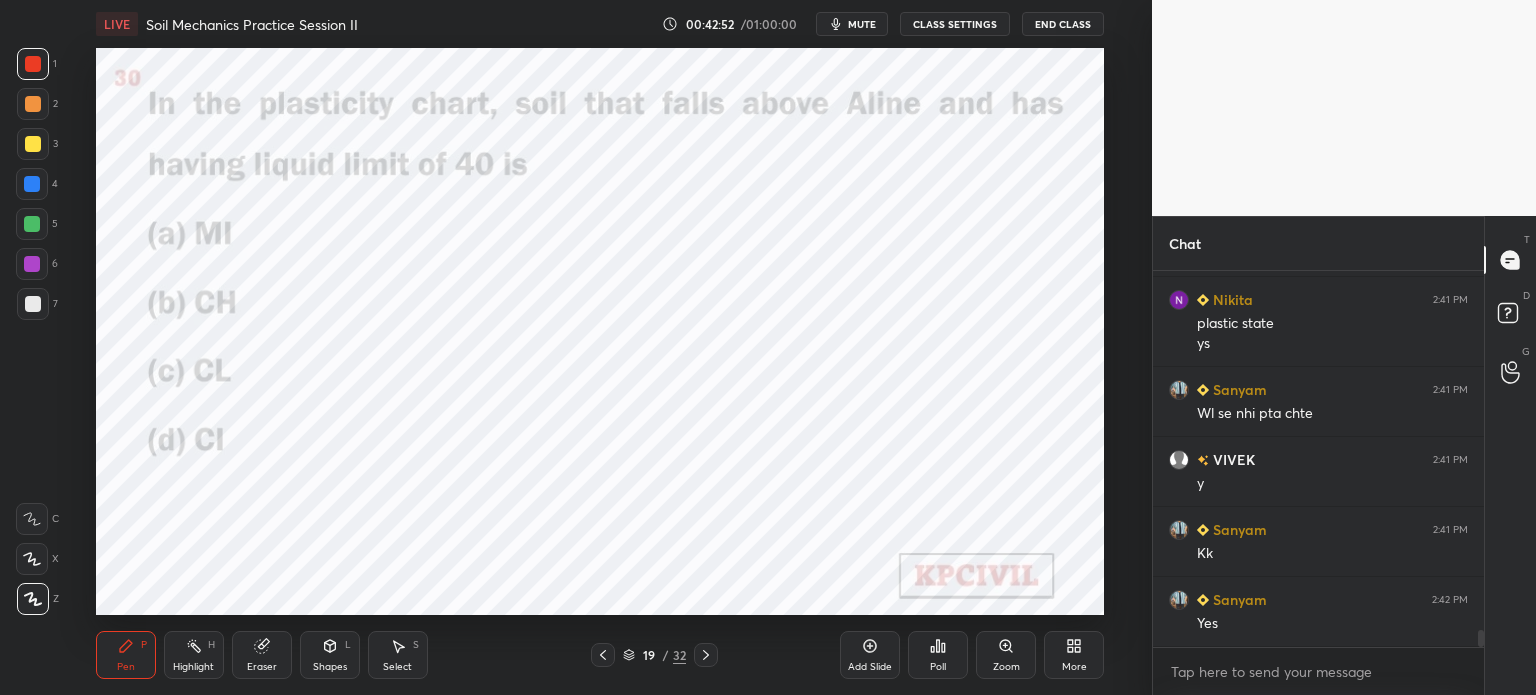 click on "Poll" at bounding box center (938, 667) 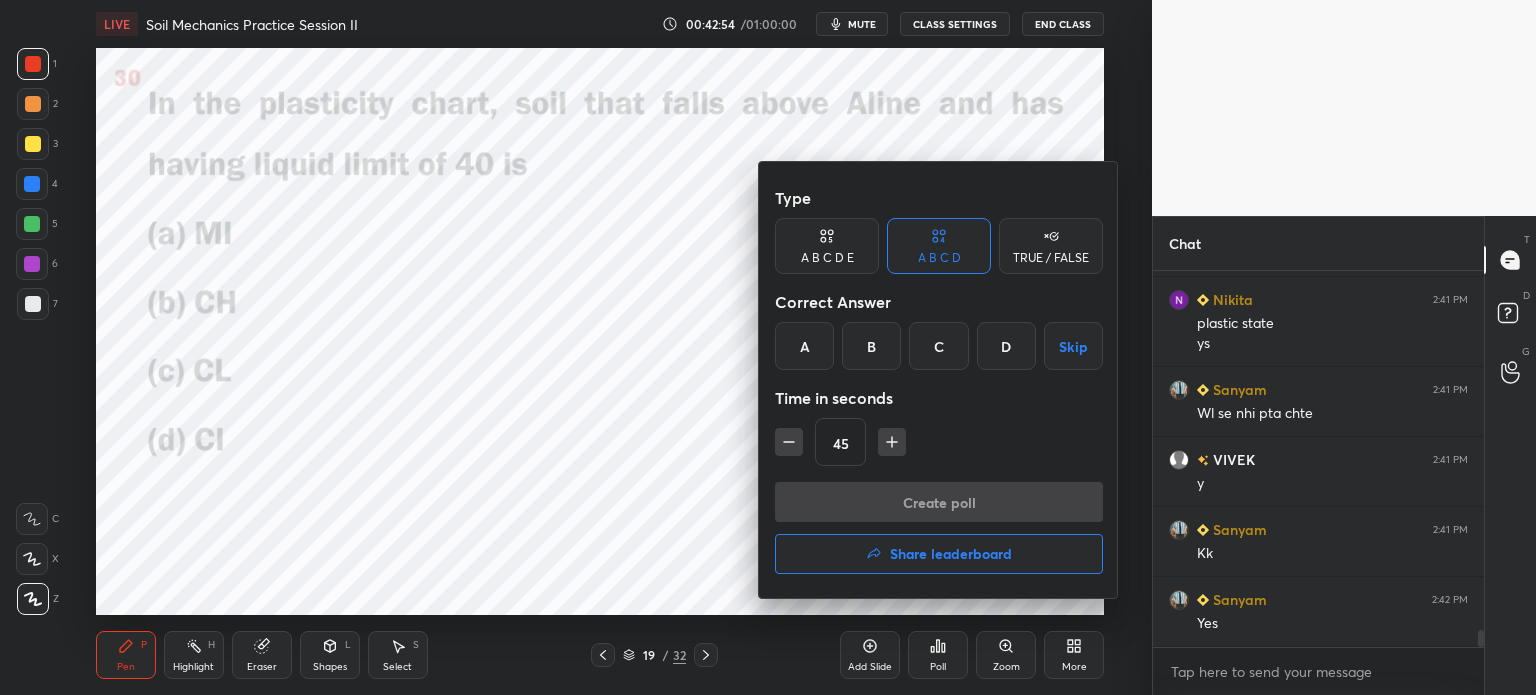 click on "D" at bounding box center [1006, 346] 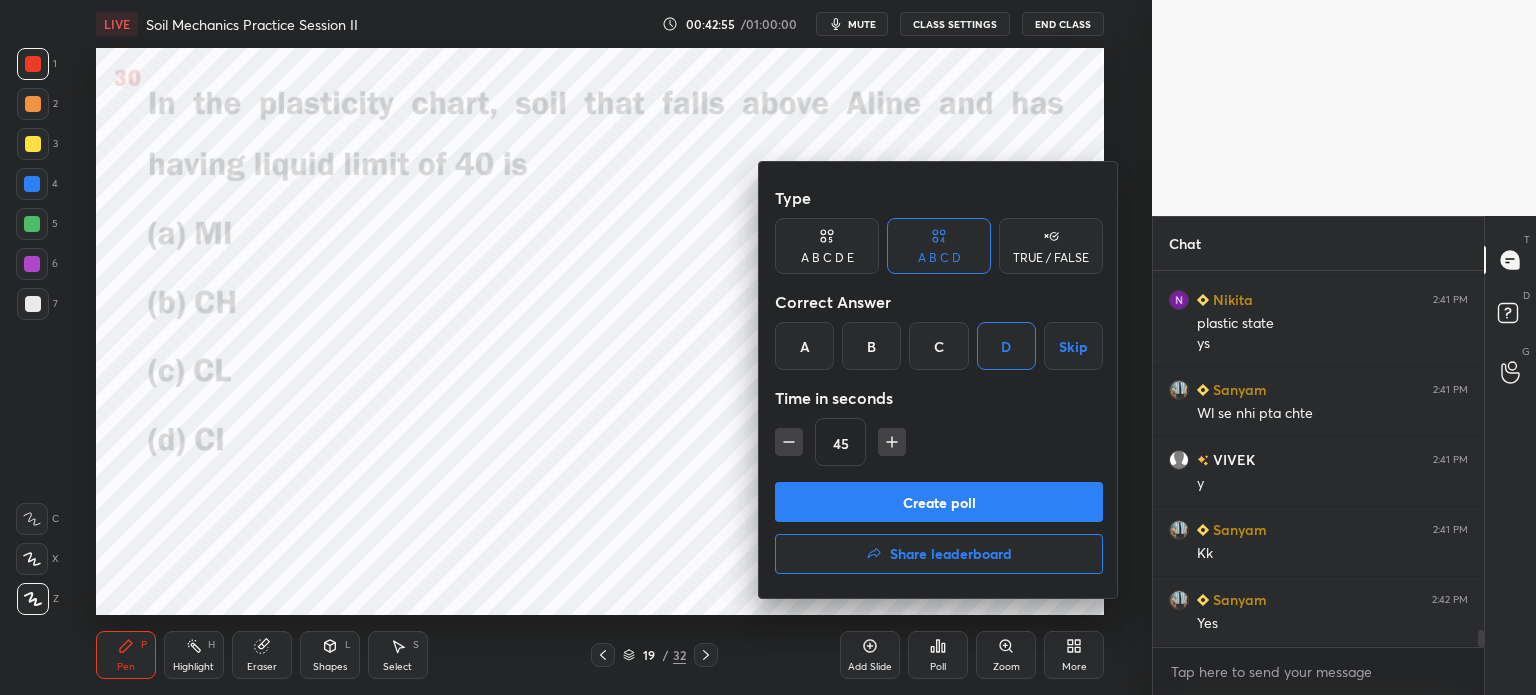 click on "Create poll" at bounding box center [939, 502] 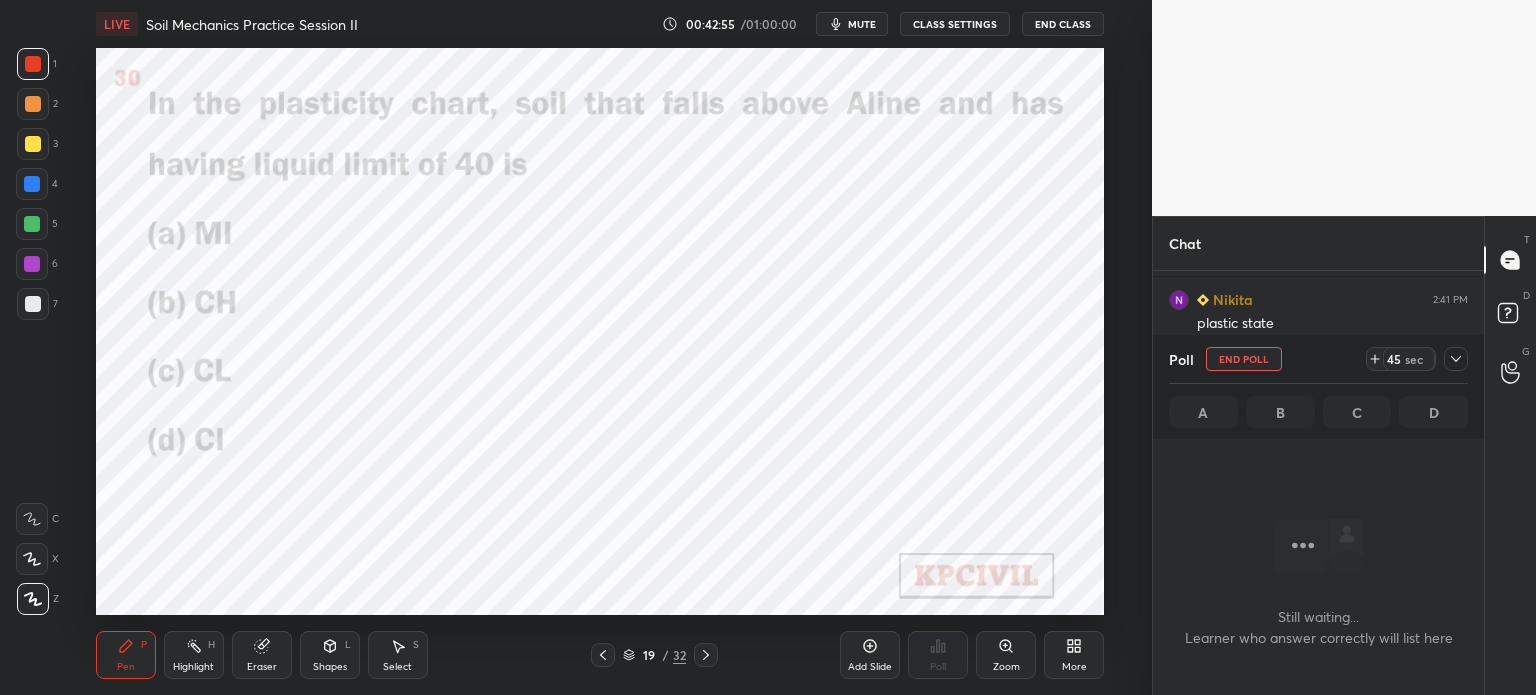 scroll, scrollTop: 272, scrollLeft: 325, axis: both 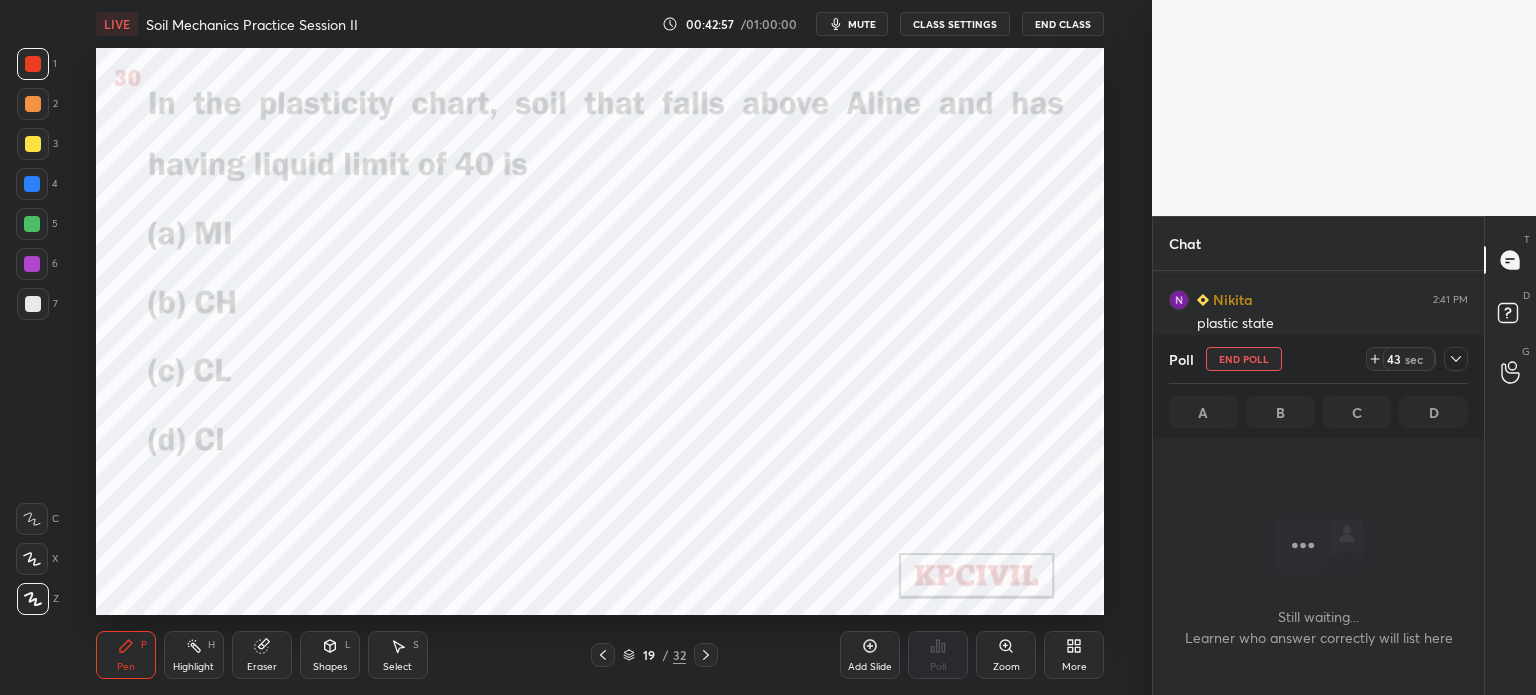 click on "End Class" at bounding box center [1063, 24] 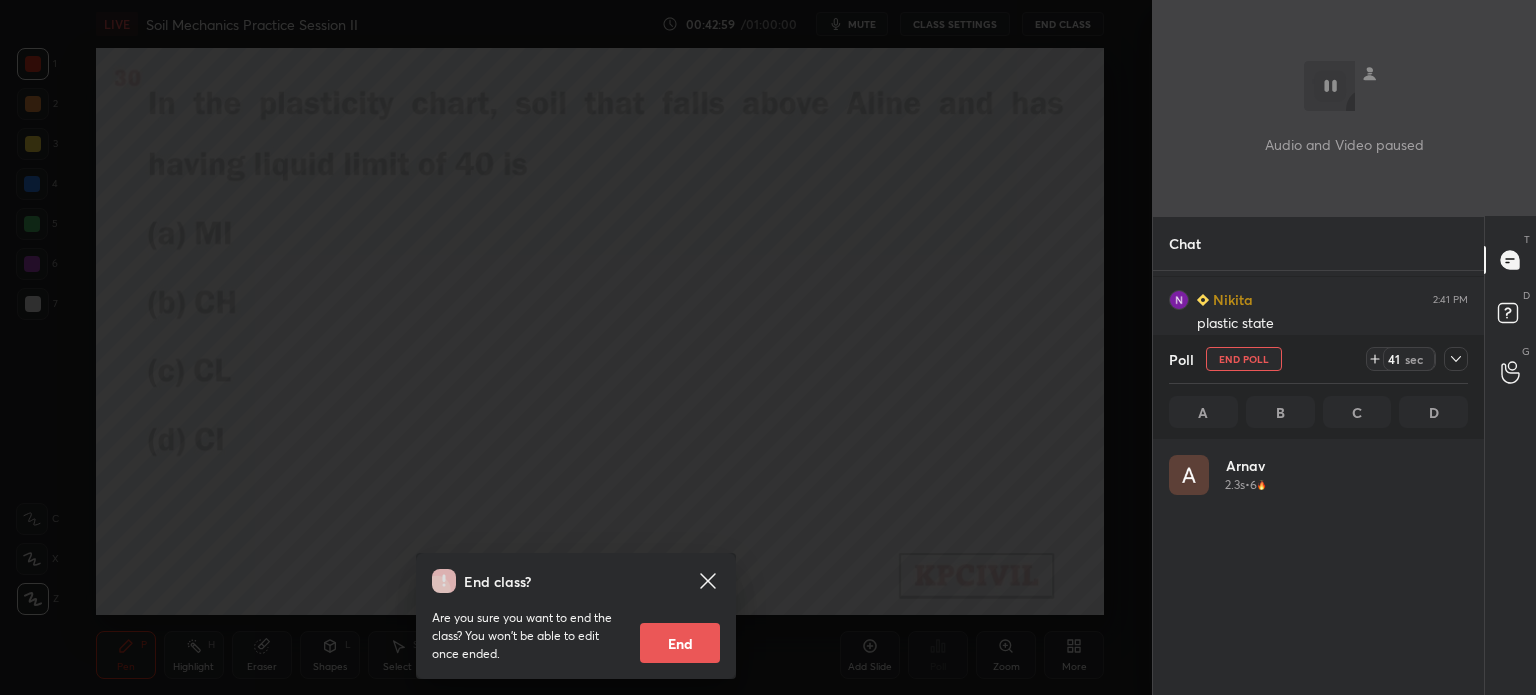 scroll, scrollTop: 6, scrollLeft: 6, axis: both 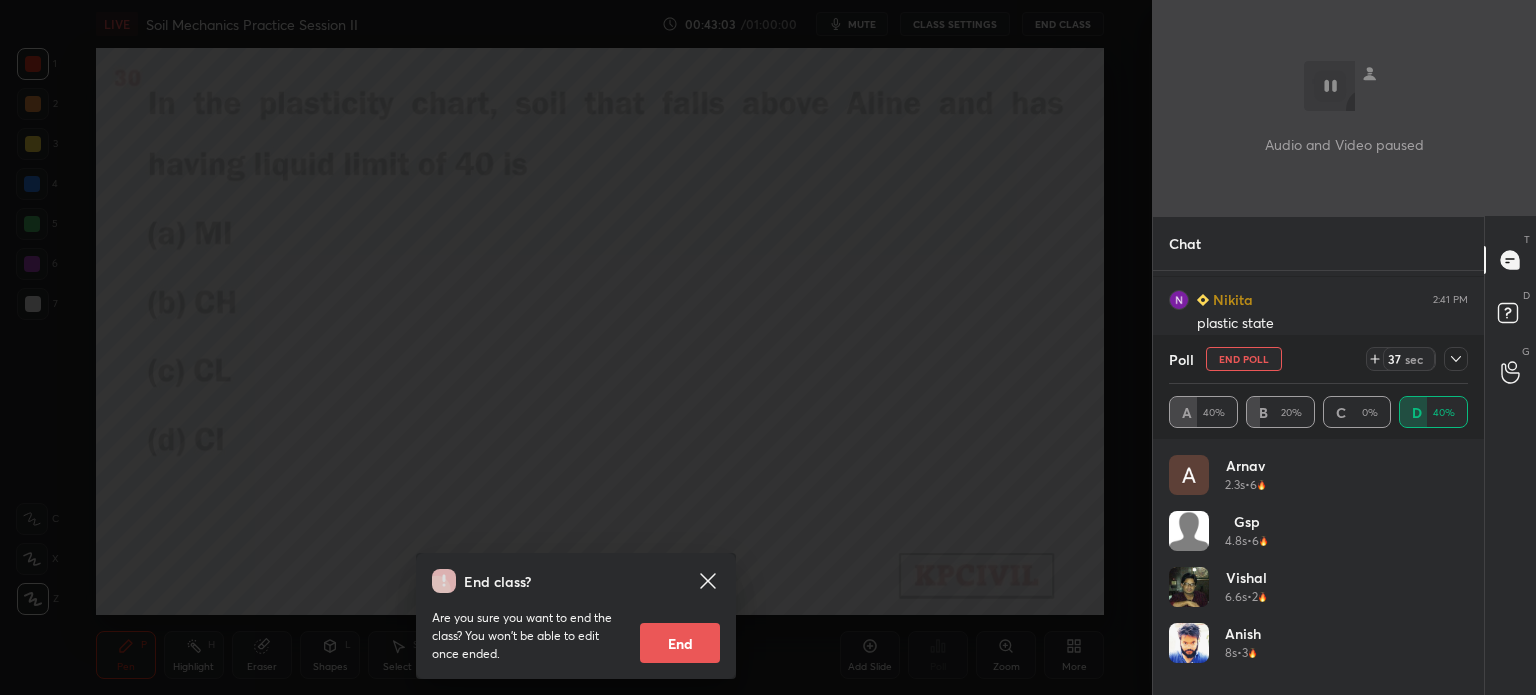 click on "End class? Are you sure you want to end the class? You won’t be able to edit once ended. End" at bounding box center (576, 347) 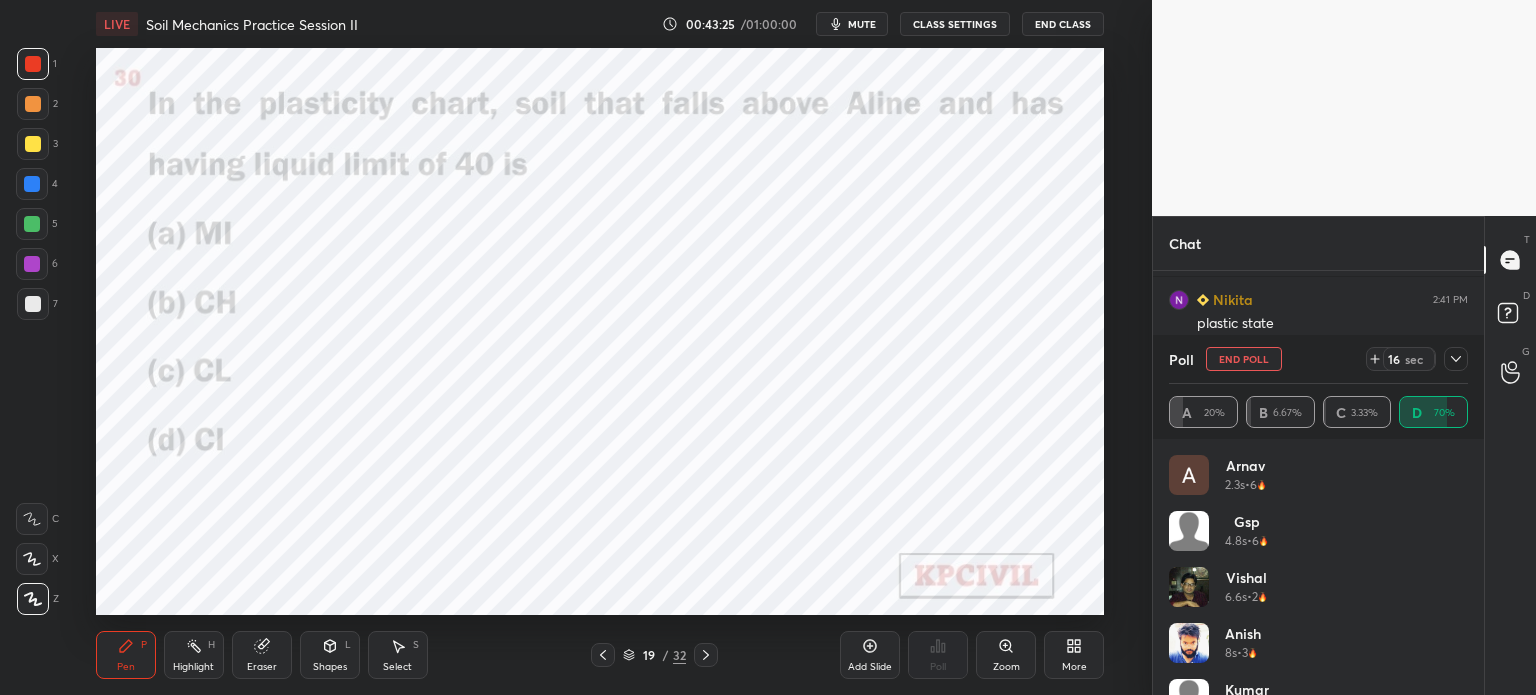 click on "Poll End Poll 16  sec A 20% B 6.67% C 3.33% D 70%" at bounding box center (1318, 387) 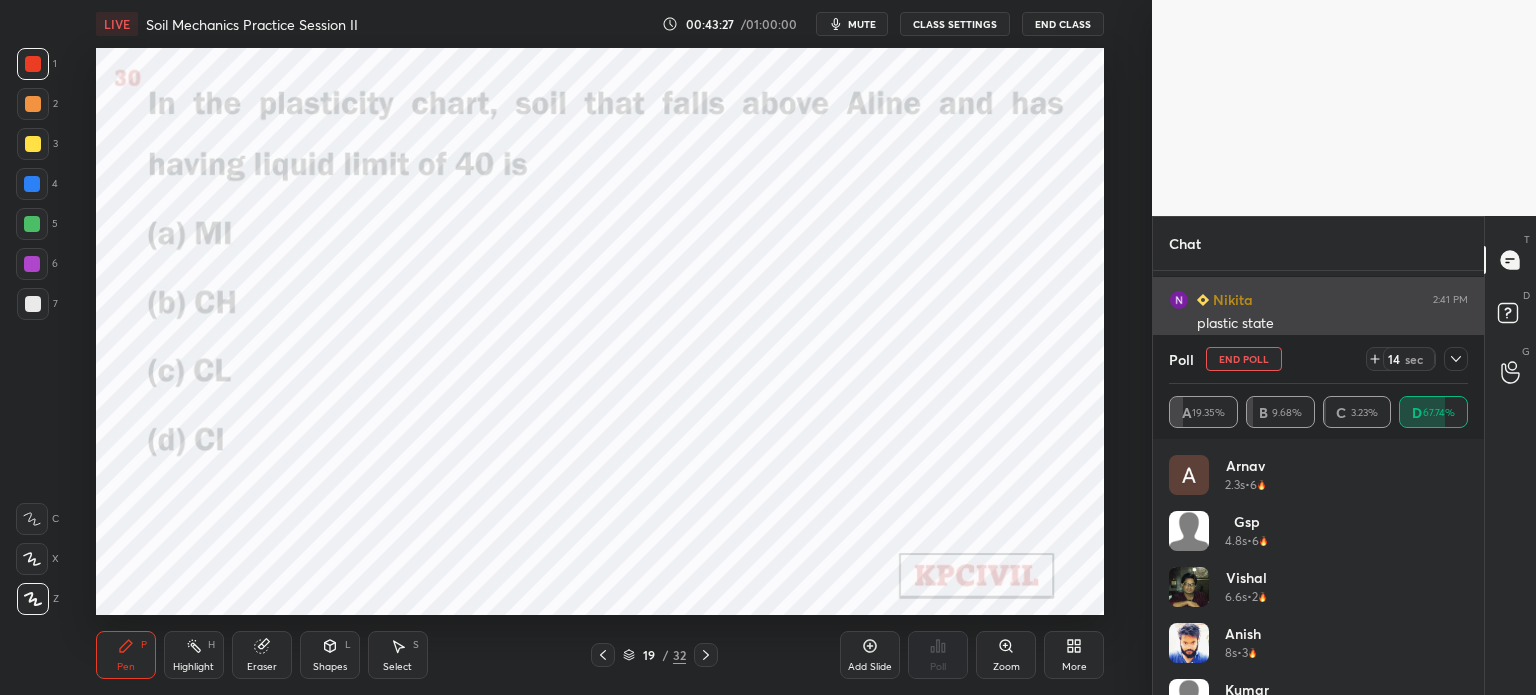 click 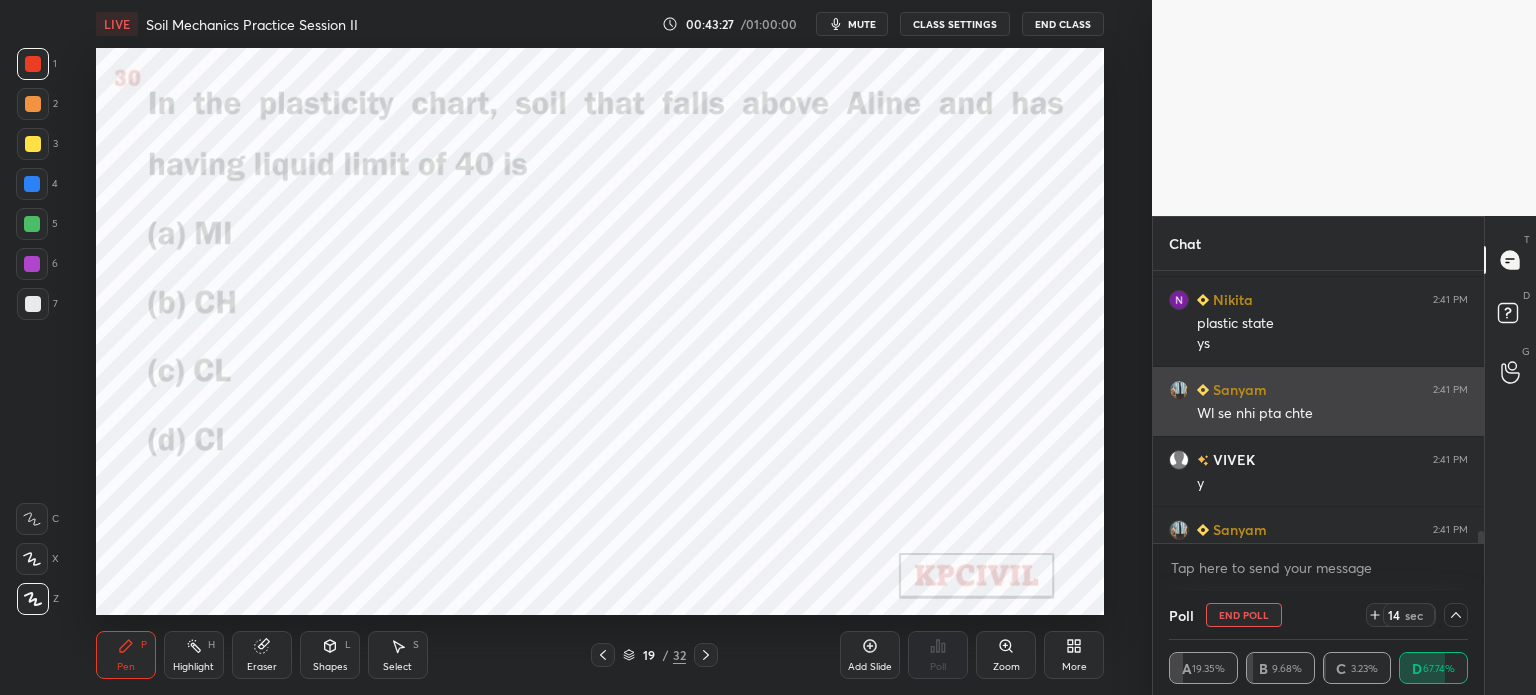 scroll, scrollTop: 0, scrollLeft: 0, axis: both 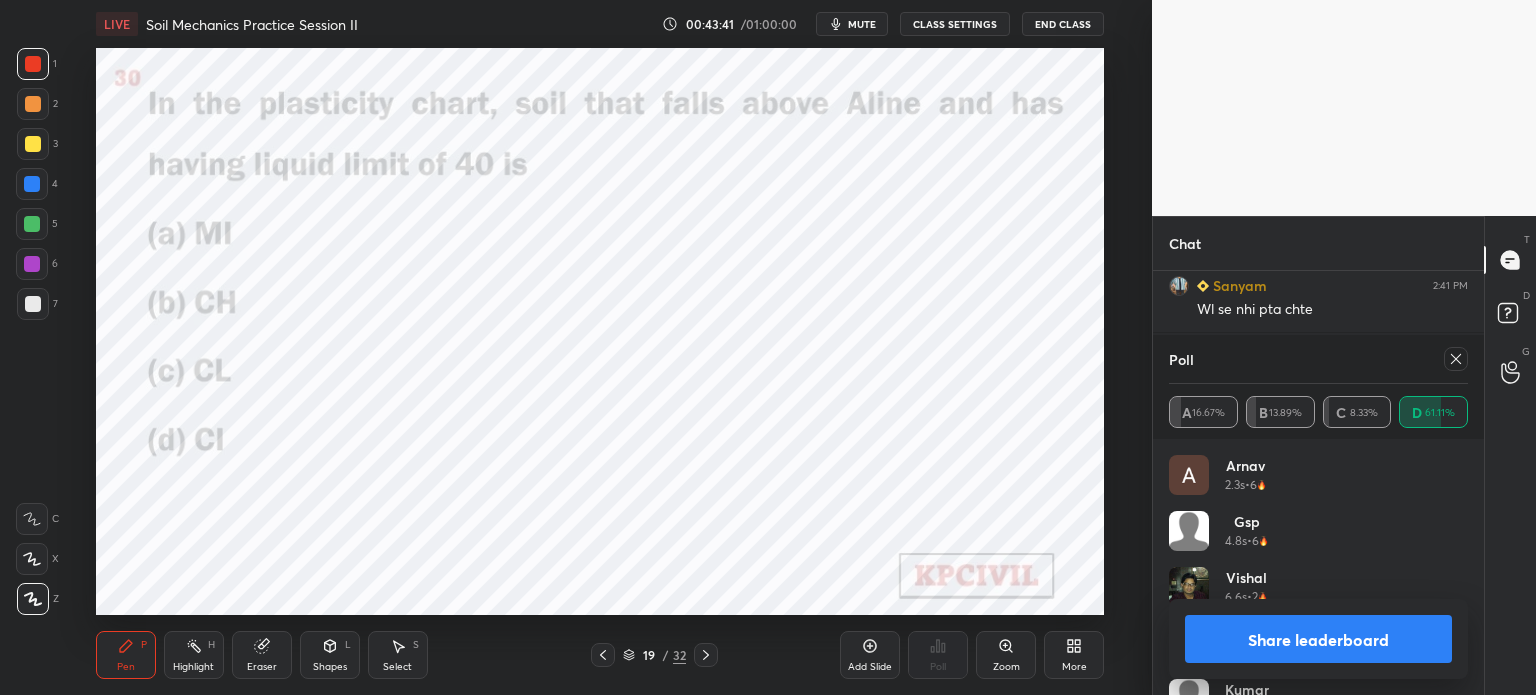 click 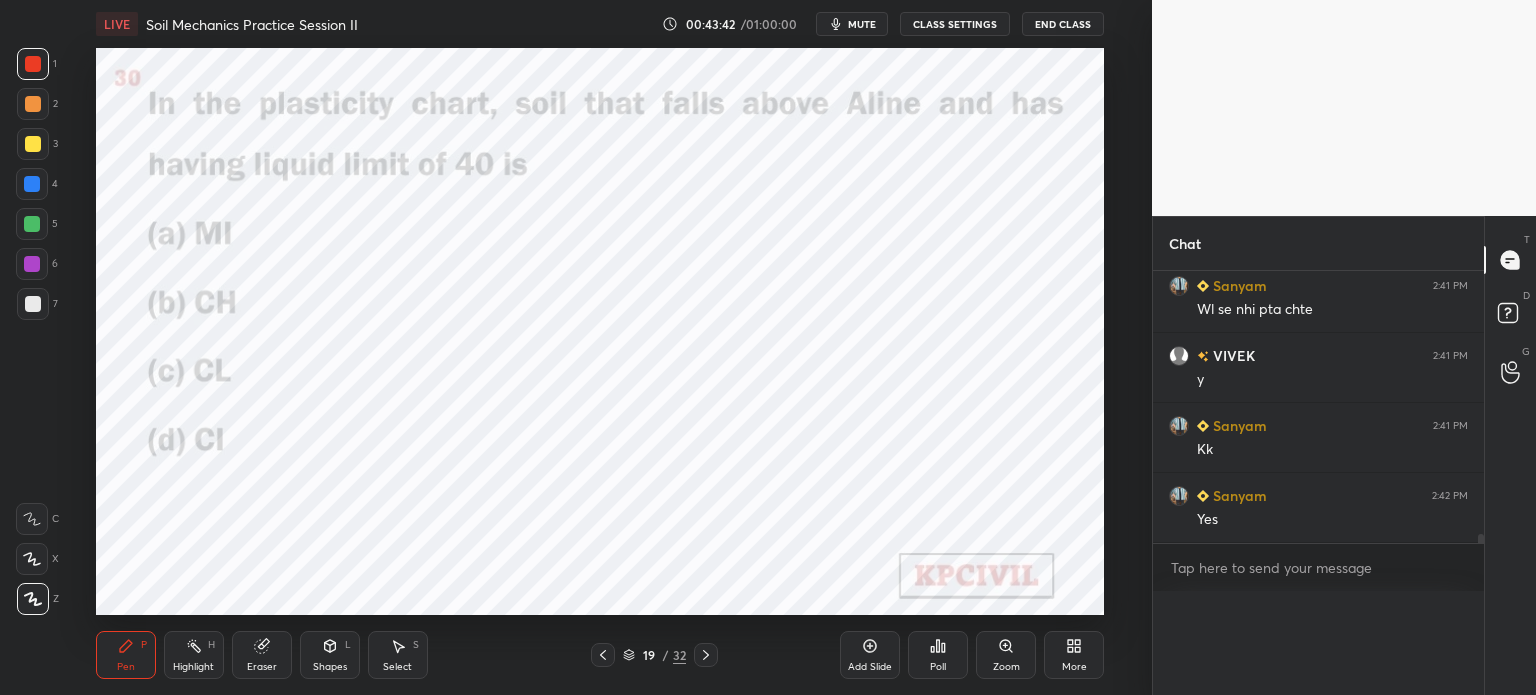 scroll, scrollTop: 0, scrollLeft: 0, axis: both 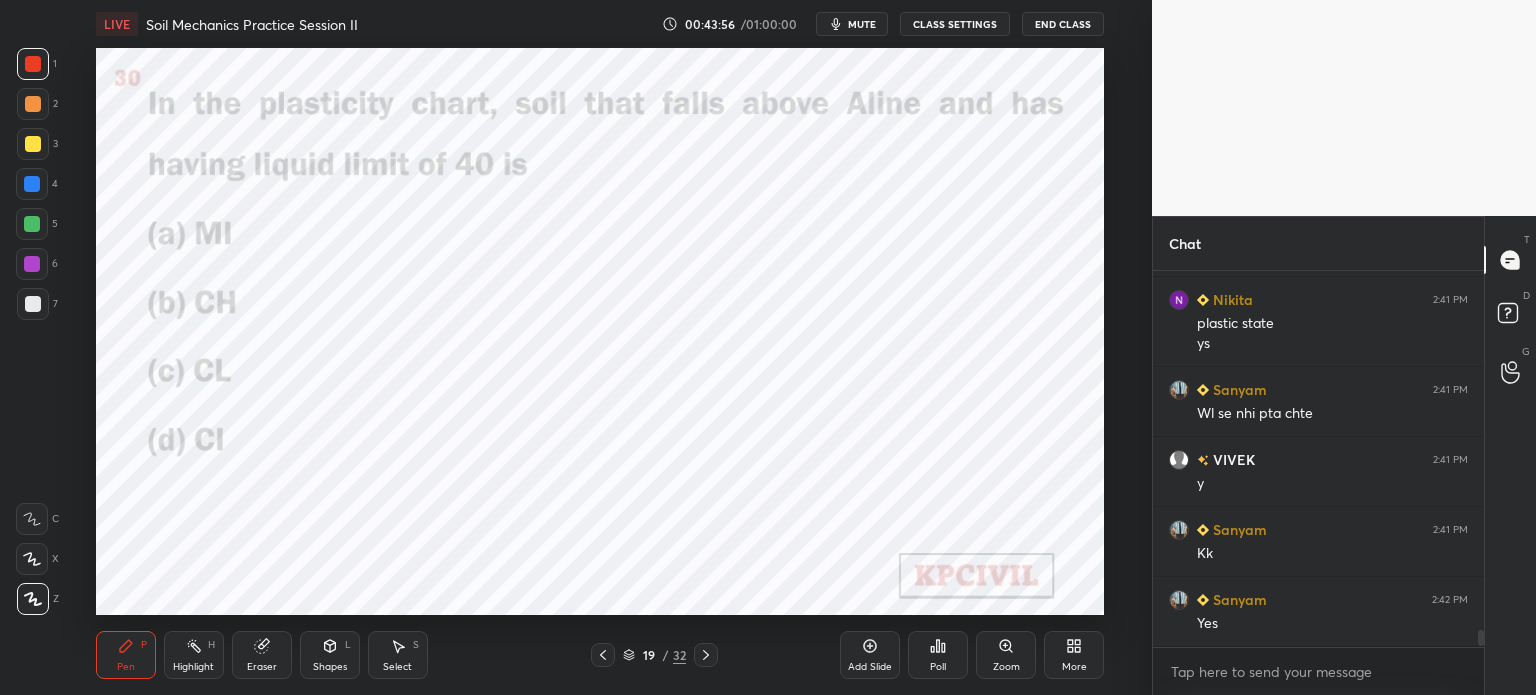click at bounding box center (32, 184) 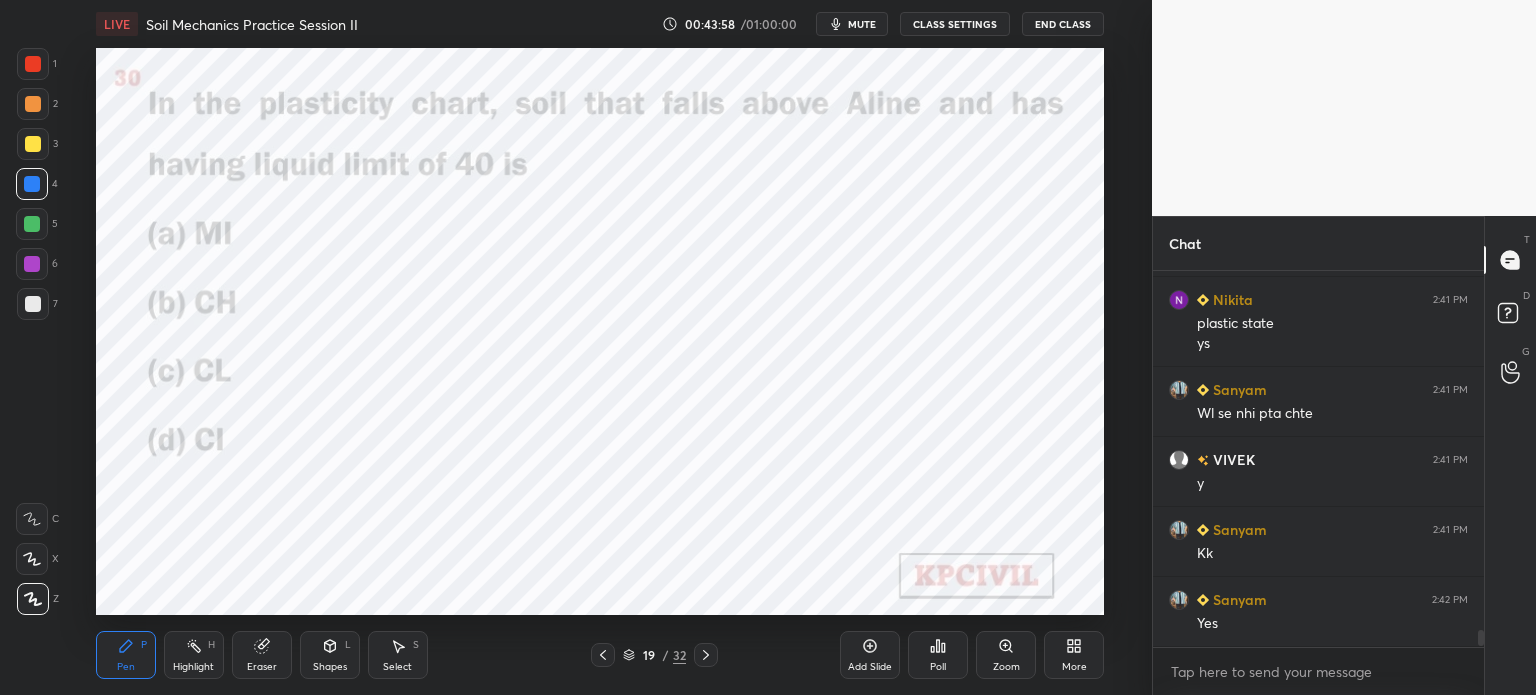 click at bounding box center [33, 64] 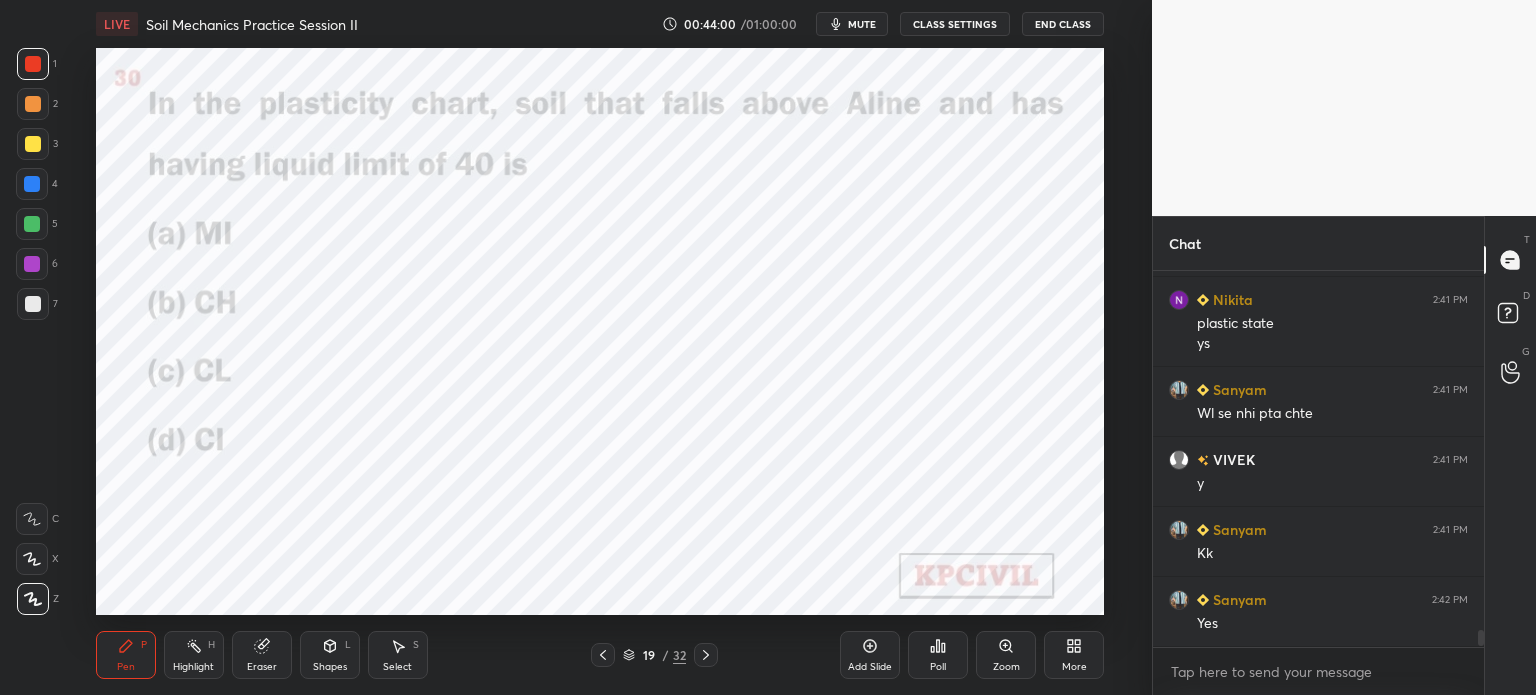 click at bounding box center (32, 184) 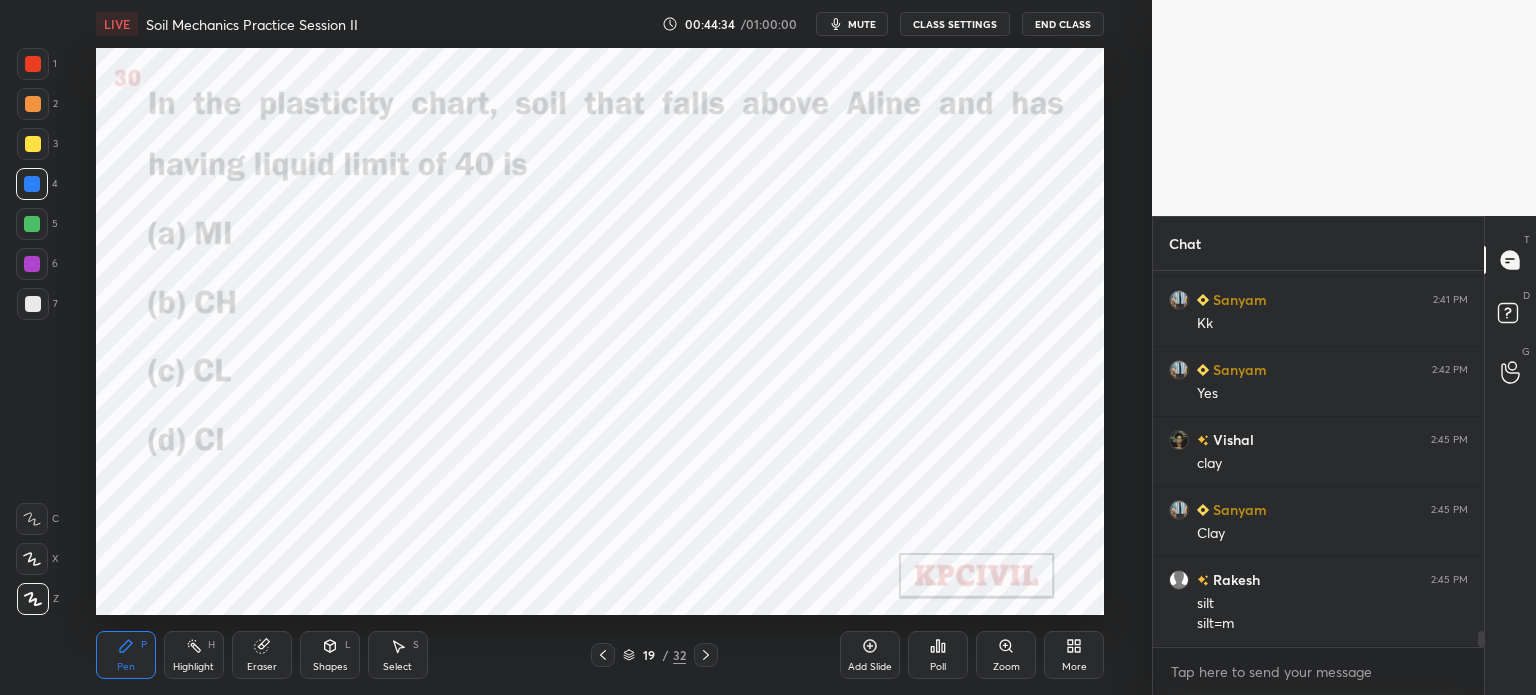 scroll, scrollTop: 8288, scrollLeft: 0, axis: vertical 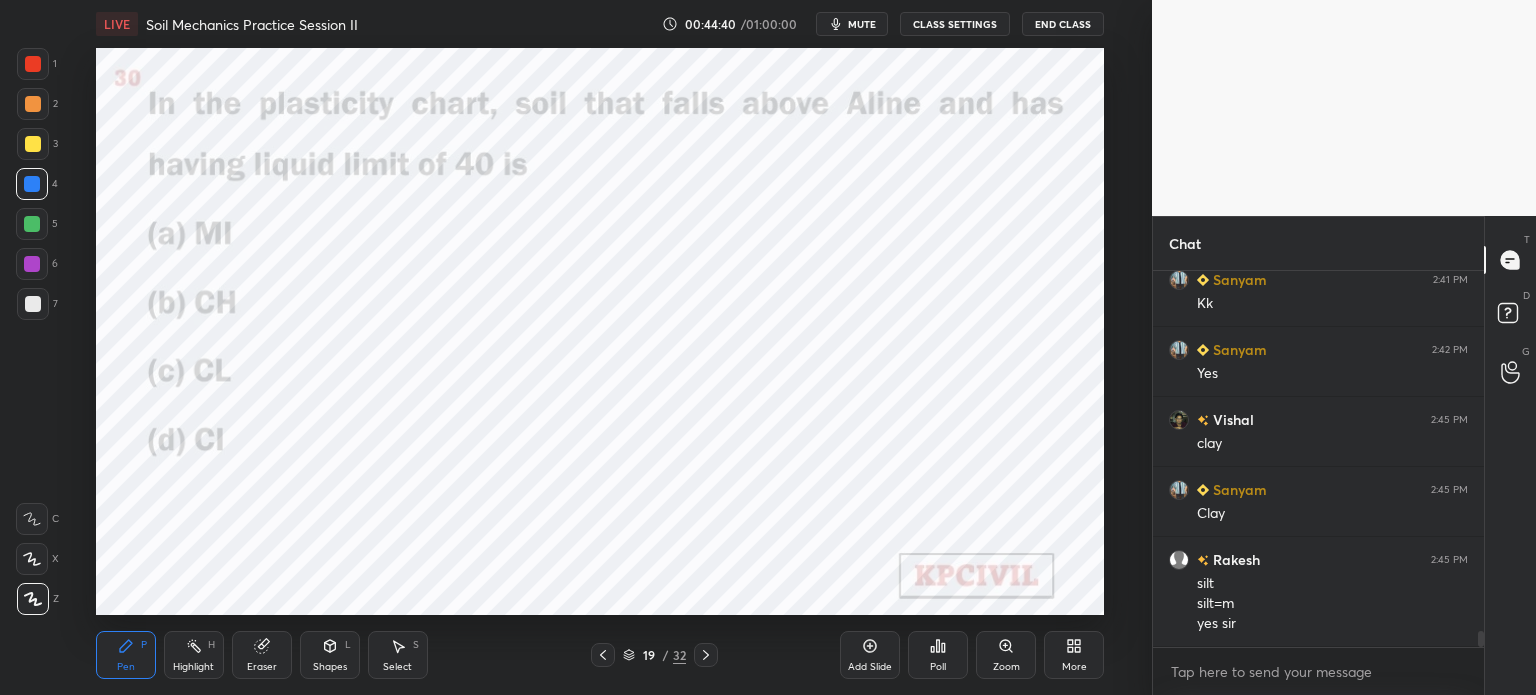 click at bounding box center (33, 64) 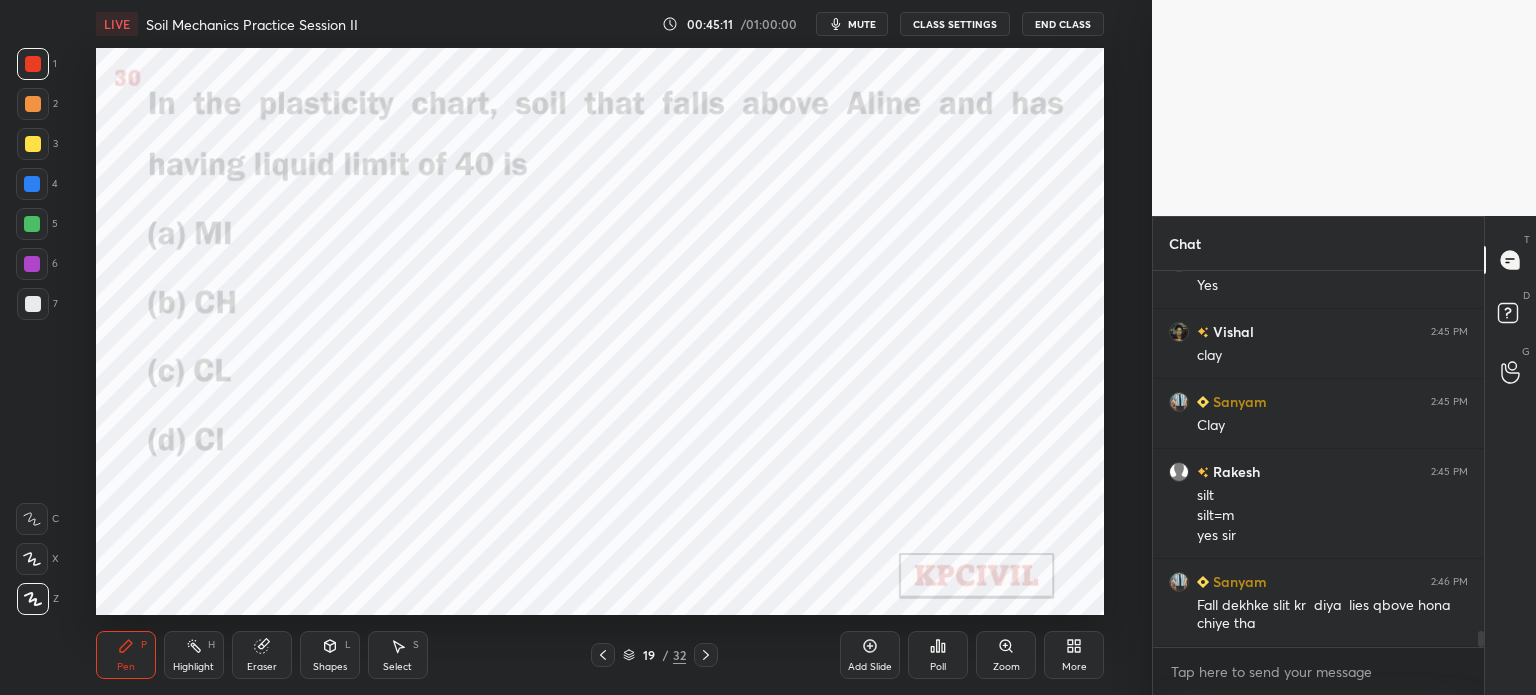scroll, scrollTop: 8446, scrollLeft: 0, axis: vertical 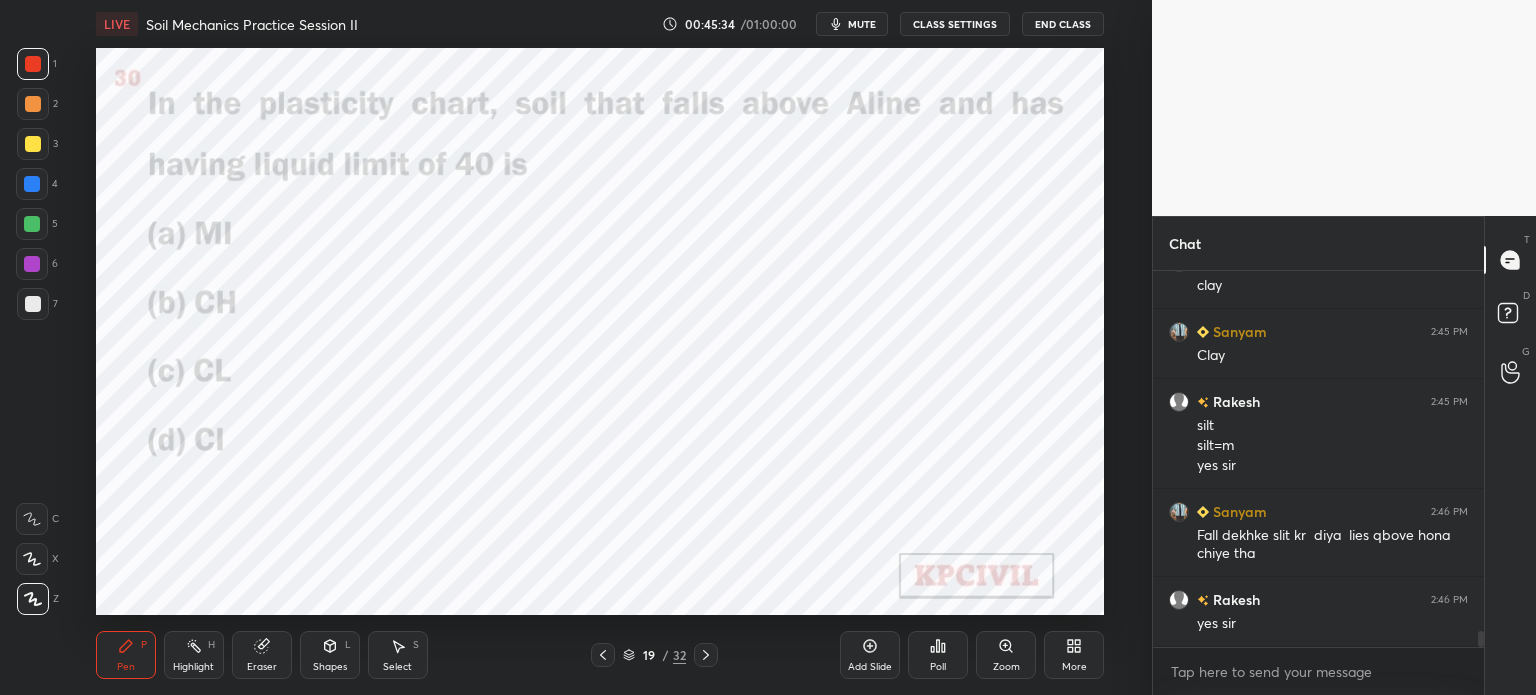 click at bounding box center [32, 184] 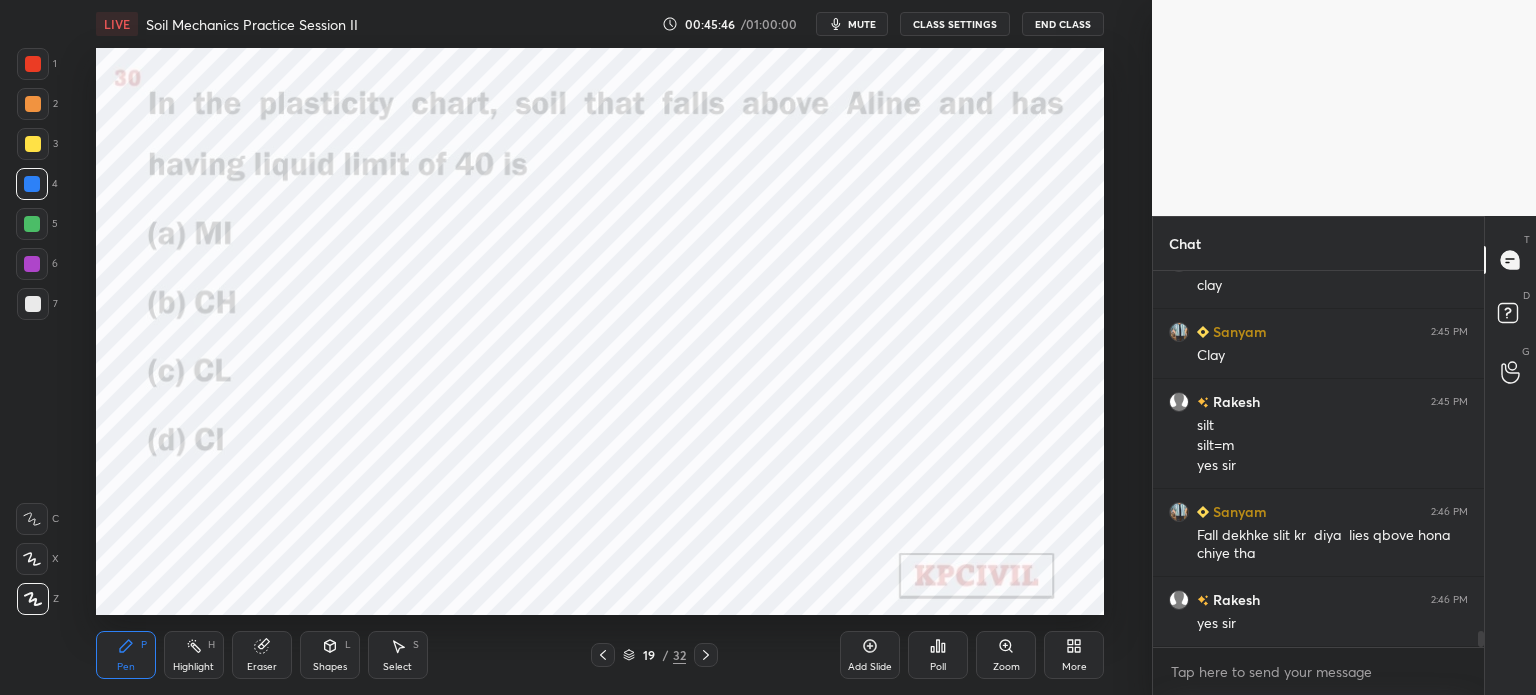 click 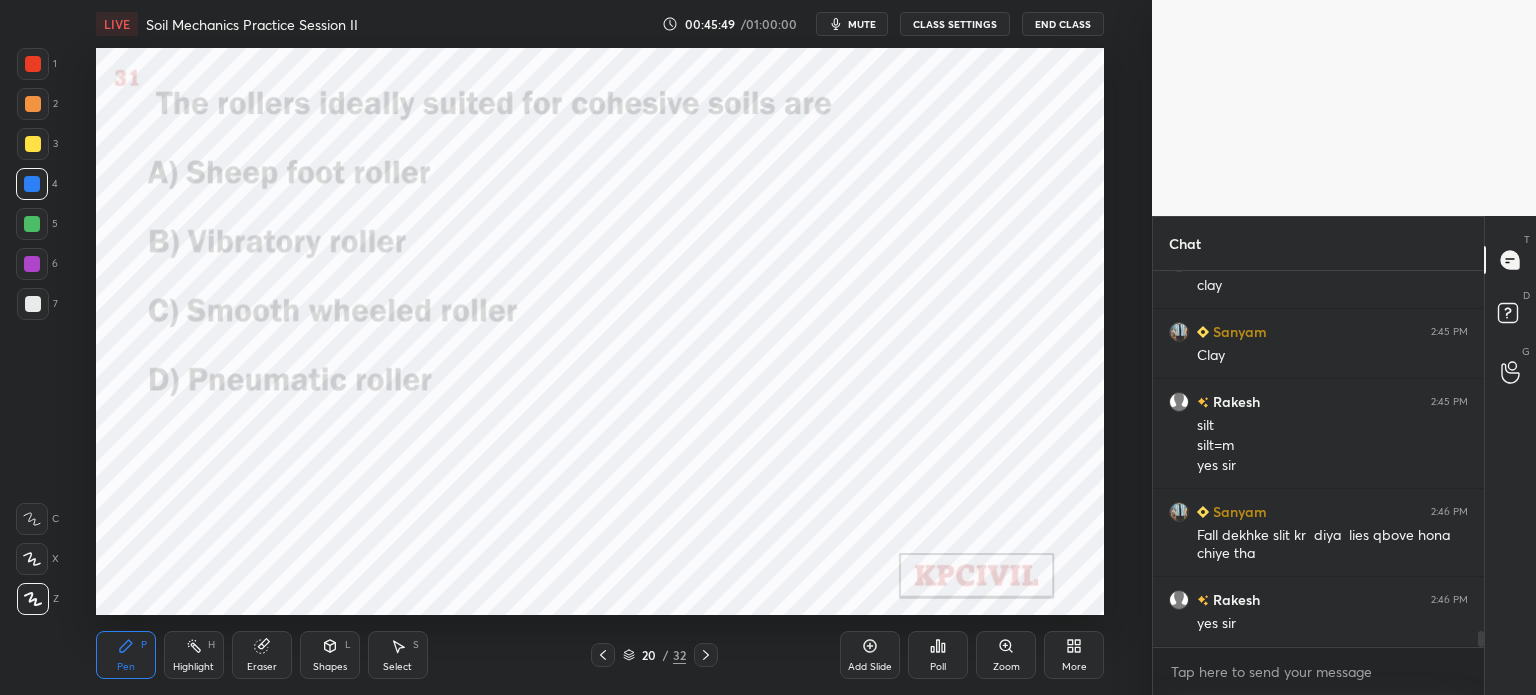 click 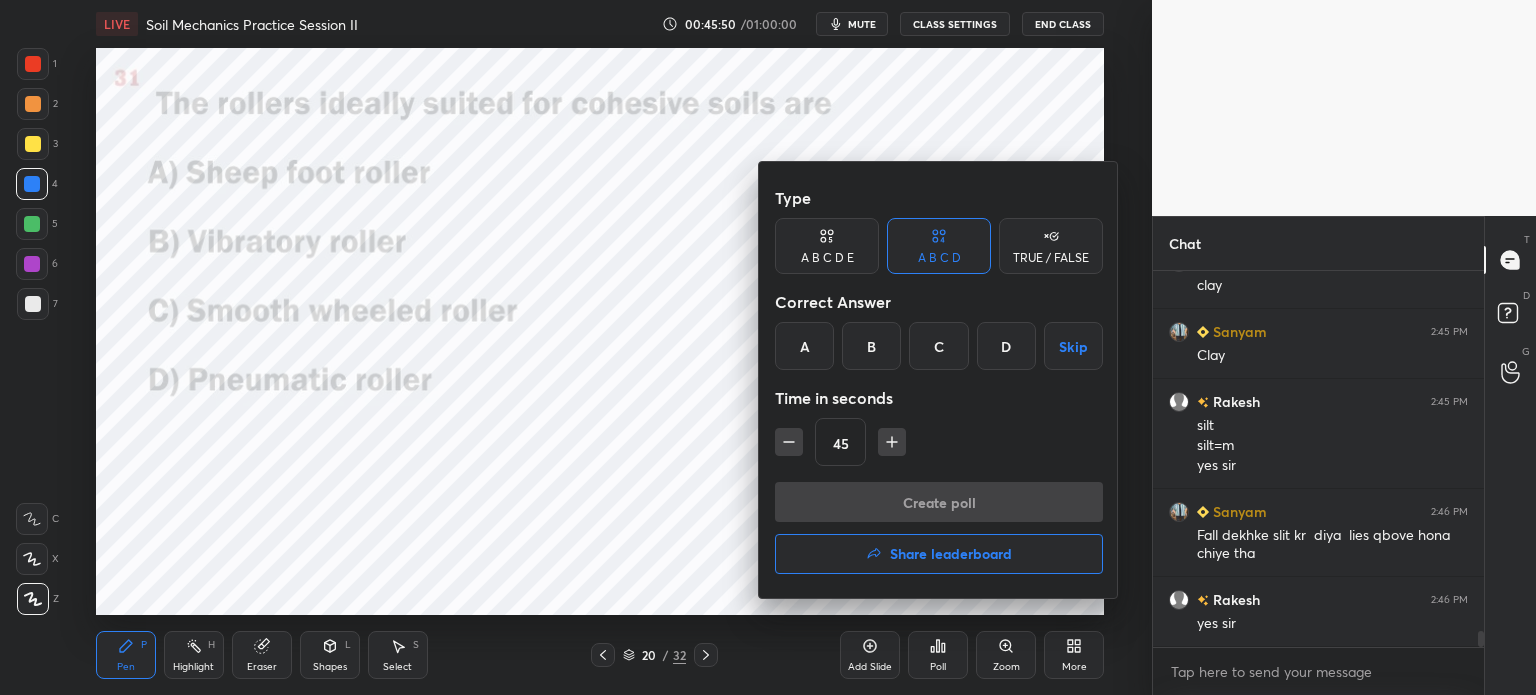 click on "A" at bounding box center [804, 346] 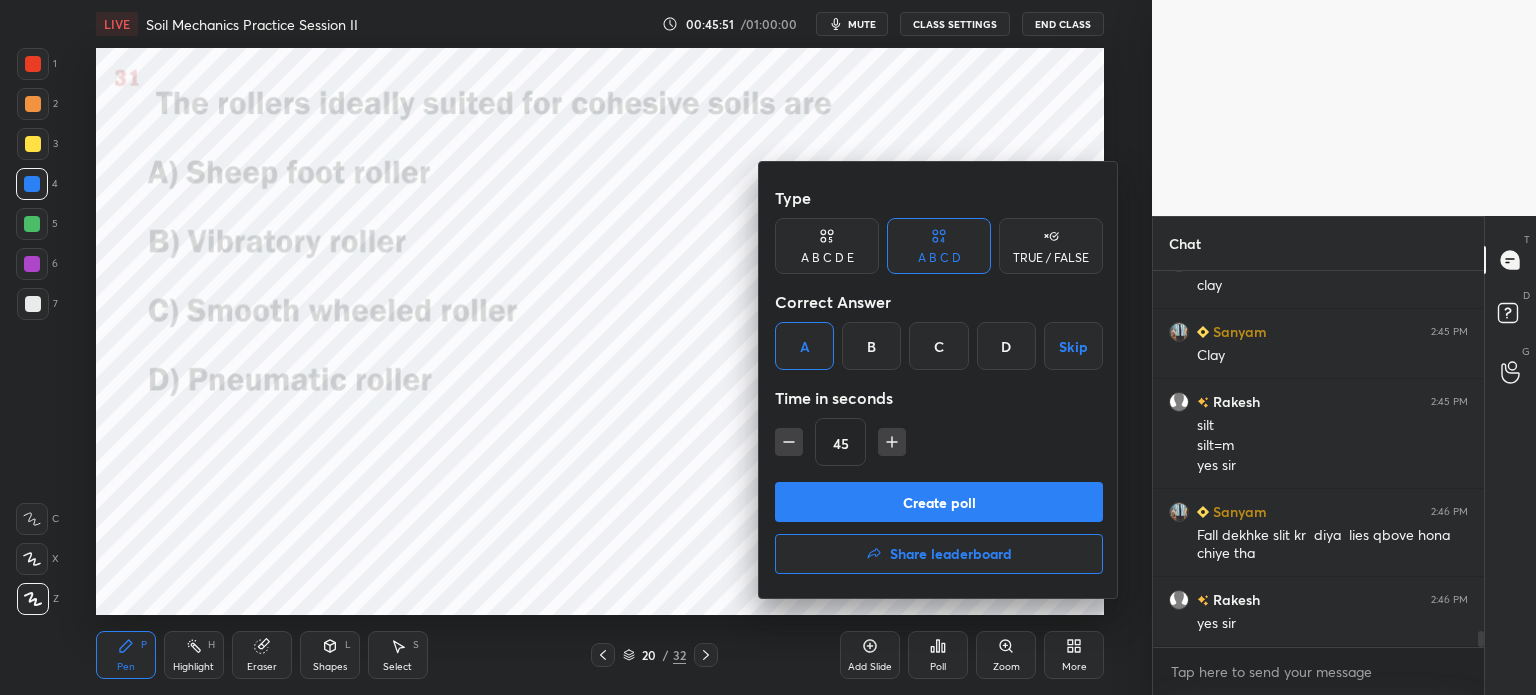 click on "Create poll" at bounding box center [939, 502] 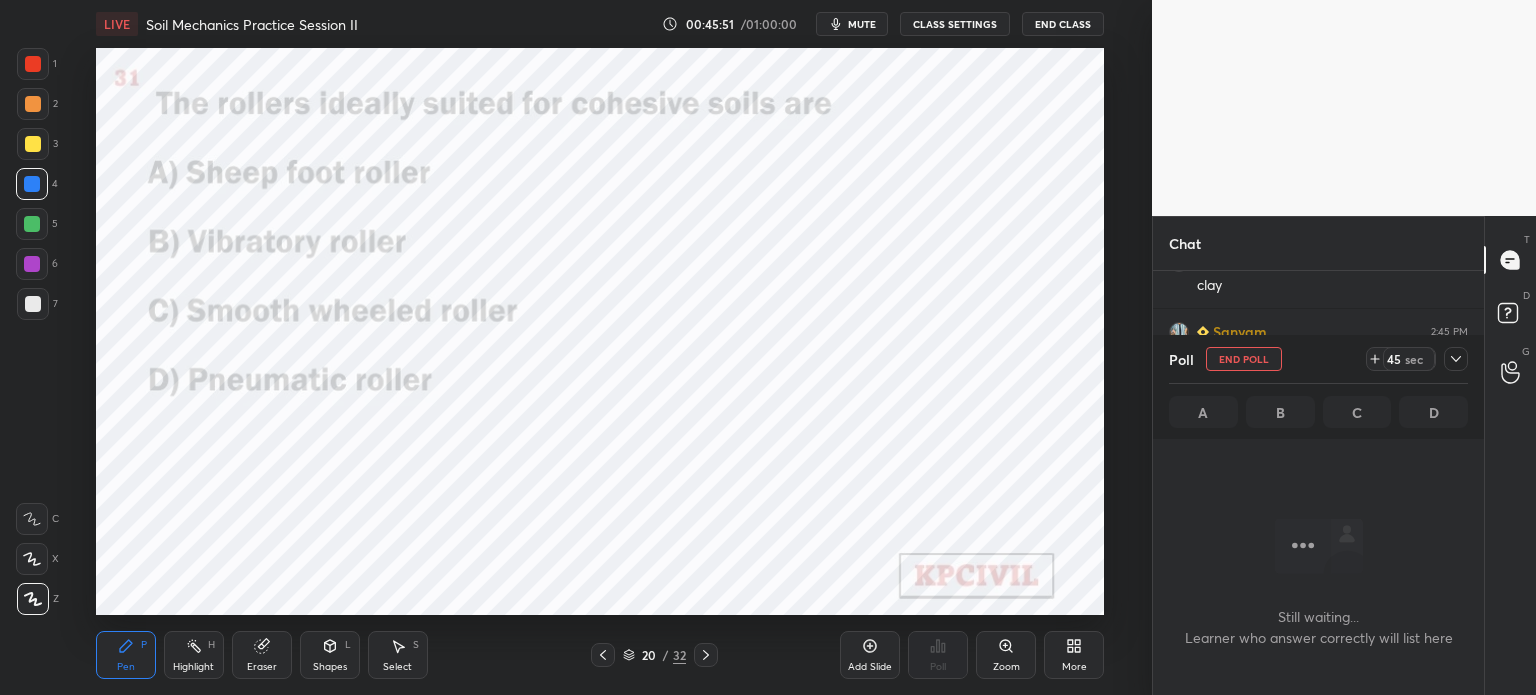 scroll, scrollTop: 276, scrollLeft: 325, axis: both 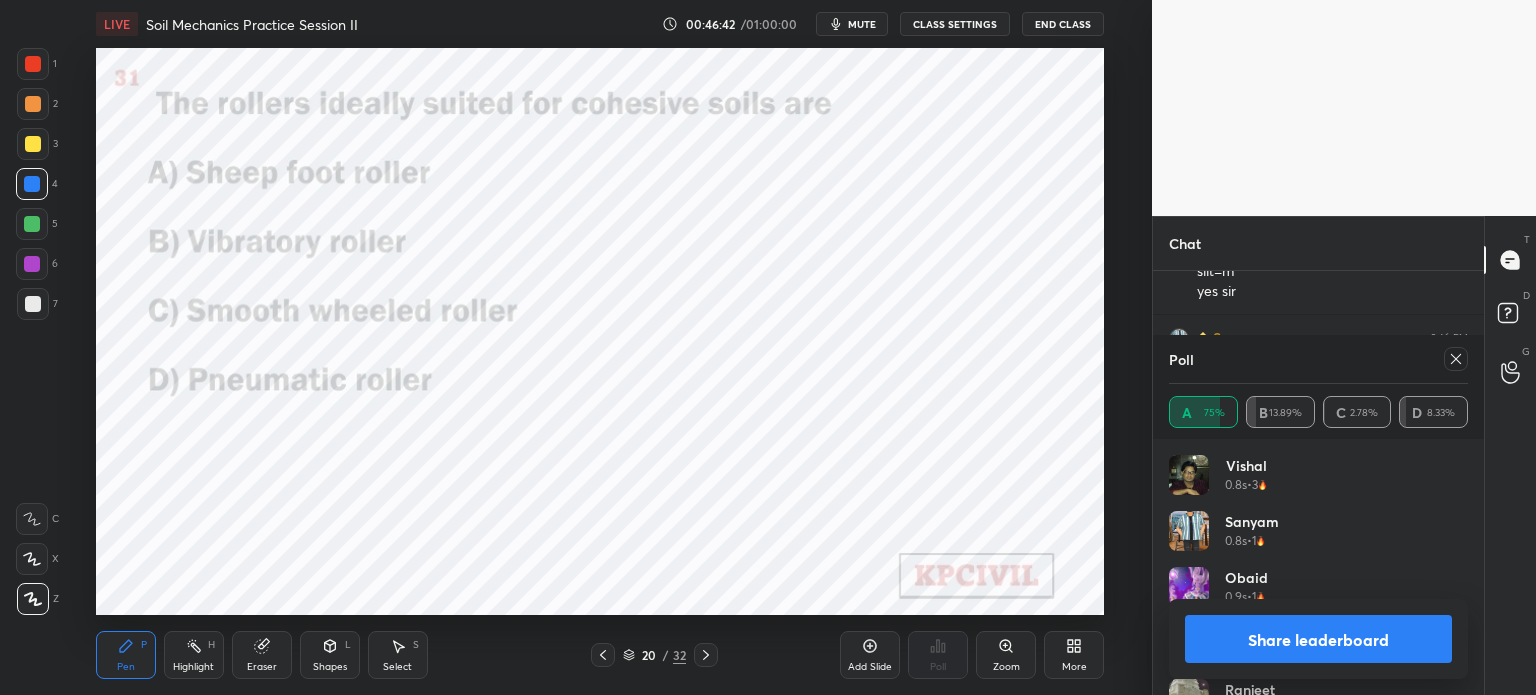 click 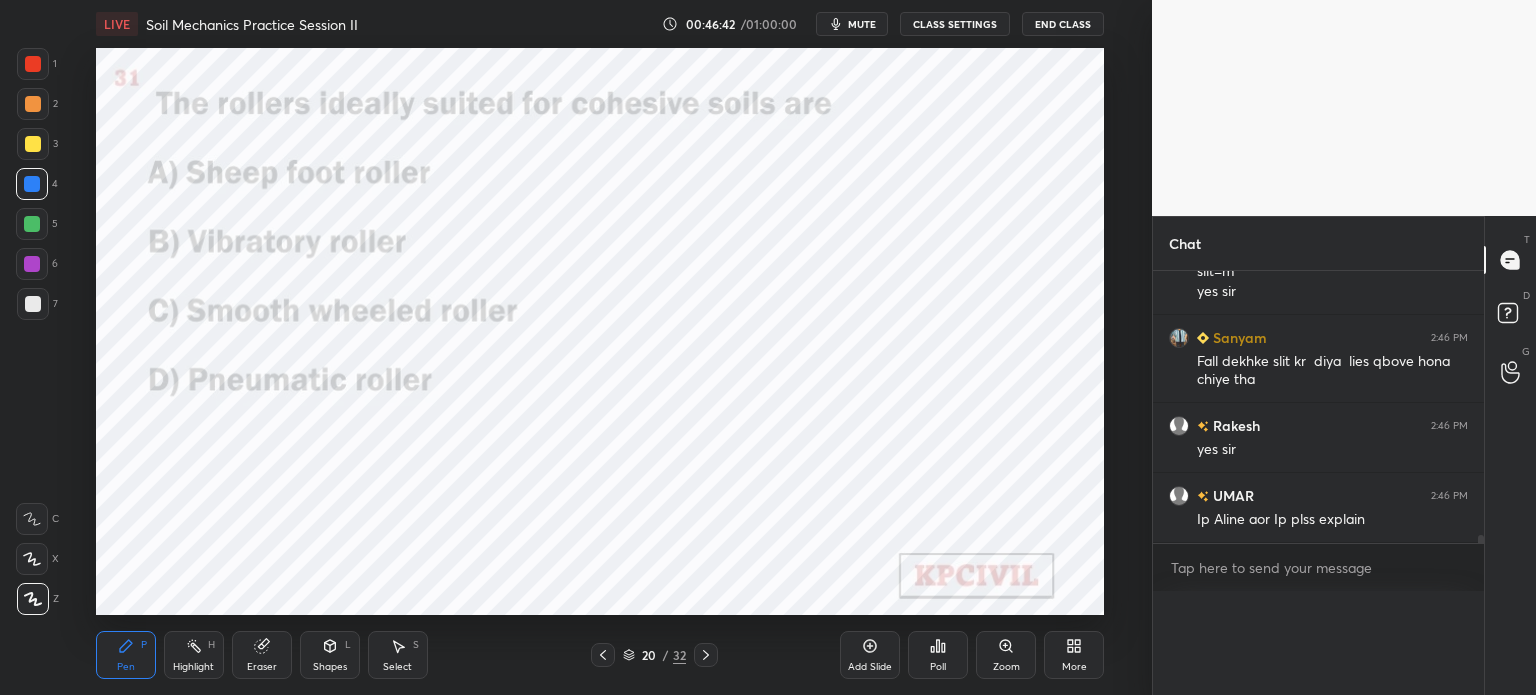 scroll, scrollTop: 0, scrollLeft: 0, axis: both 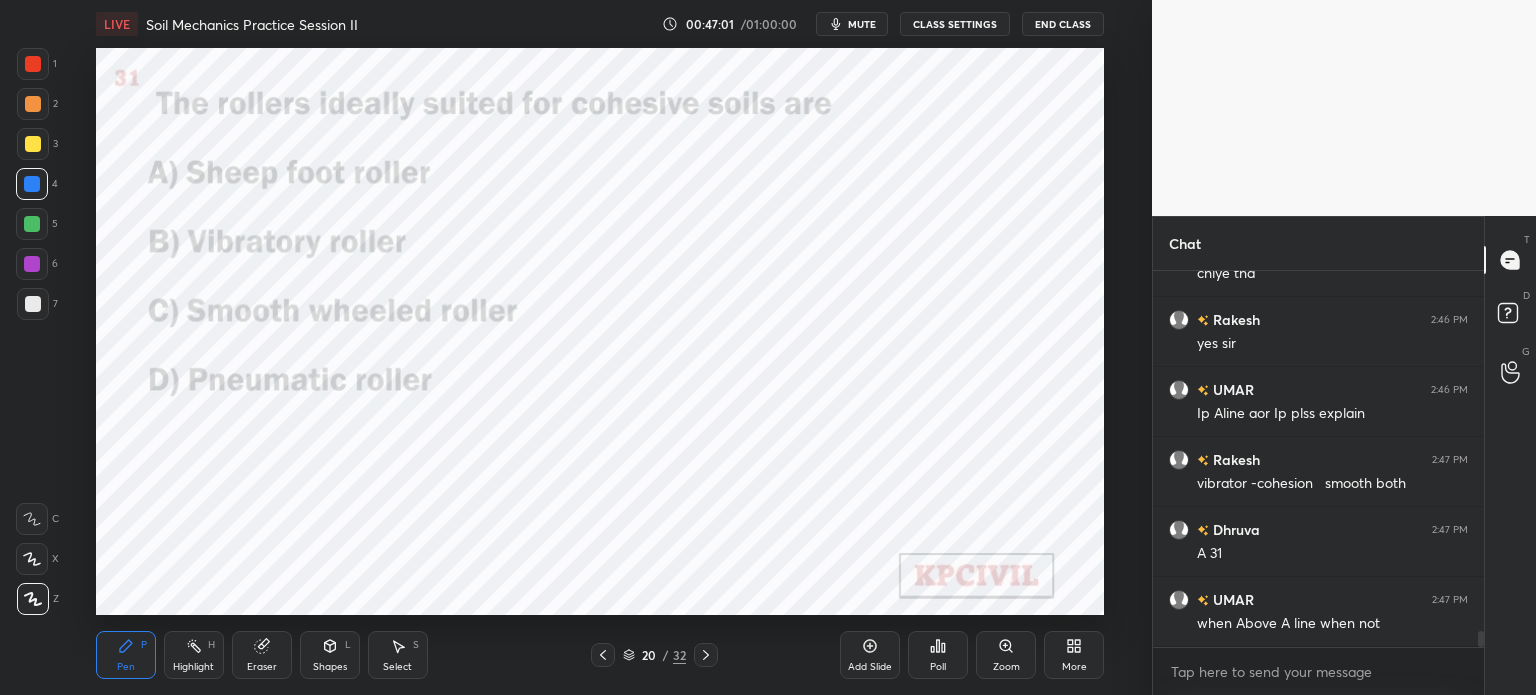 click 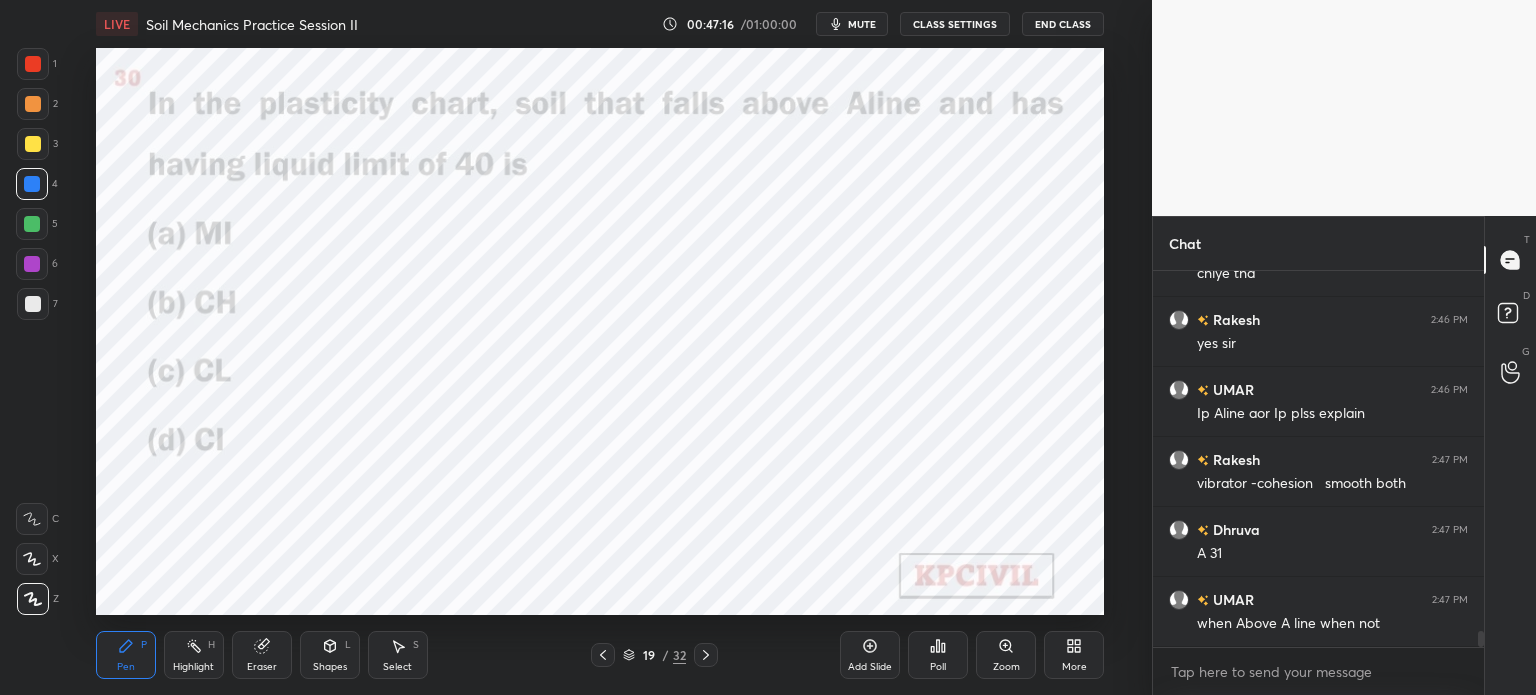 click at bounding box center [33, 64] 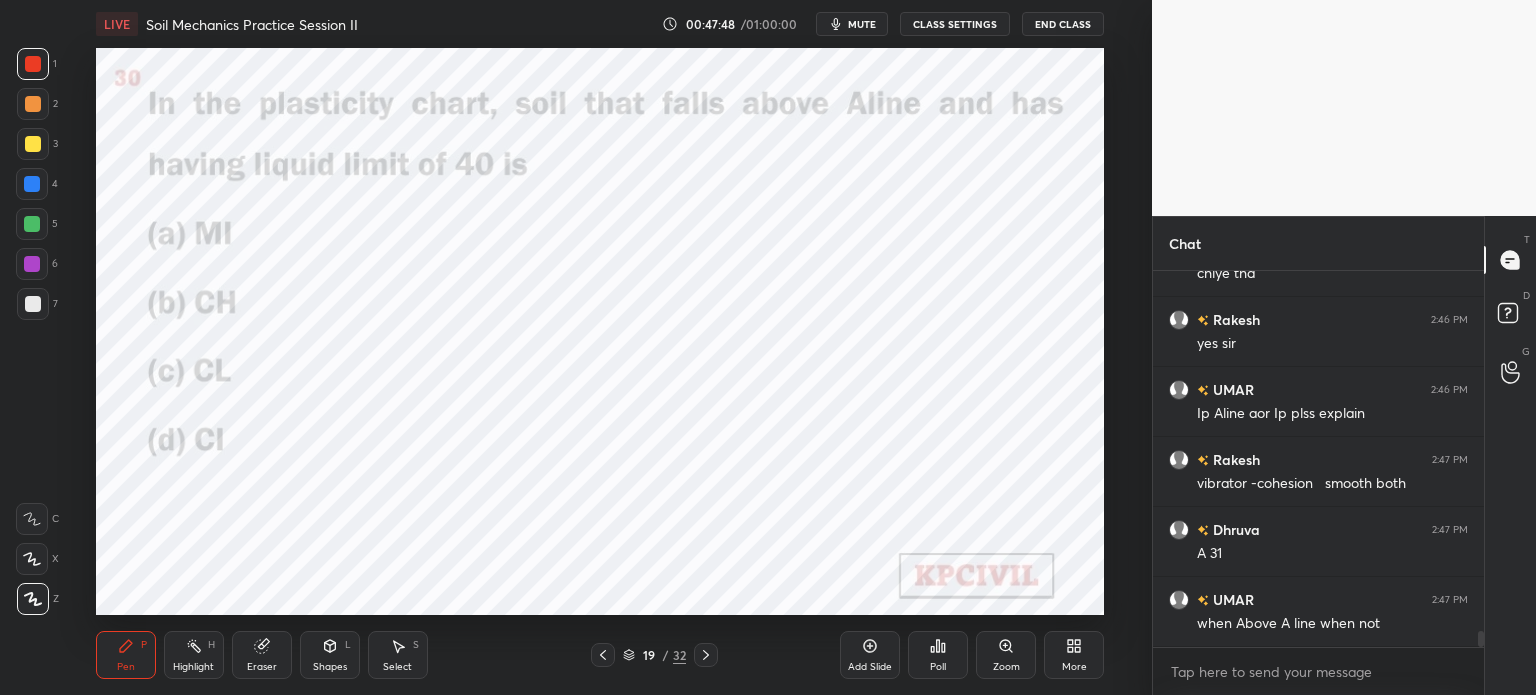 scroll, scrollTop: 8796, scrollLeft: 0, axis: vertical 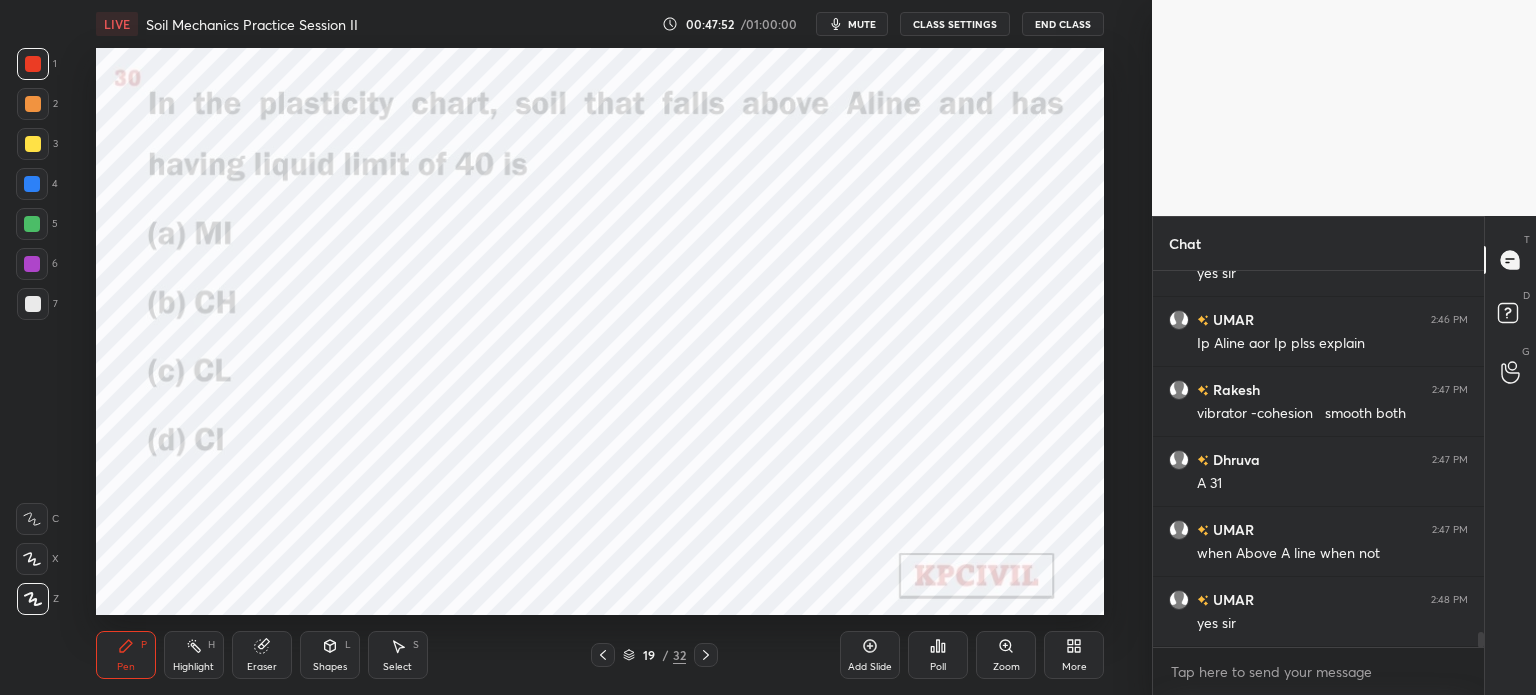 click 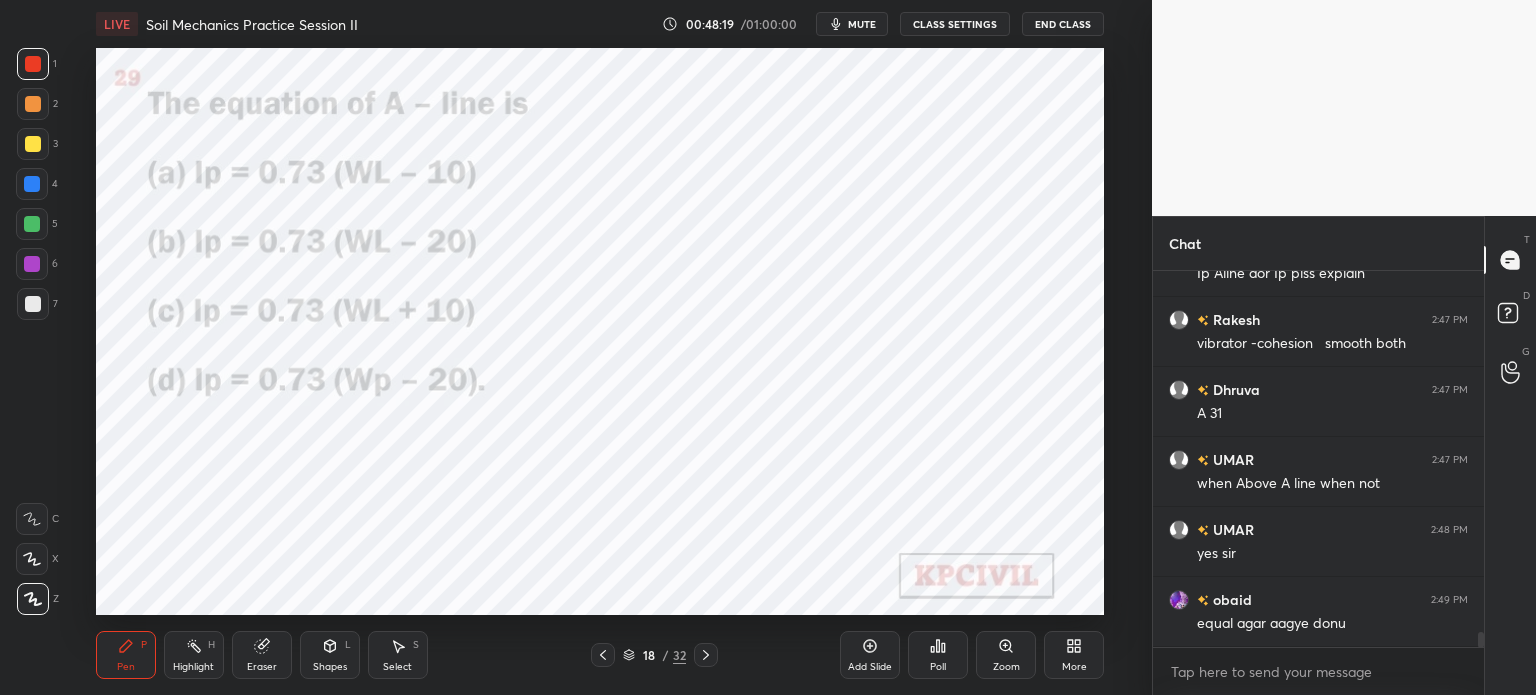 scroll, scrollTop: 8936, scrollLeft: 0, axis: vertical 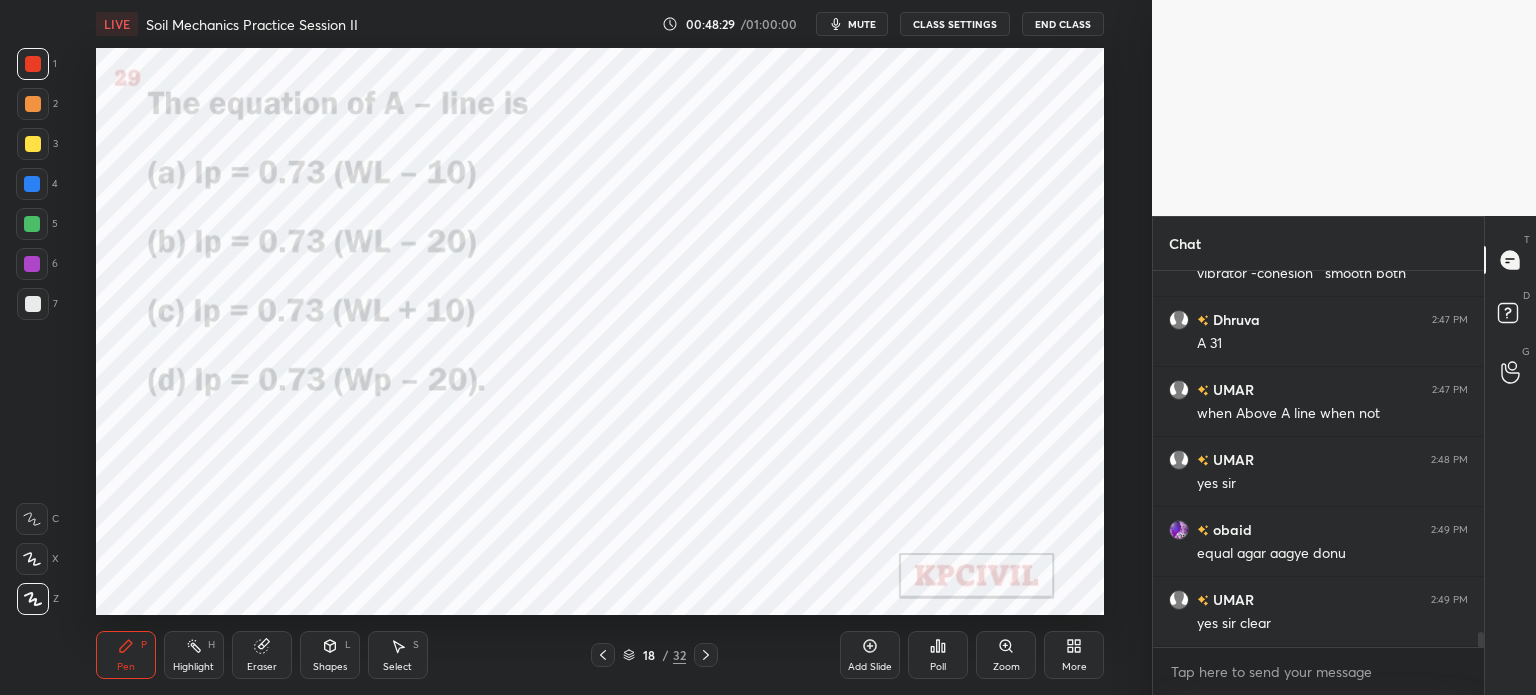click 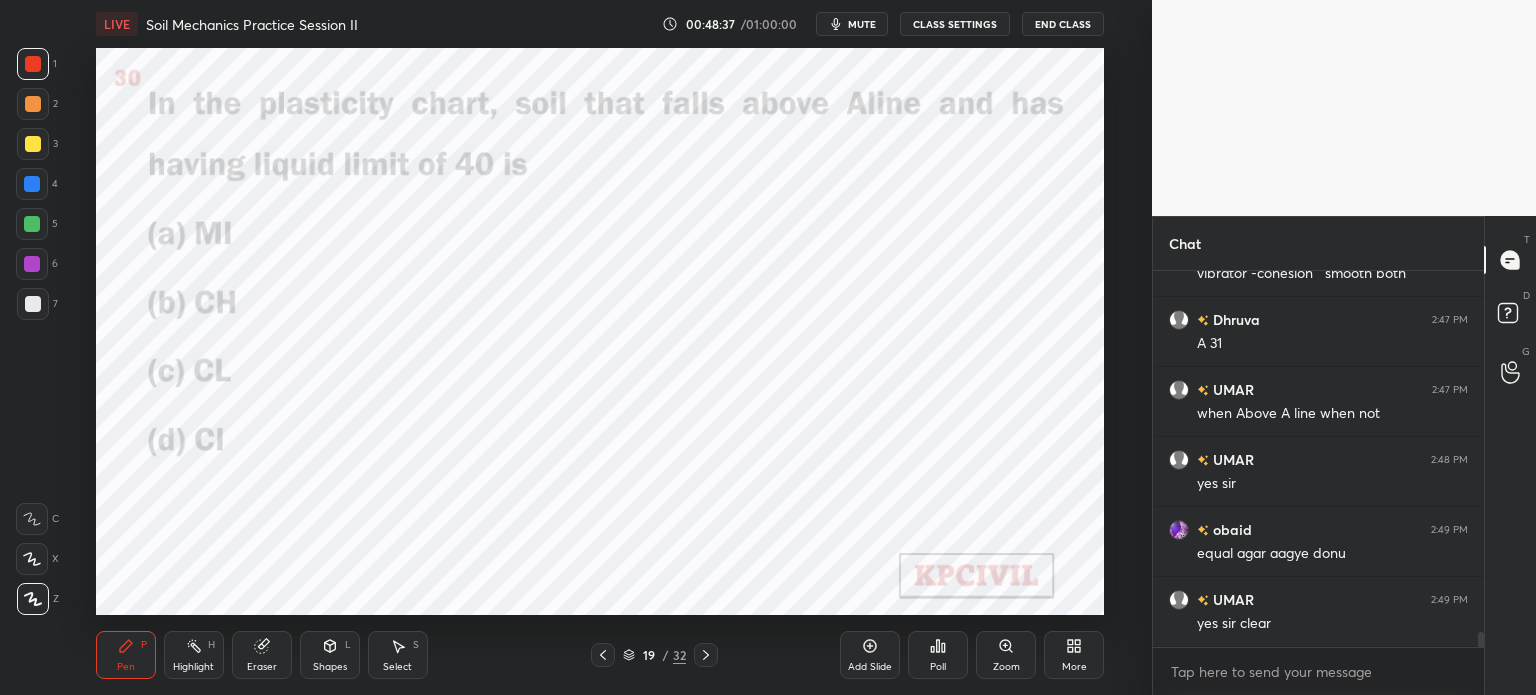 click 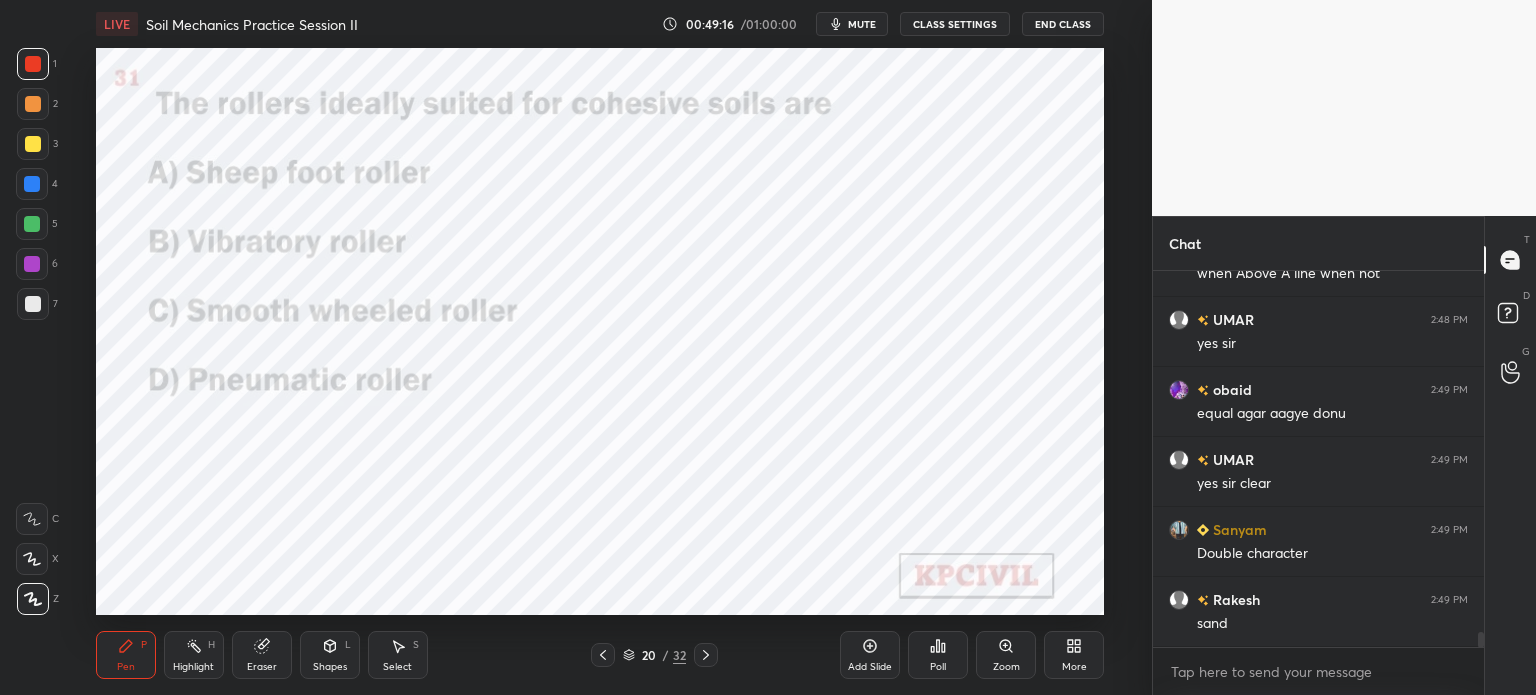 scroll, scrollTop: 9146, scrollLeft: 0, axis: vertical 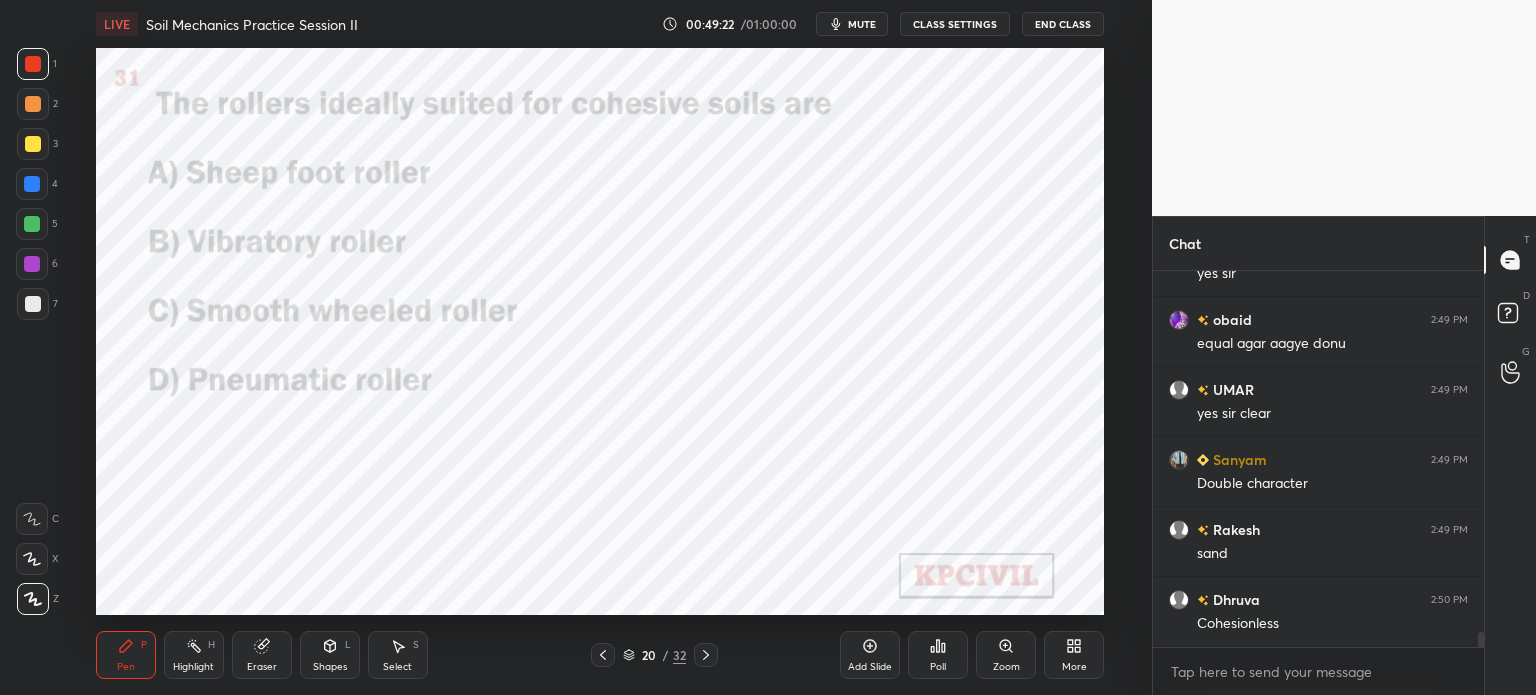 click at bounding box center (32, 184) 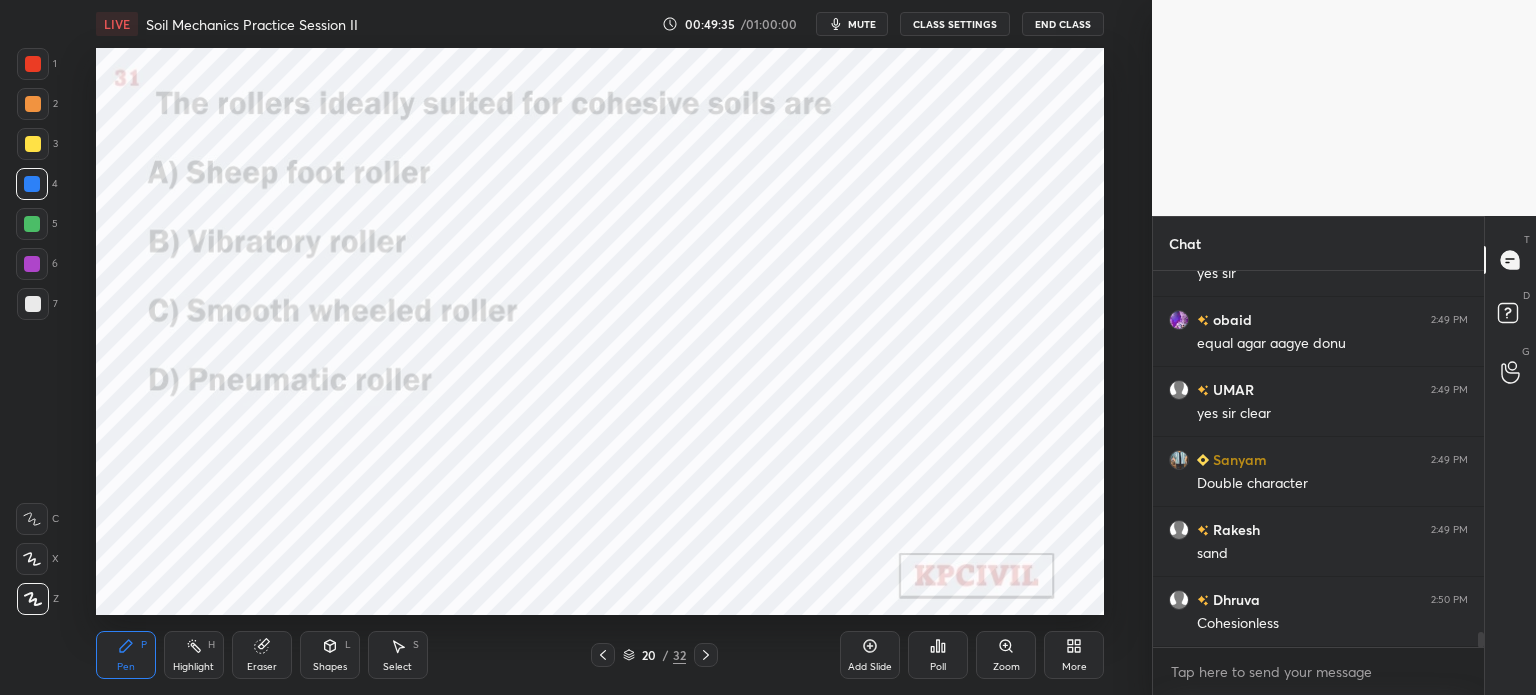 click on "Setting up your live class Poll for   secs No correct answer Start poll" at bounding box center (600, 331) 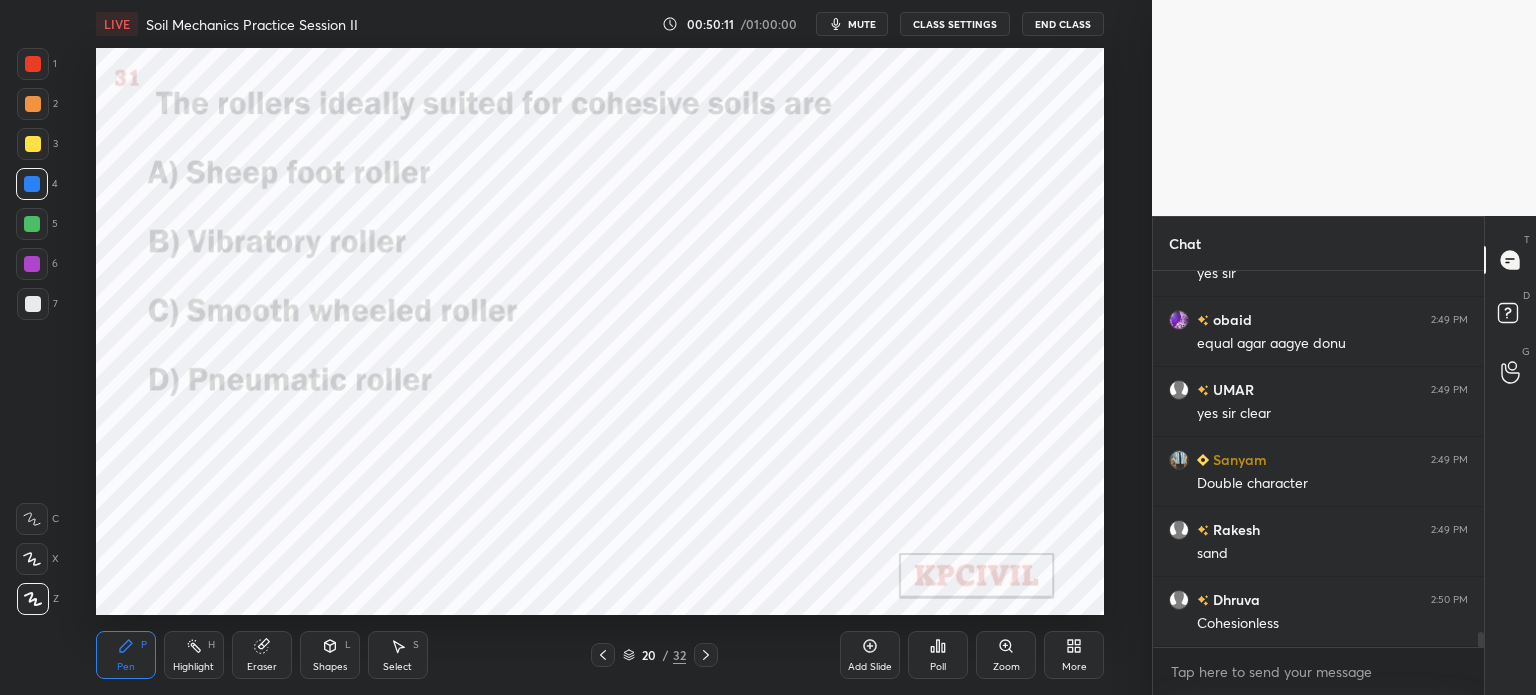 scroll, scrollTop: 9216, scrollLeft: 0, axis: vertical 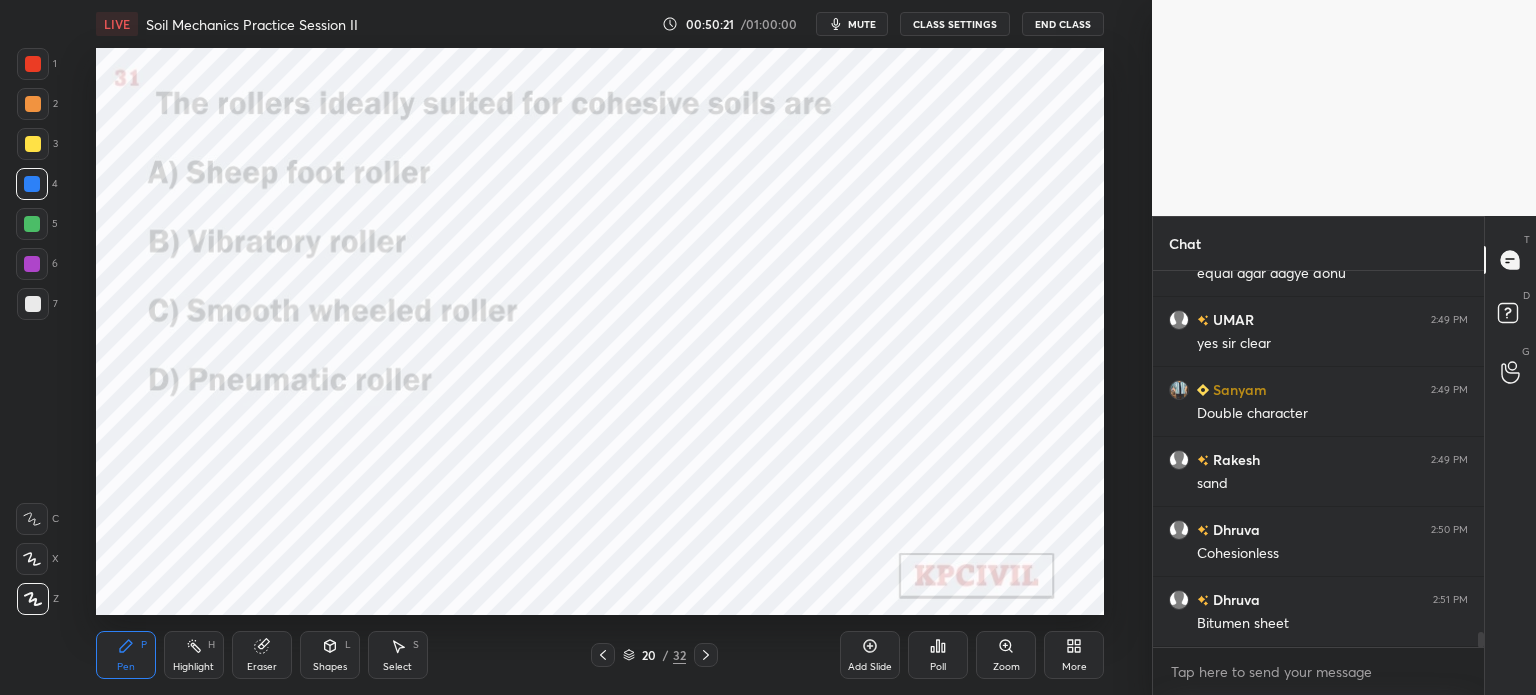 click at bounding box center (33, 104) 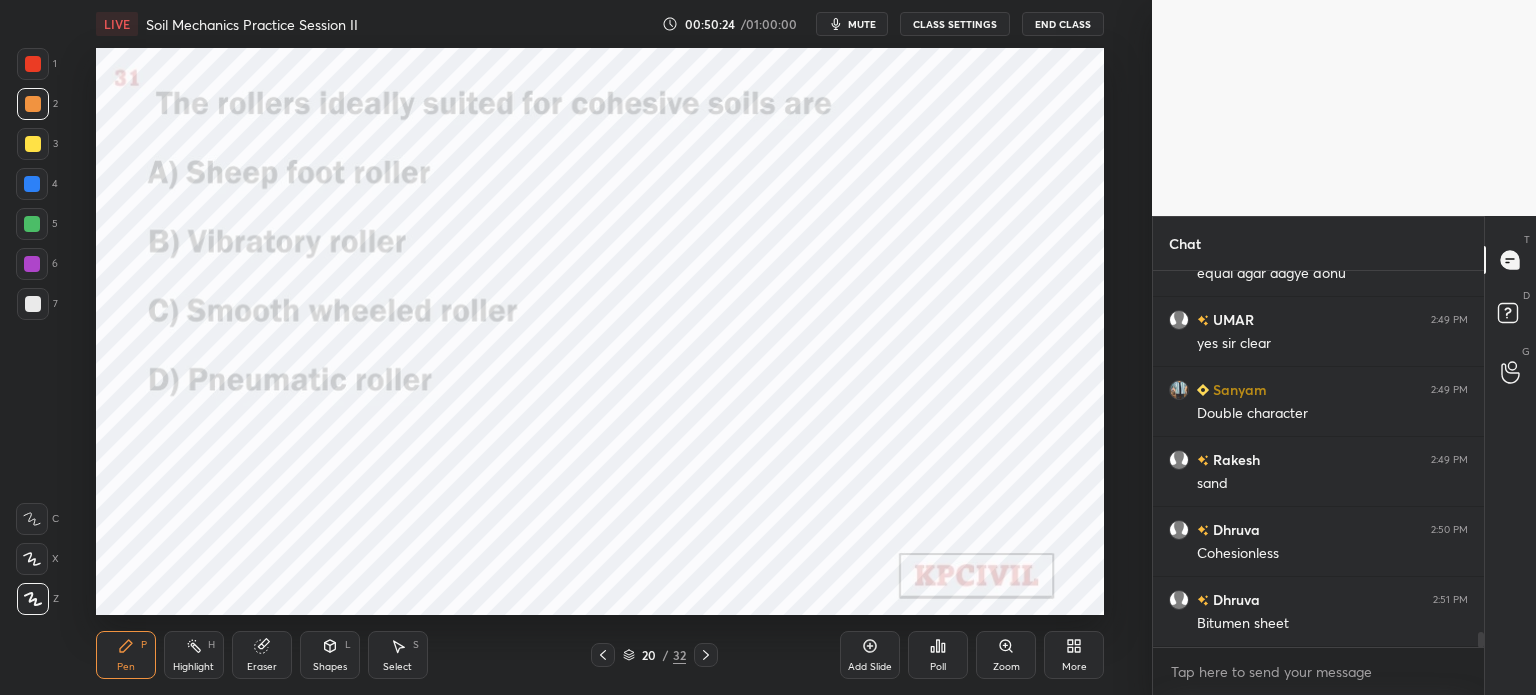 scroll, scrollTop: 9286, scrollLeft: 0, axis: vertical 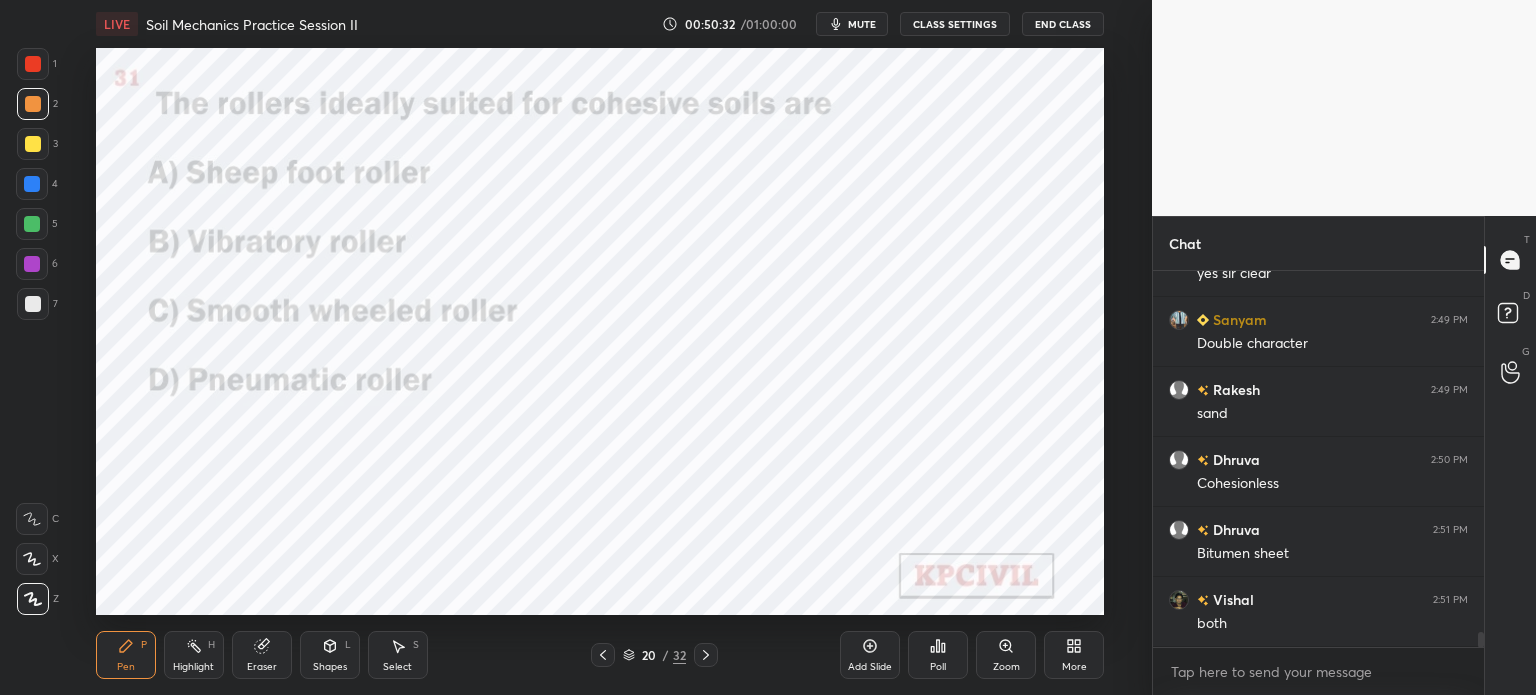 click at bounding box center [33, 64] 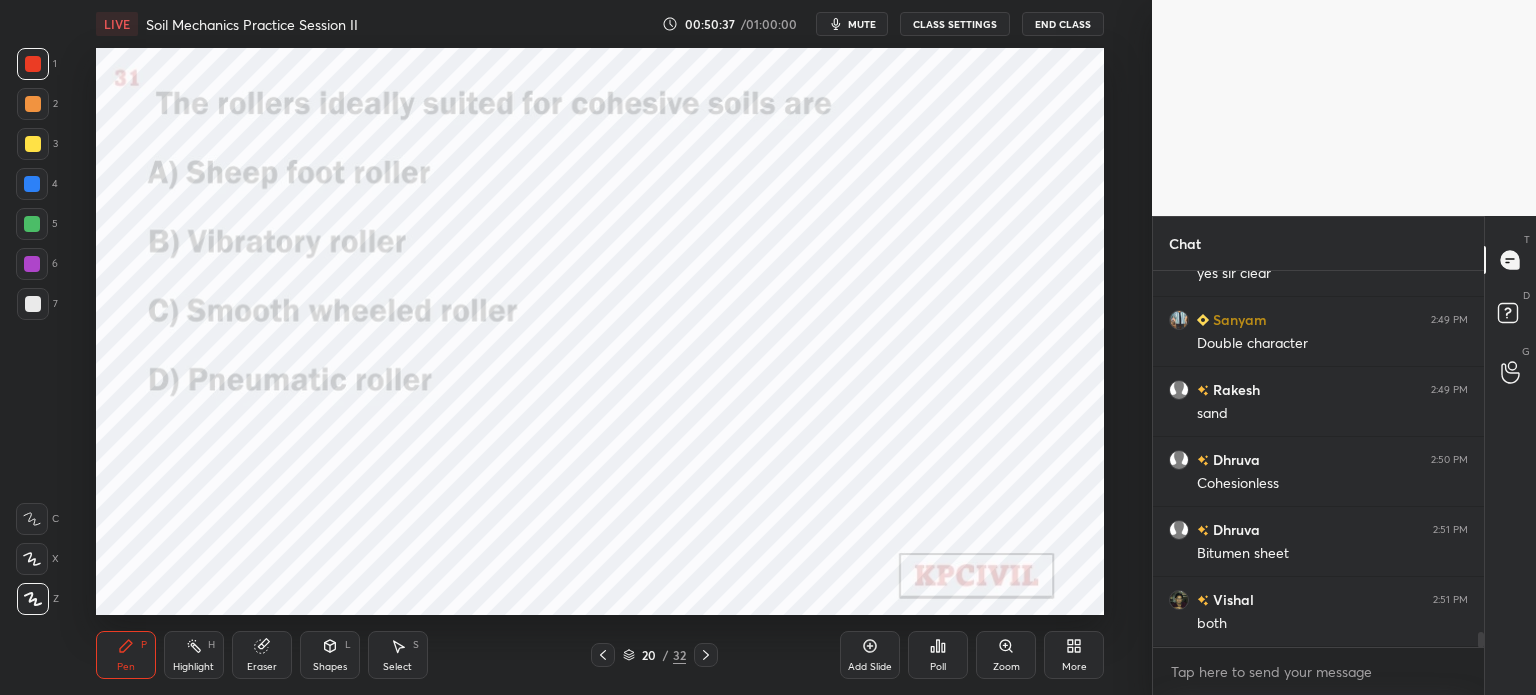 scroll, scrollTop: 9356, scrollLeft: 0, axis: vertical 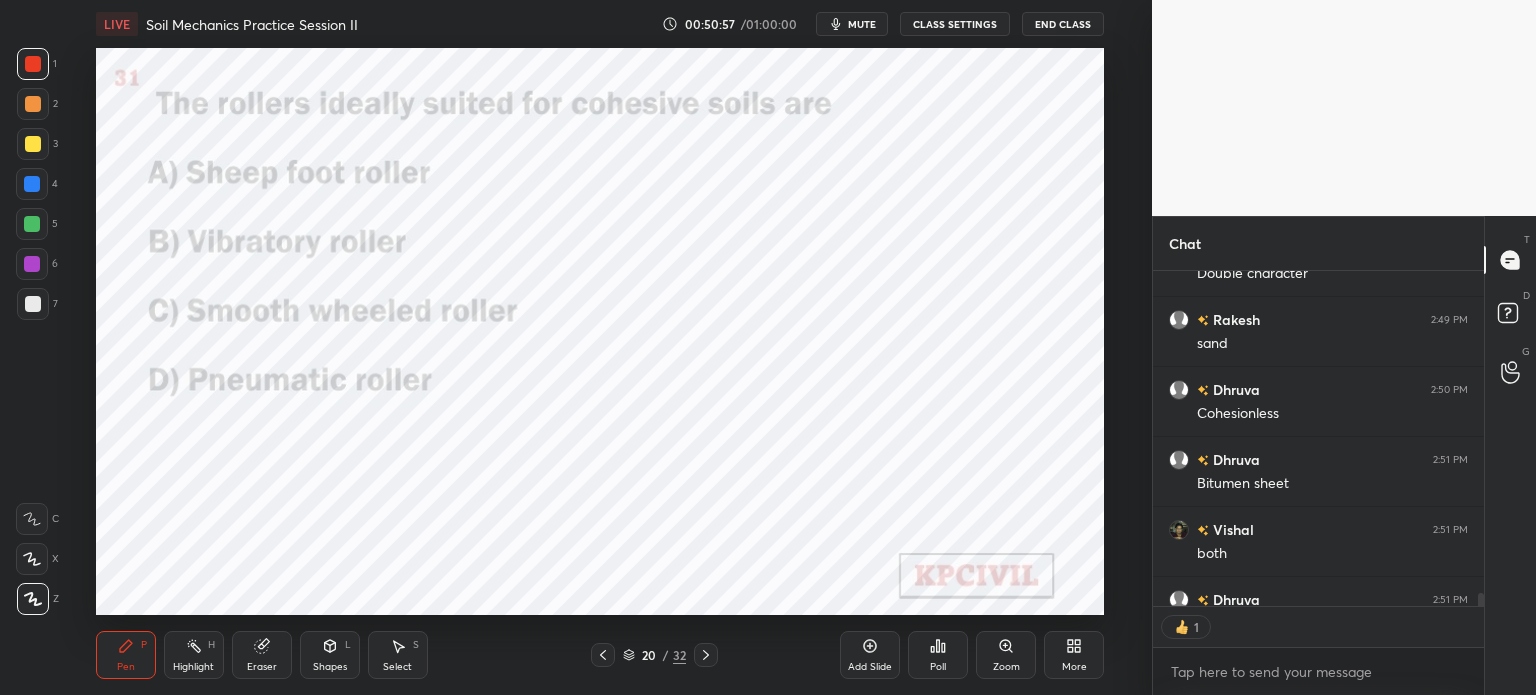 click 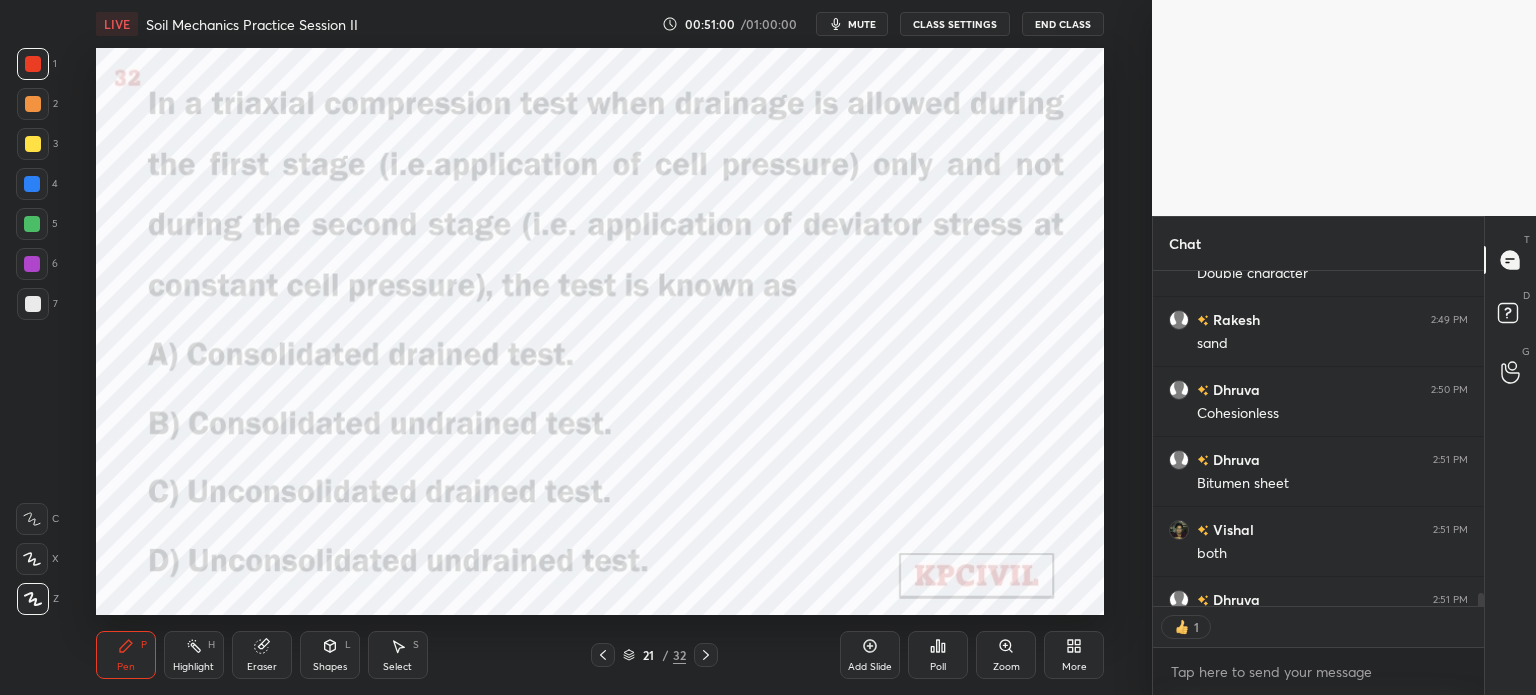 click on "Poll" at bounding box center (938, 655) 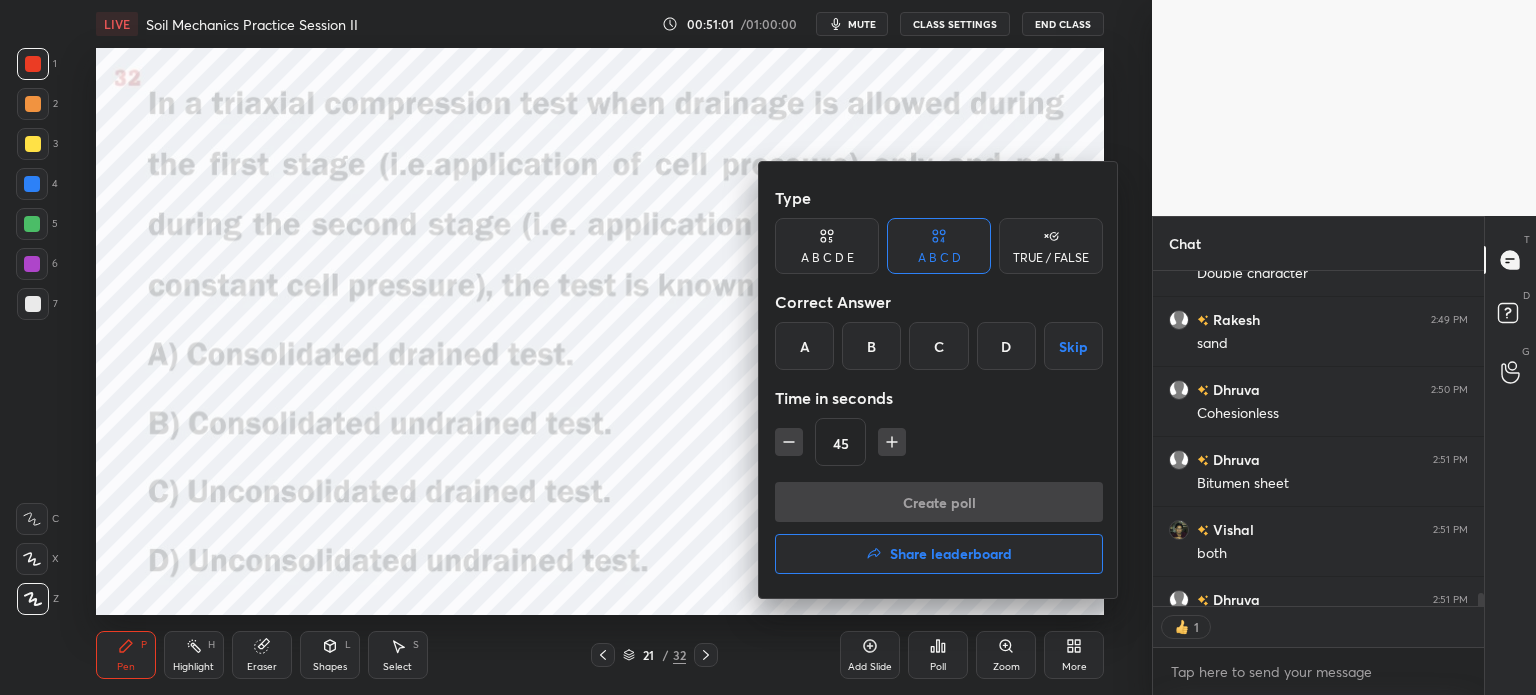 click on "B" at bounding box center (871, 346) 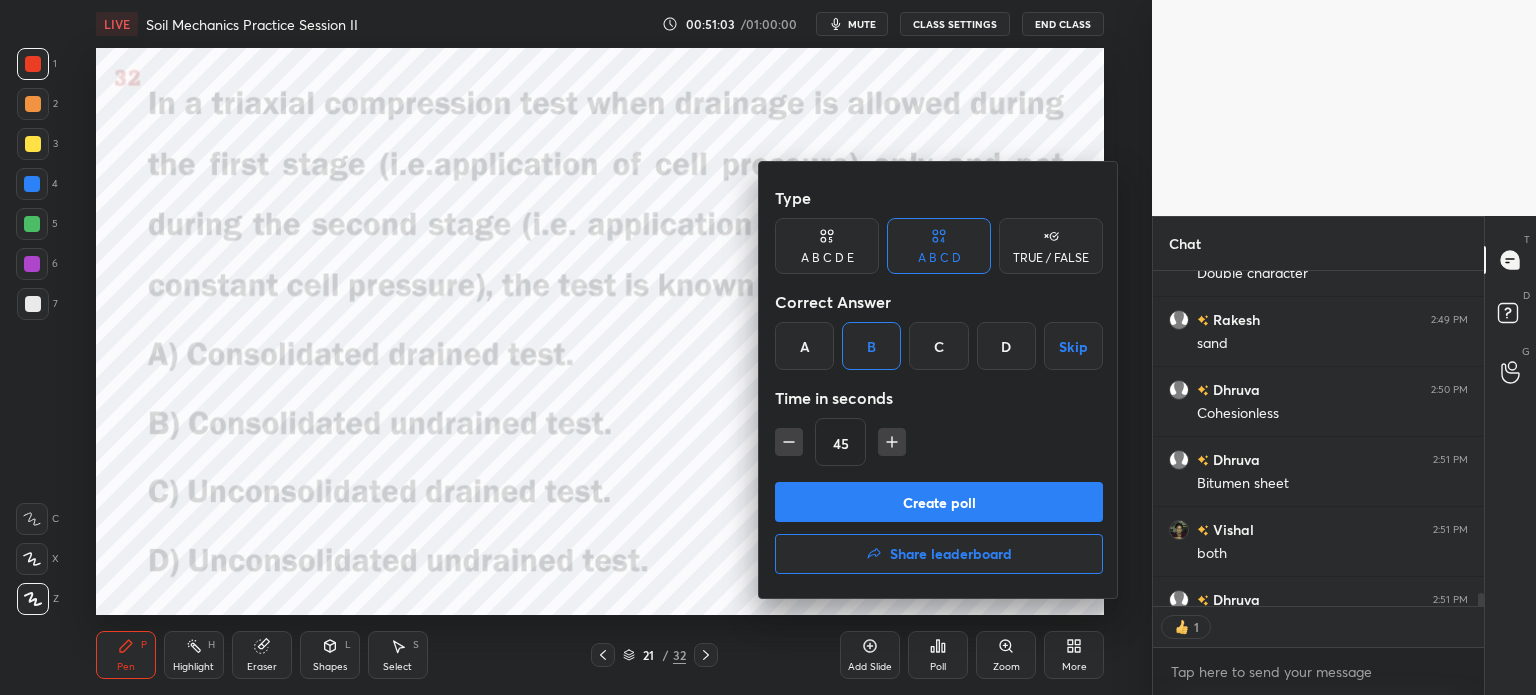 click on "Create poll" at bounding box center [939, 502] 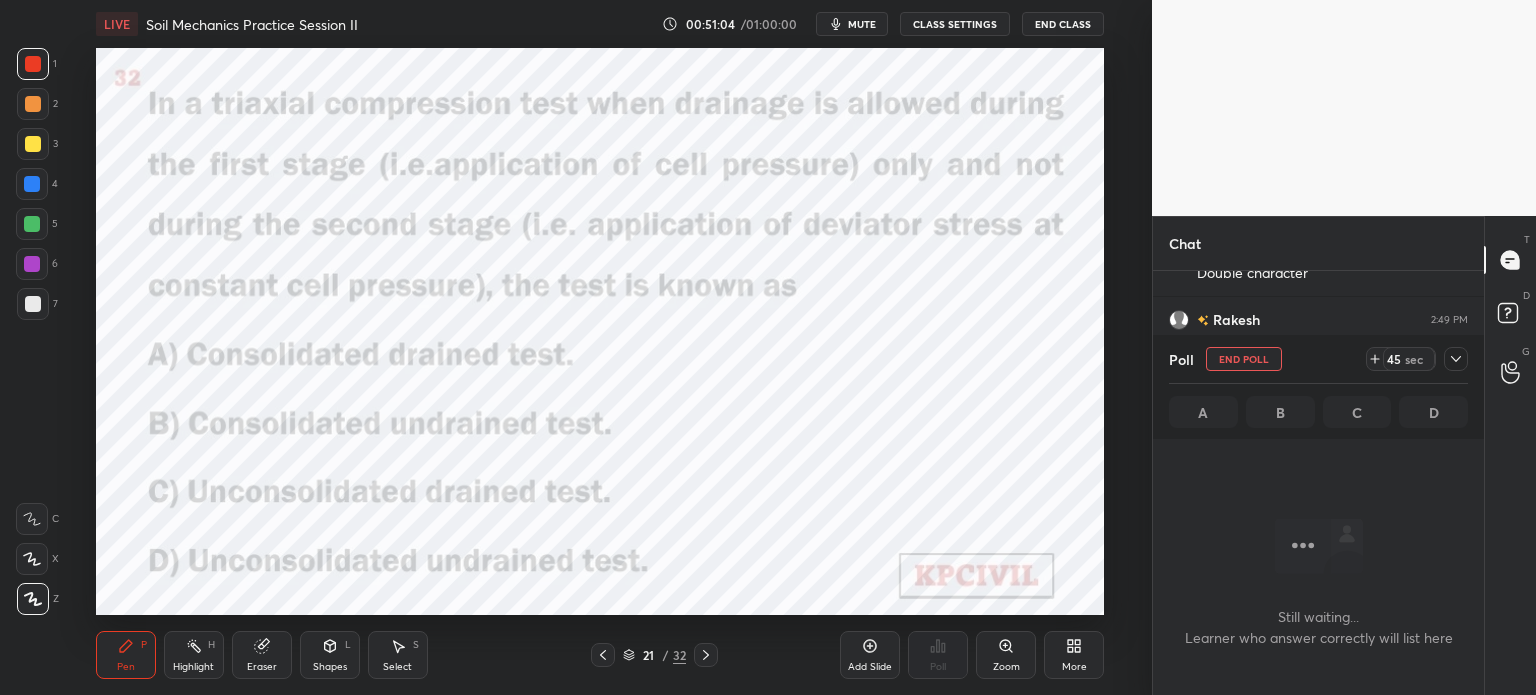 scroll, scrollTop: 297, scrollLeft: 325, axis: both 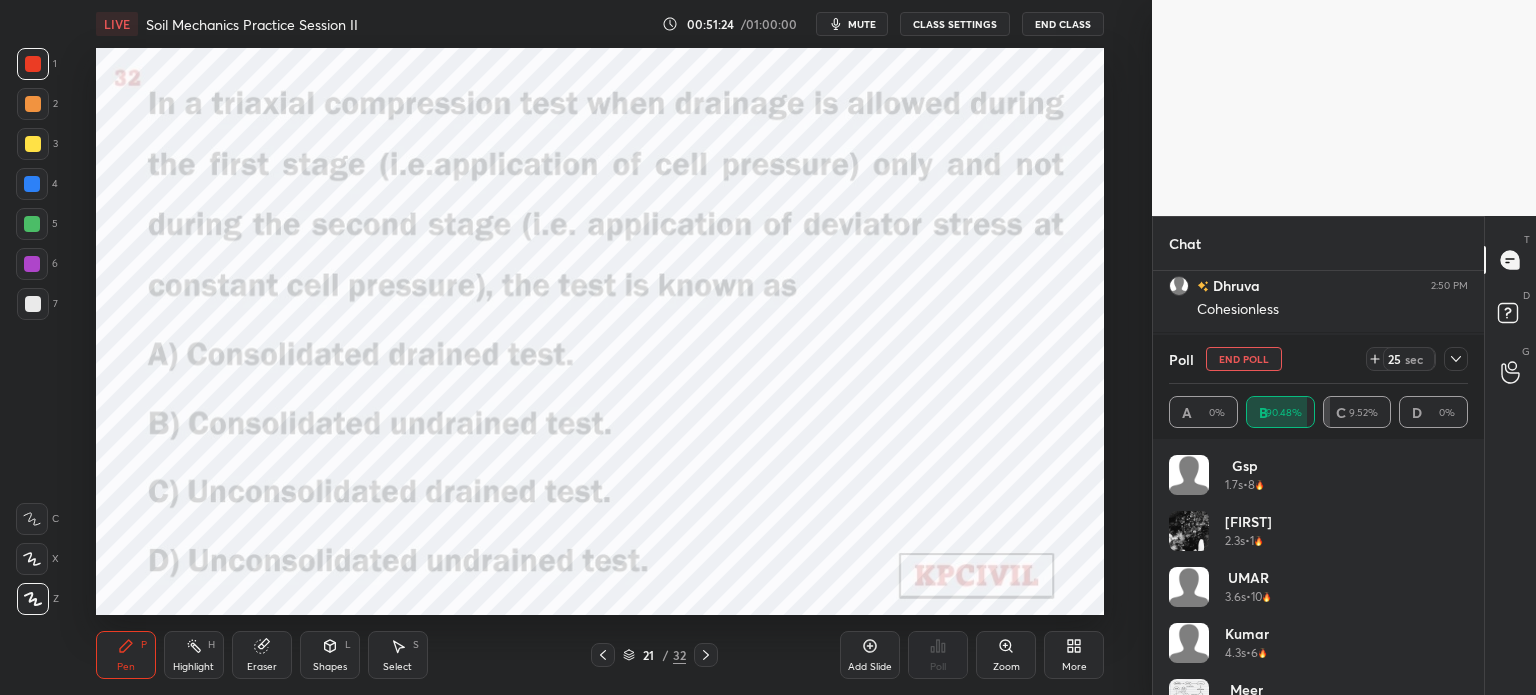 click 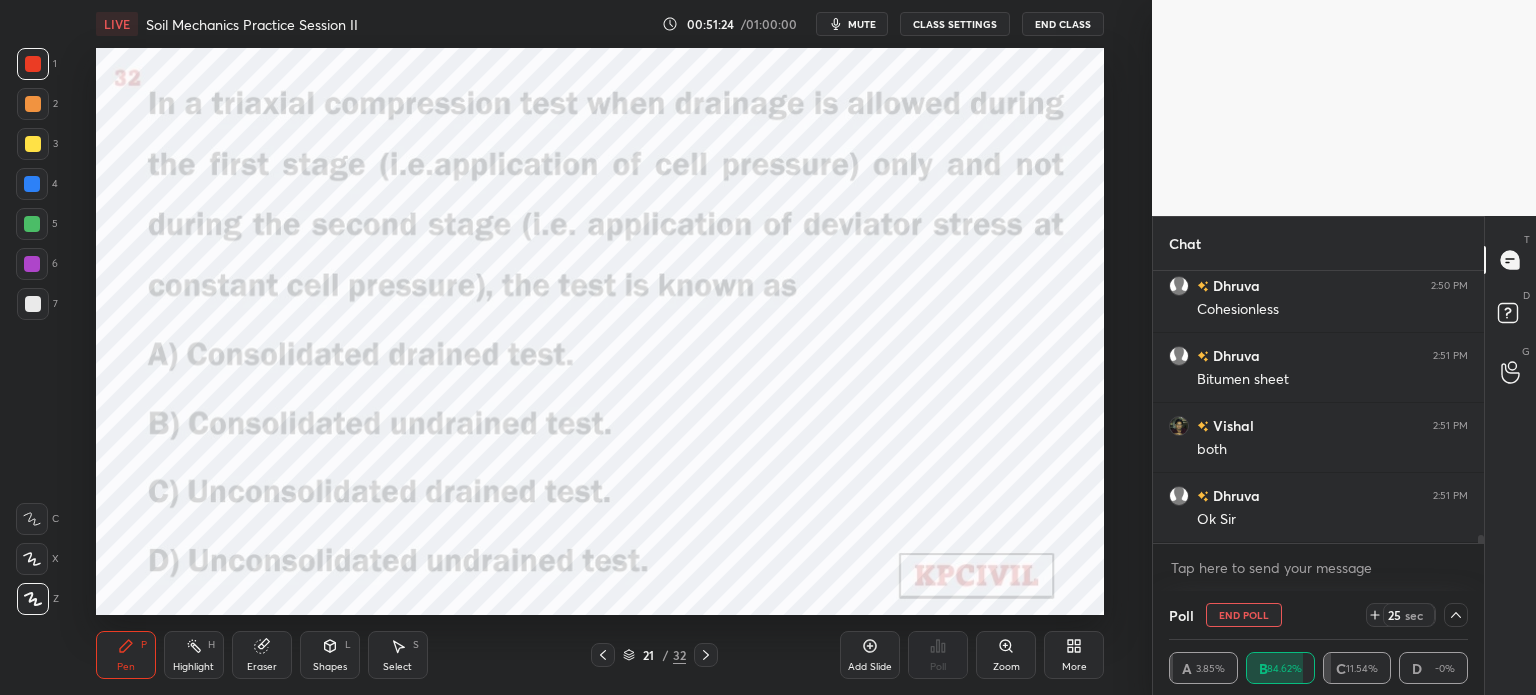 scroll, scrollTop: 4, scrollLeft: 293, axis: both 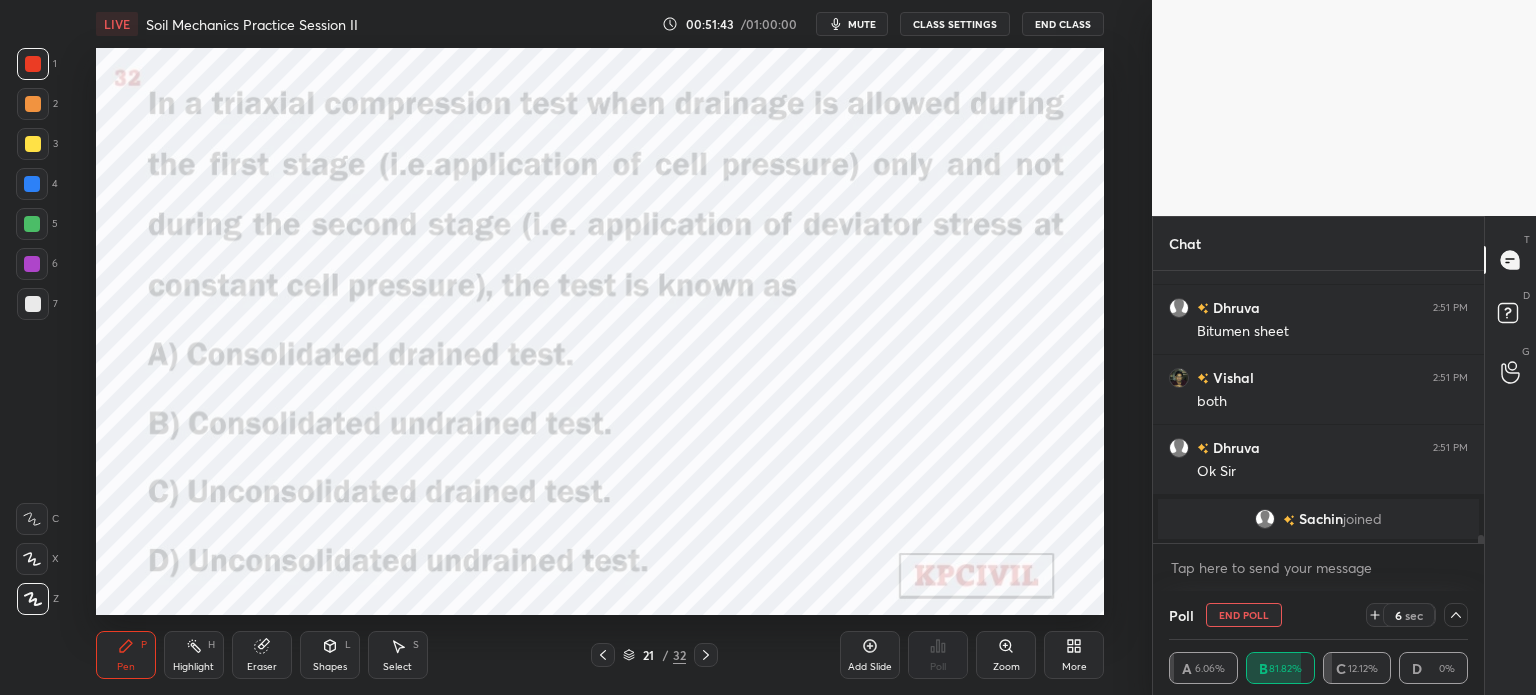 click on "Shapes L" at bounding box center [330, 655] 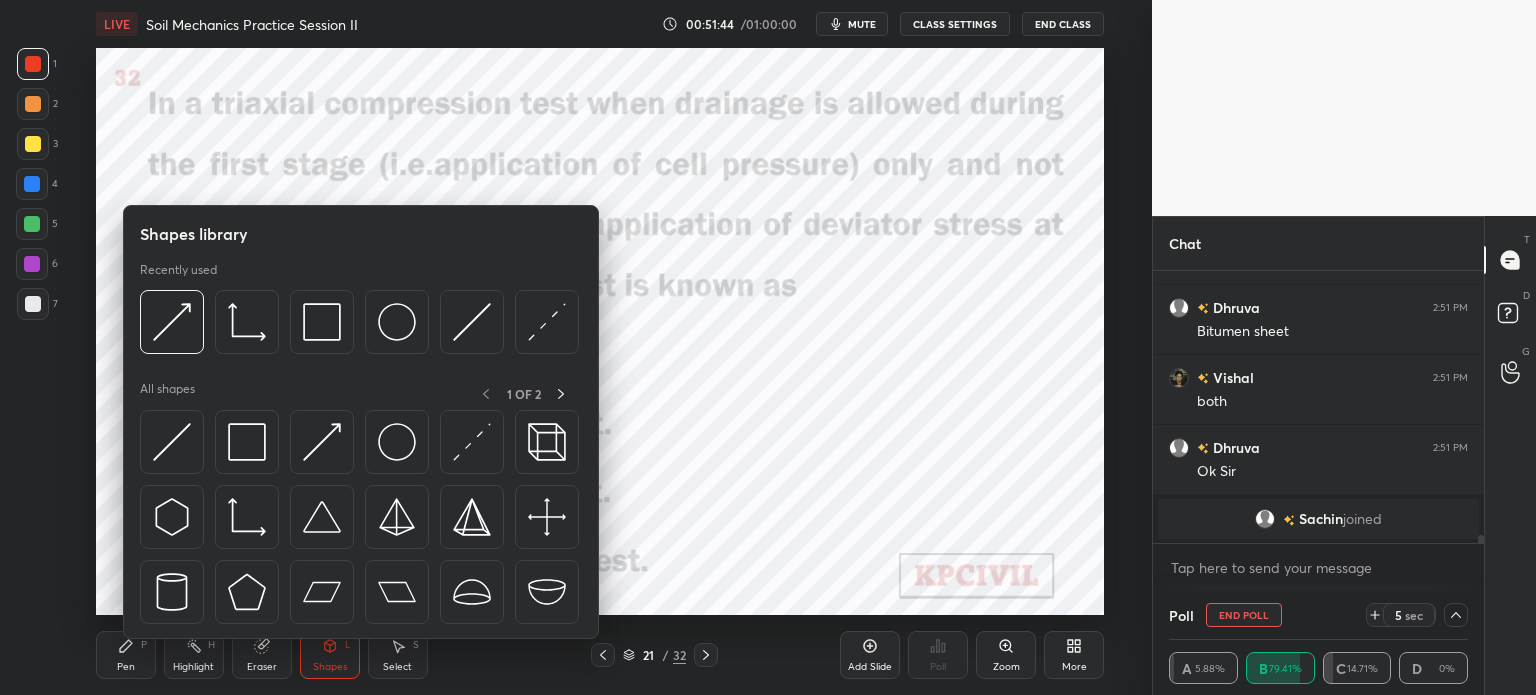 click at bounding box center [322, 322] 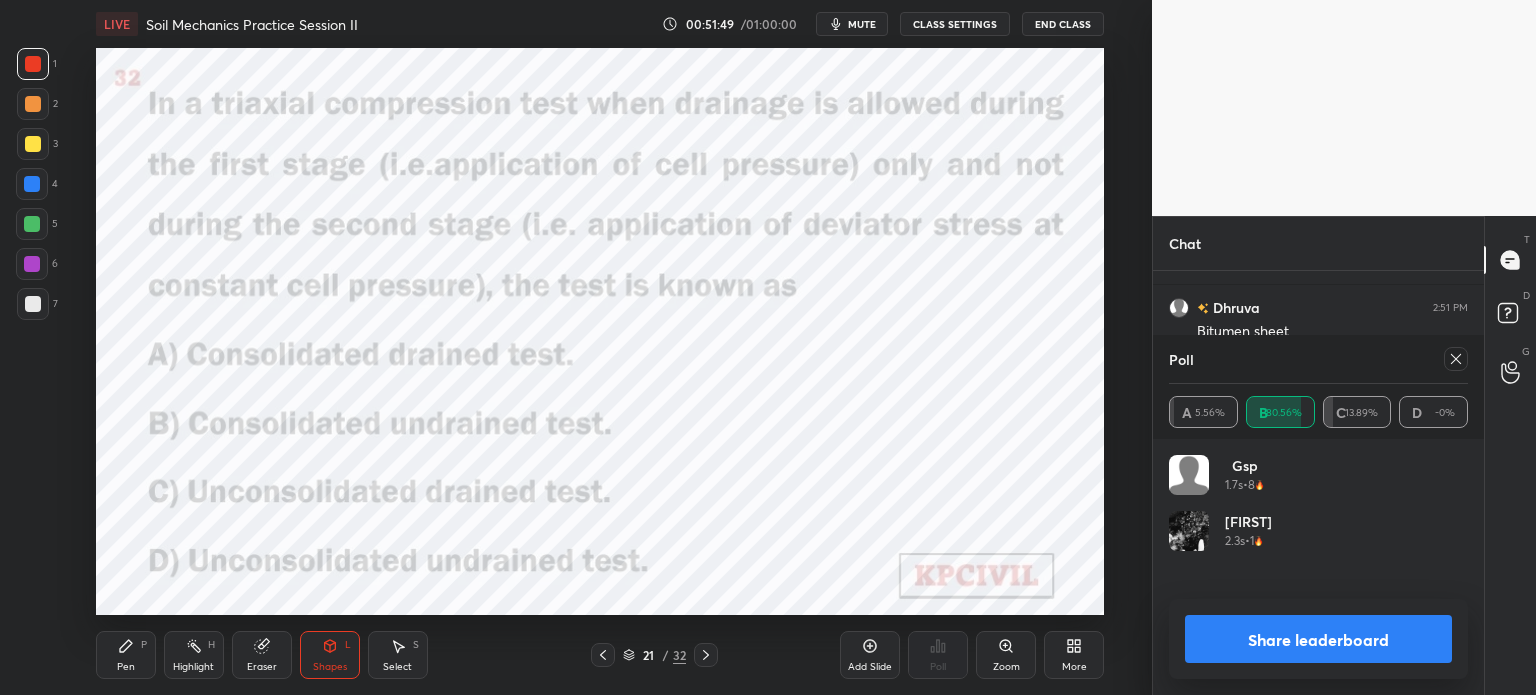 scroll, scrollTop: 6, scrollLeft: 6, axis: both 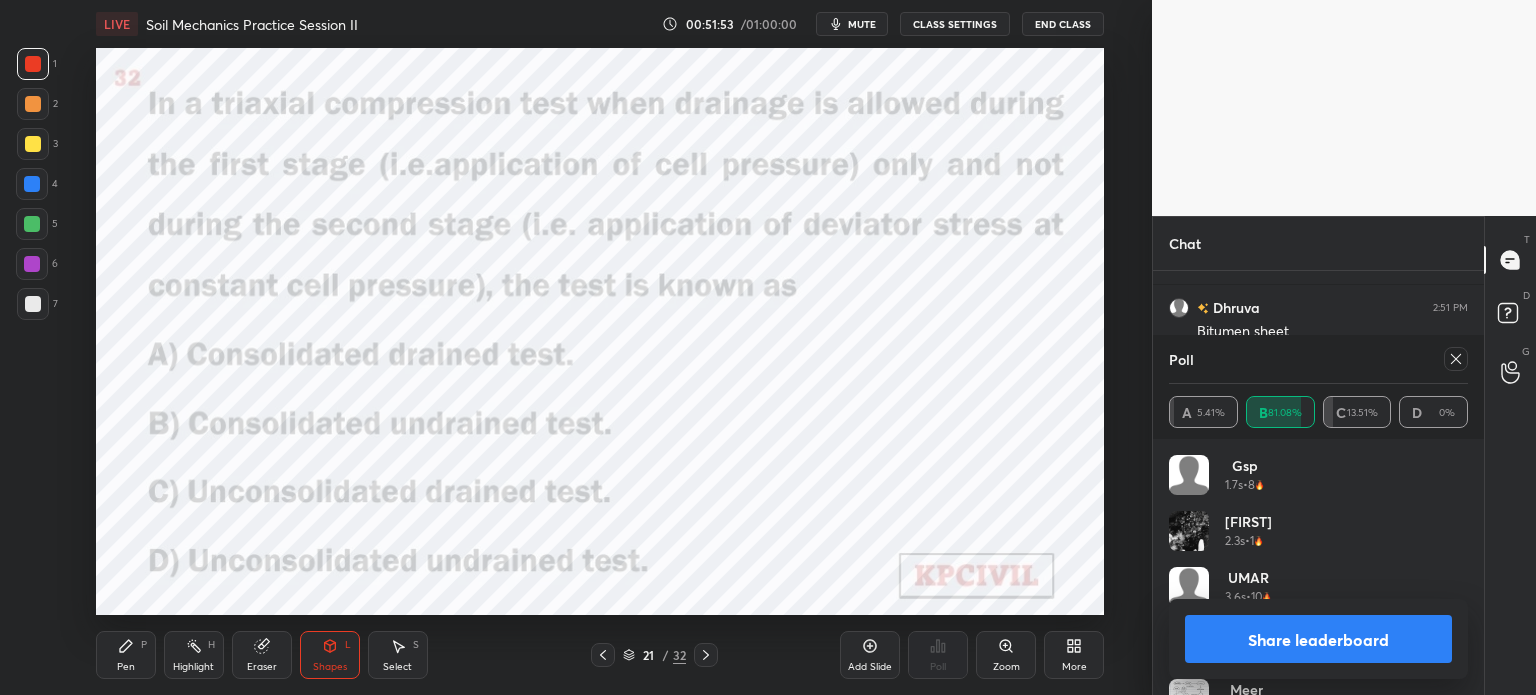 click 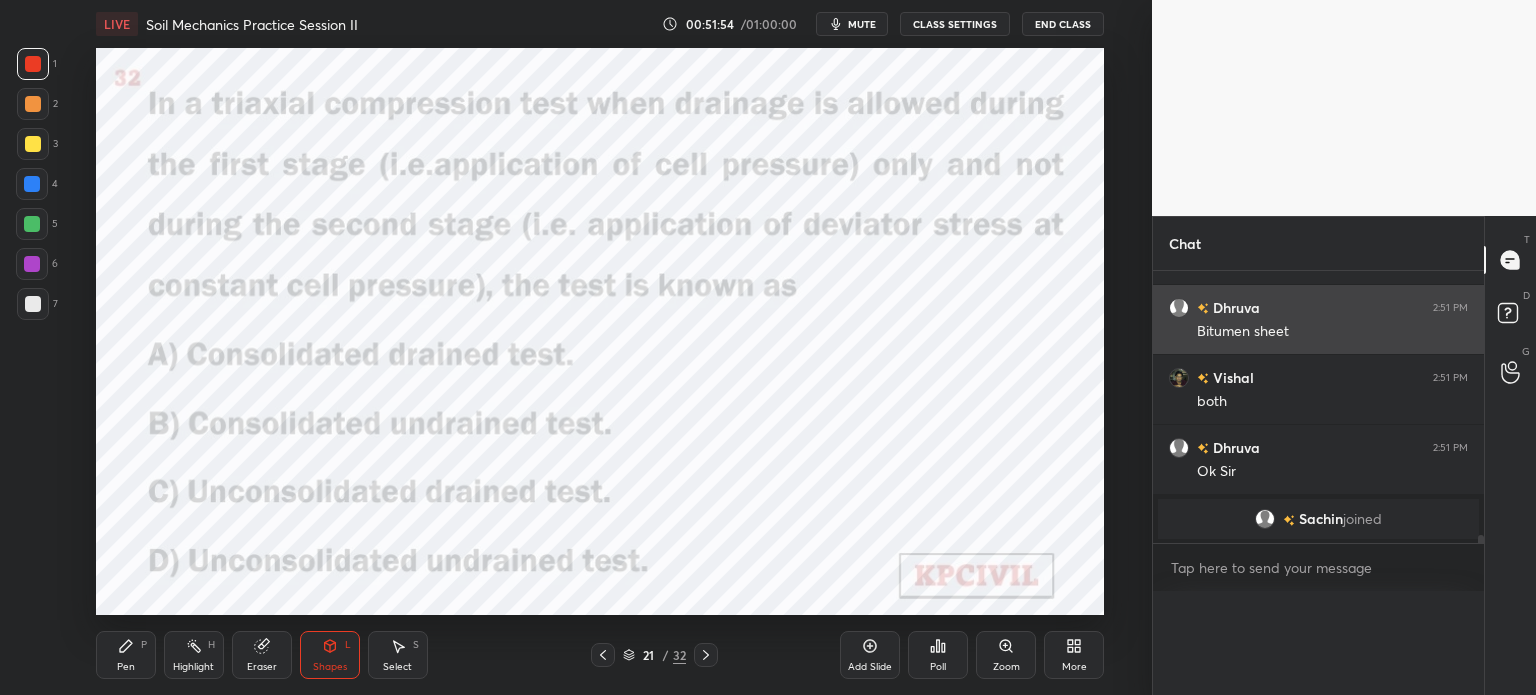 scroll, scrollTop: 89, scrollLeft: 293, axis: both 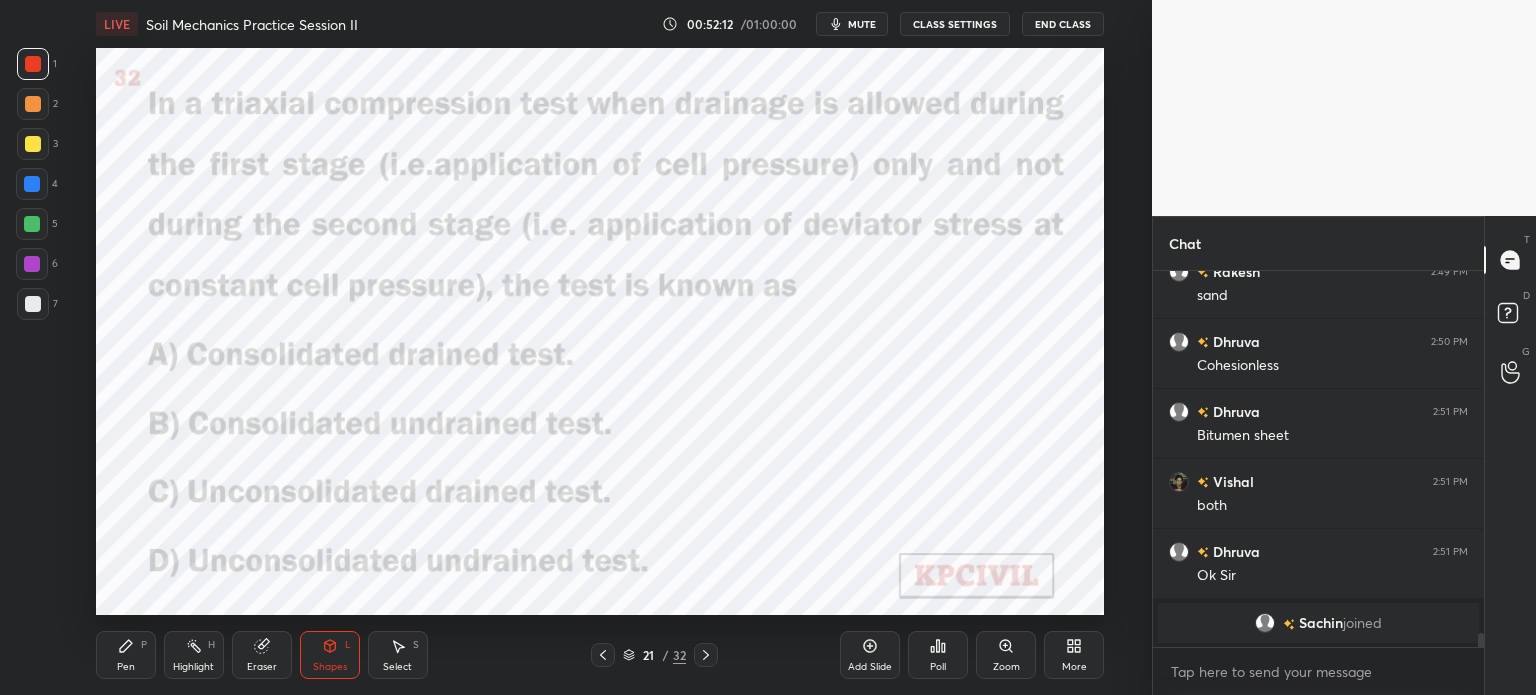click 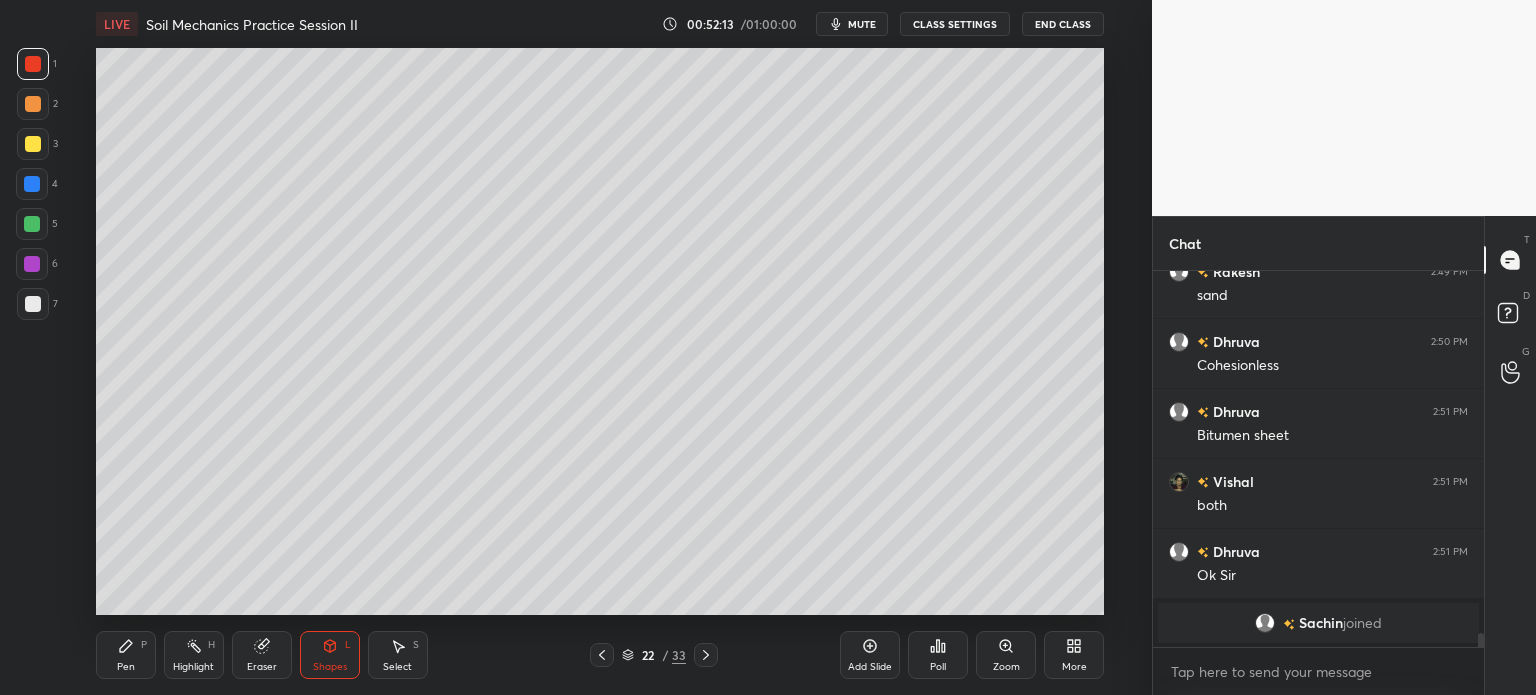 click at bounding box center [33, 304] 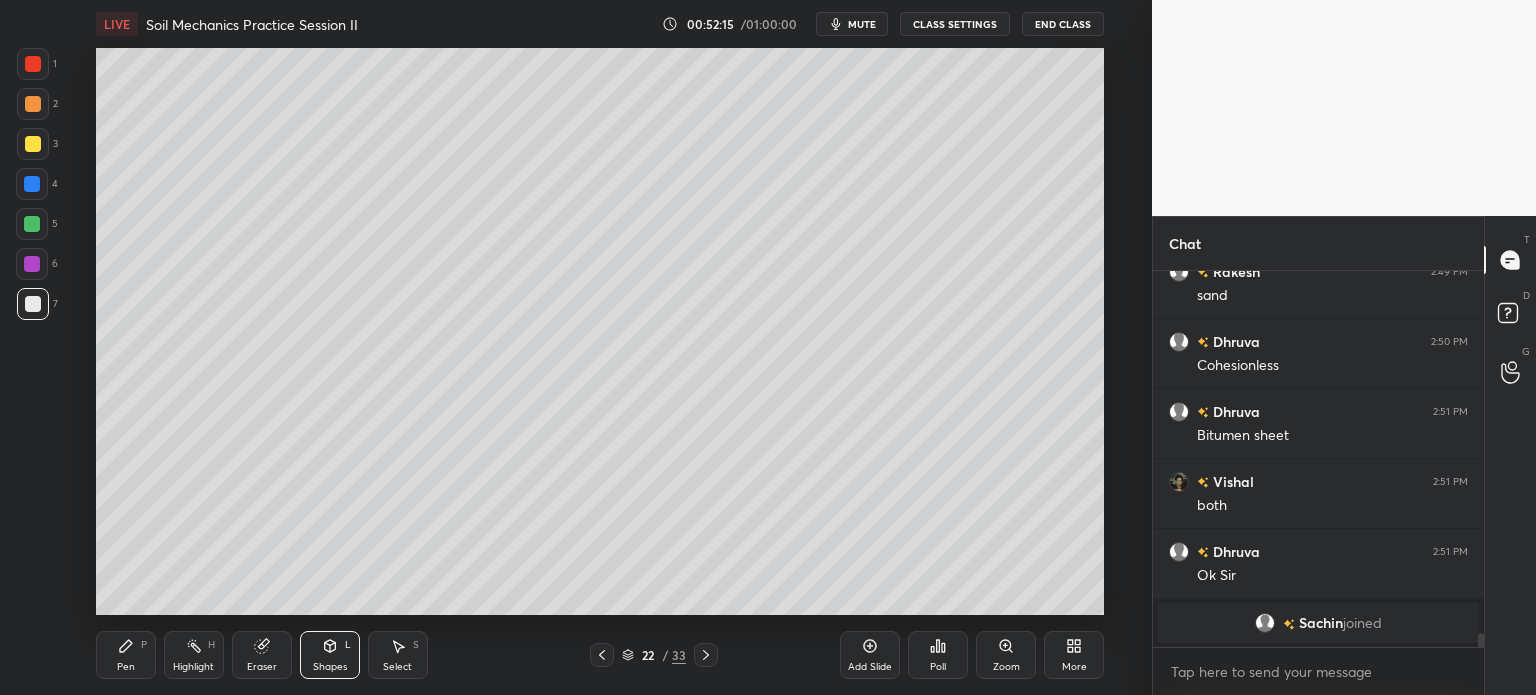 click on "Pen" at bounding box center [126, 667] 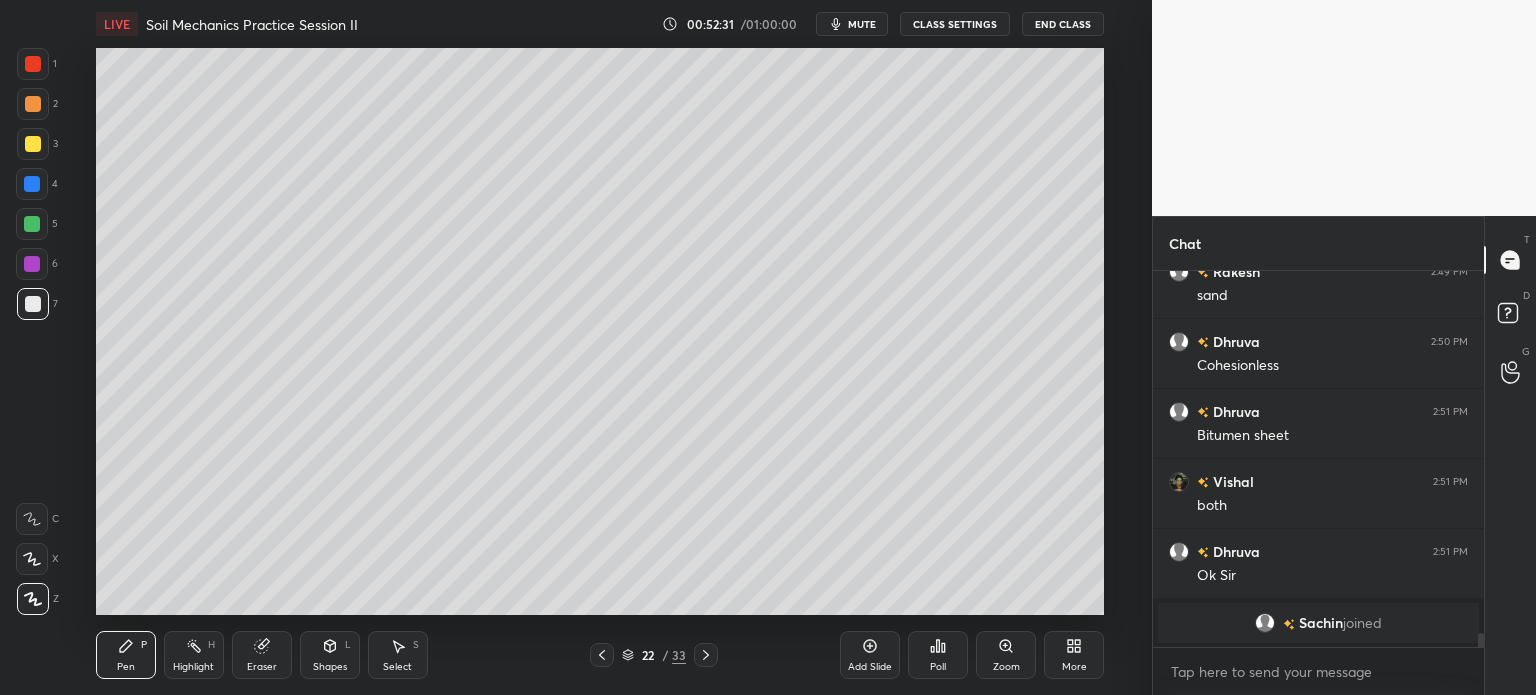 click on "Select" at bounding box center [397, 667] 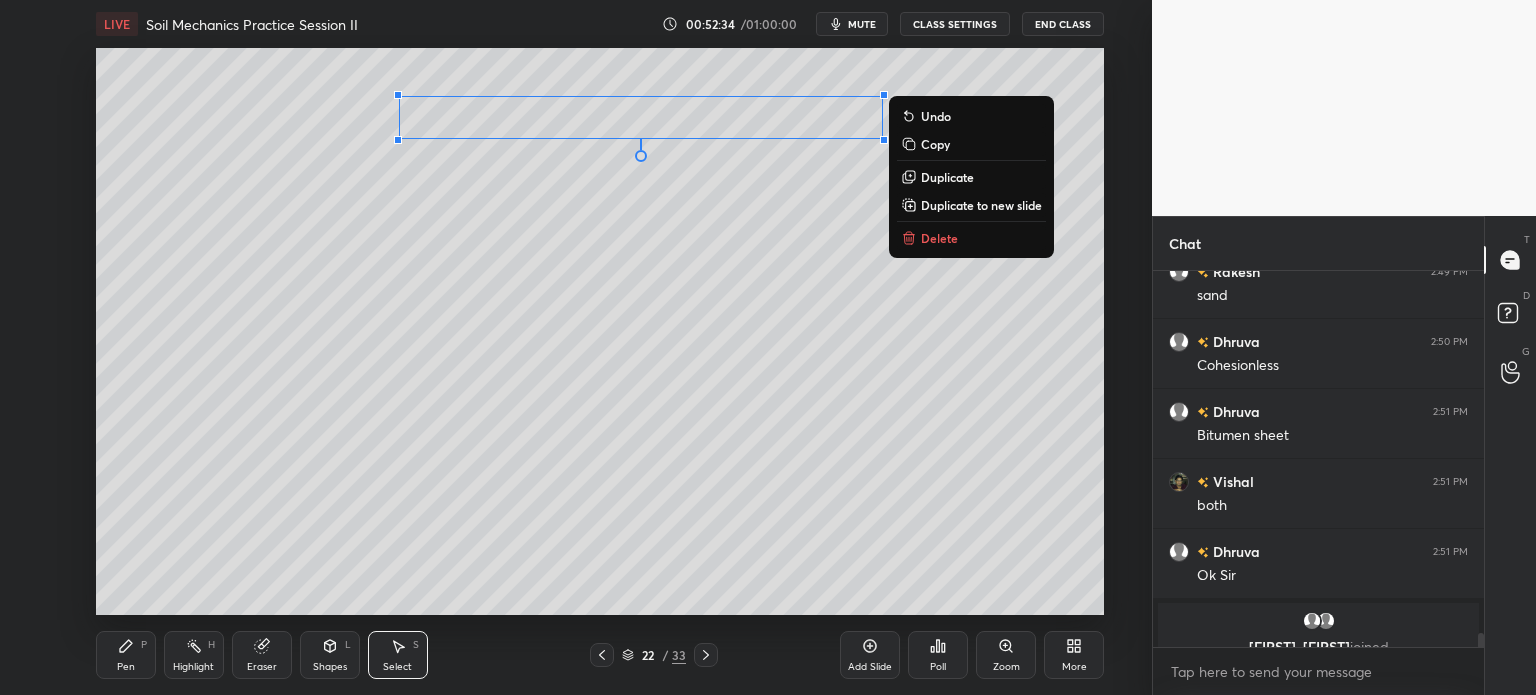 scroll, scrollTop: 9428, scrollLeft: 0, axis: vertical 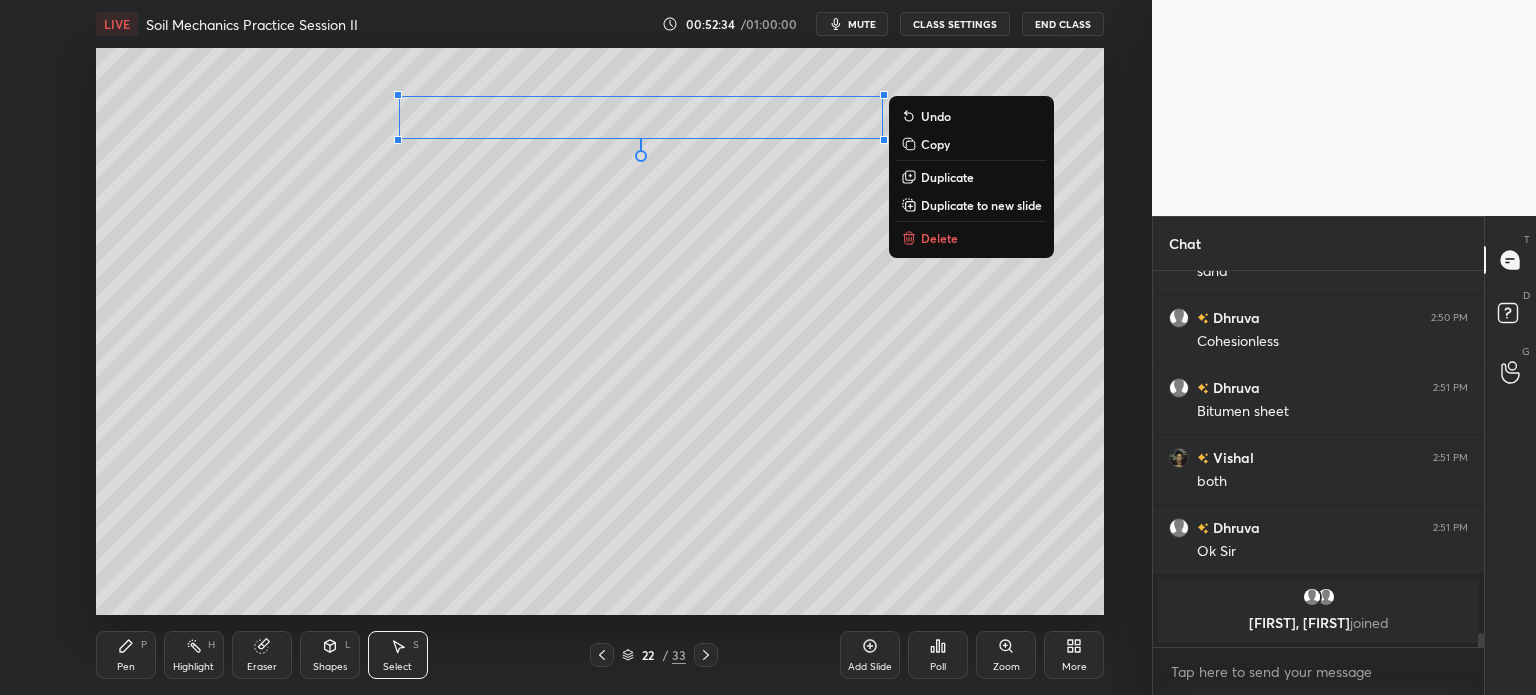 click on "Pen P" at bounding box center [126, 655] 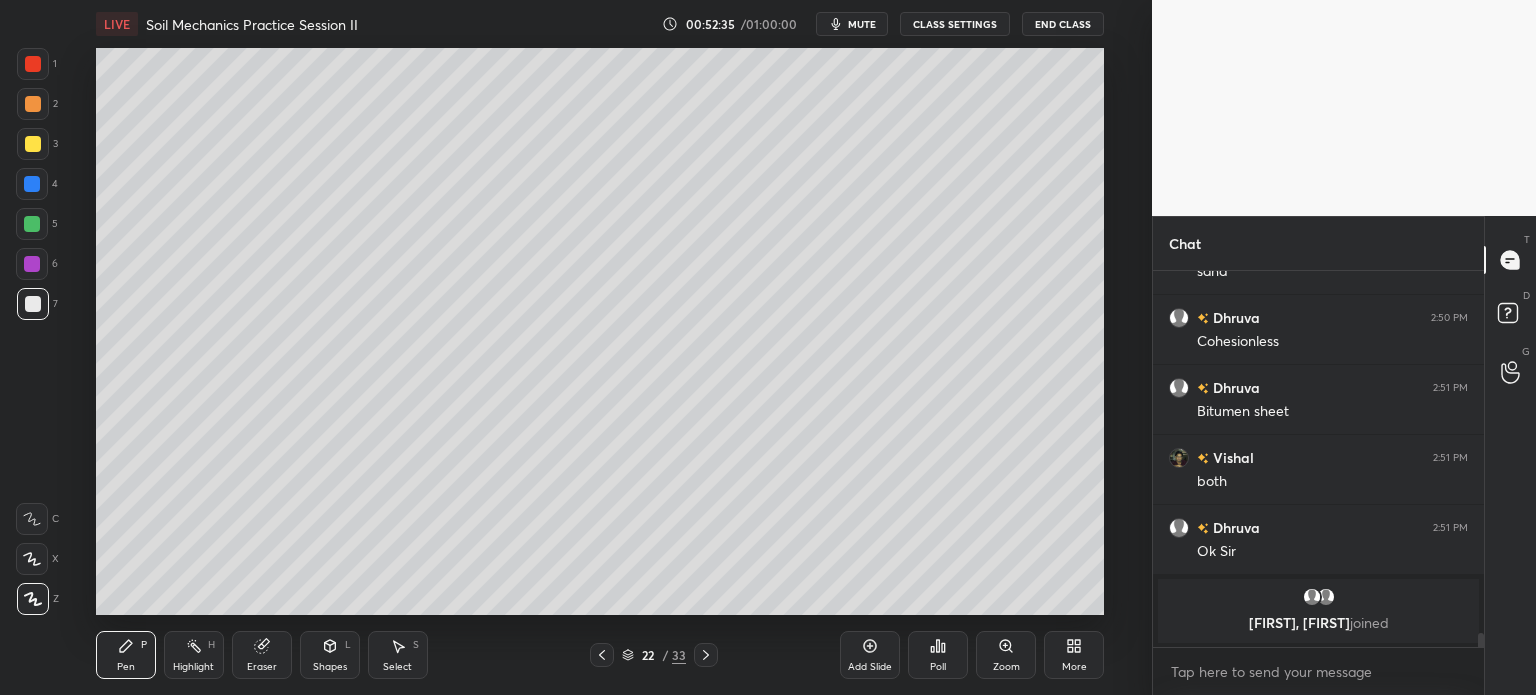 click at bounding box center (33, 144) 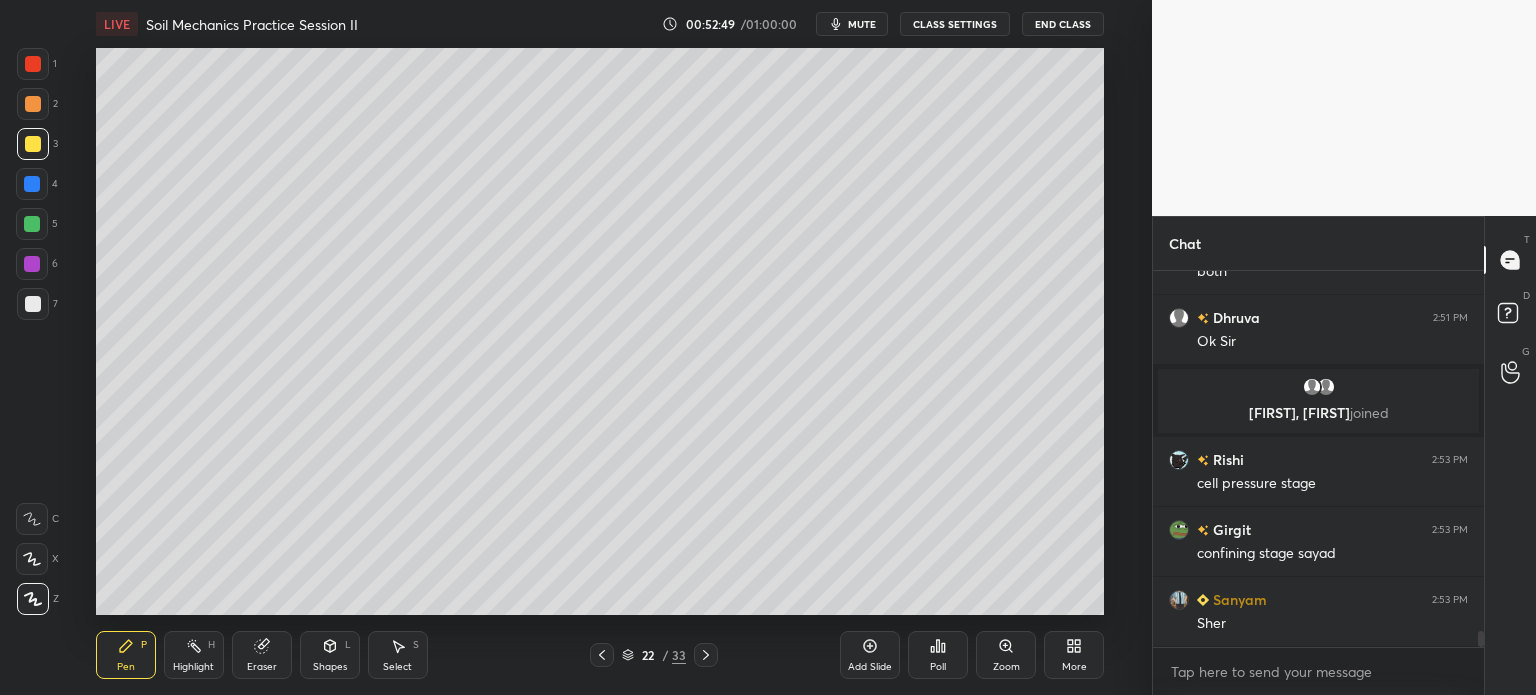 scroll, scrollTop: 8694, scrollLeft: 0, axis: vertical 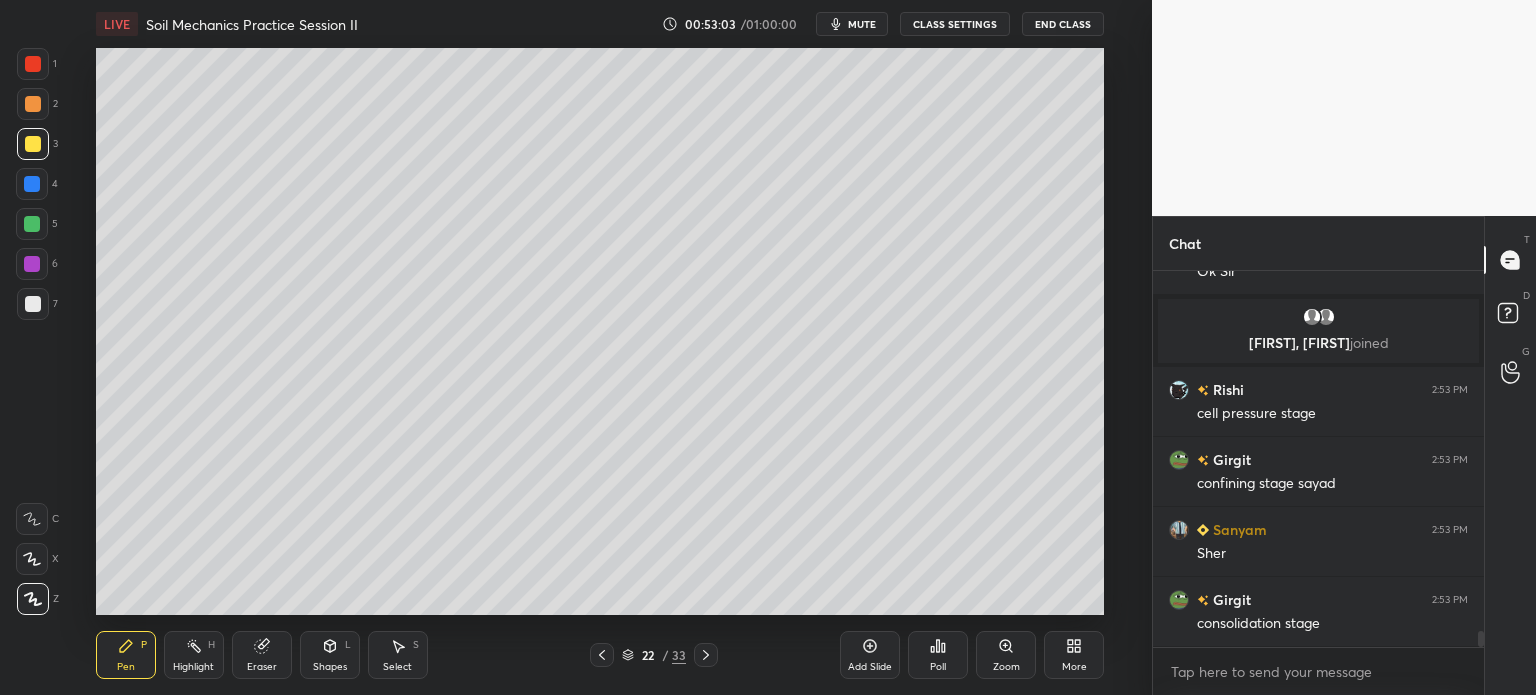 click at bounding box center [33, 104] 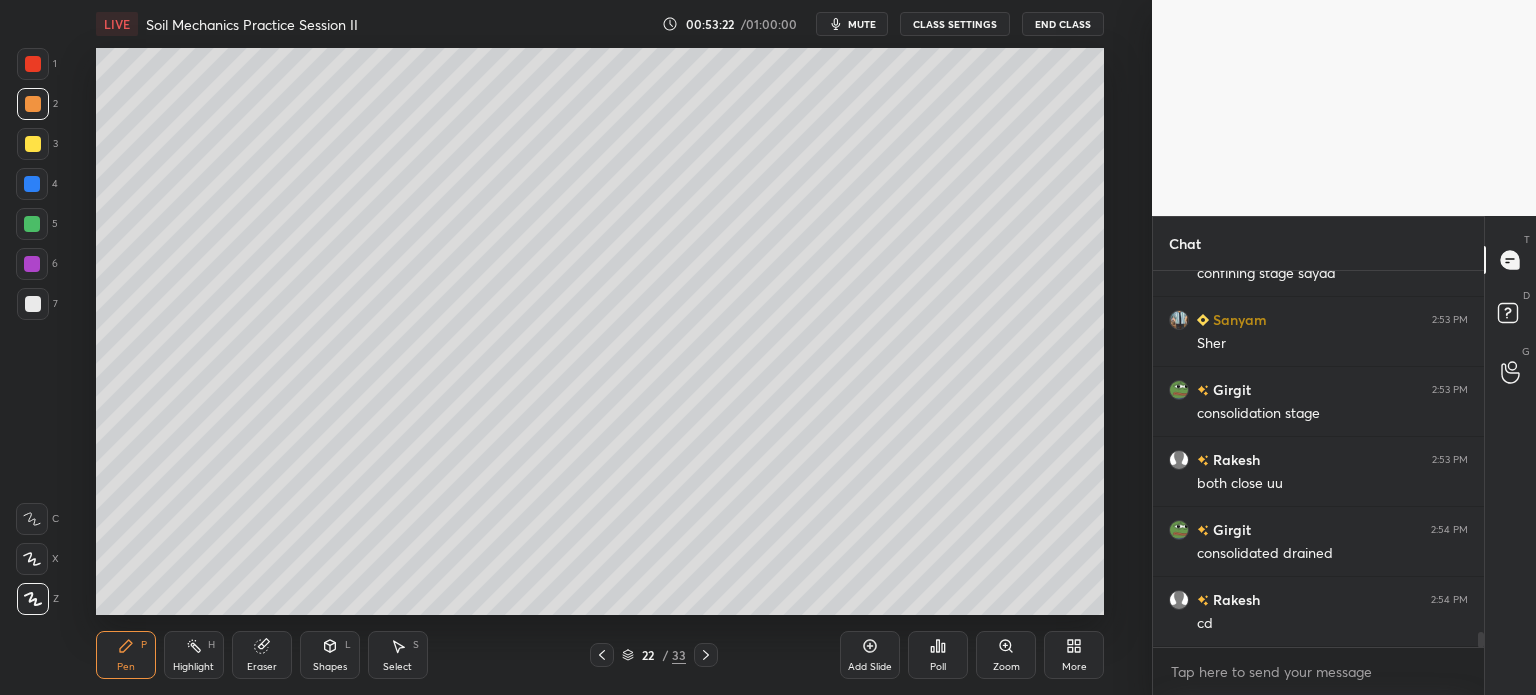 scroll, scrollTop: 8974, scrollLeft: 0, axis: vertical 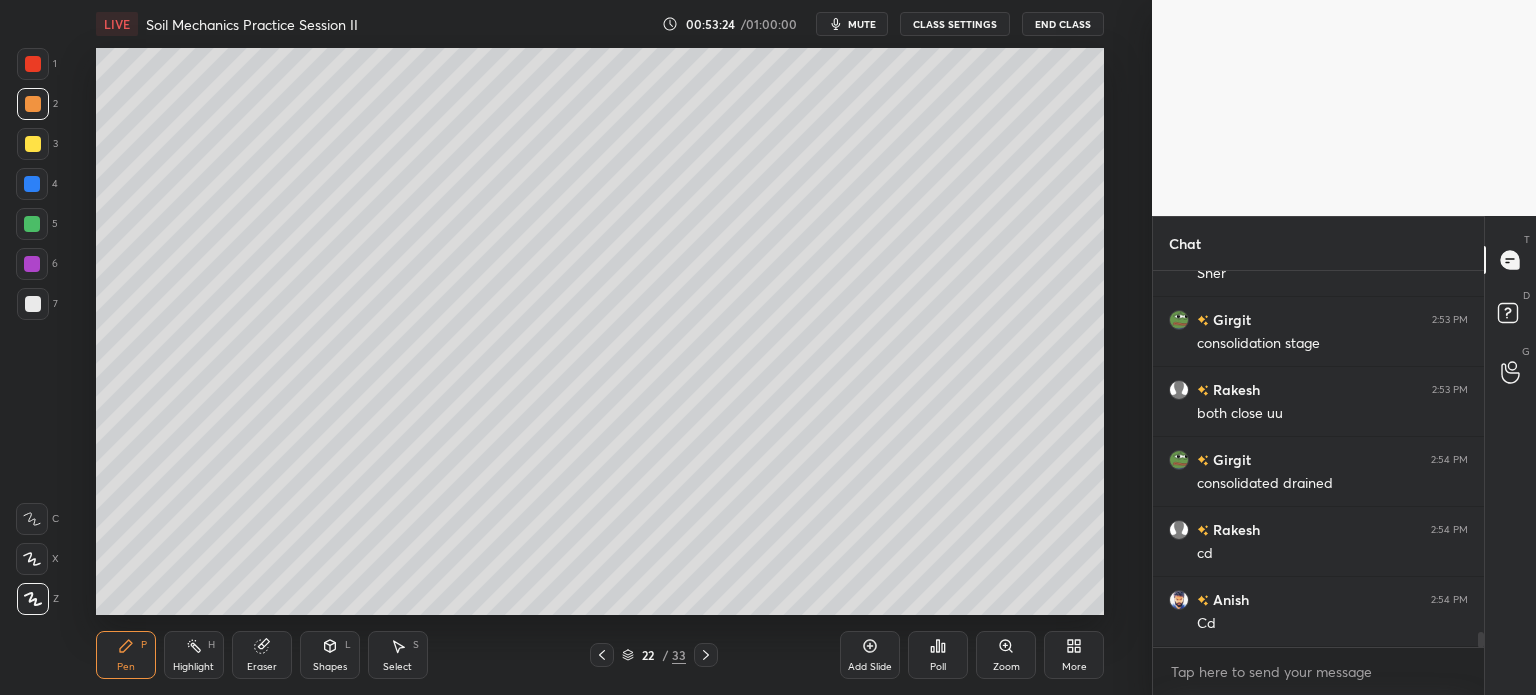 click at bounding box center (33, 304) 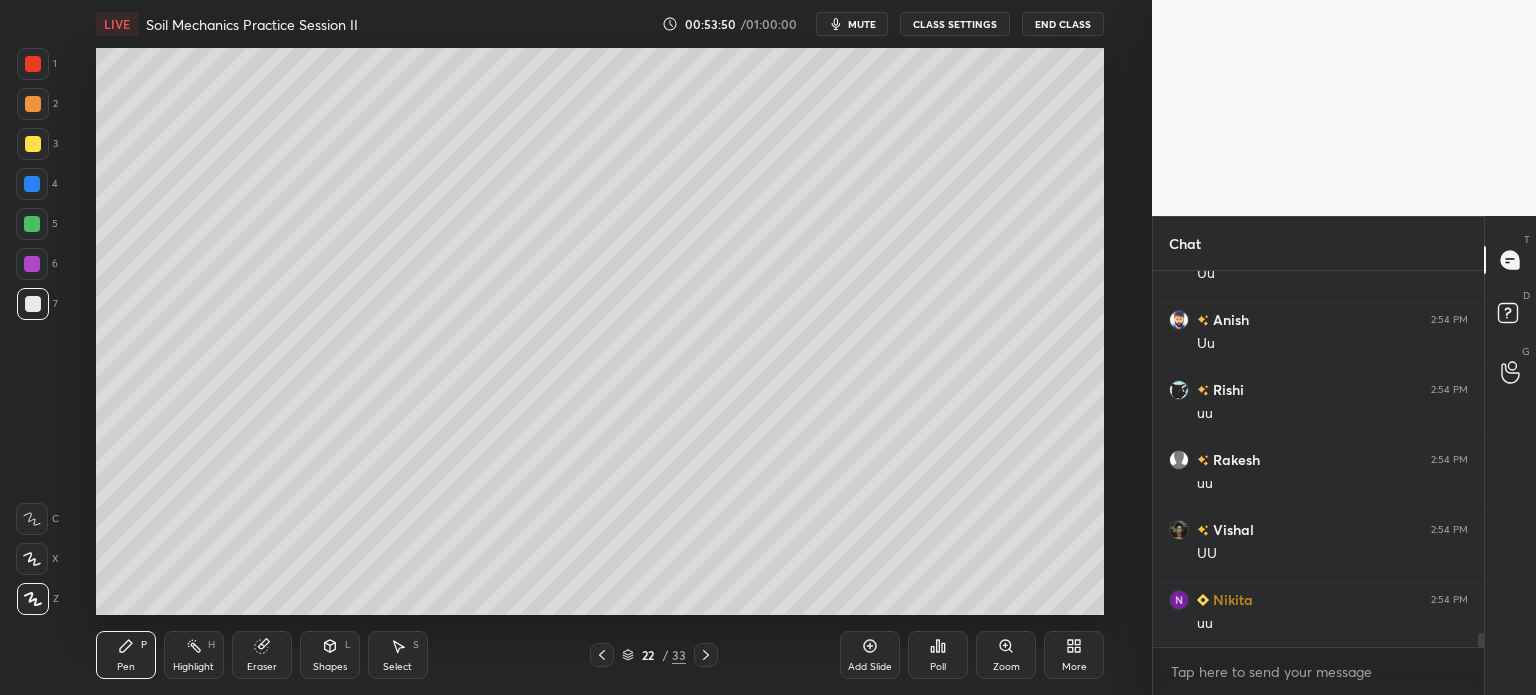 scroll, scrollTop: 9674, scrollLeft: 0, axis: vertical 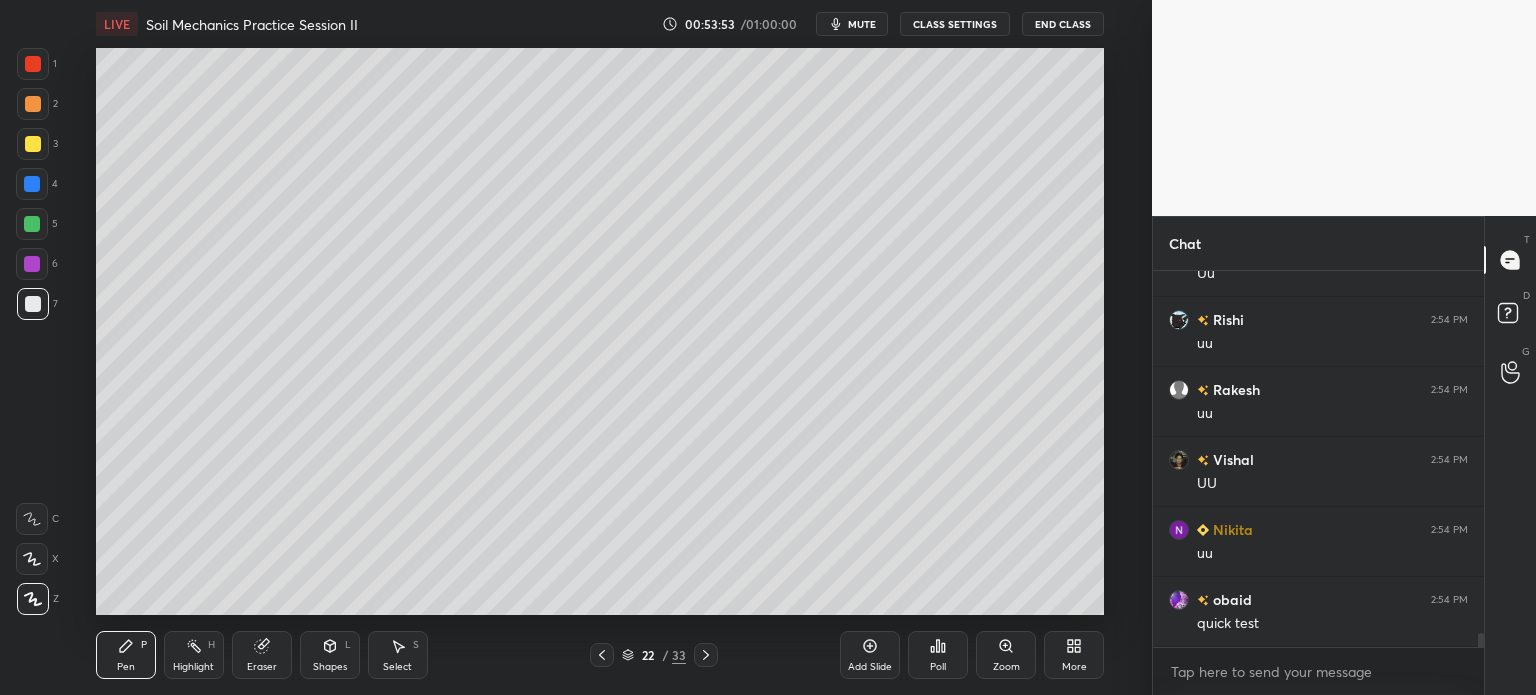 click at bounding box center (33, 144) 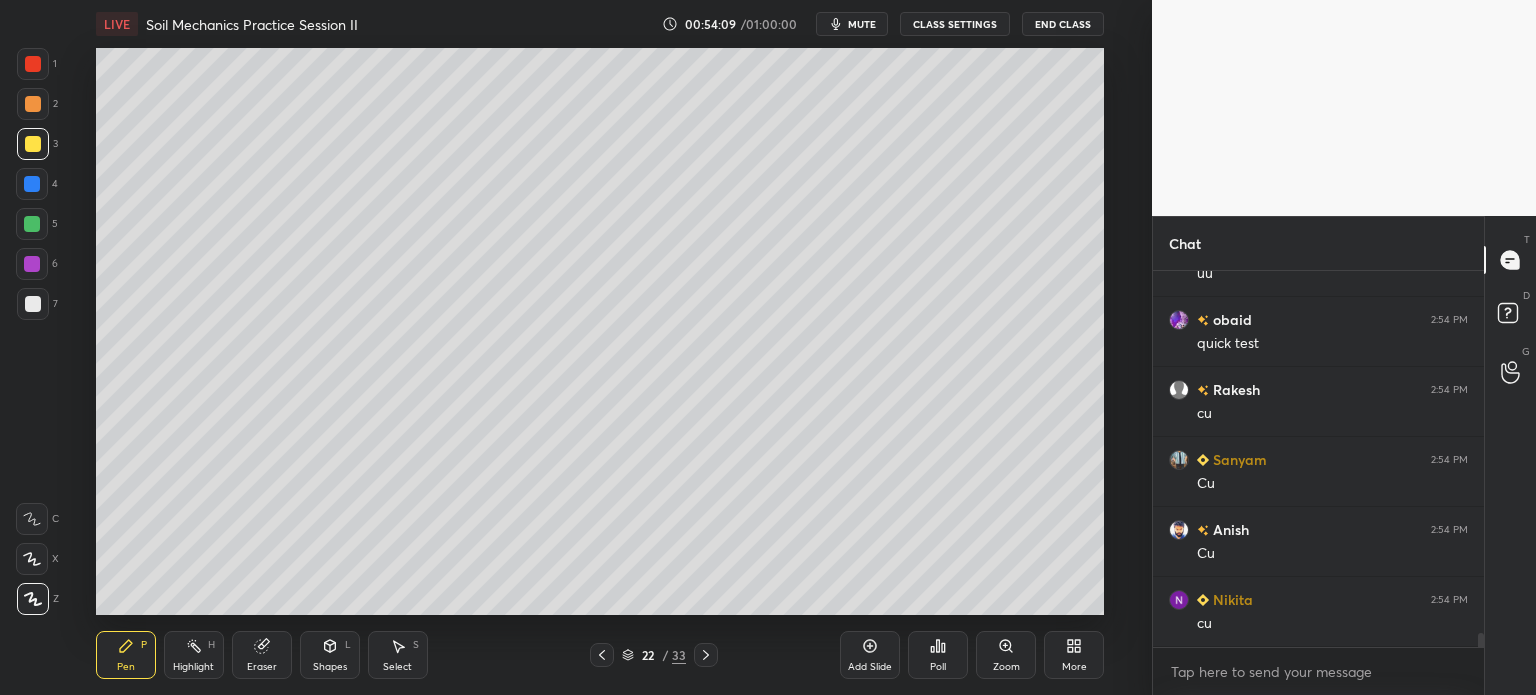 scroll, scrollTop: 10024, scrollLeft: 0, axis: vertical 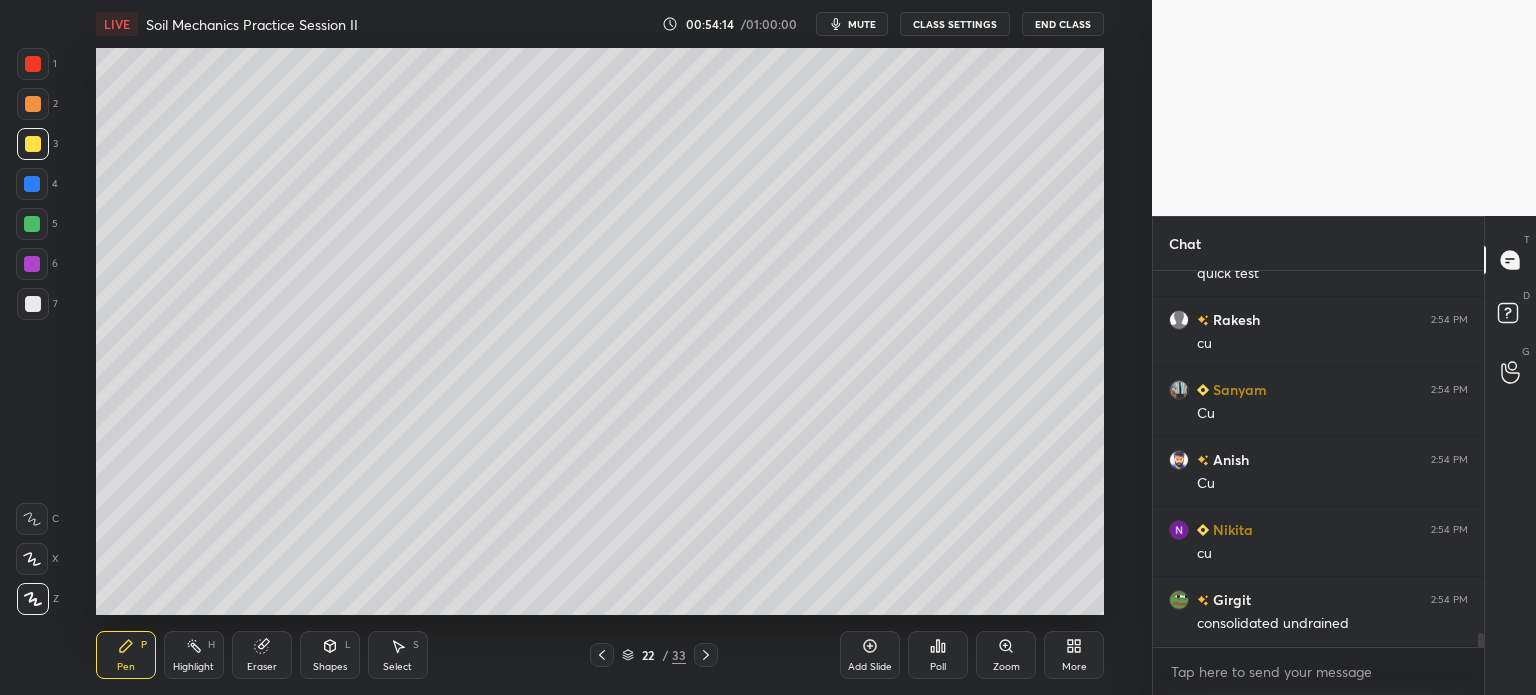 click at bounding box center (32, 184) 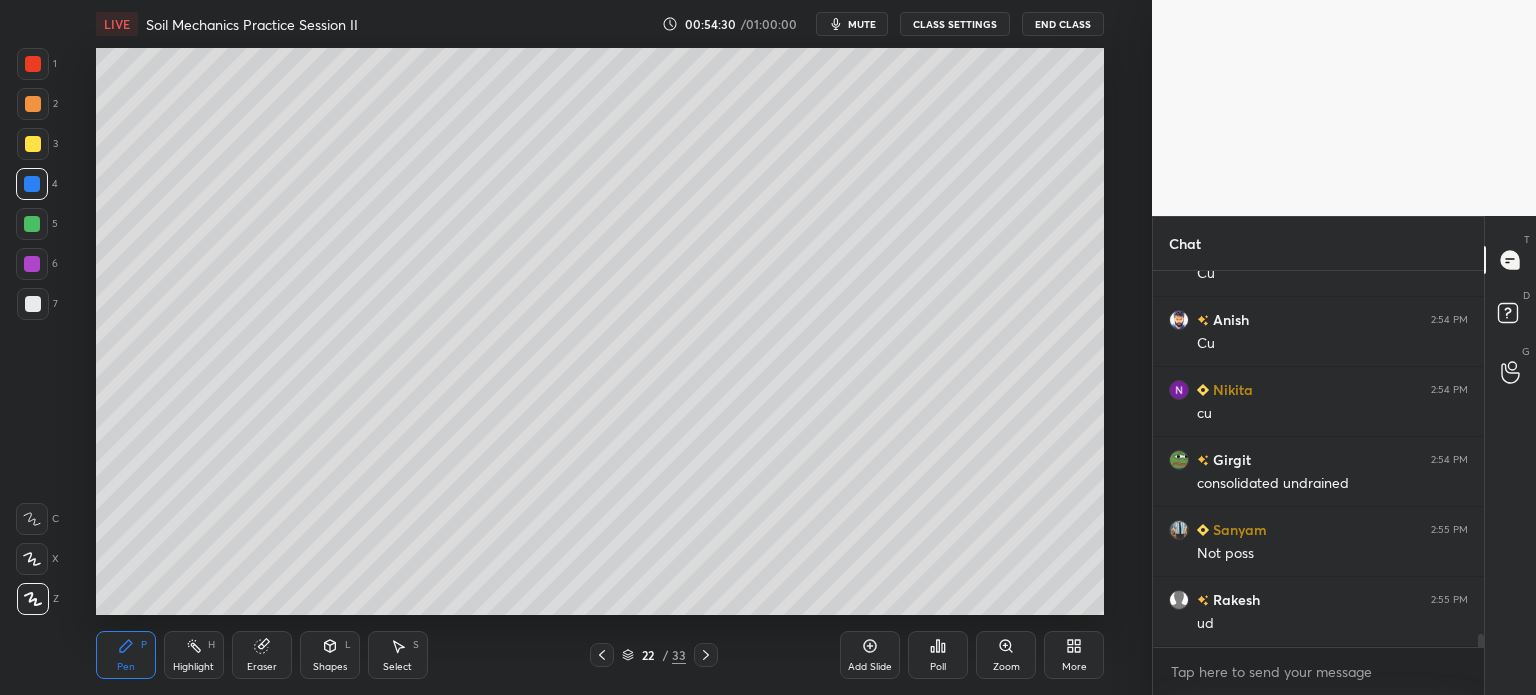 scroll, scrollTop: 10234, scrollLeft: 0, axis: vertical 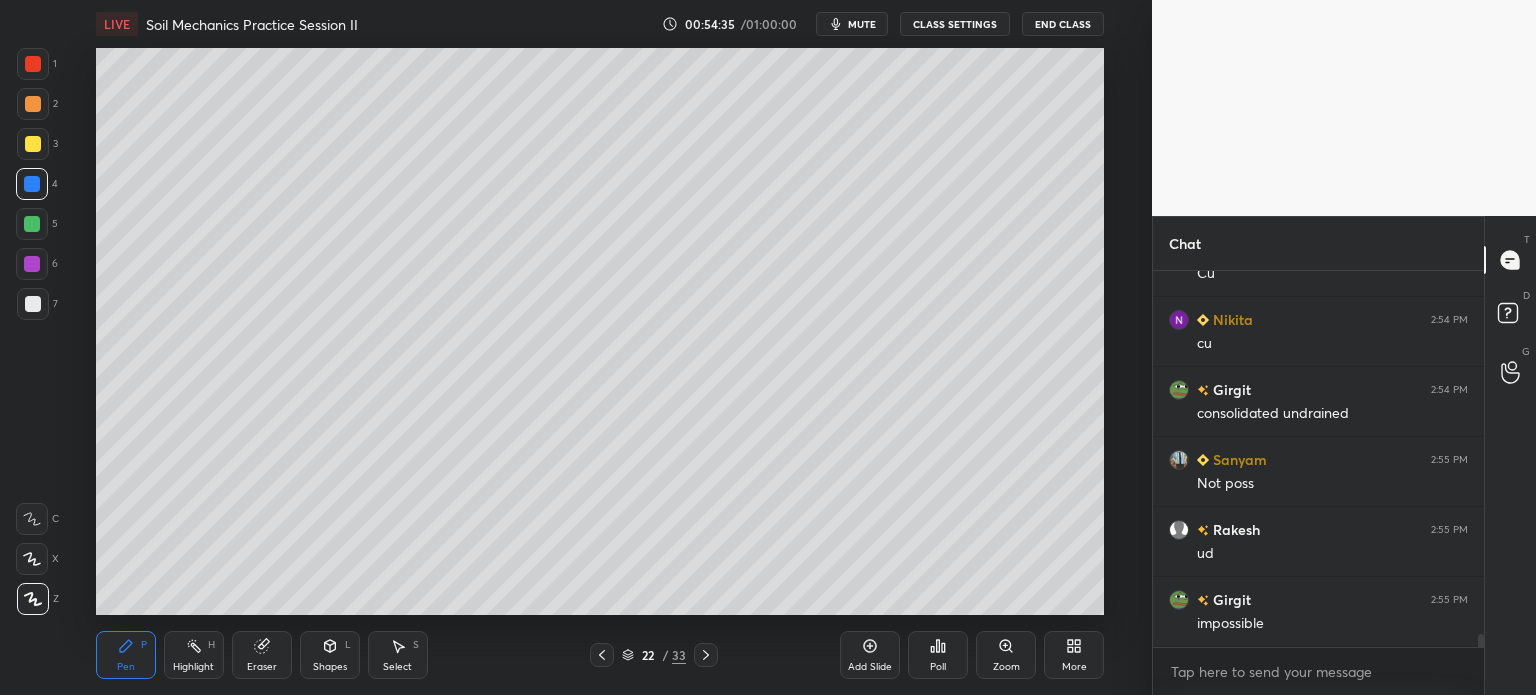 click at bounding box center [602, 655] 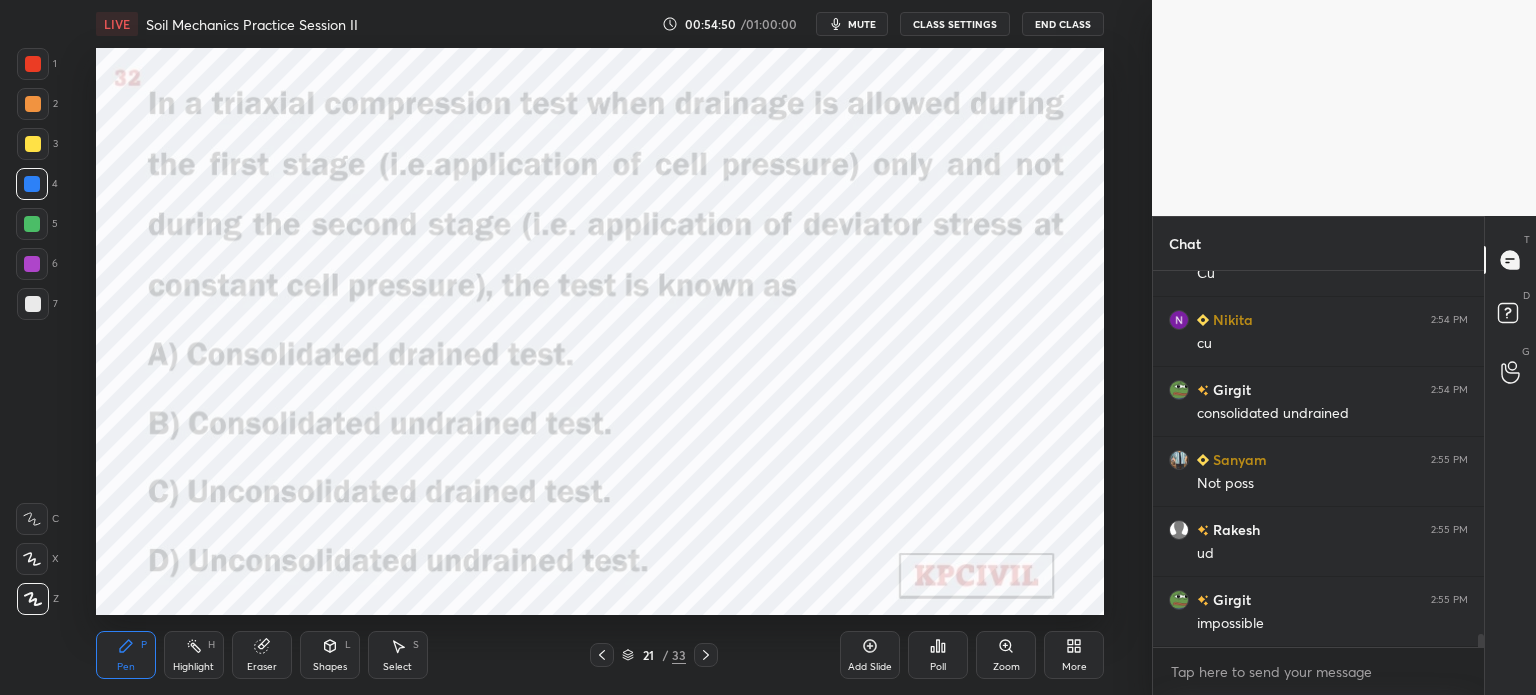 click 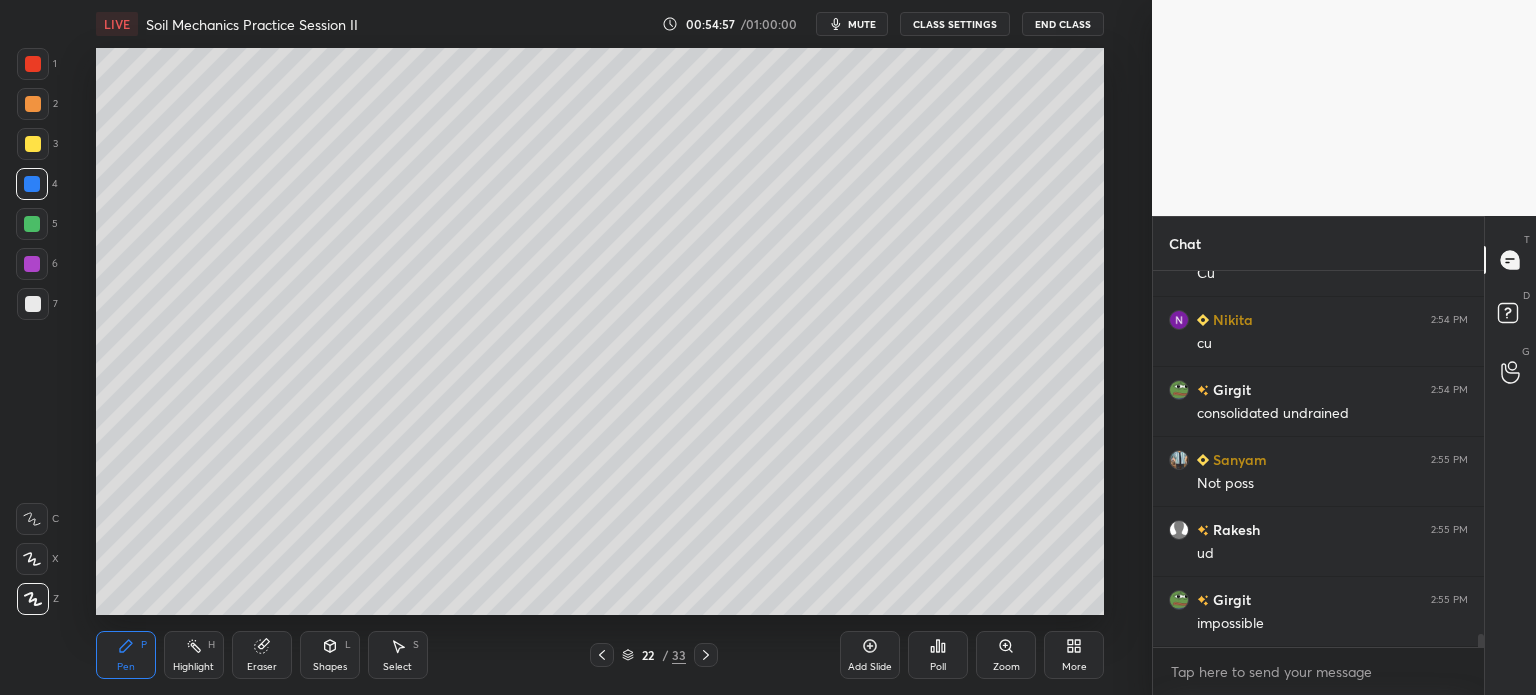scroll, scrollTop: 10304, scrollLeft: 0, axis: vertical 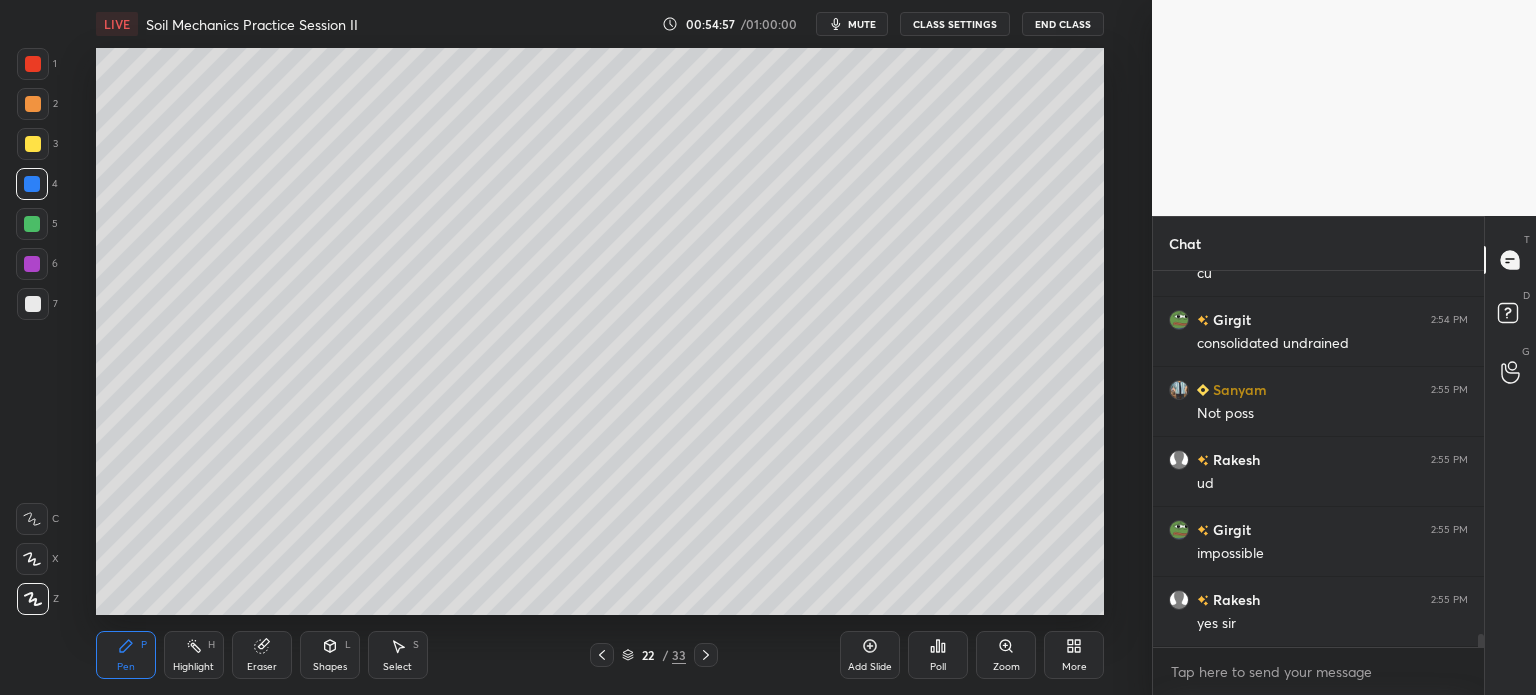 click 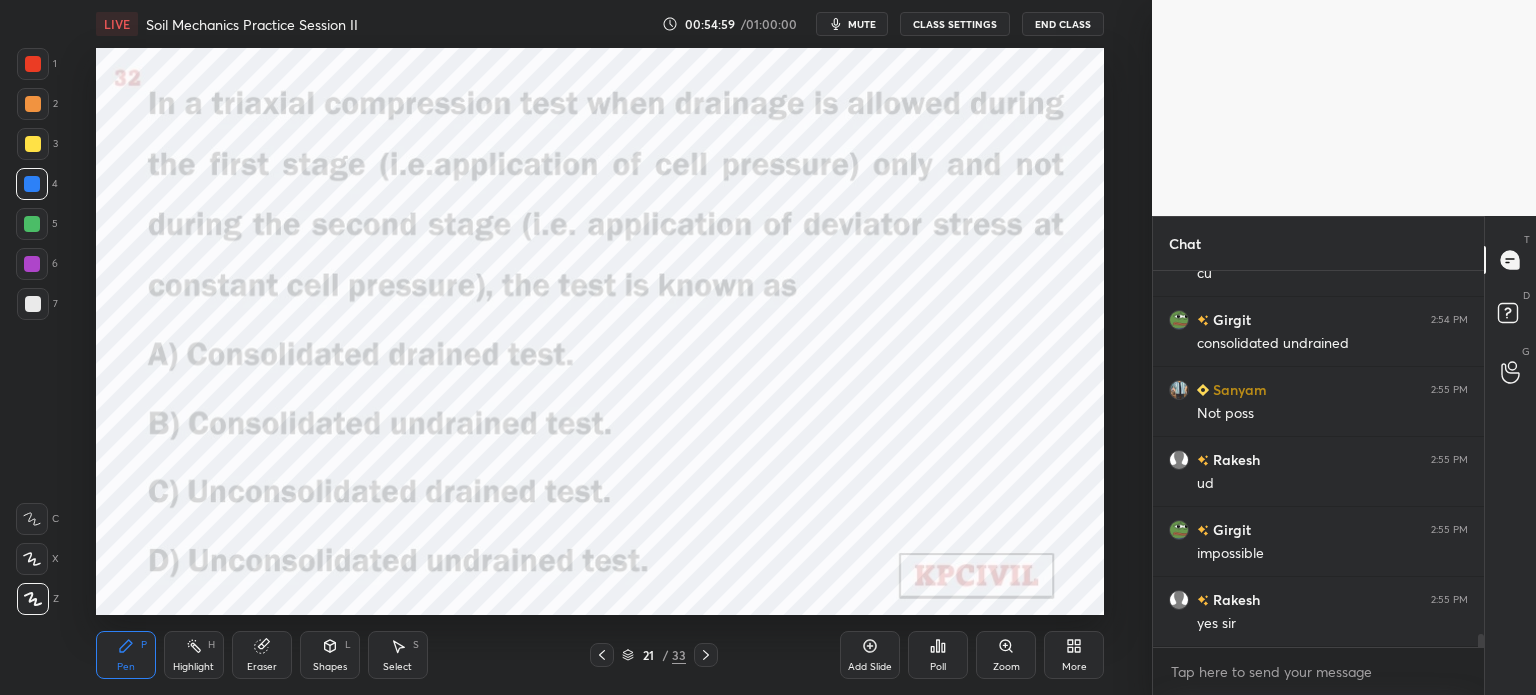 click at bounding box center [33, 64] 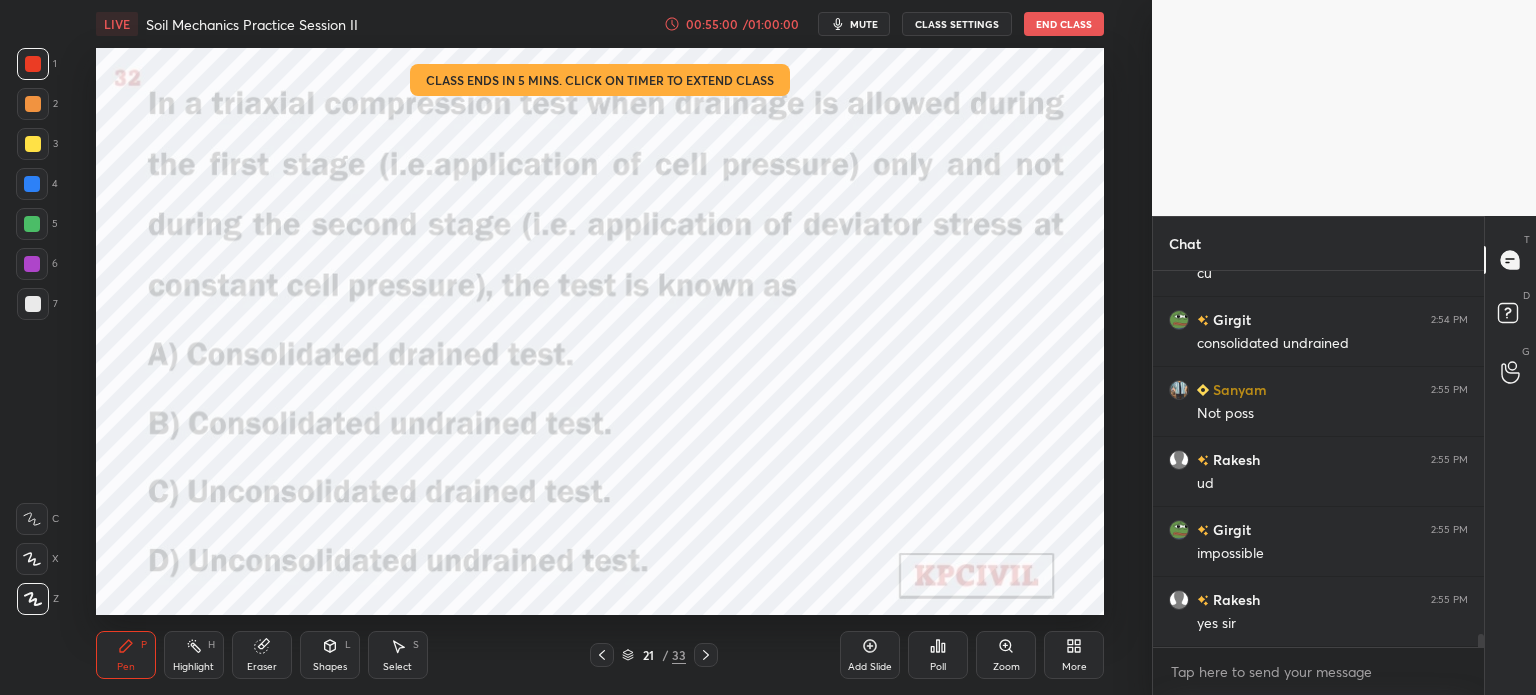 scroll, scrollTop: 10374, scrollLeft: 0, axis: vertical 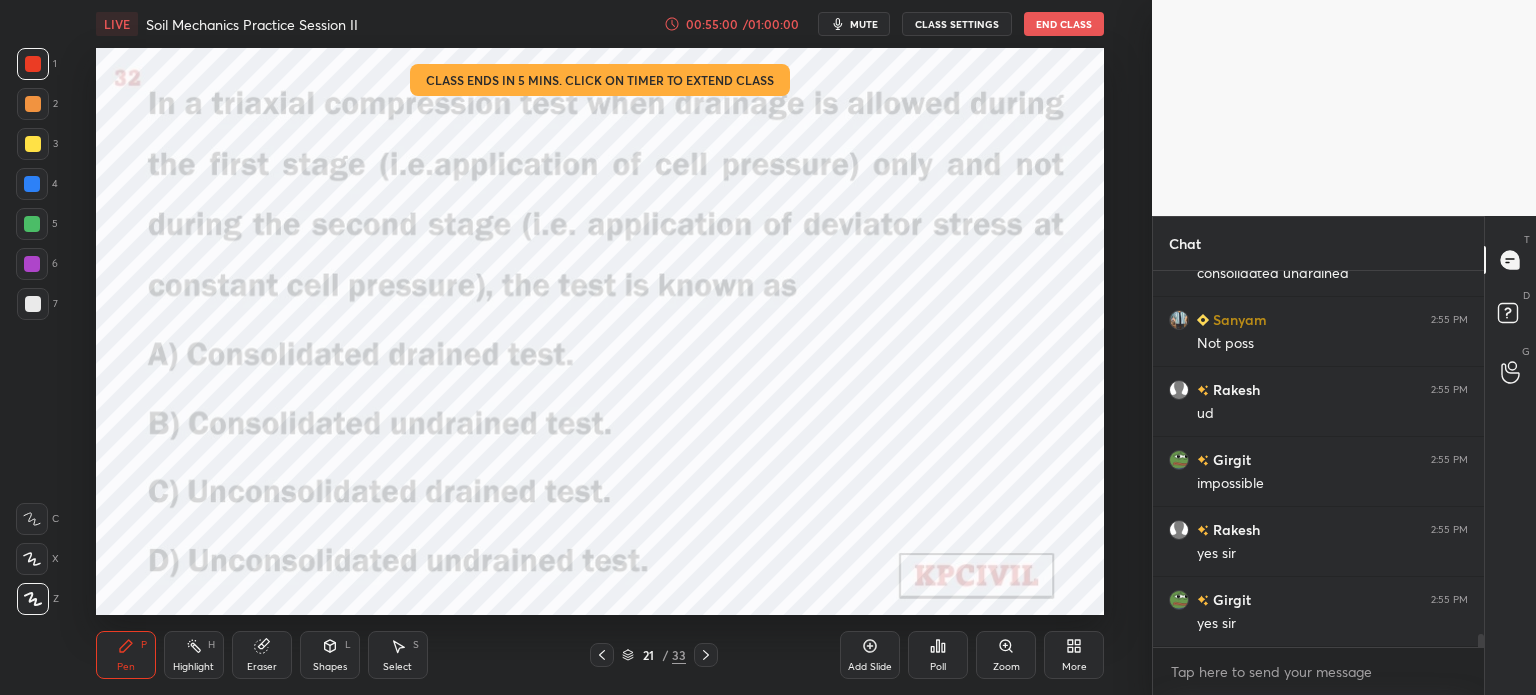 click on "Shapes L" at bounding box center [330, 655] 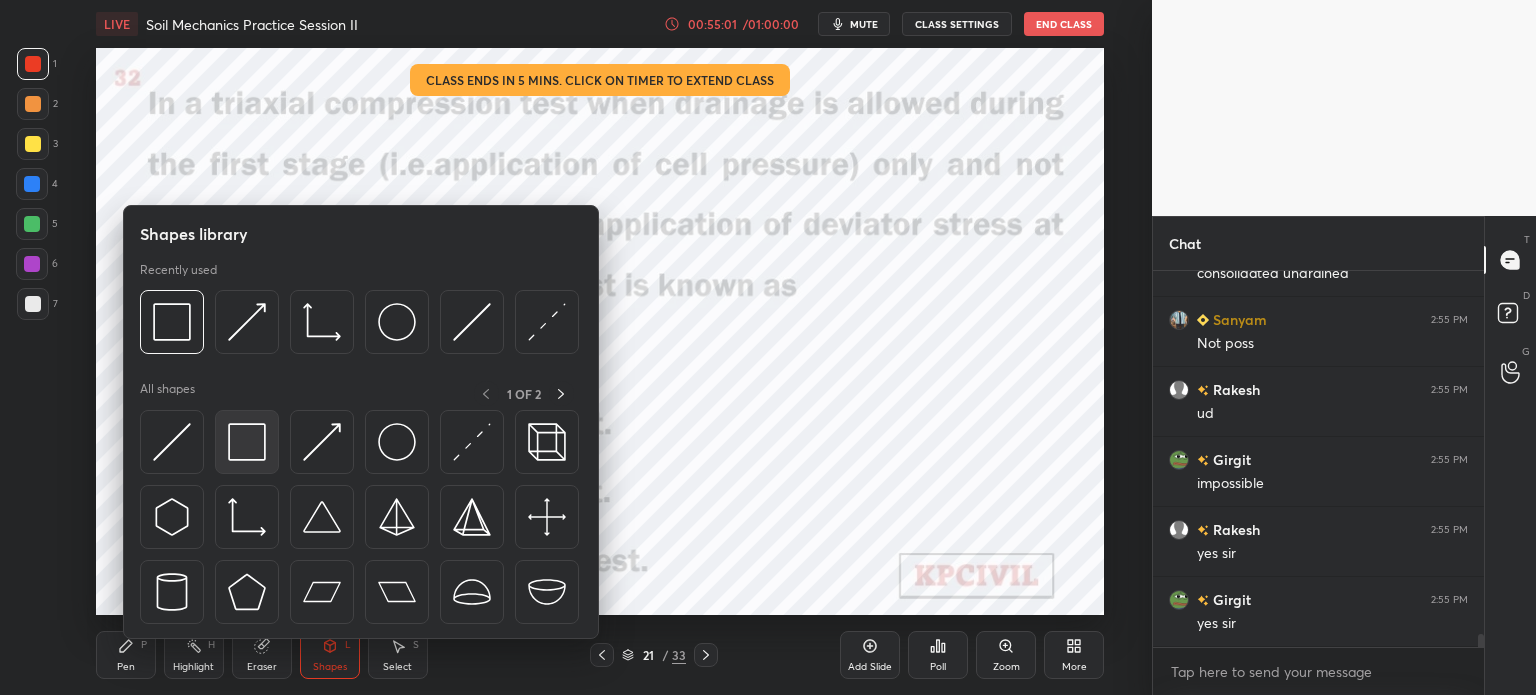 click at bounding box center (247, 442) 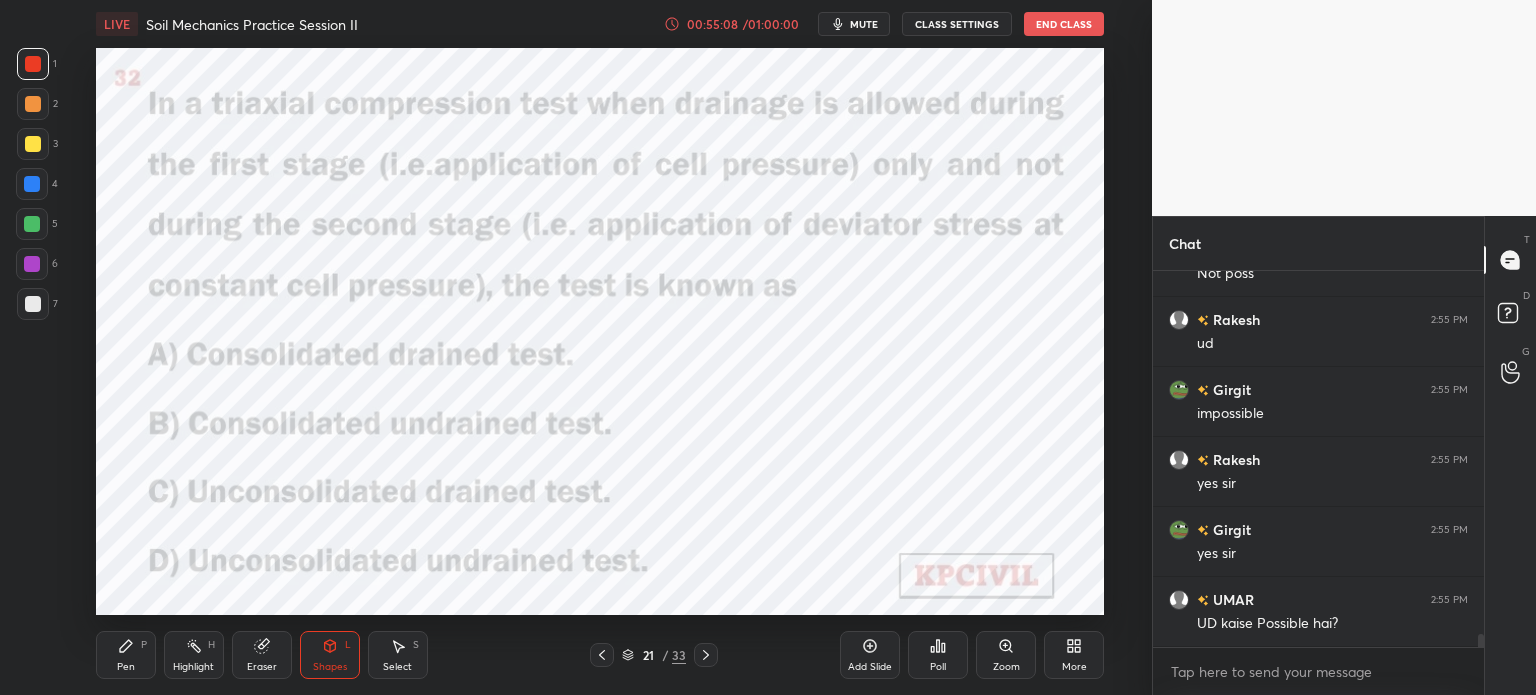 scroll, scrollTop: 10514, scrollLeft: 0, axis: vertical 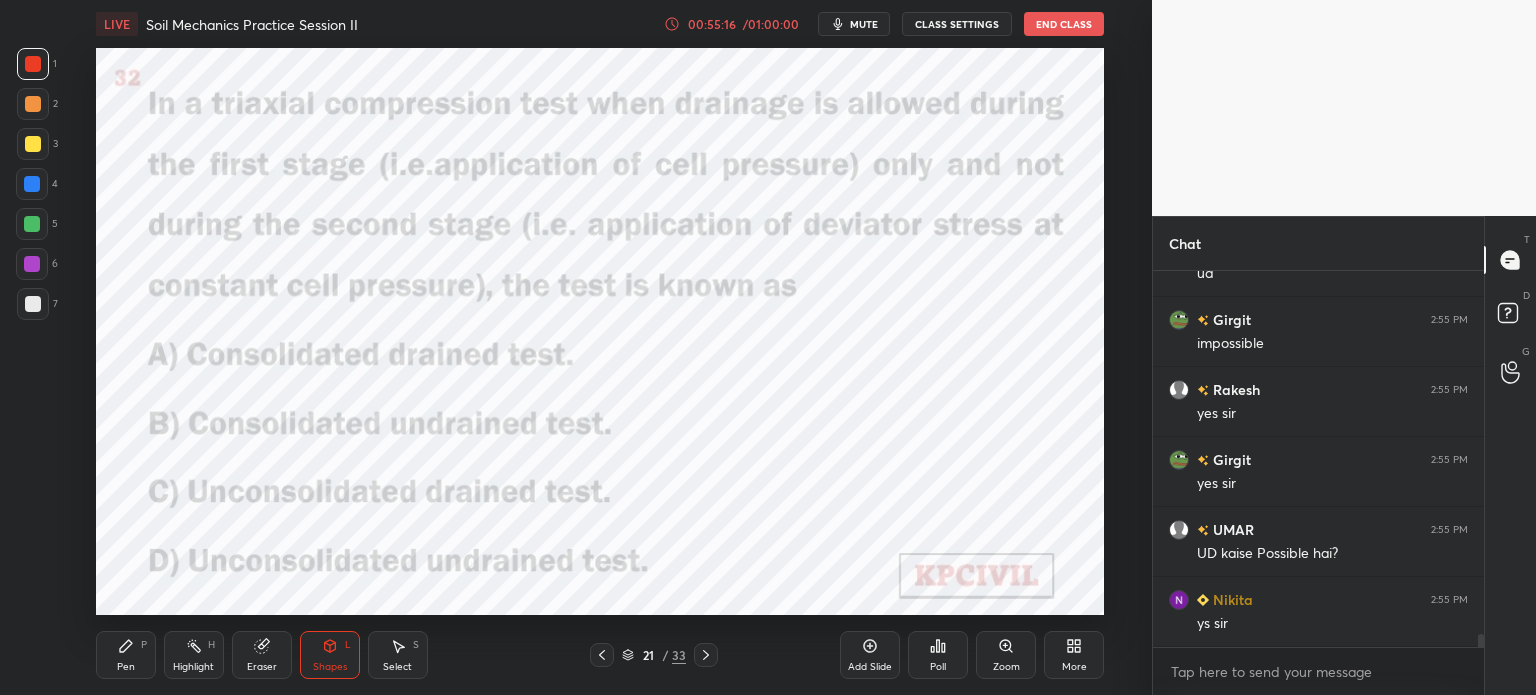 click 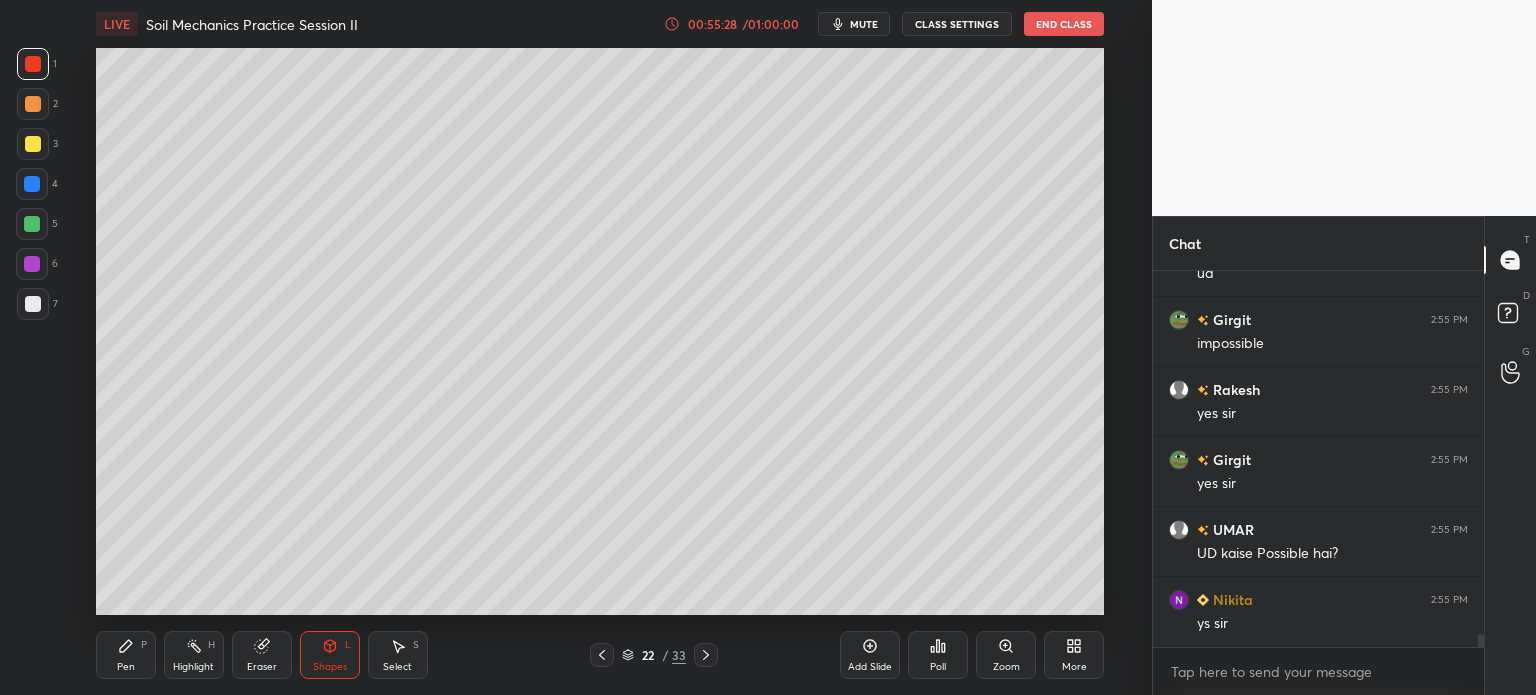 click 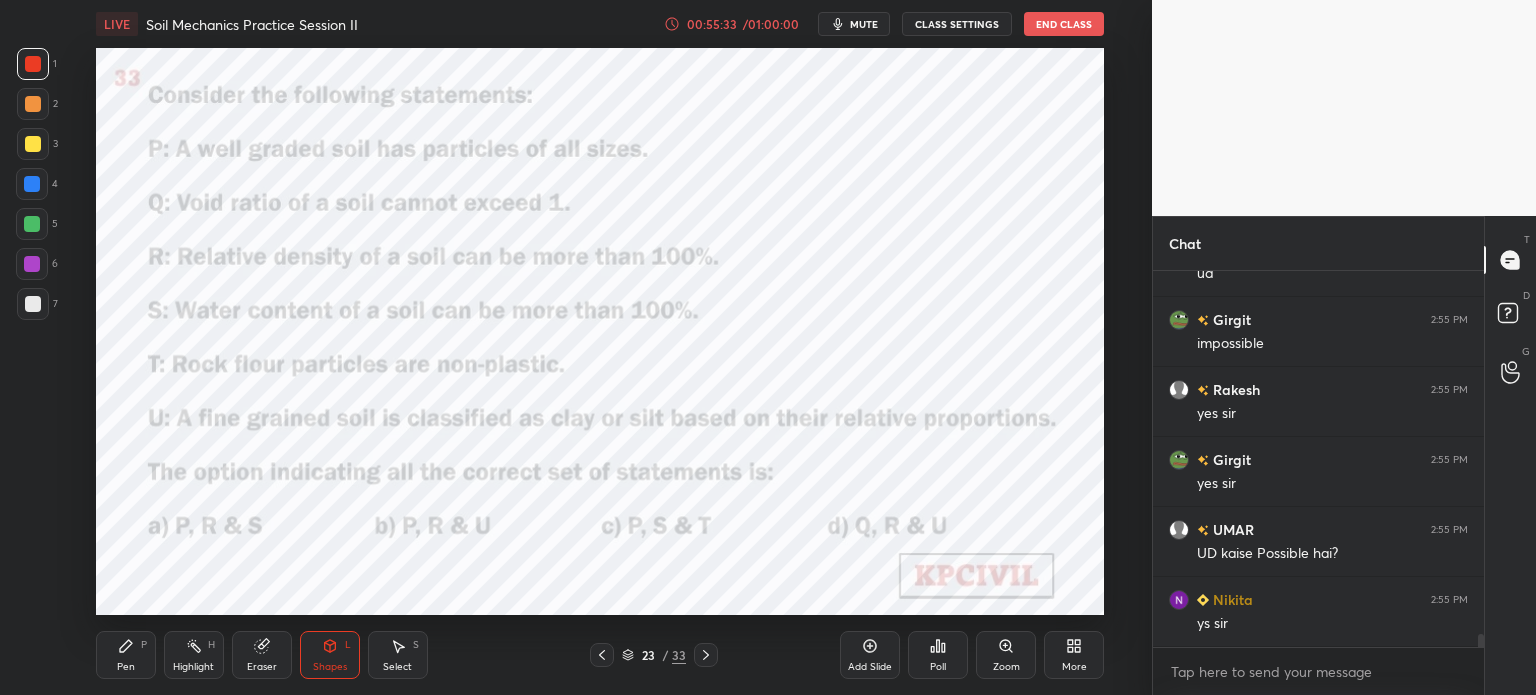 click 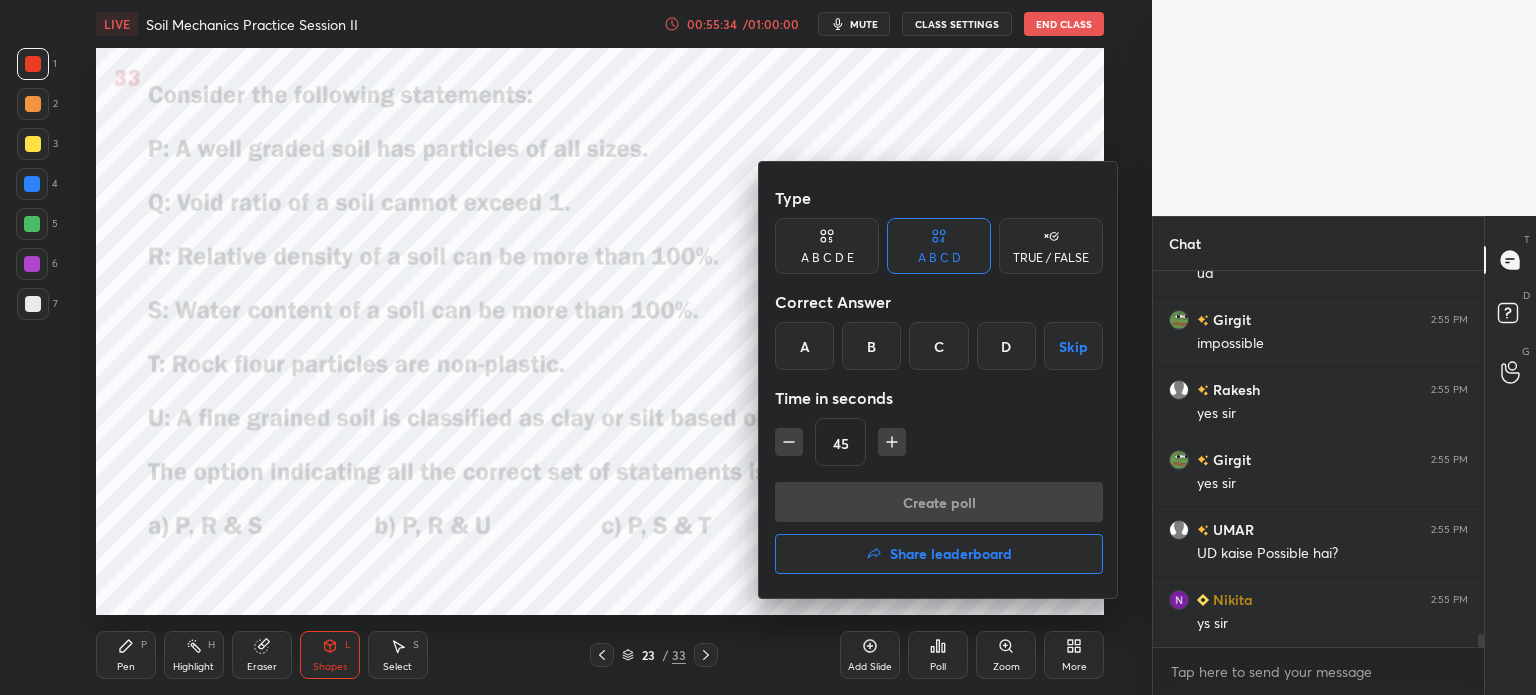 click on "C" at bounding box center [938, 346] 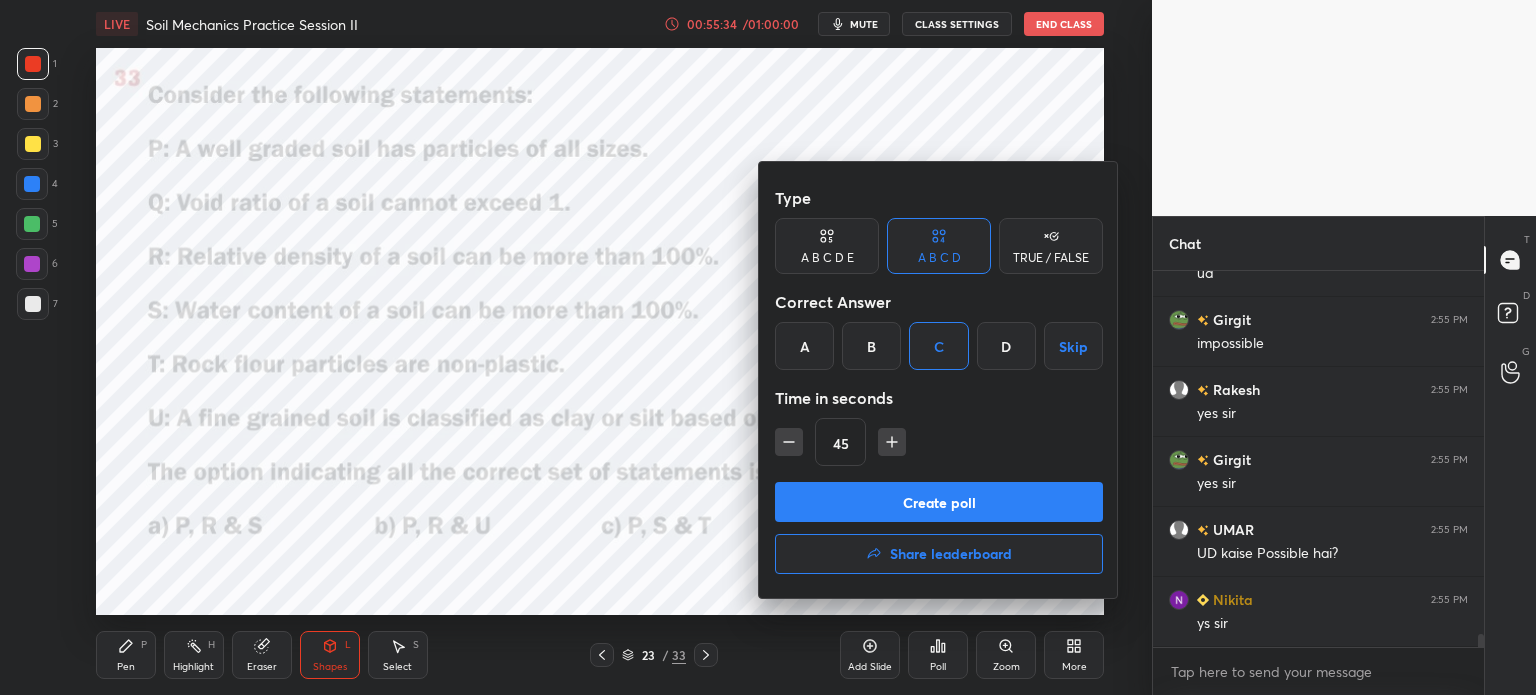 click 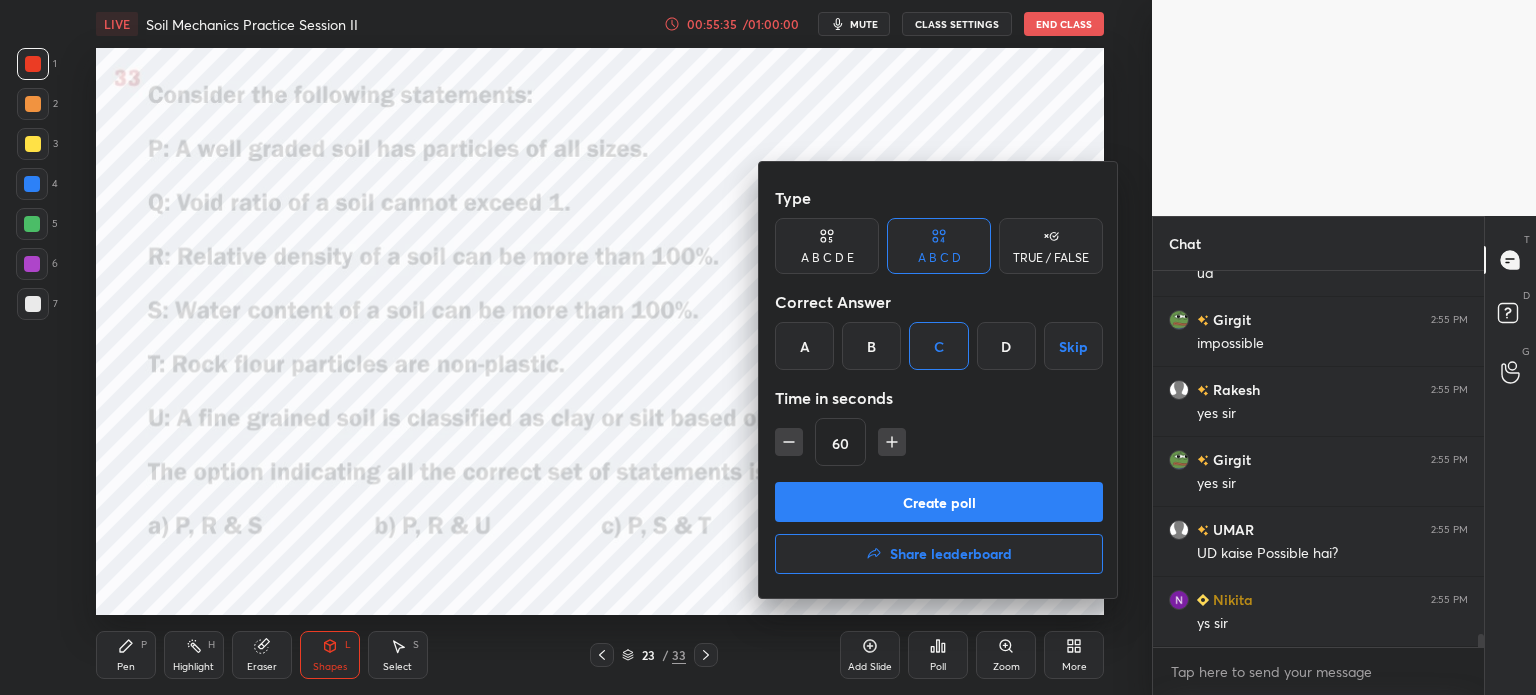 click 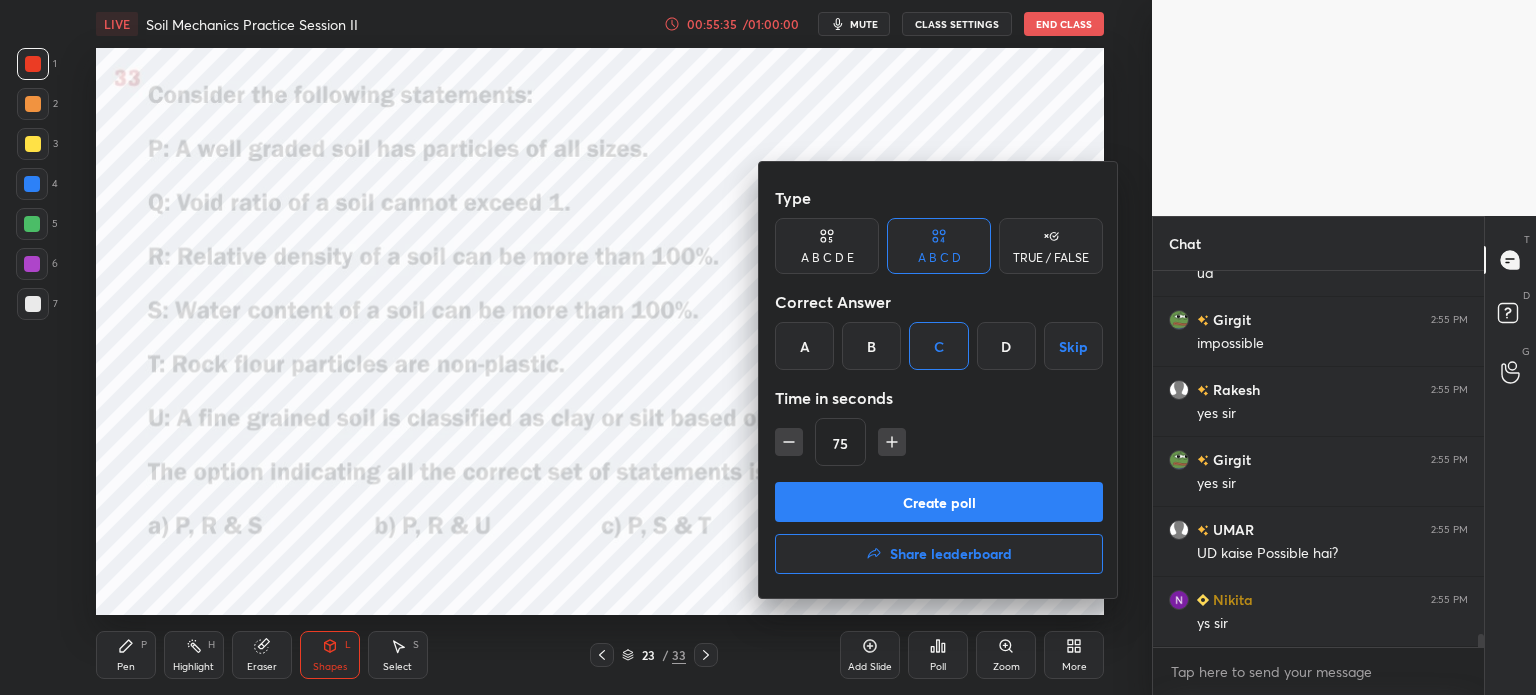 click 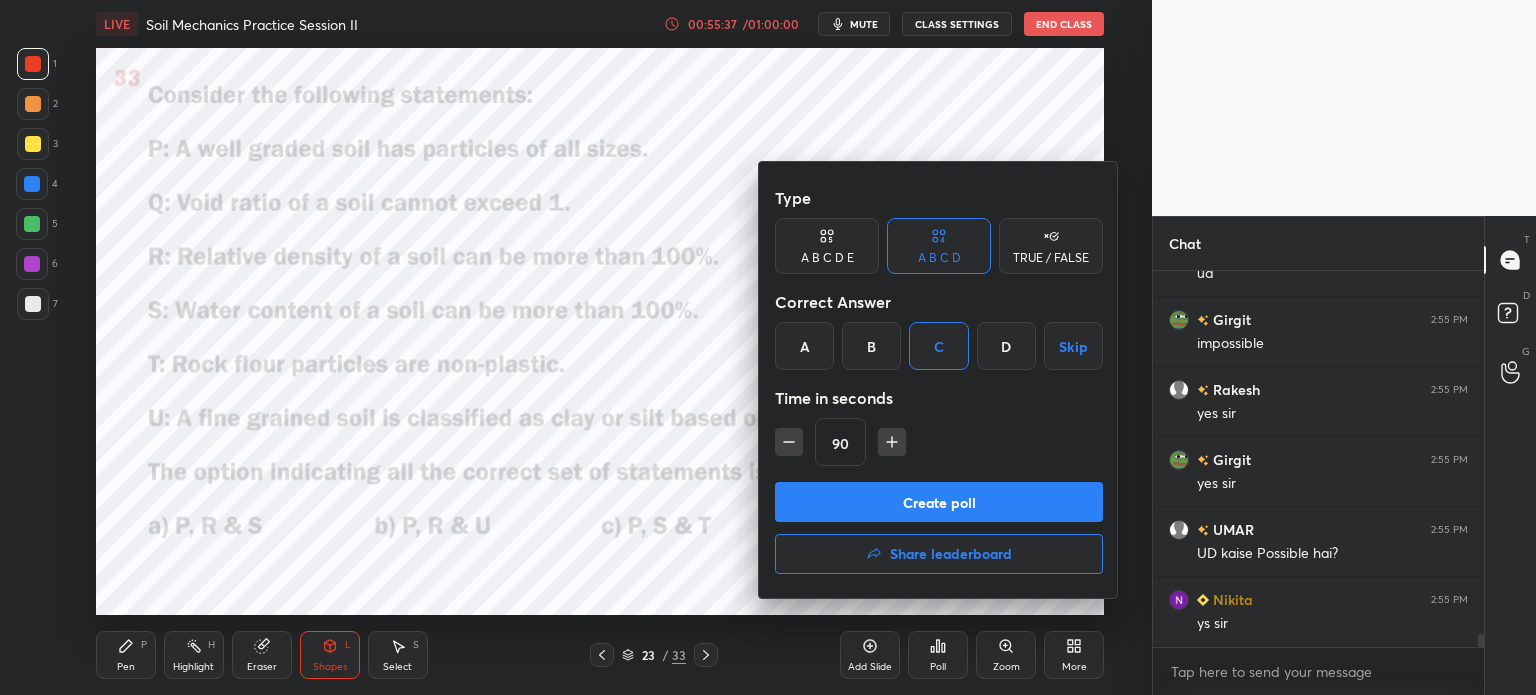 click at bounding box center (789, 442) 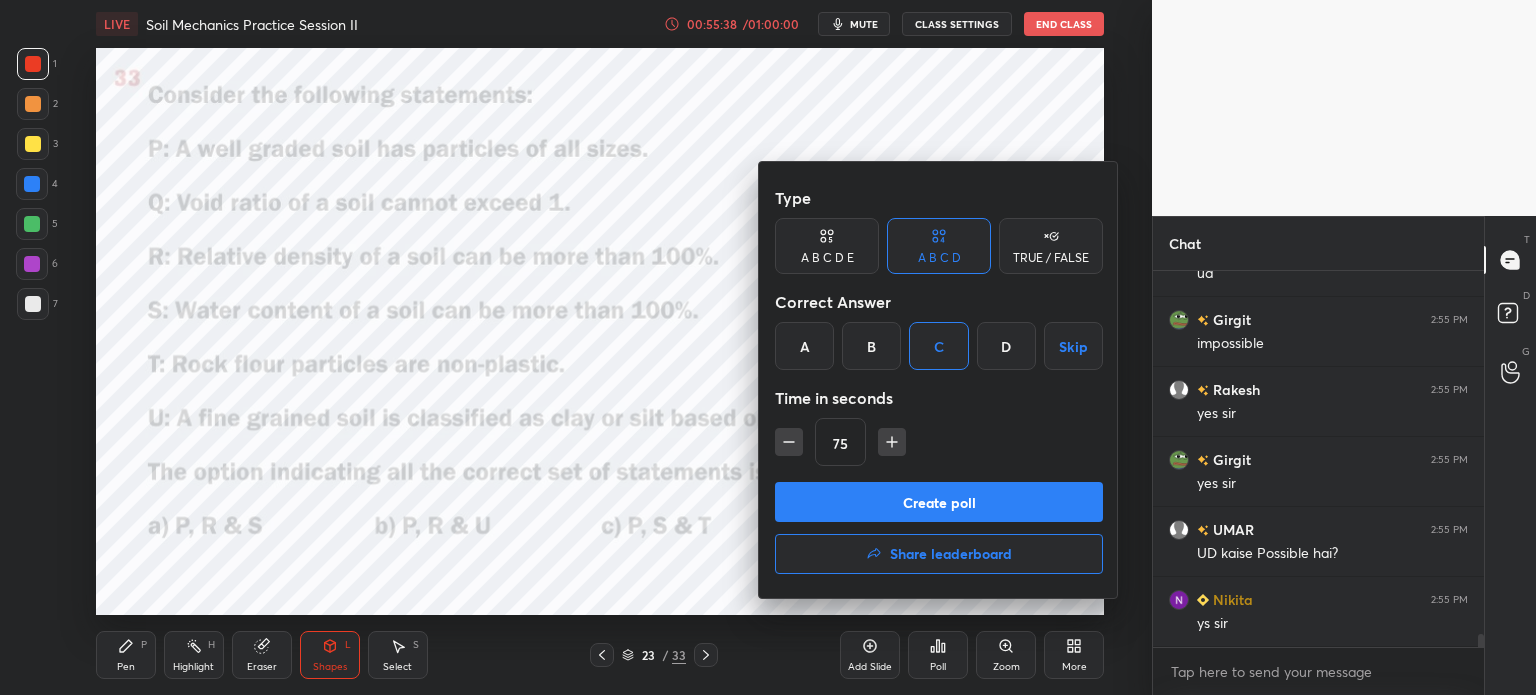 click 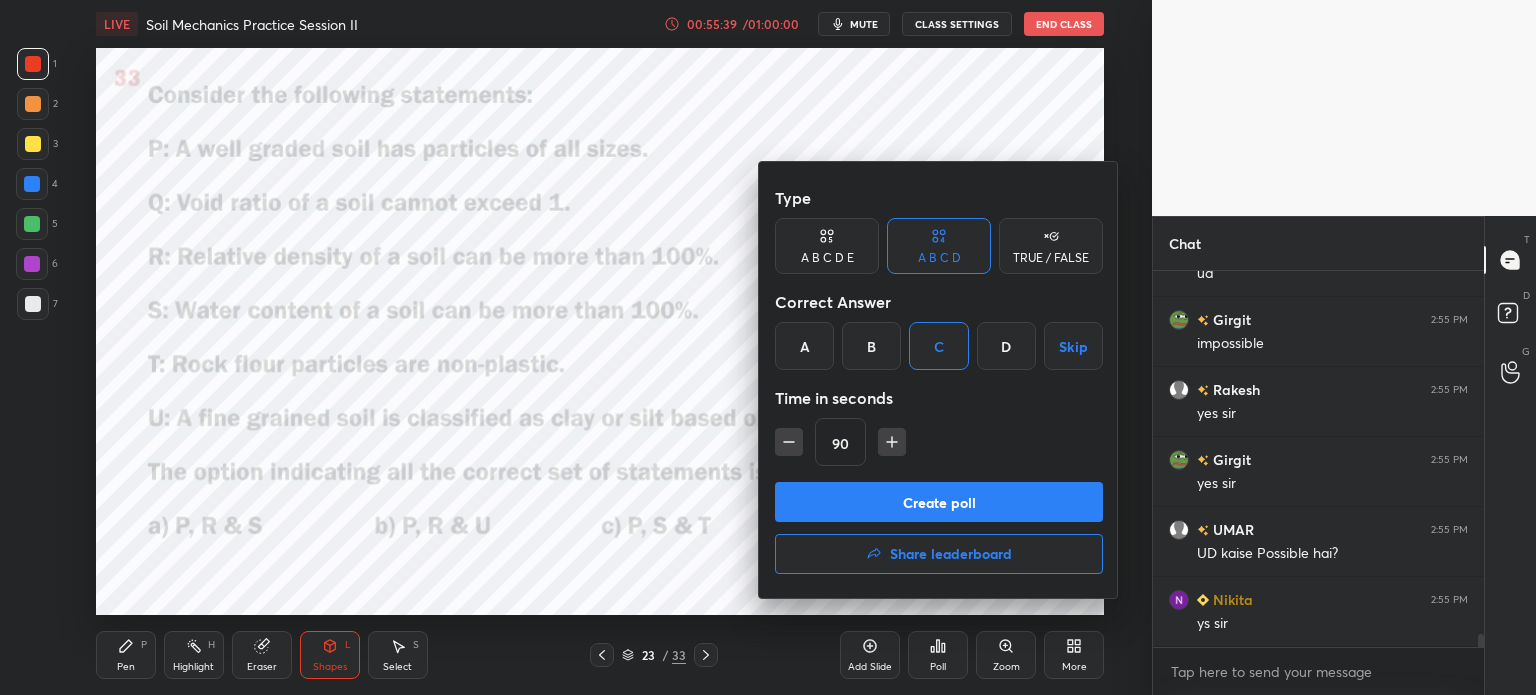click on "Create poll" at bounding box center (939, 502) 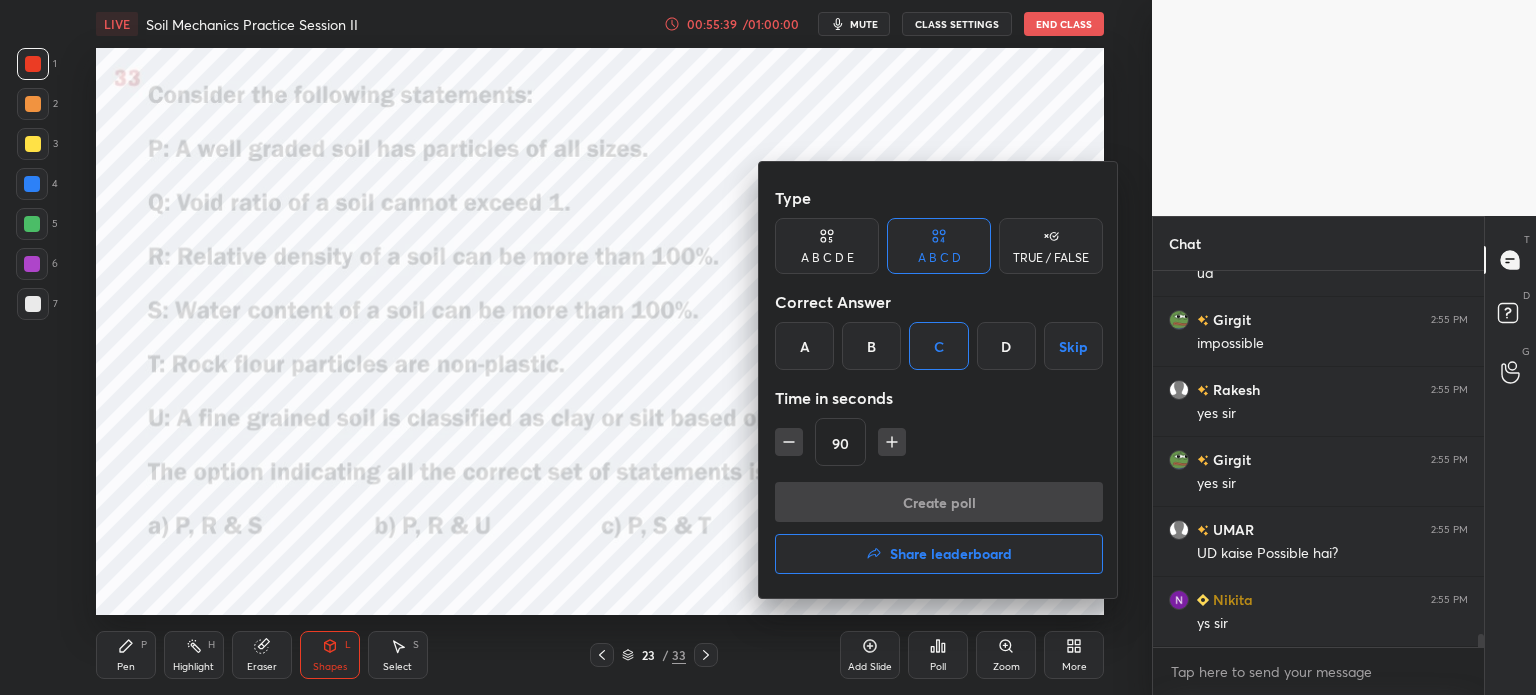 scroll, scrollTop: 337, scrollLeft: 325, axis: both 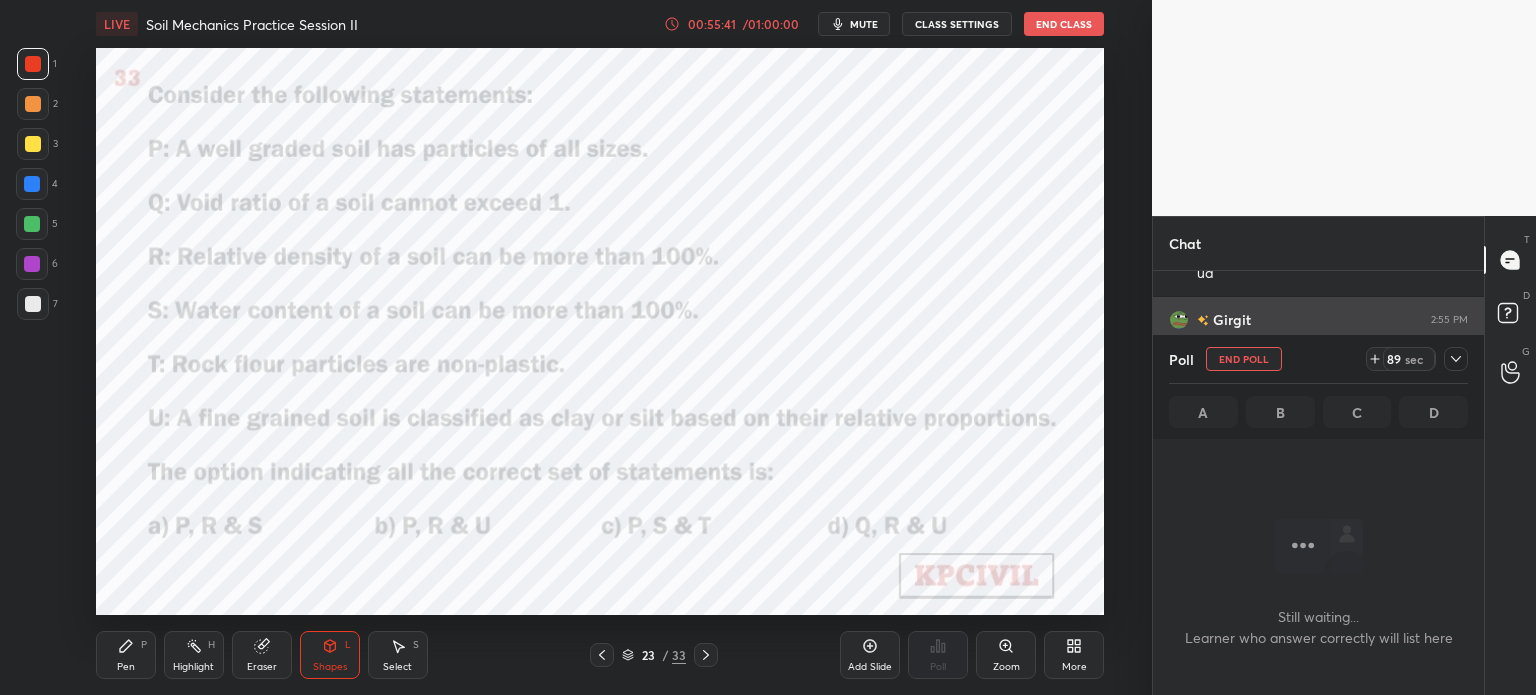 click 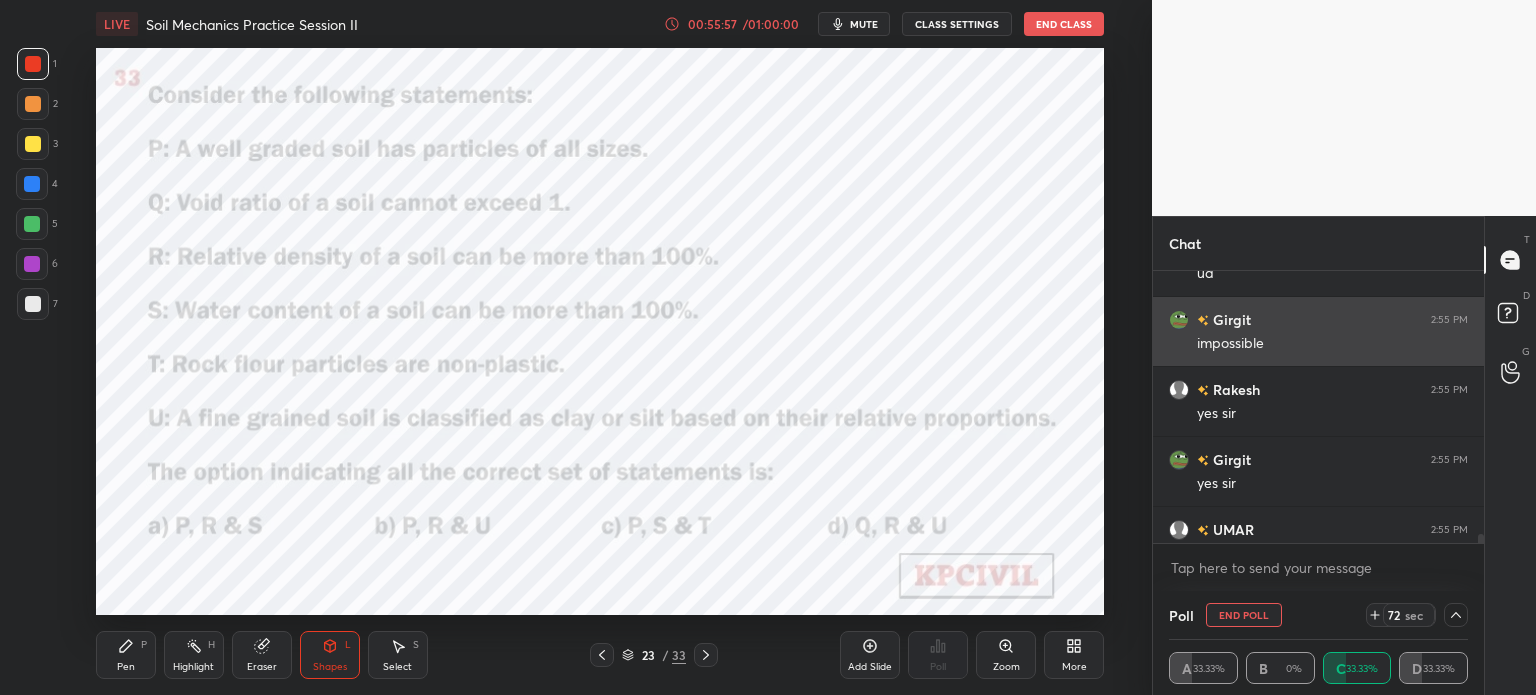 scroll, scrollTop: 0, scrollLeft: 6, axis: horizontal 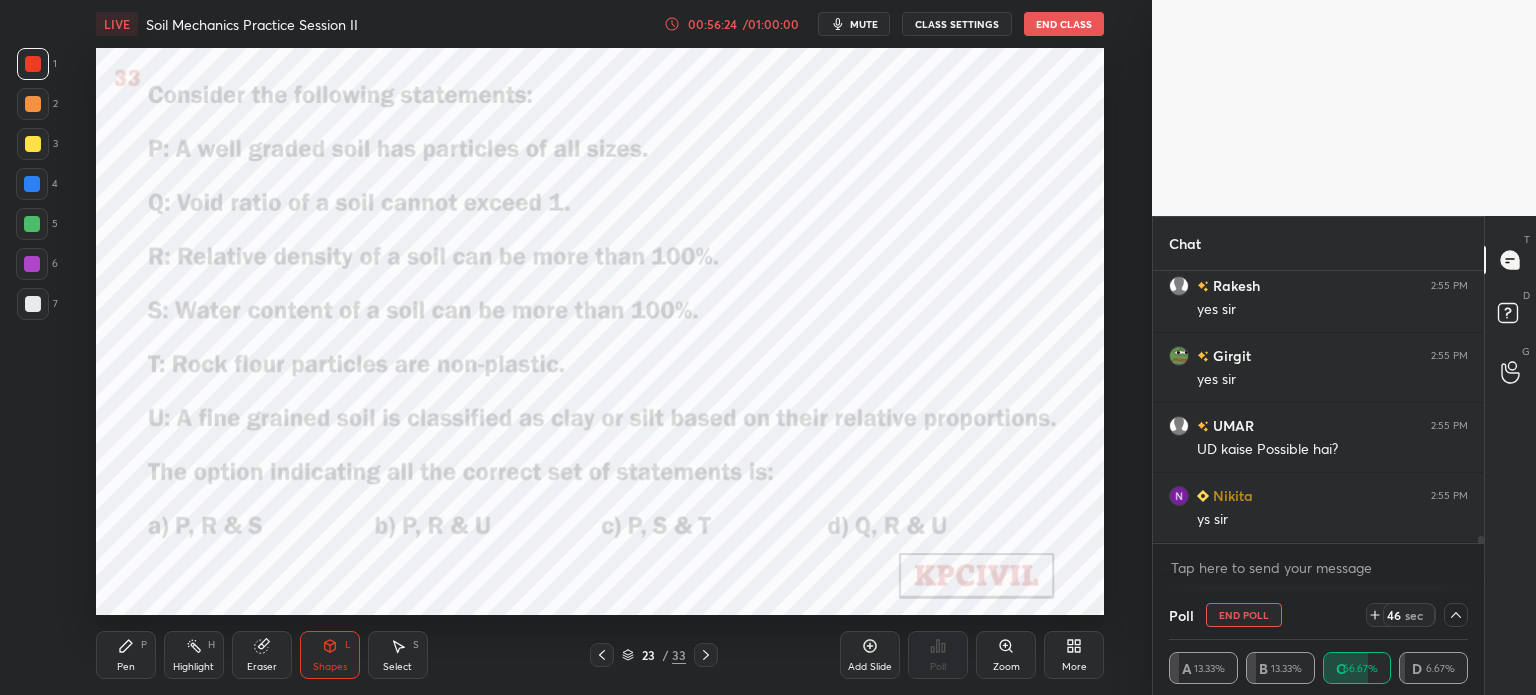 click 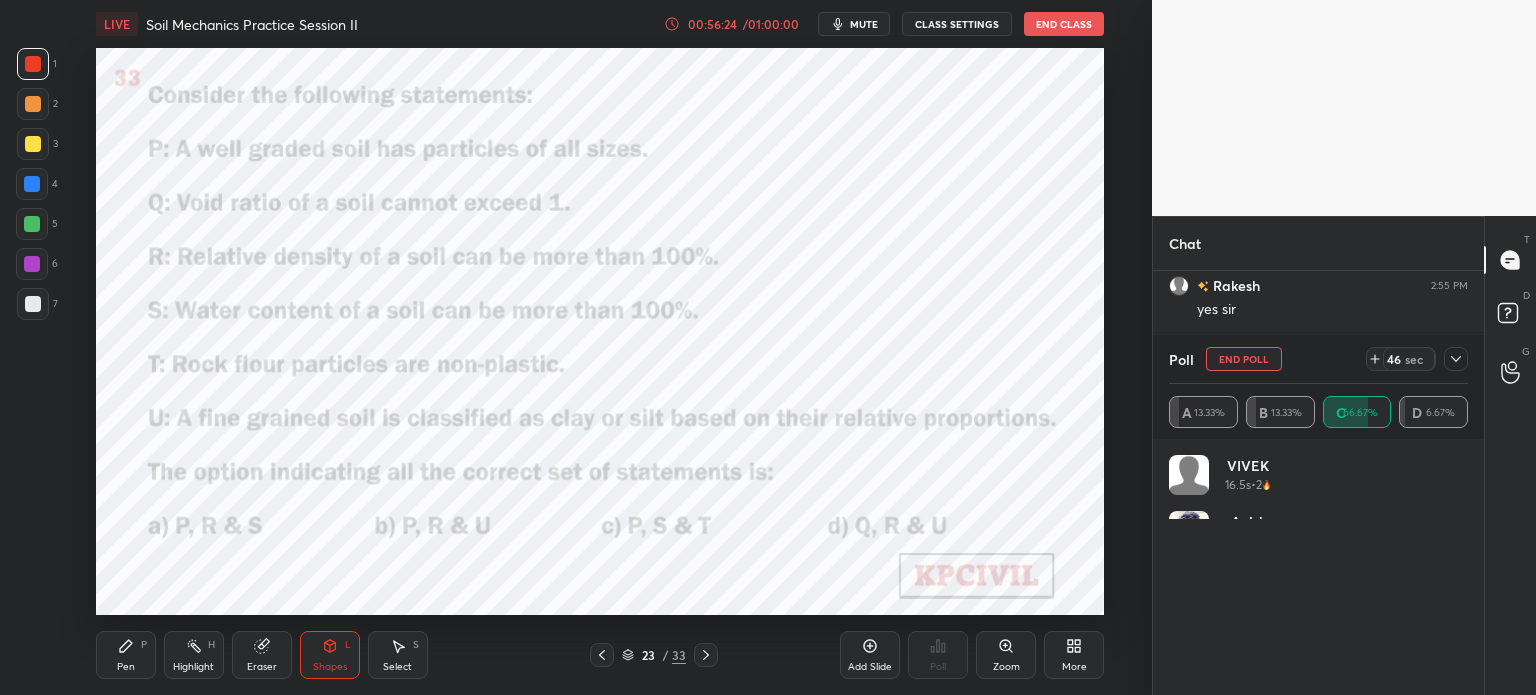 scroll, scrollTop: 6, scrollLeft: 6, axis: both 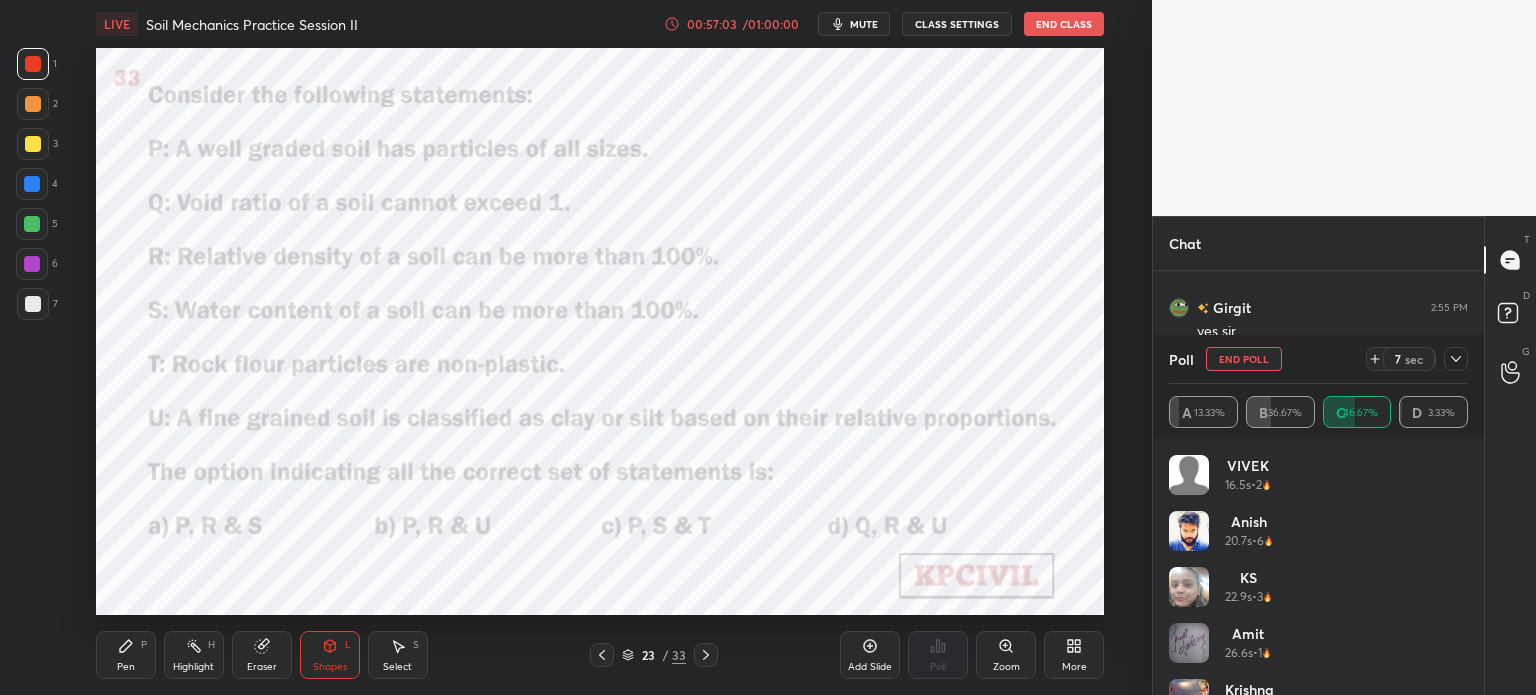 click 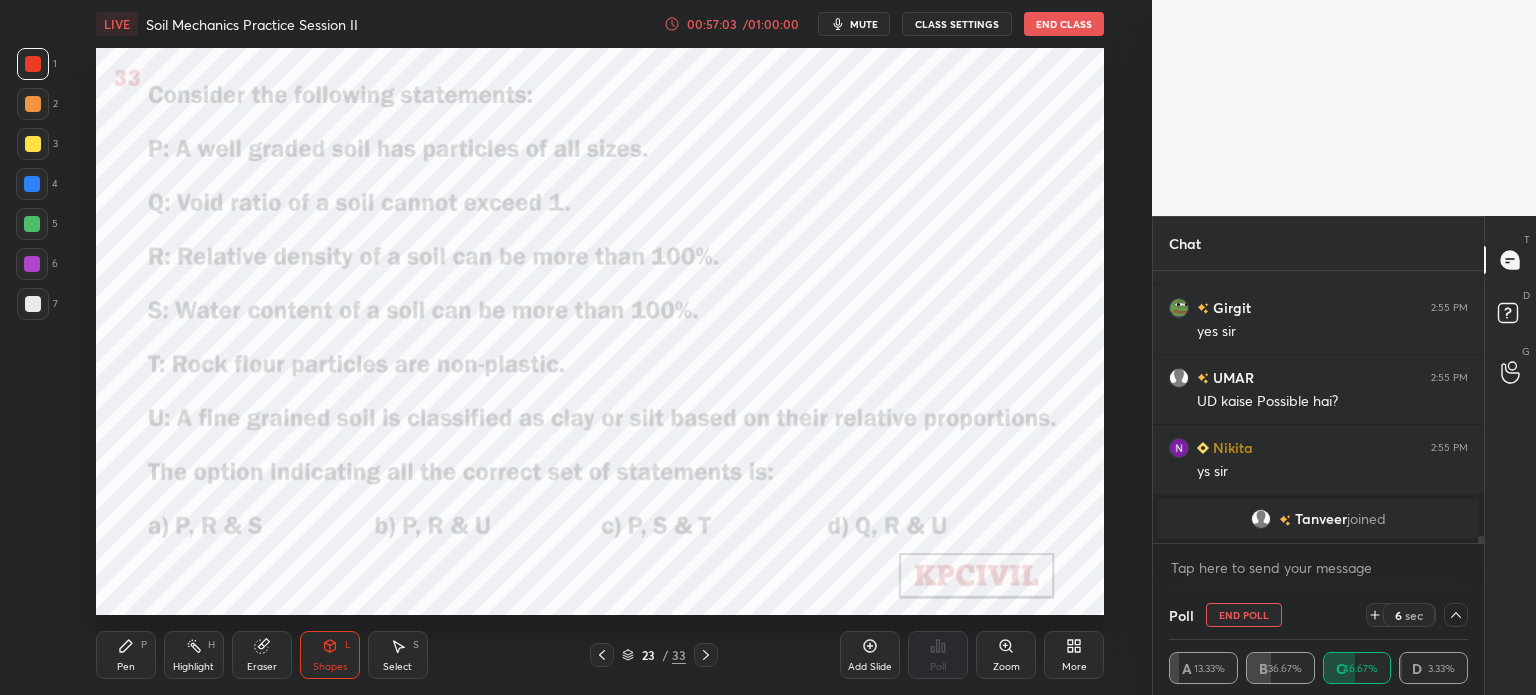 scroll, scrollTop: 130, scrollLeft: 293, axis: both 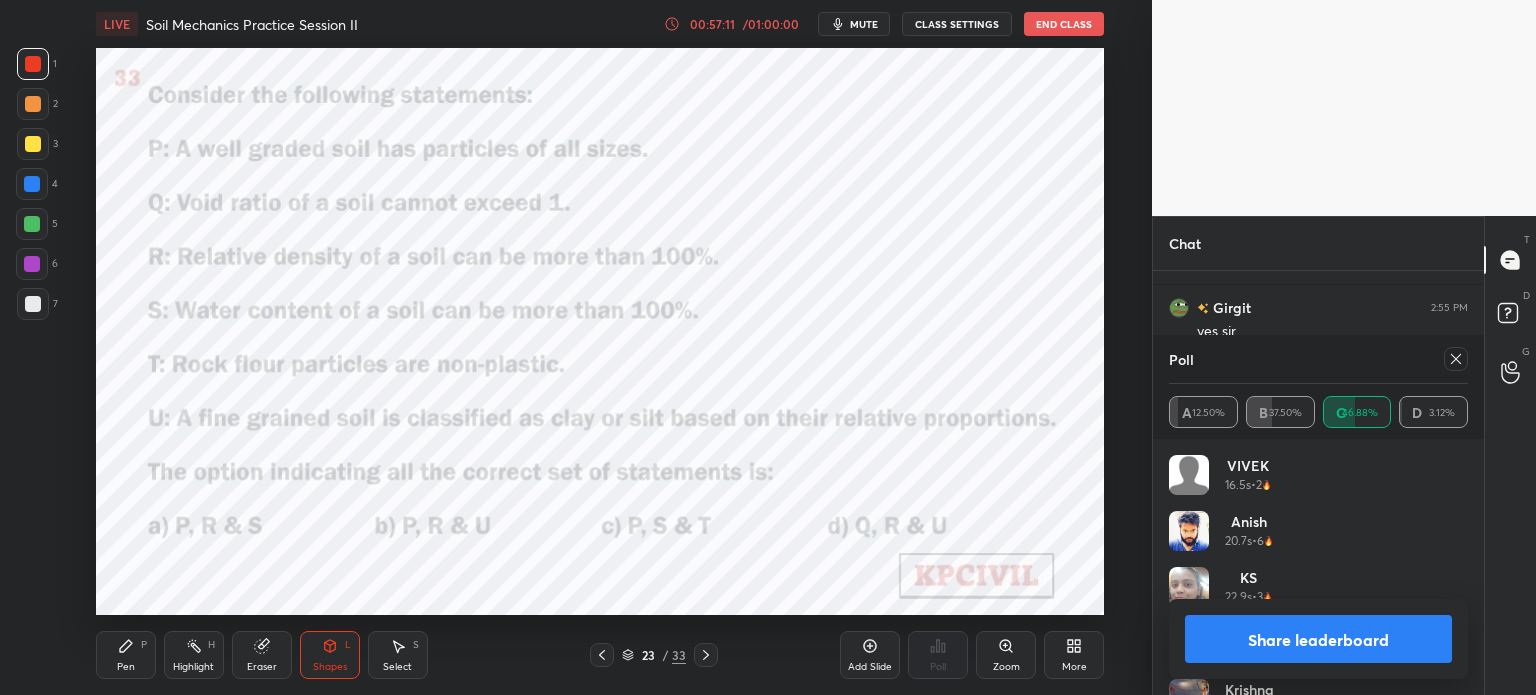 click 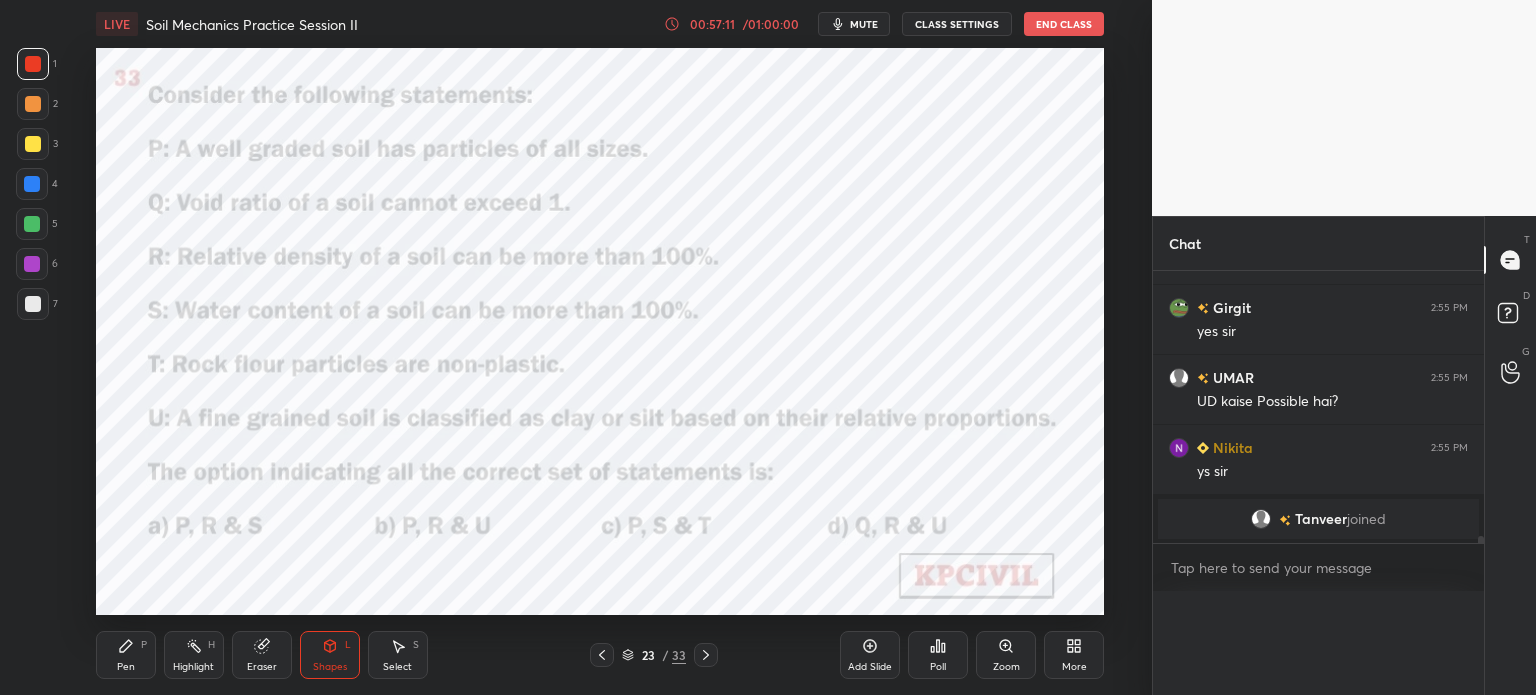 scroll, scrollTop: 0, scrollLeft: 0, axis: both 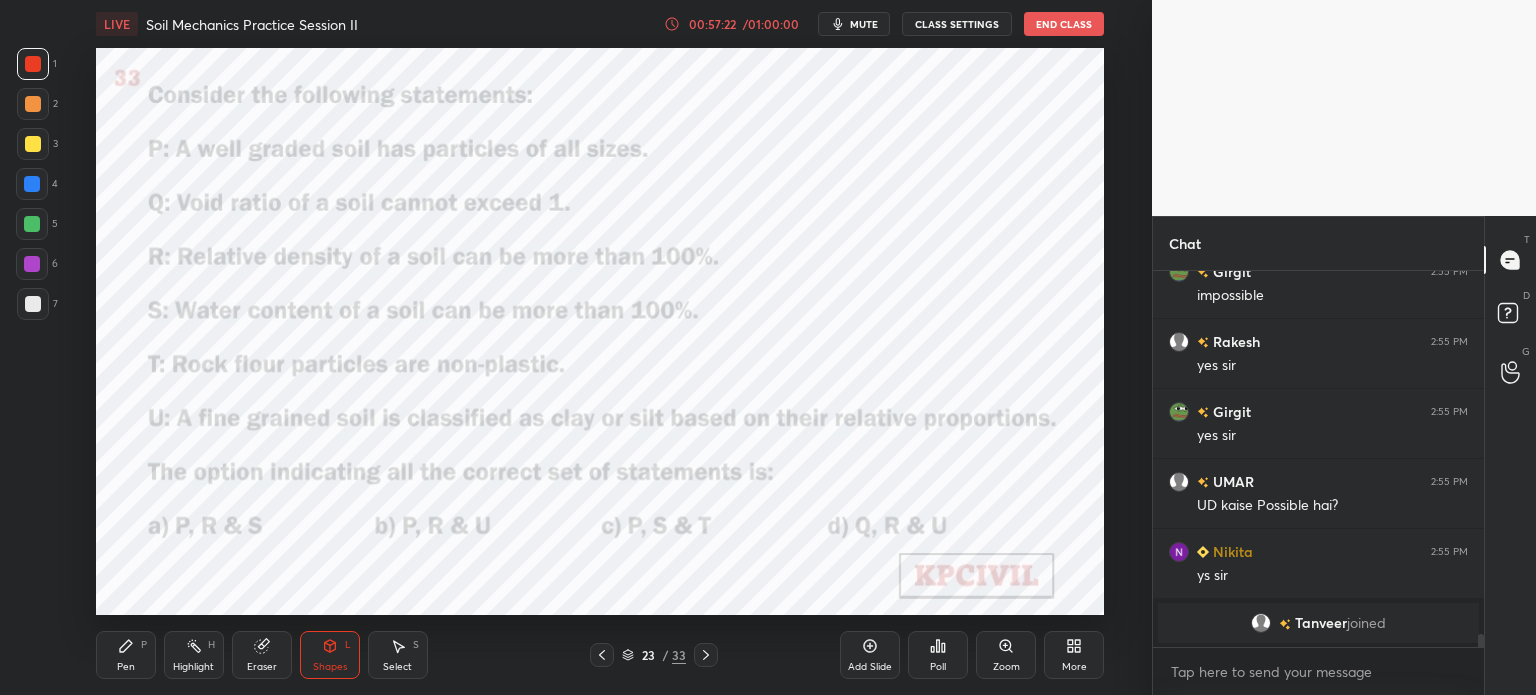 click on "Shapes L" at bounding box center (330, 655) 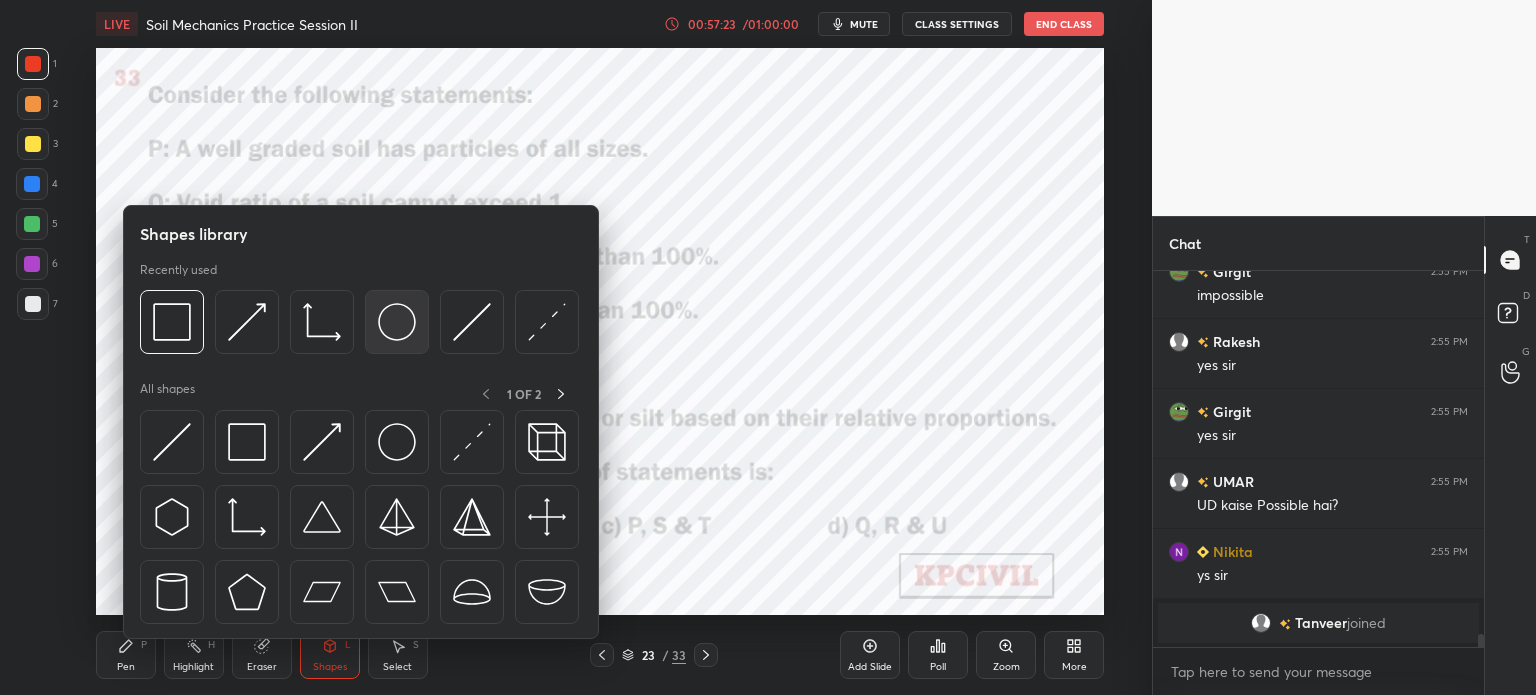 click at bounding box center [397, 322] 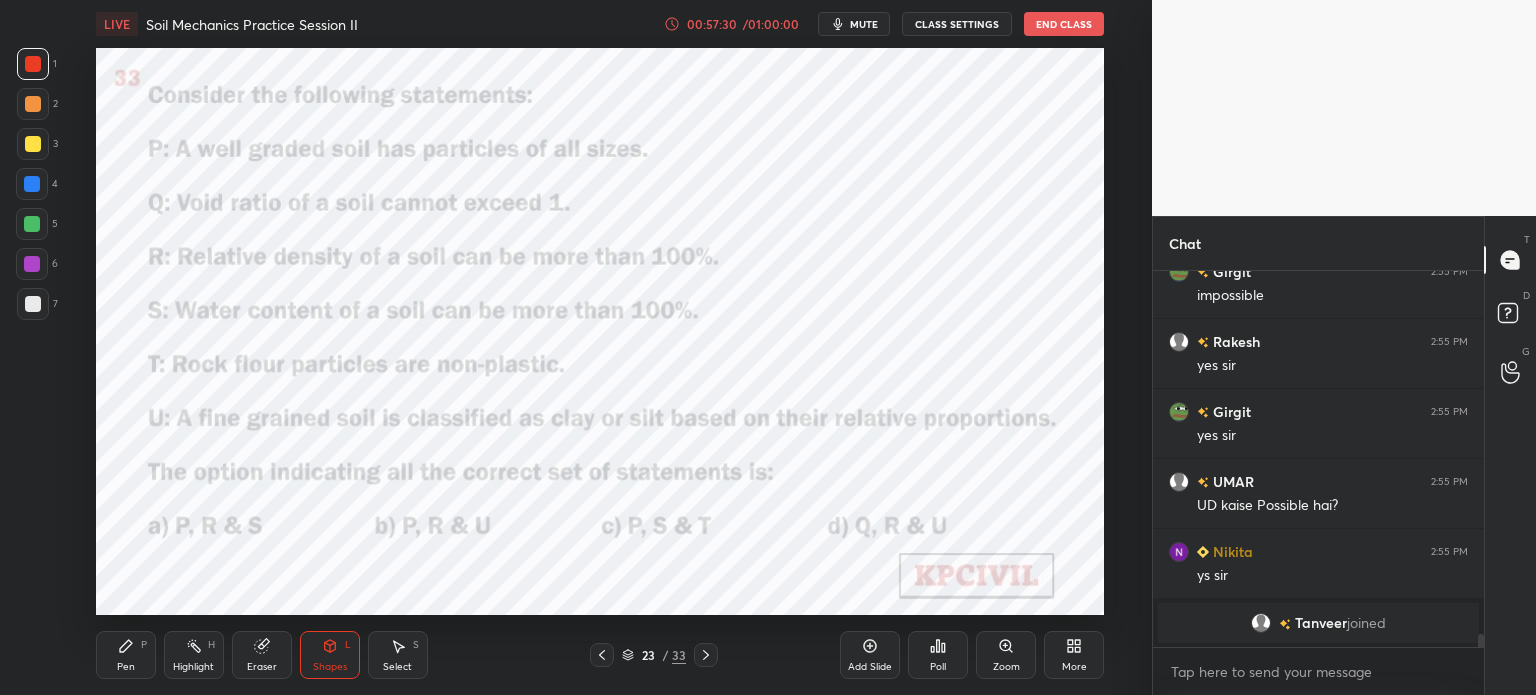 click on "Select" at bounding box center [397, 667] 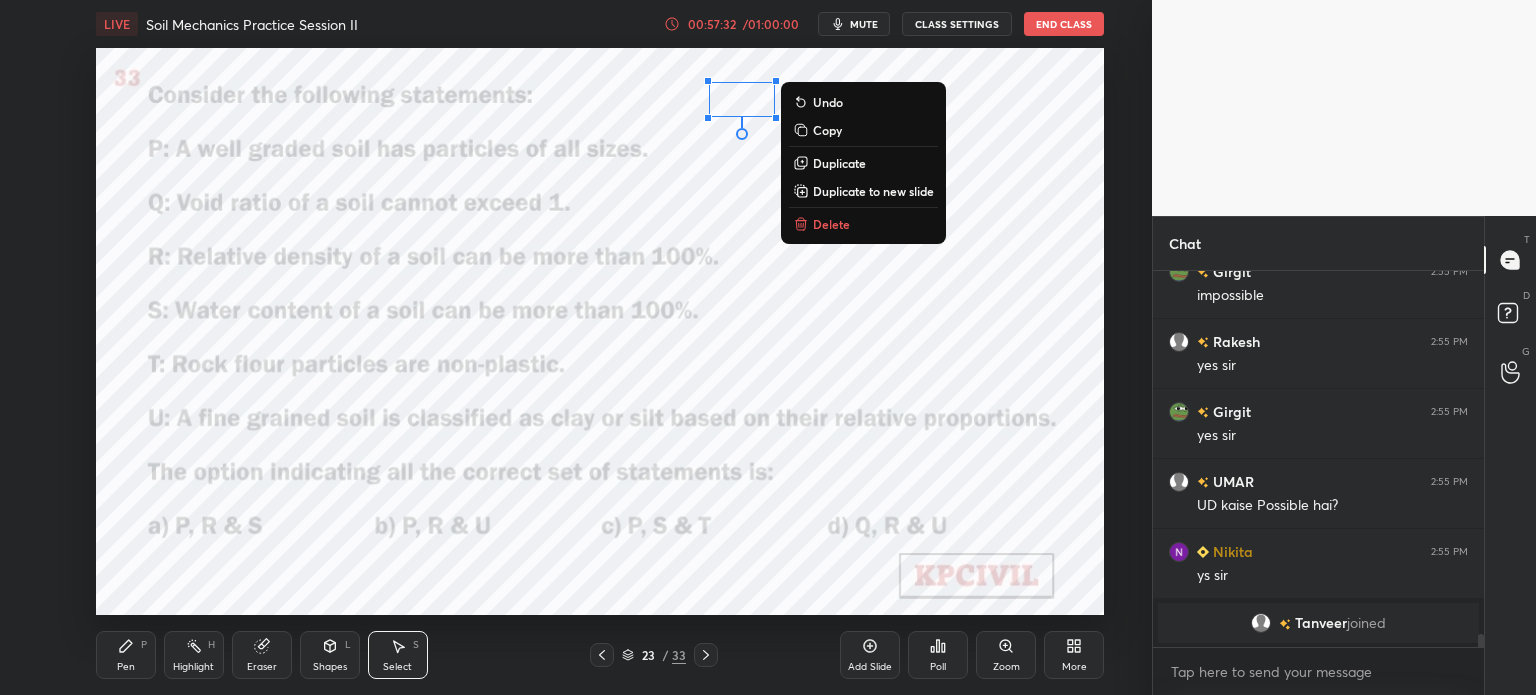 click on "Duplicate" at bounding box center (839, 163) 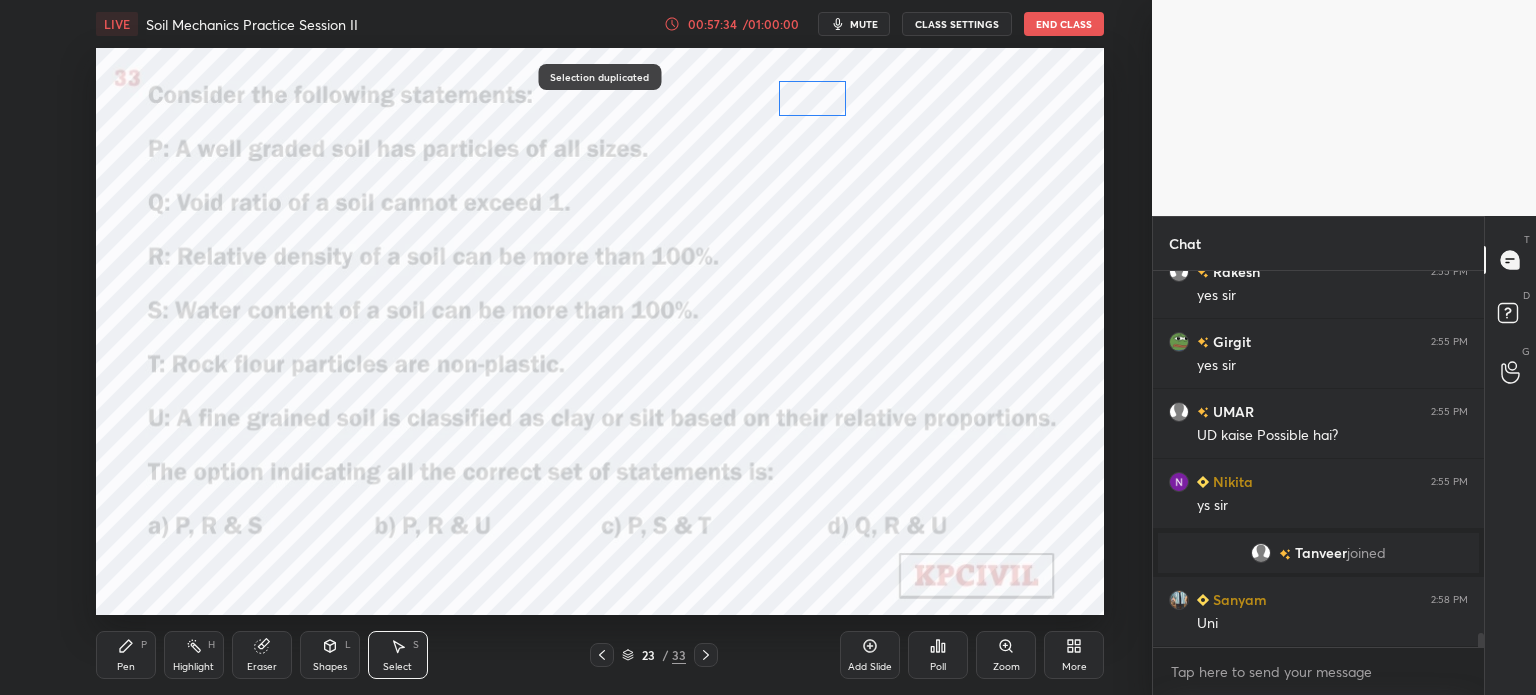 scroll, scrollTop: 9992, scrollLeft: 0, axis: vertical 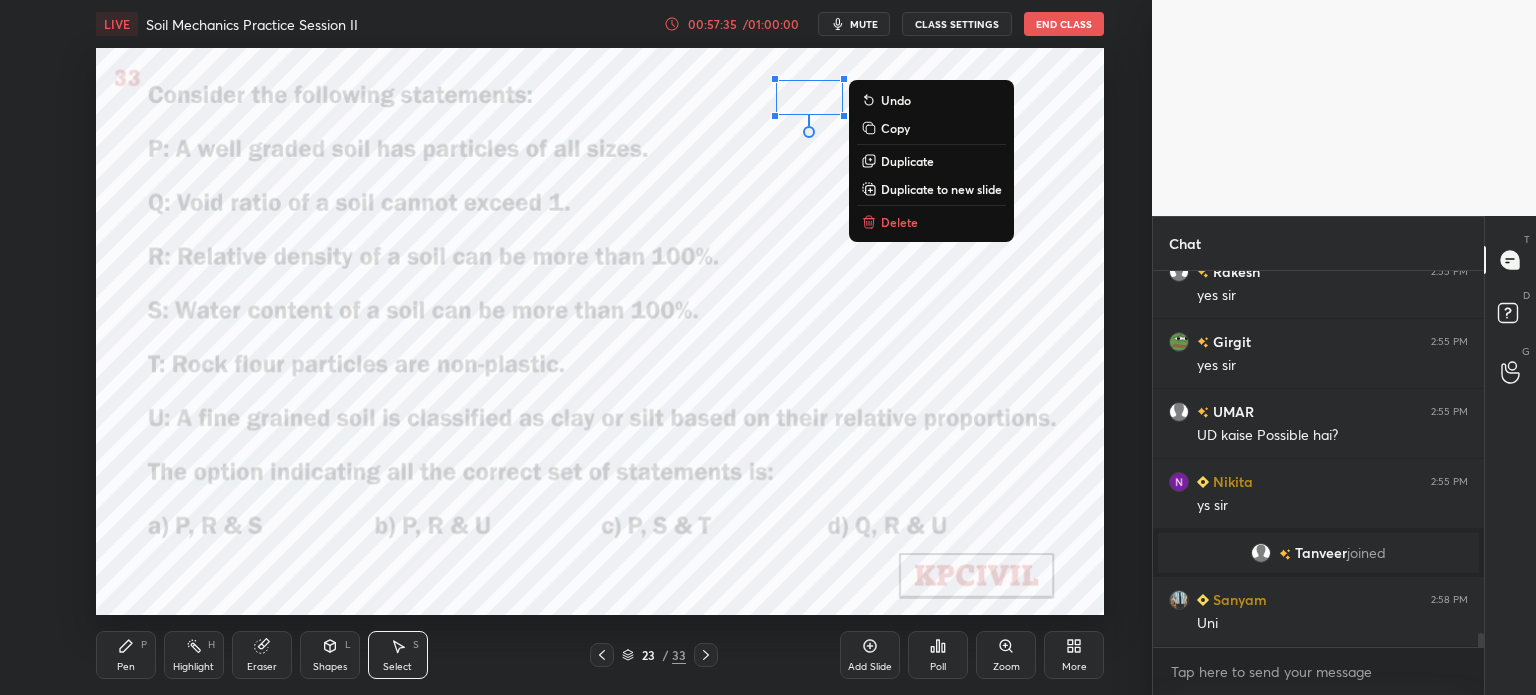 click on "Duplicate" at bounding box center (907, 161) 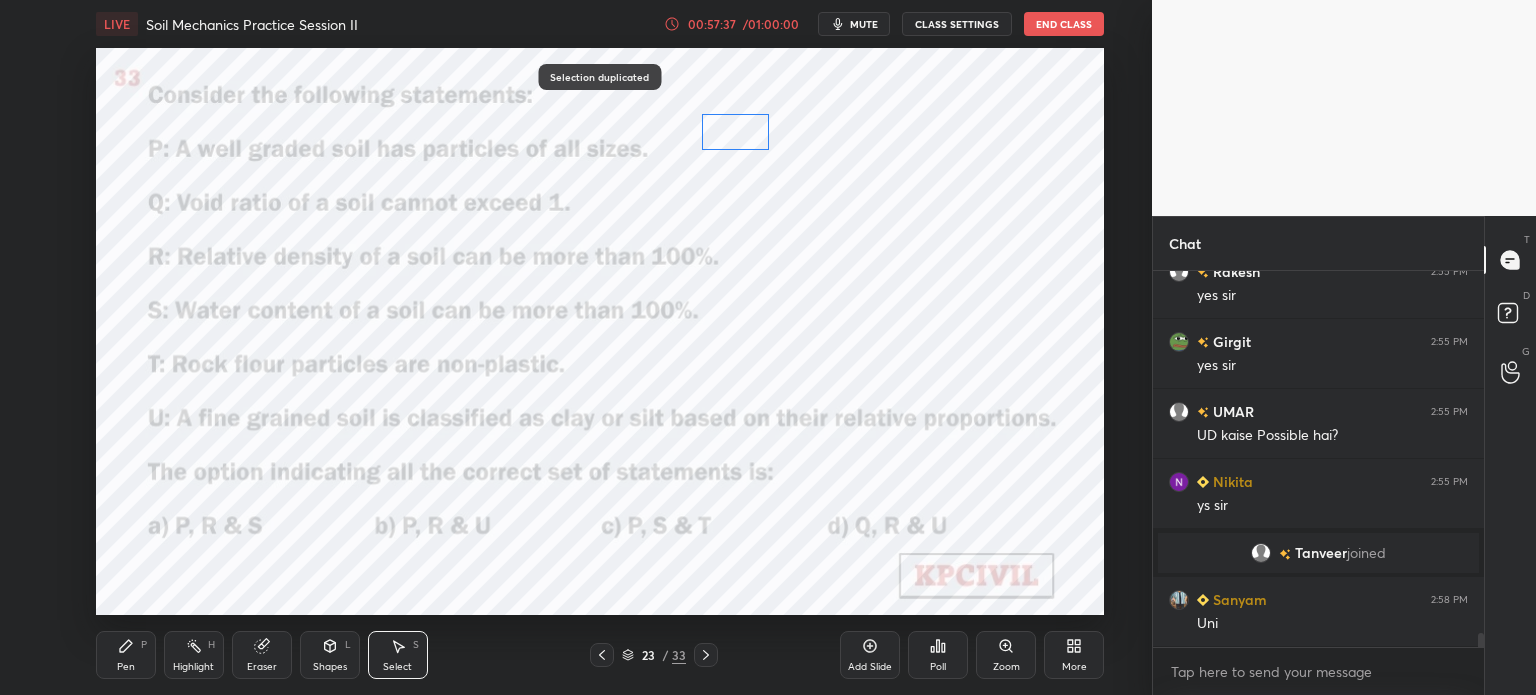 scroll, scrollTop: 10062, scrollLeft: 0, axis: vertical 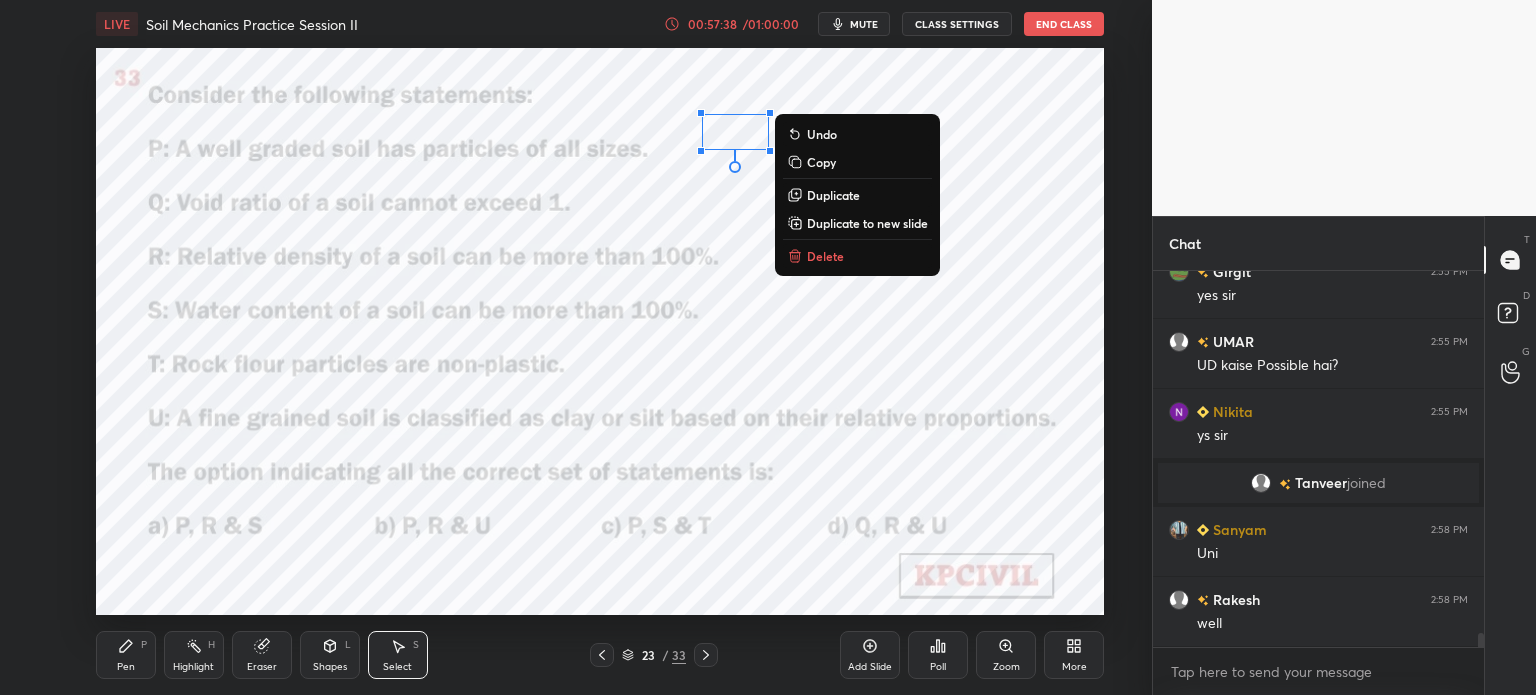 click on "Duplicate" at bounding box center [833, 195] 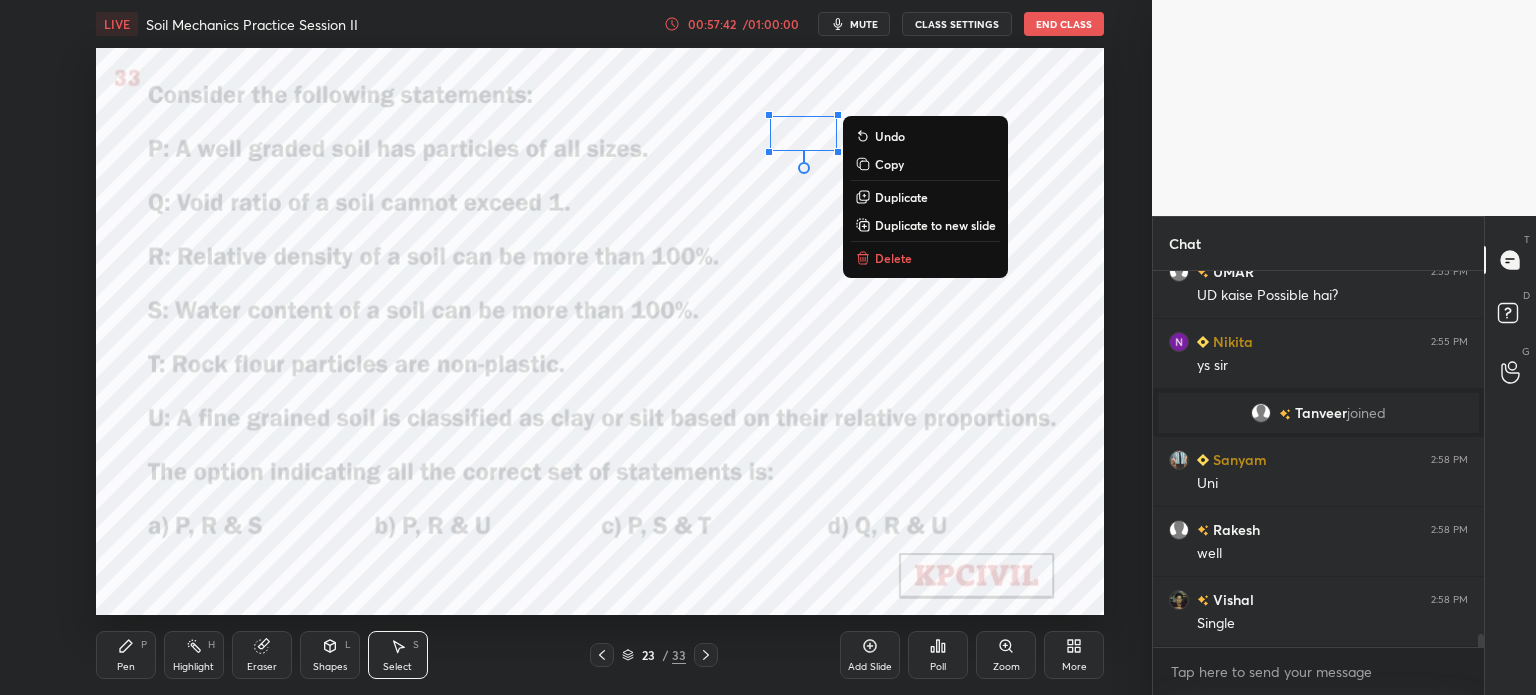 click on "Duplicate" at bounding box center [901, 197] 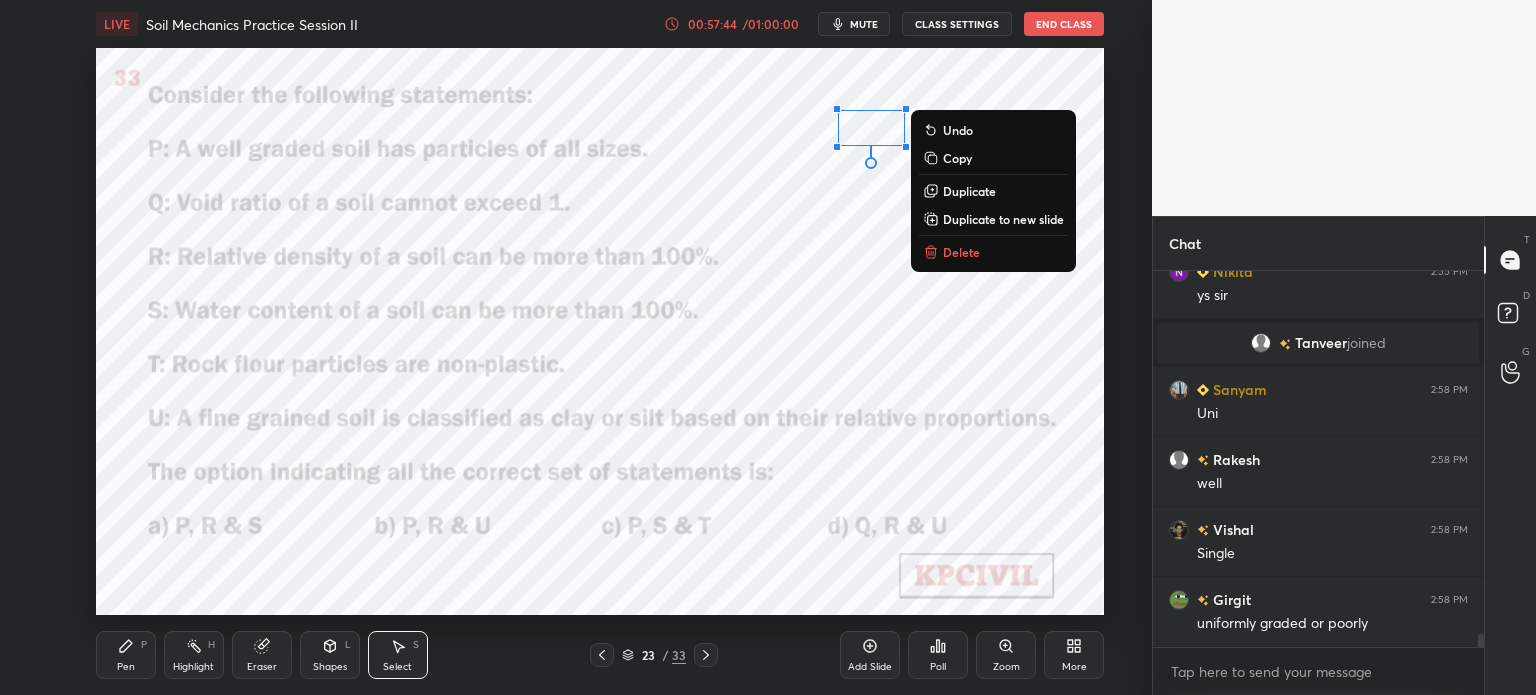 click on "Duplicate" at bounding box center (969, 191) 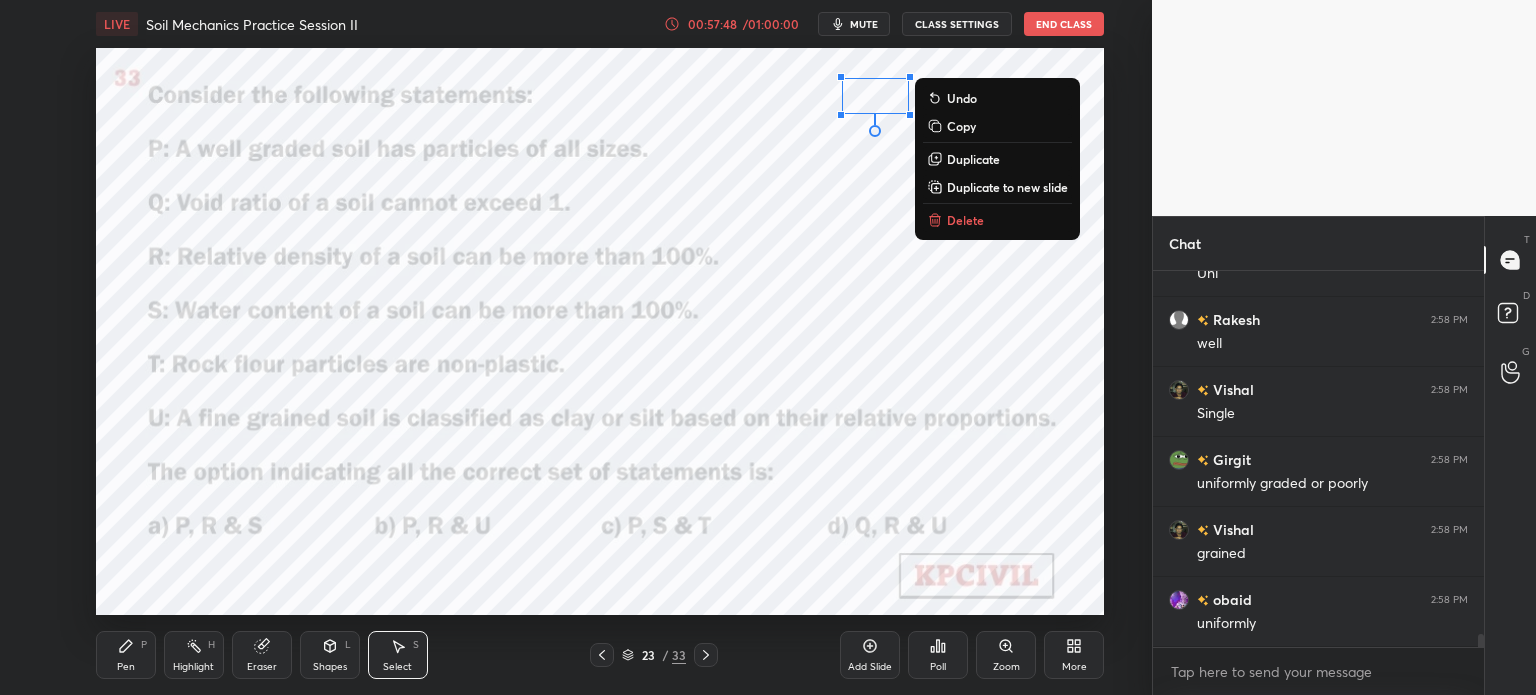 click on "0 ° Undo Copy Duplicate Duplicate to new slide Delete" at bounding box center [600, 331] 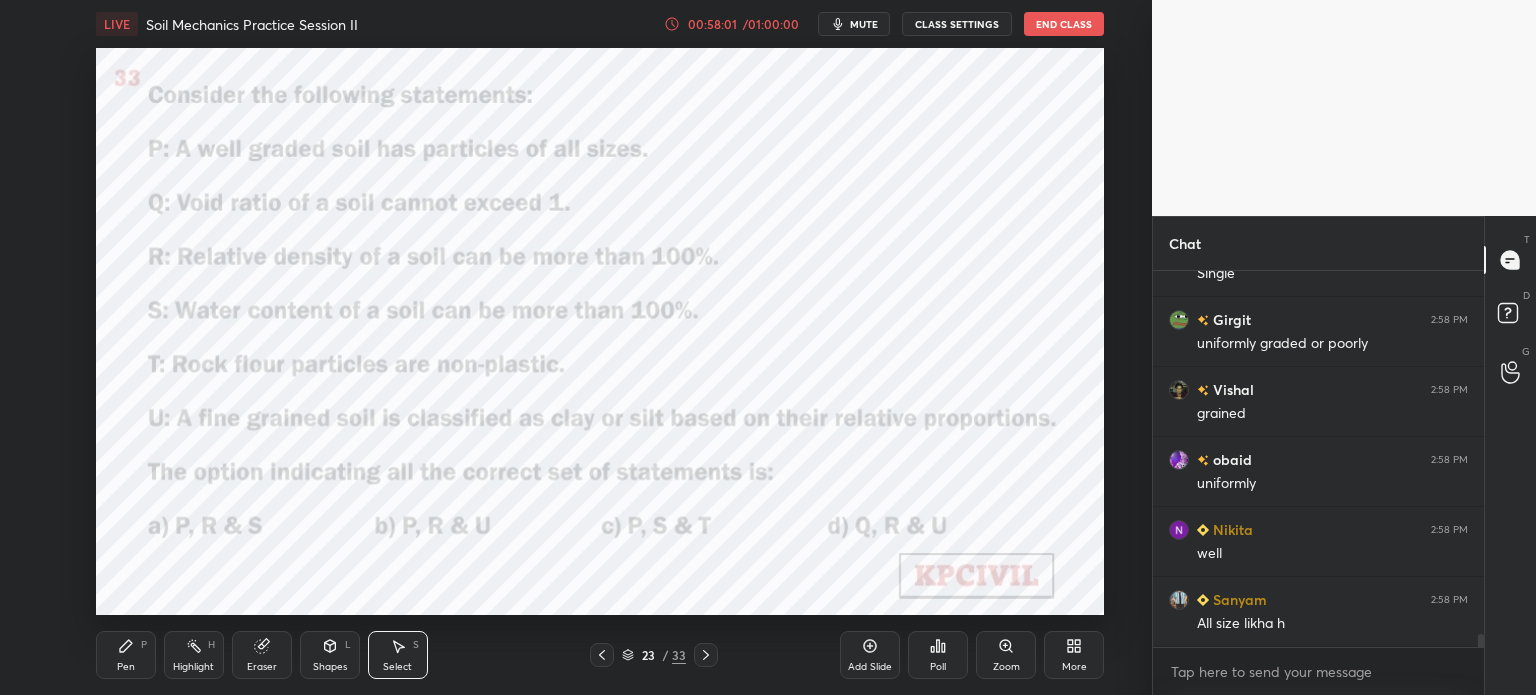 click on "Pen" at bounding box center (126, 667) 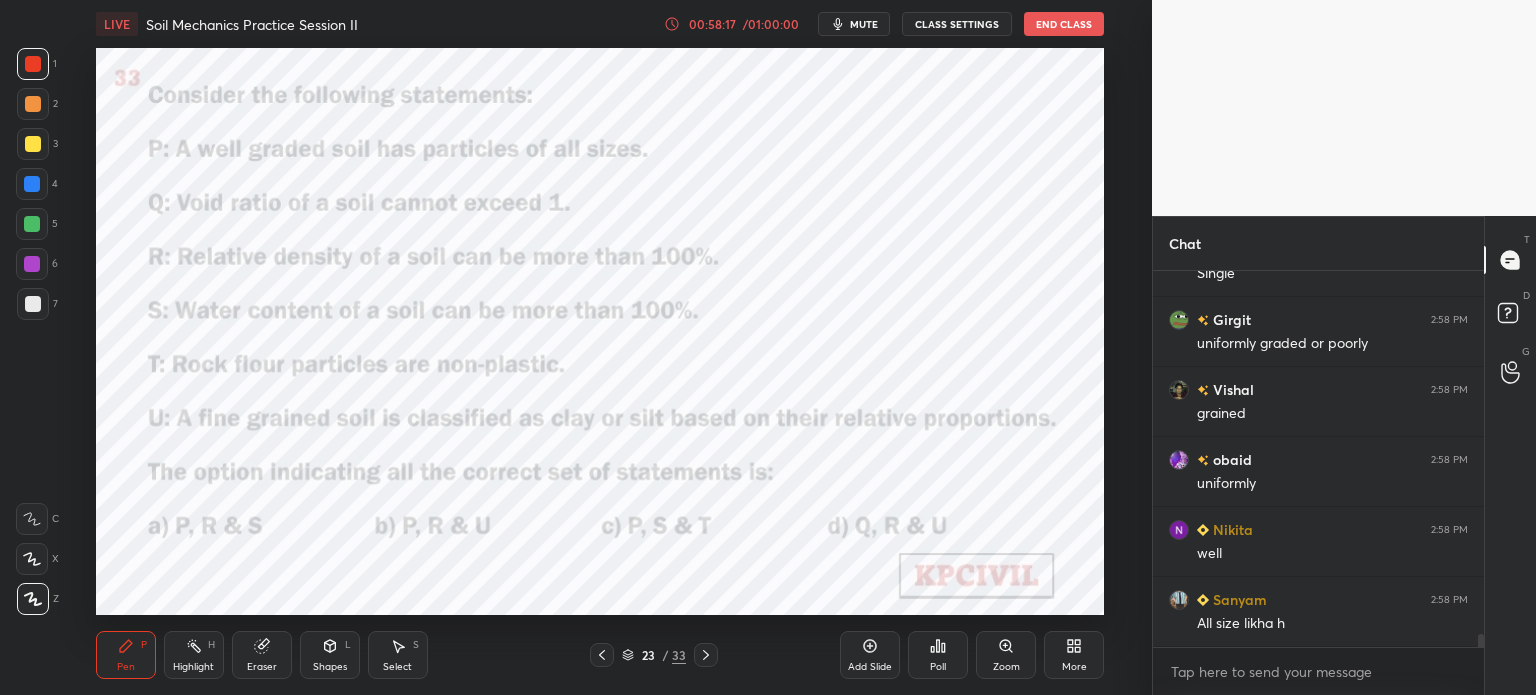 click on "Add Slide" at bounding box center (870, 667) 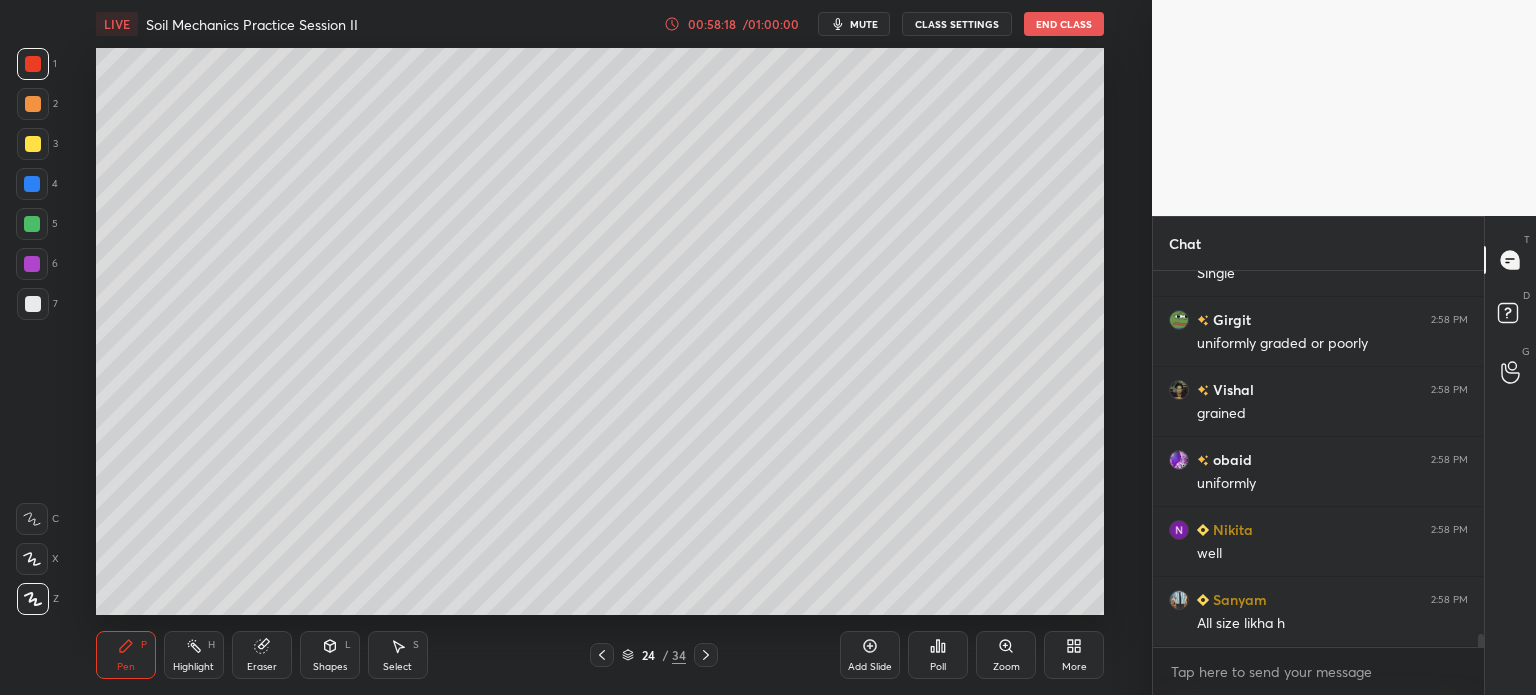 click at bounding box center [33, 144] 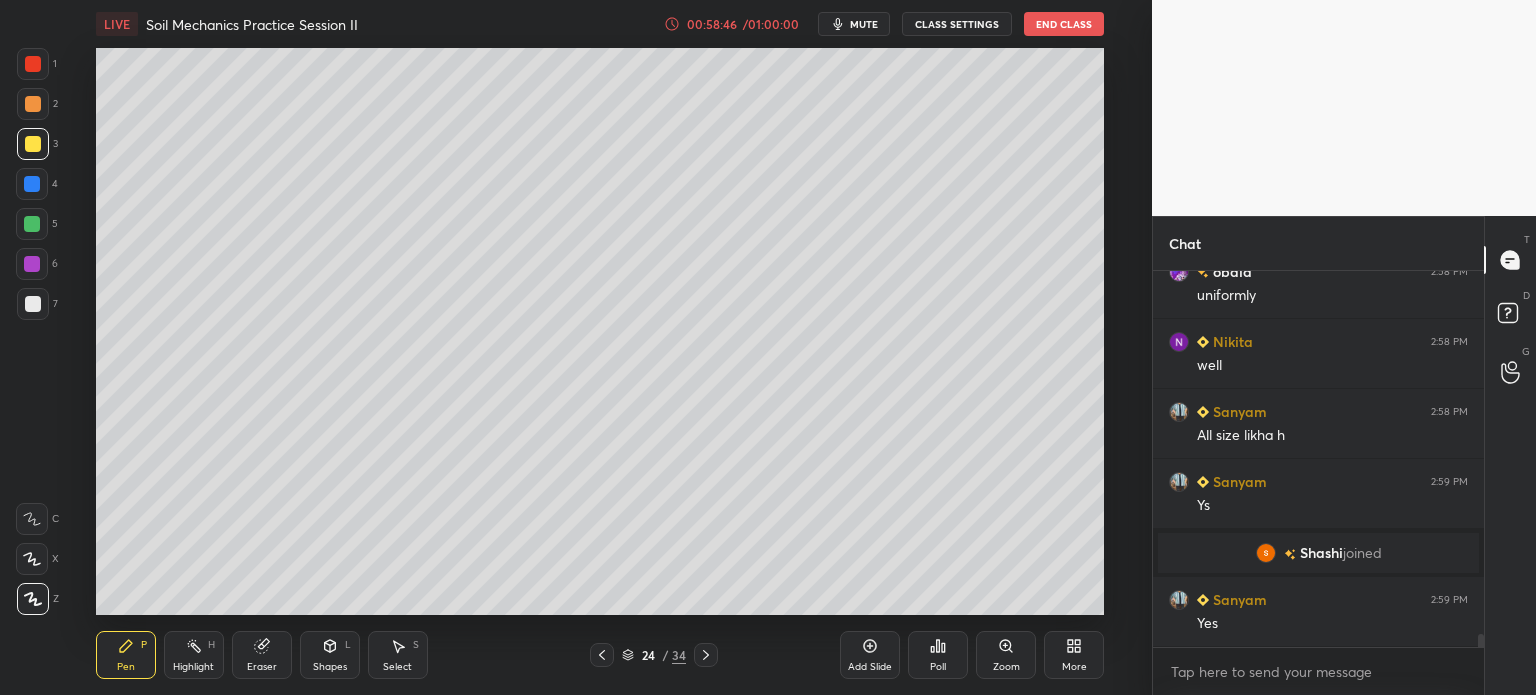 scroll, scrollTop: 10490, scrollLeft: 0, axis: vertical 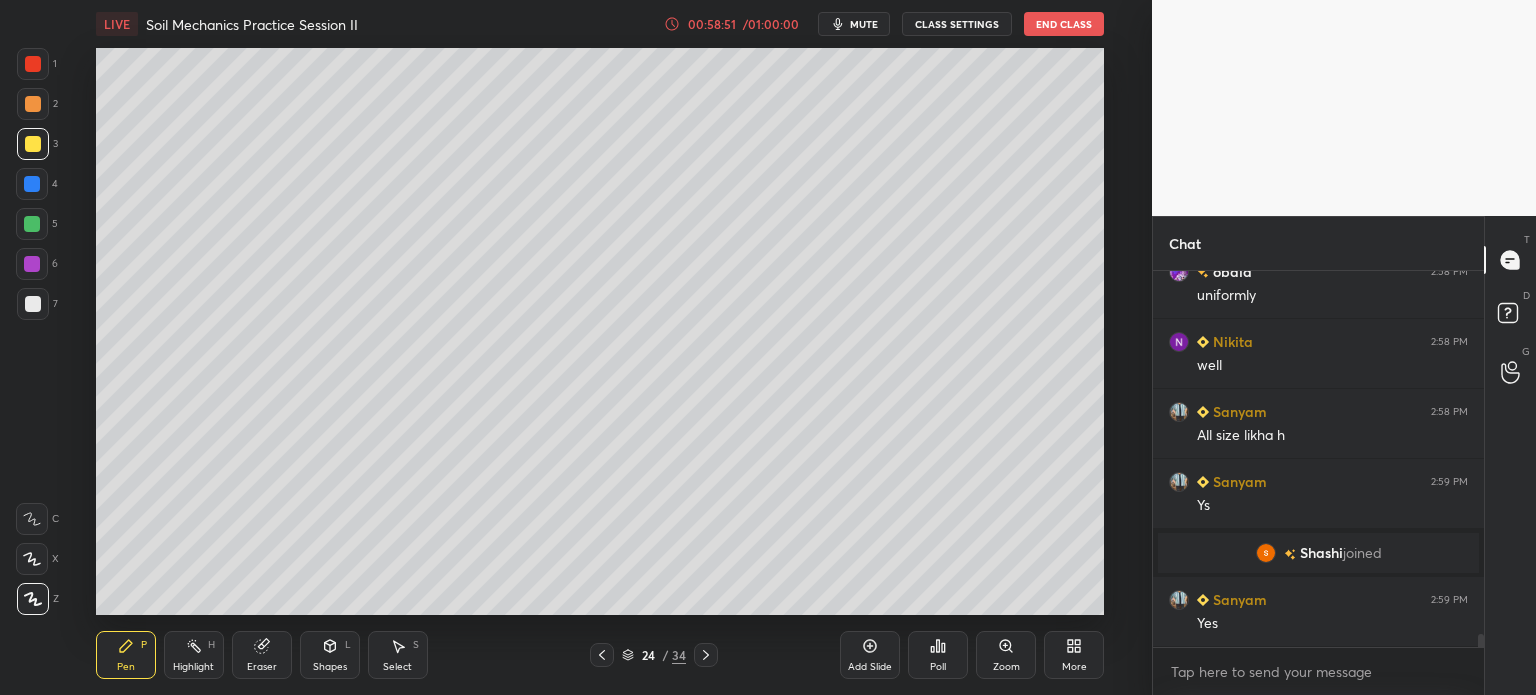 click 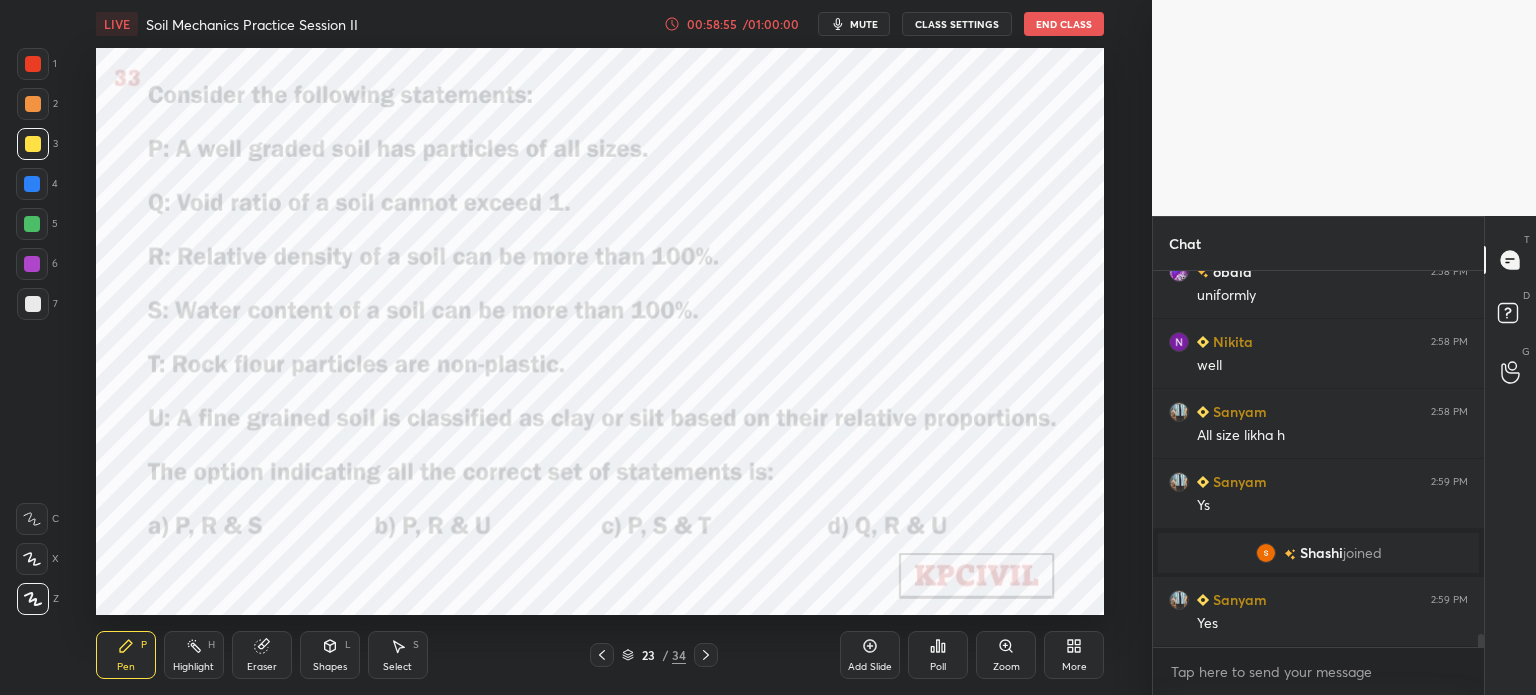 click at bounding box center [33, 64] 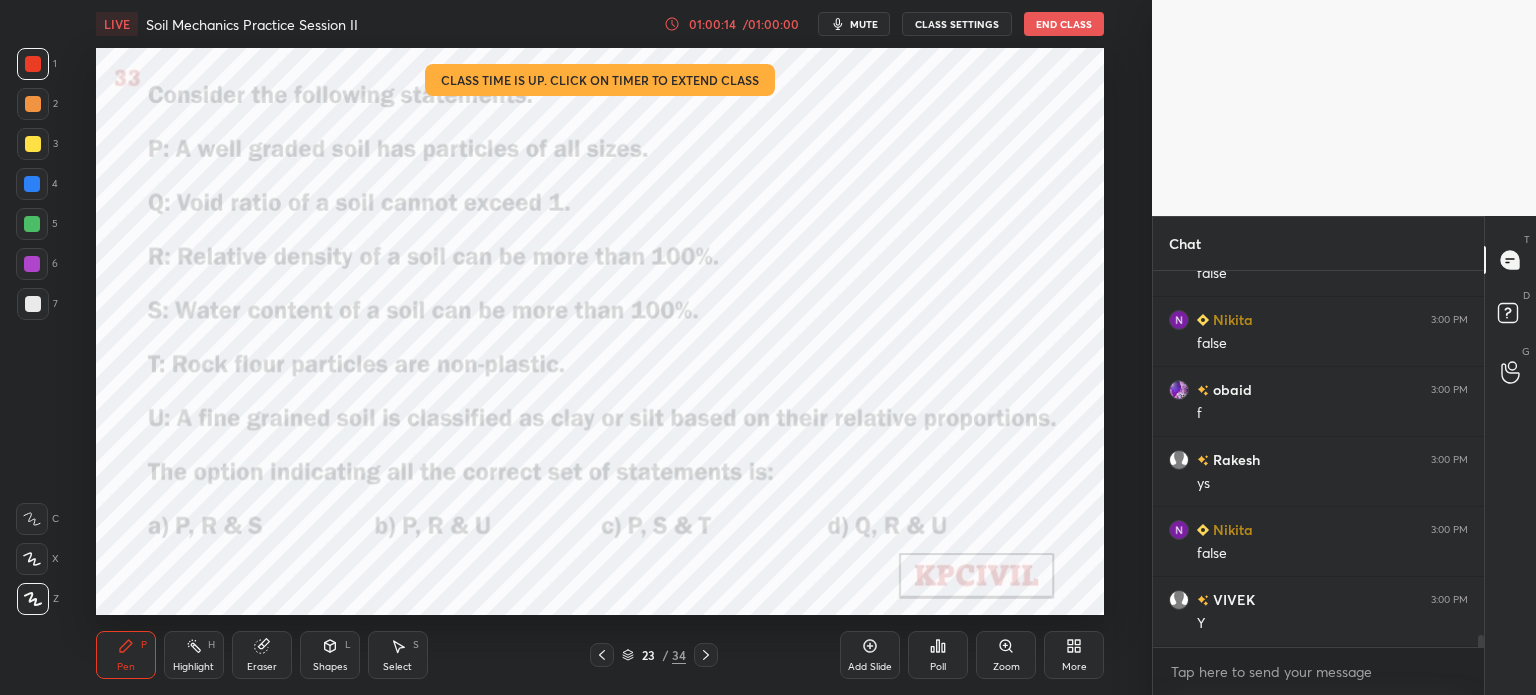 scroll, scrollTop: 11058, scrollLeft: 0, axis: vertical 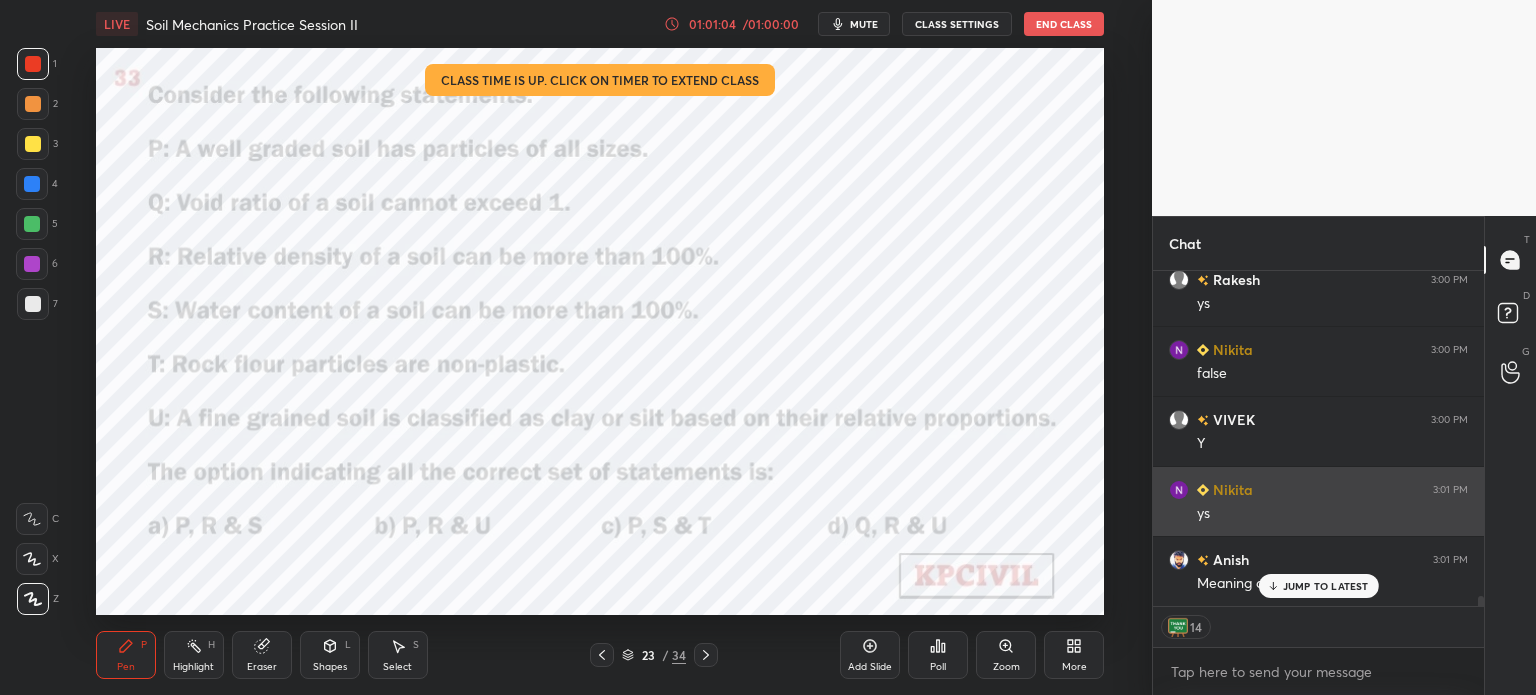 click on "JUMP TO LATEST" at bounding box center (1326, 586) 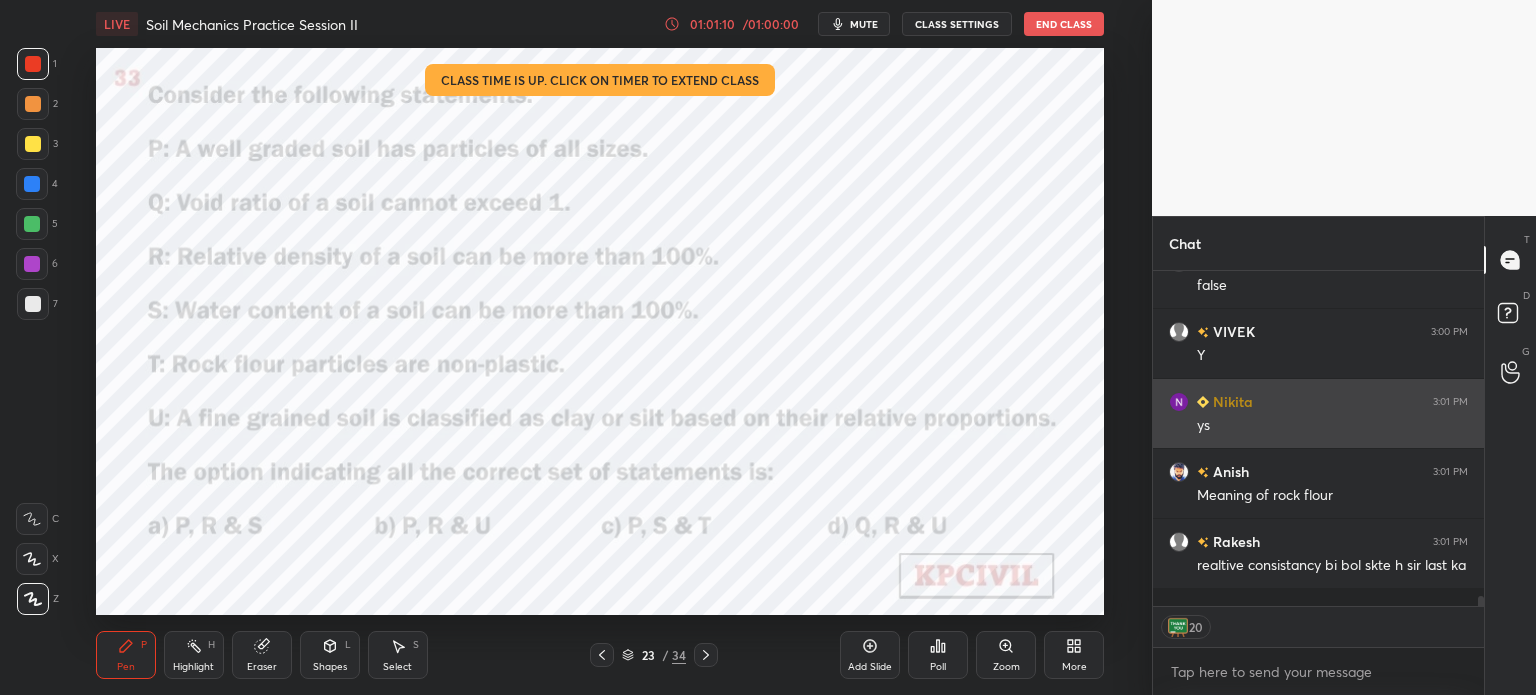 scroll, scrollTop: 11327, scrollLeft: 0, axis: vertical 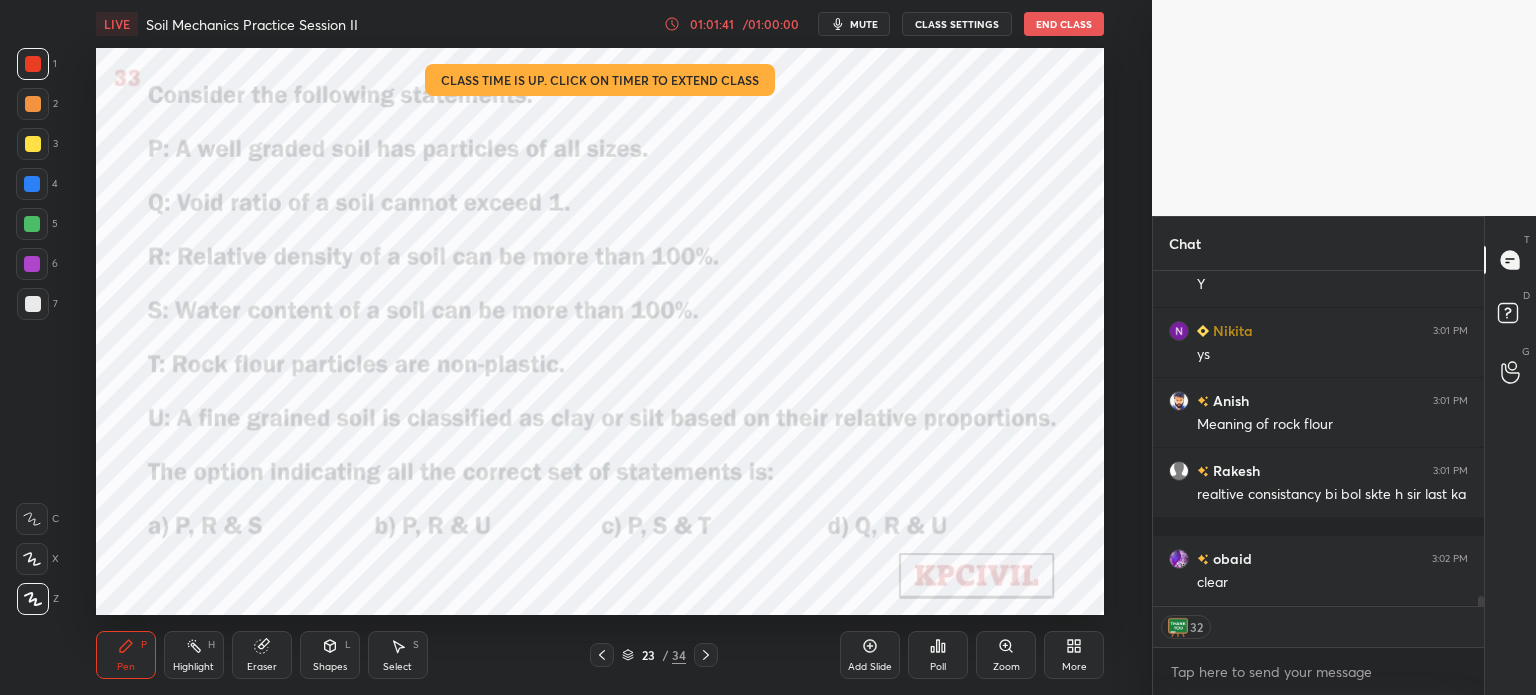 click on "End Class" at bounding box center (1064, 24) 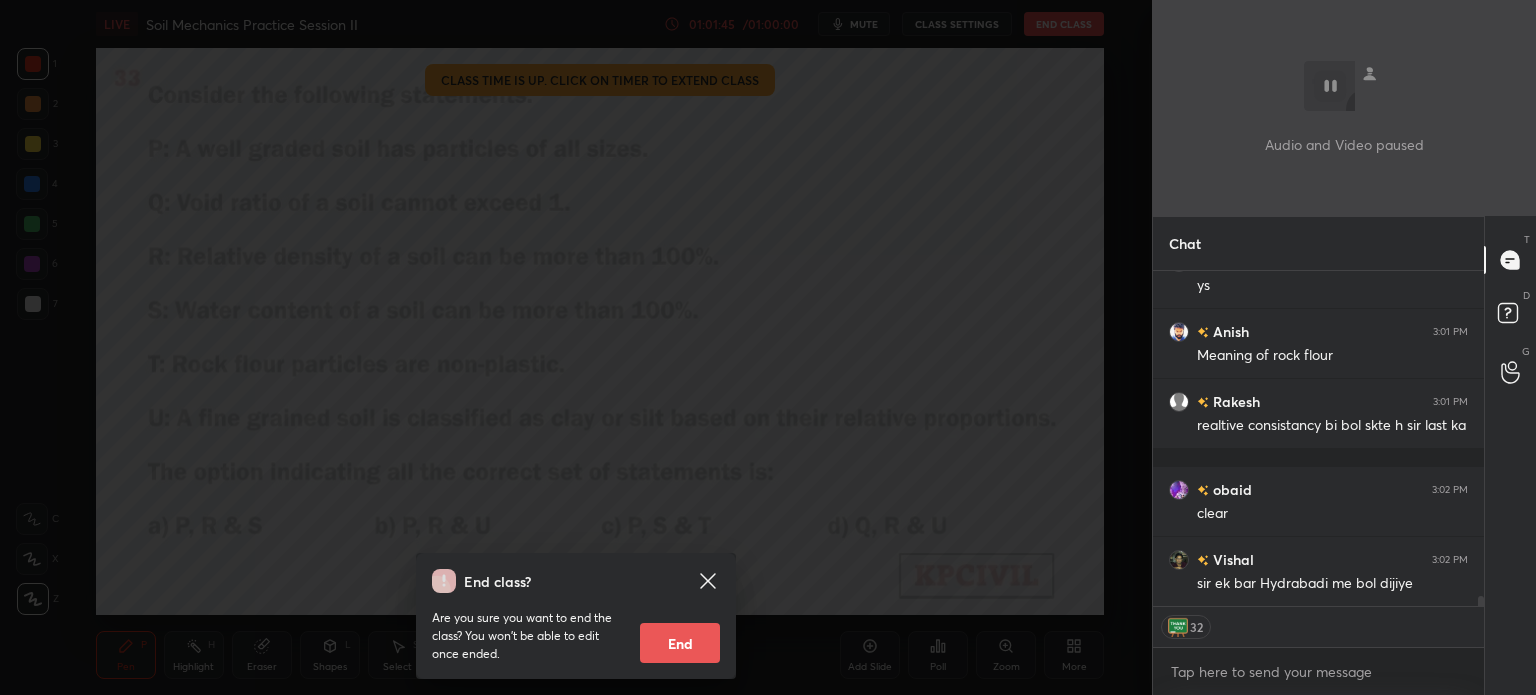 click on "End" at bounding box center (680, 643) 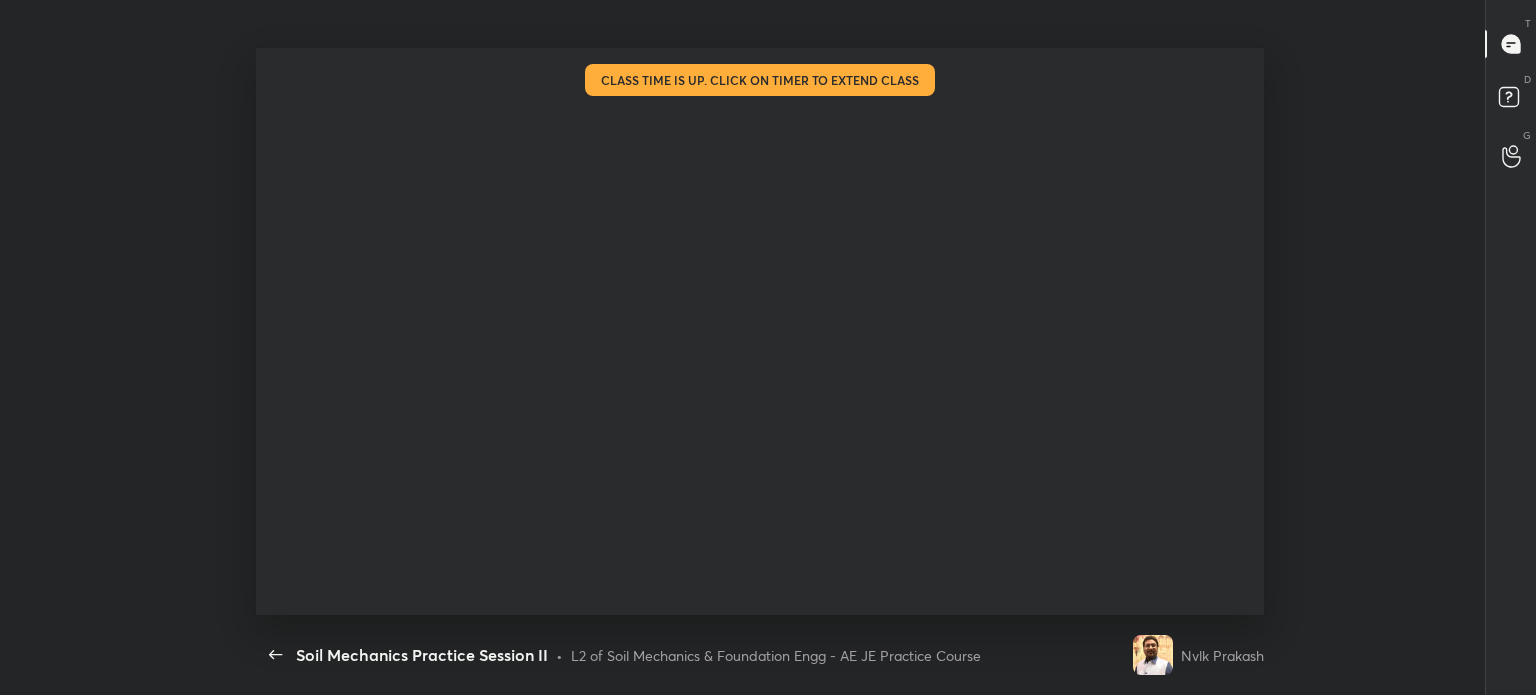type on "x" 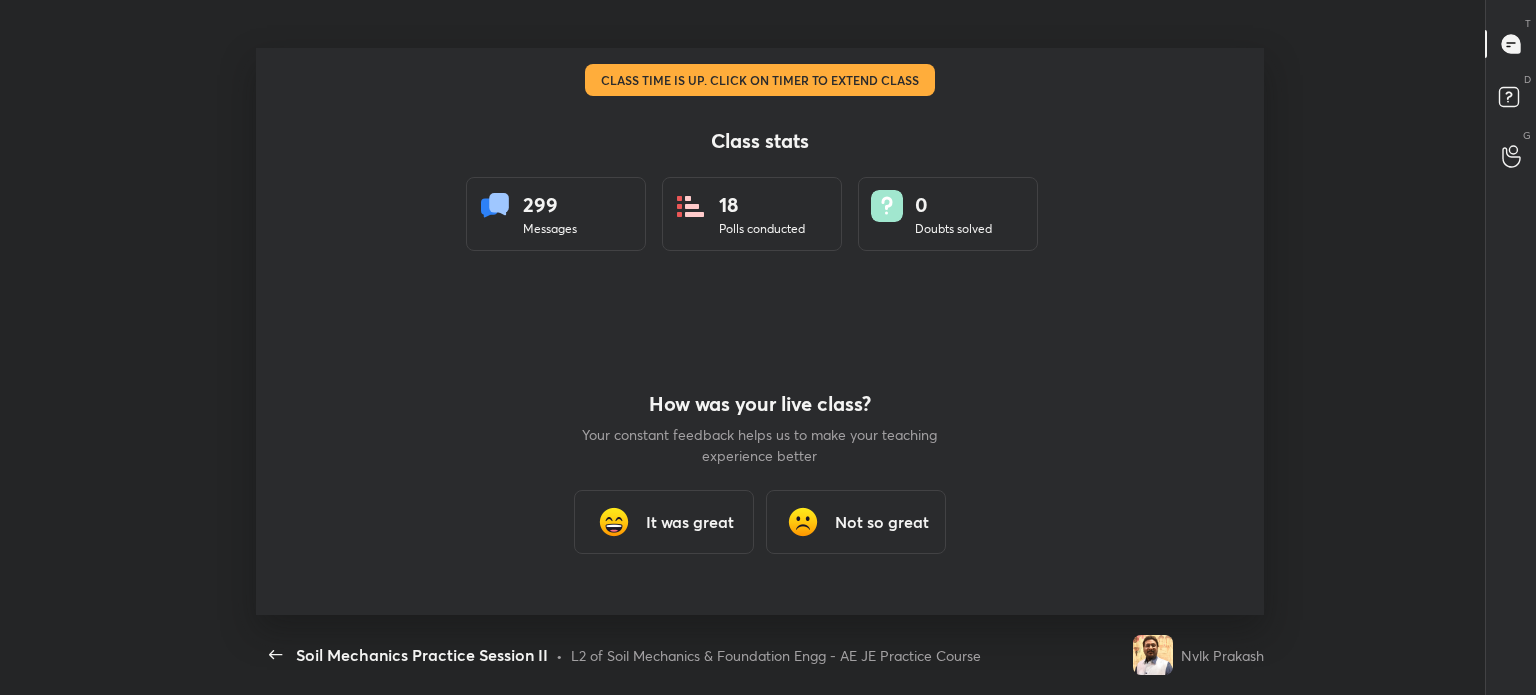 scroll, scrollTop: 99432, scrollLeft: 98650, axis: both 